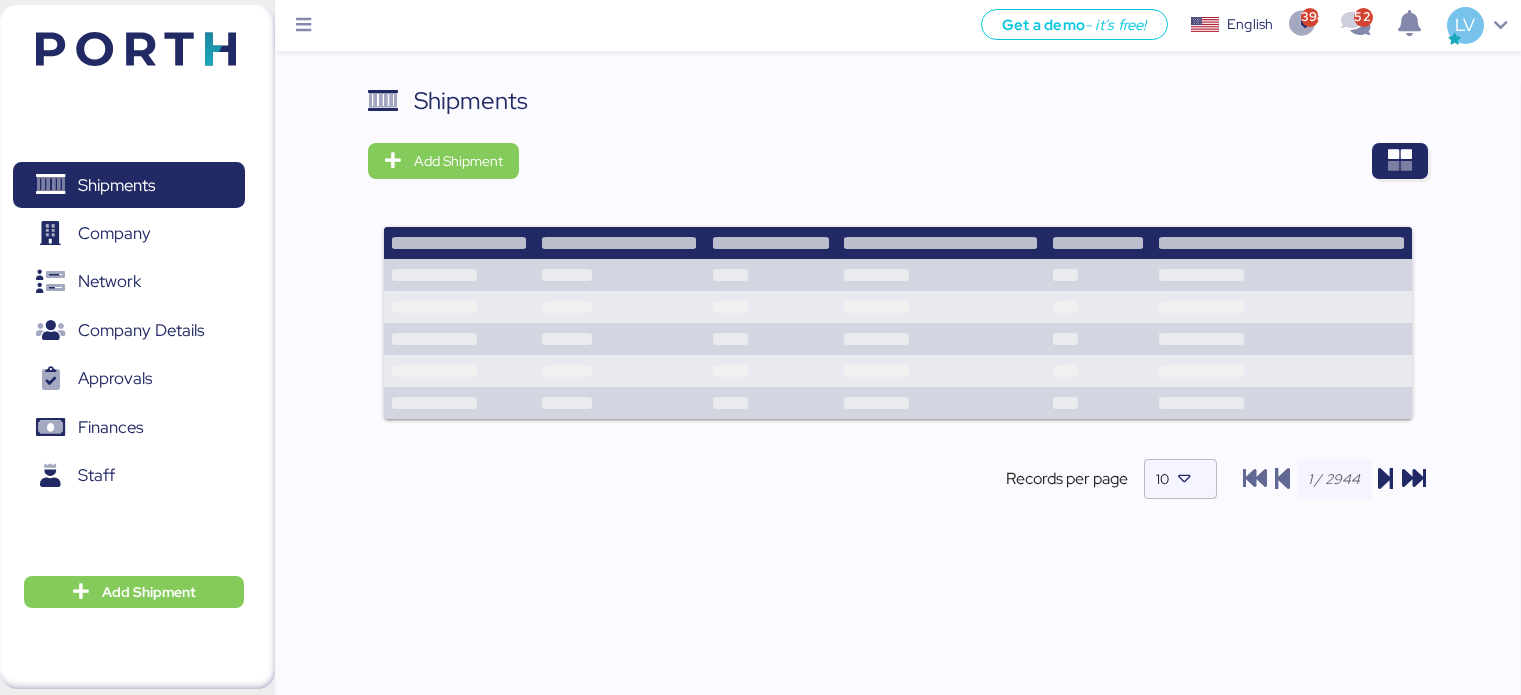 scroll, scrollTop: 0, scrollLeft: 0, axis: both 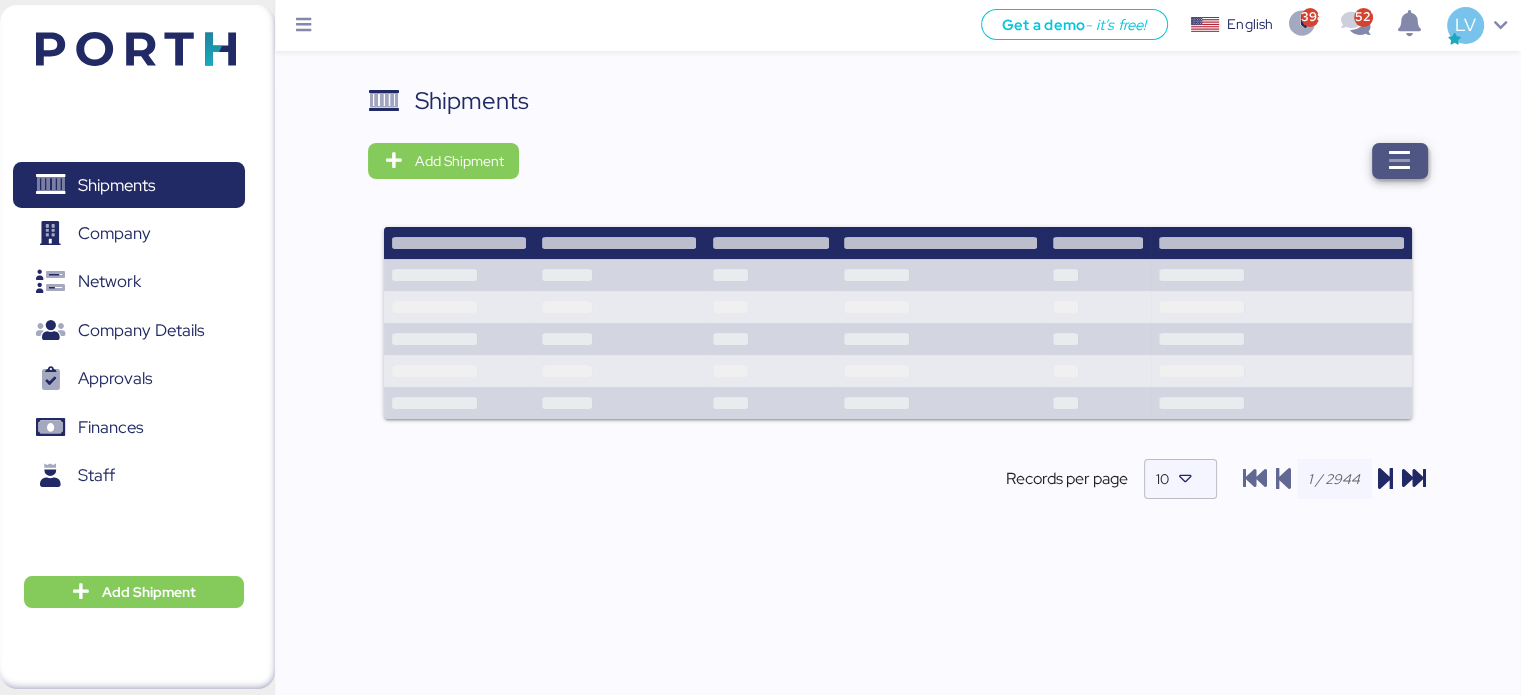 click at bounding box center (1400, 161) 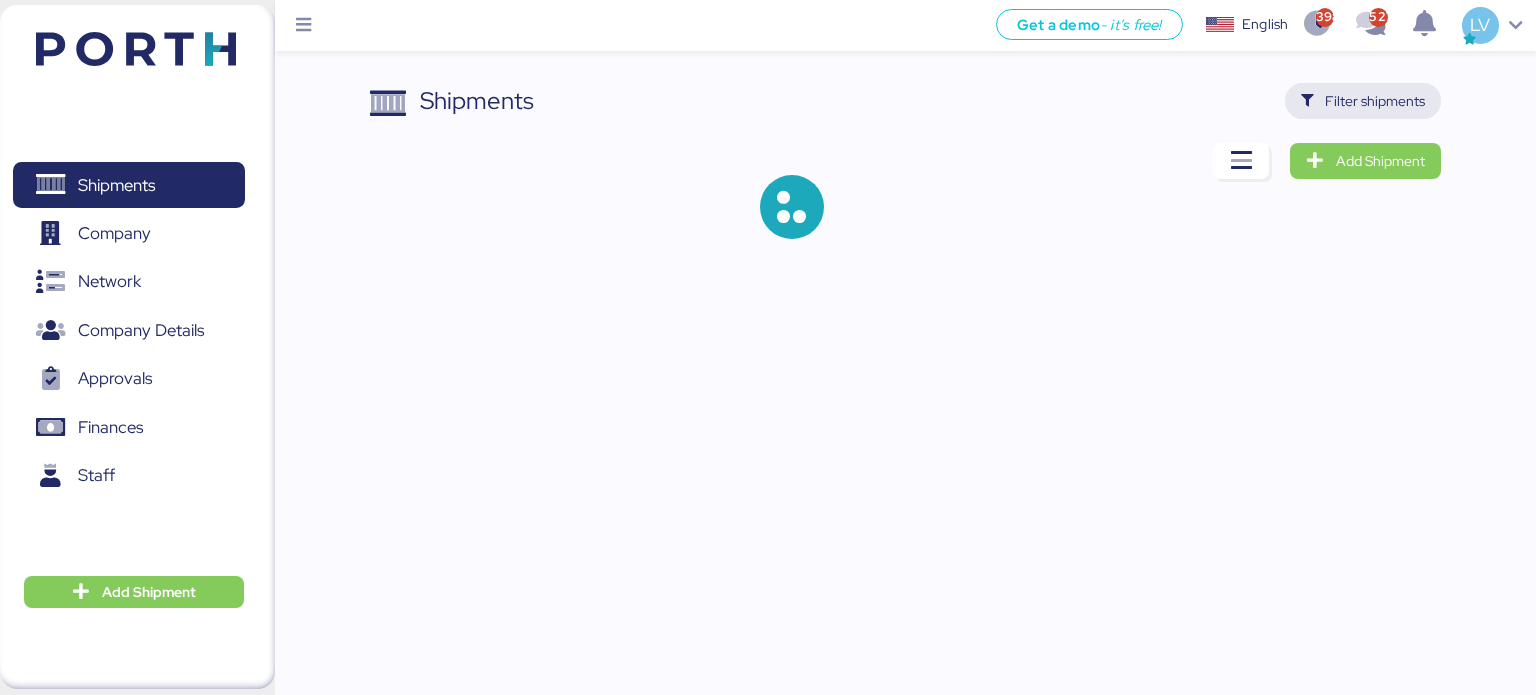 click on "Filter shipments" at bounding box center [1375, 101] 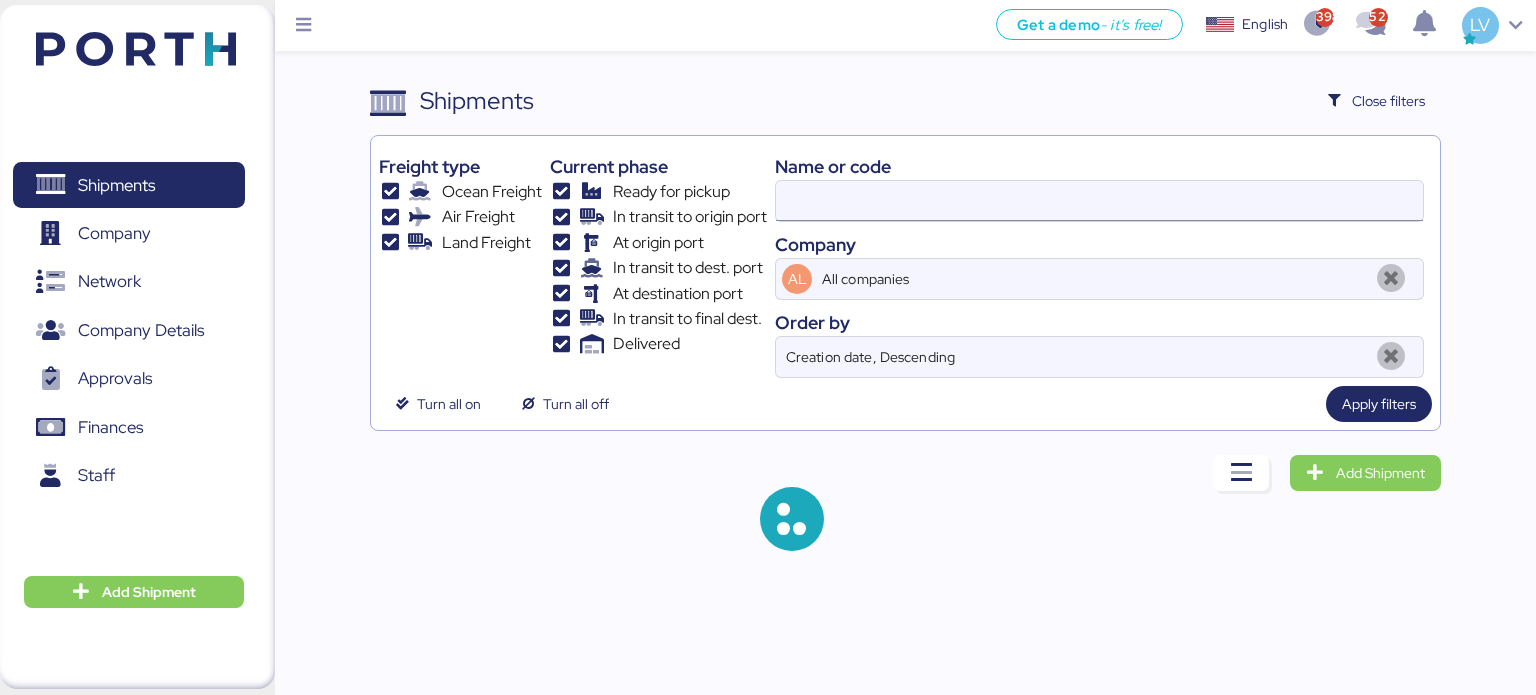 click at bounding box center [1099, 201] 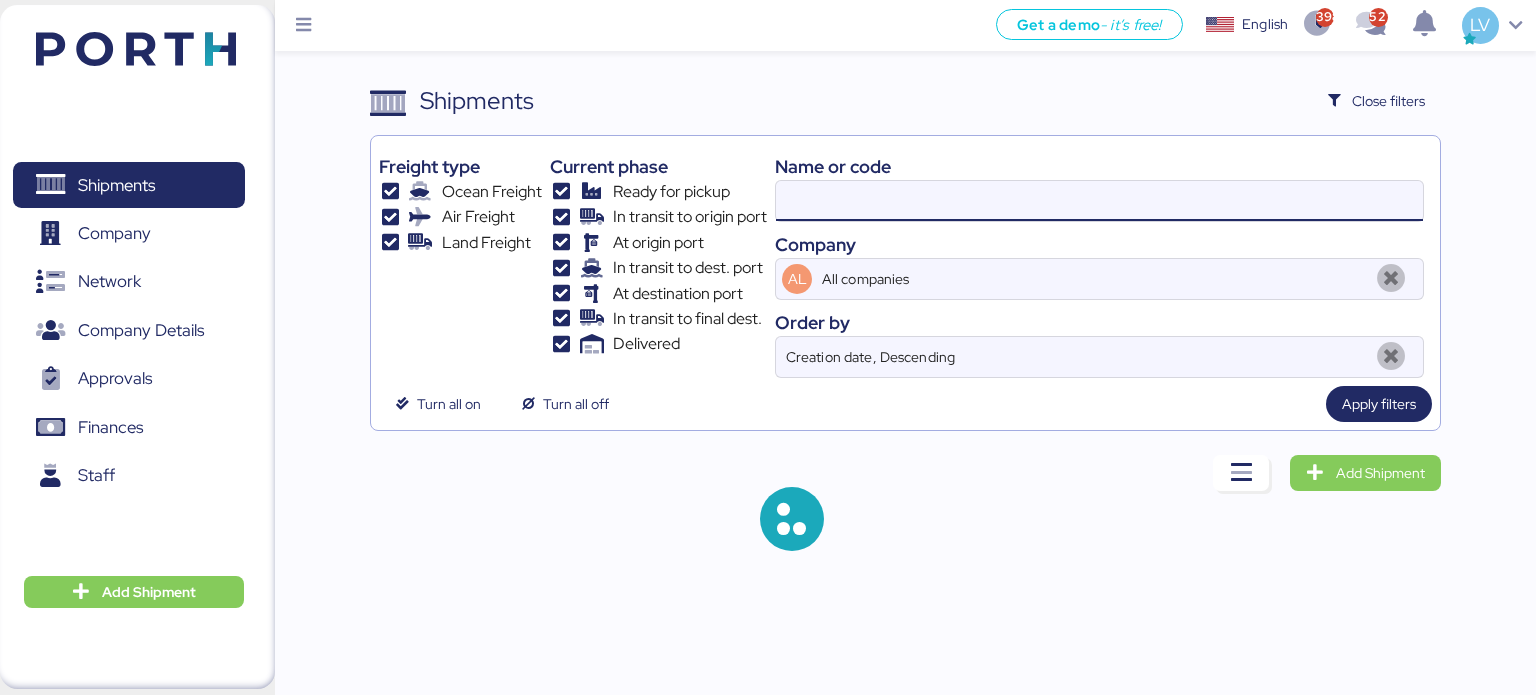 click at bounding box center [1099, 201] 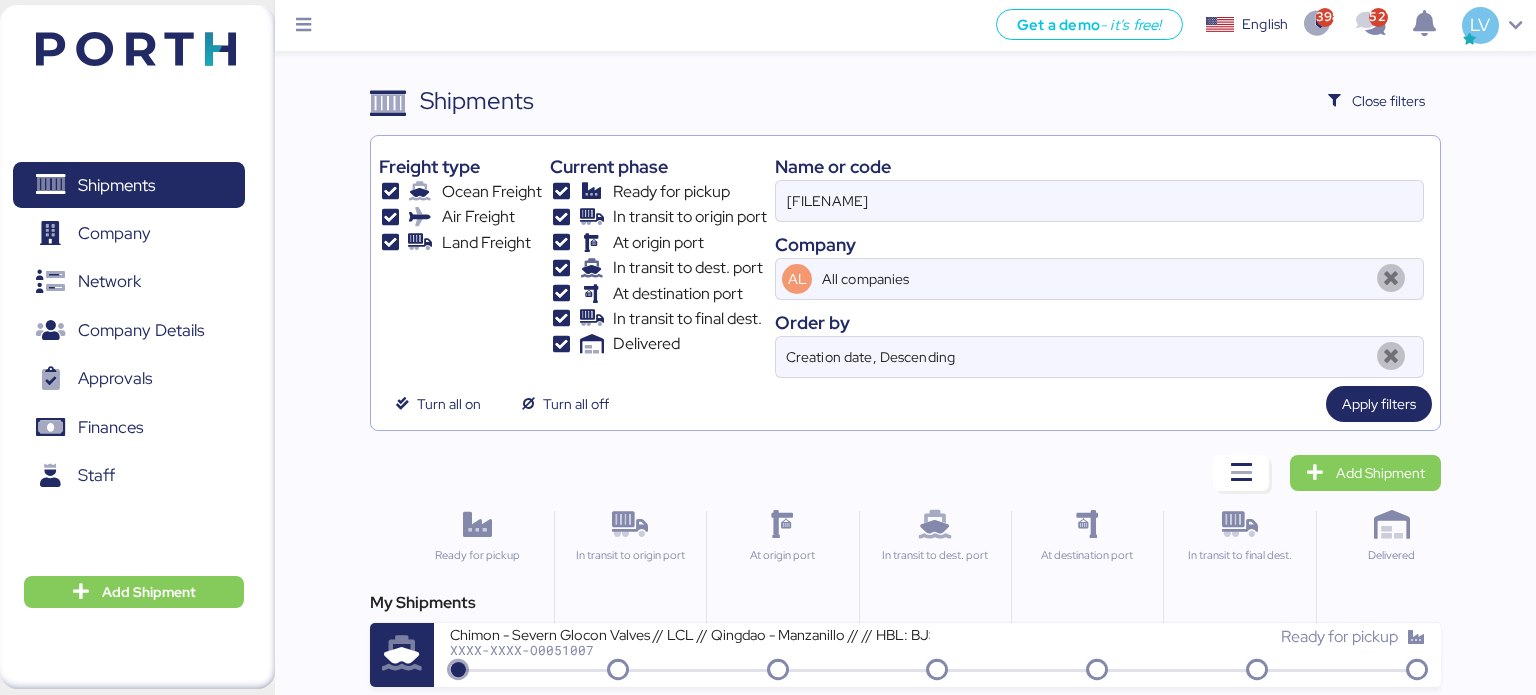 click on "Name or code" at bounding box center (1099, 166) 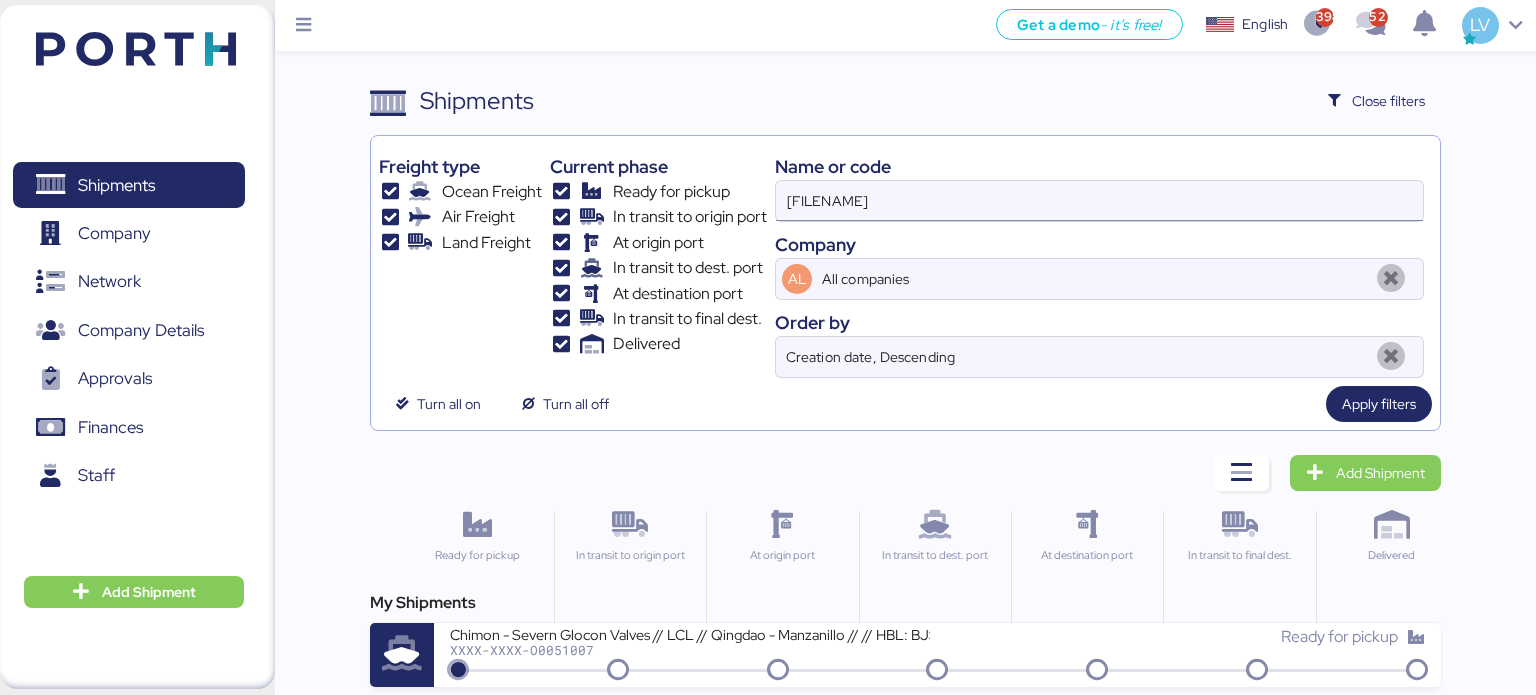 click on "[FILENAME]" at bounding box center (1099, 201) 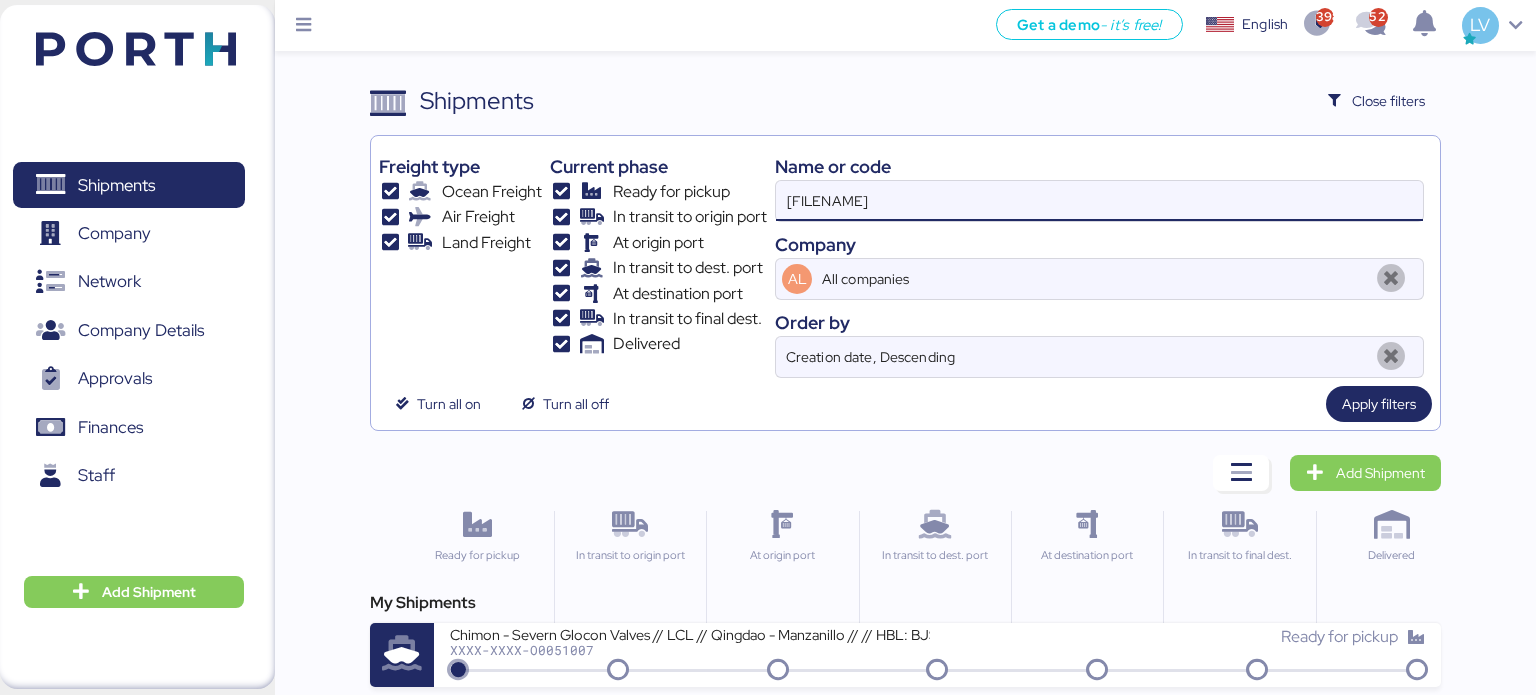 click on "[FILENAME]" at bounding box center [1099, 201] 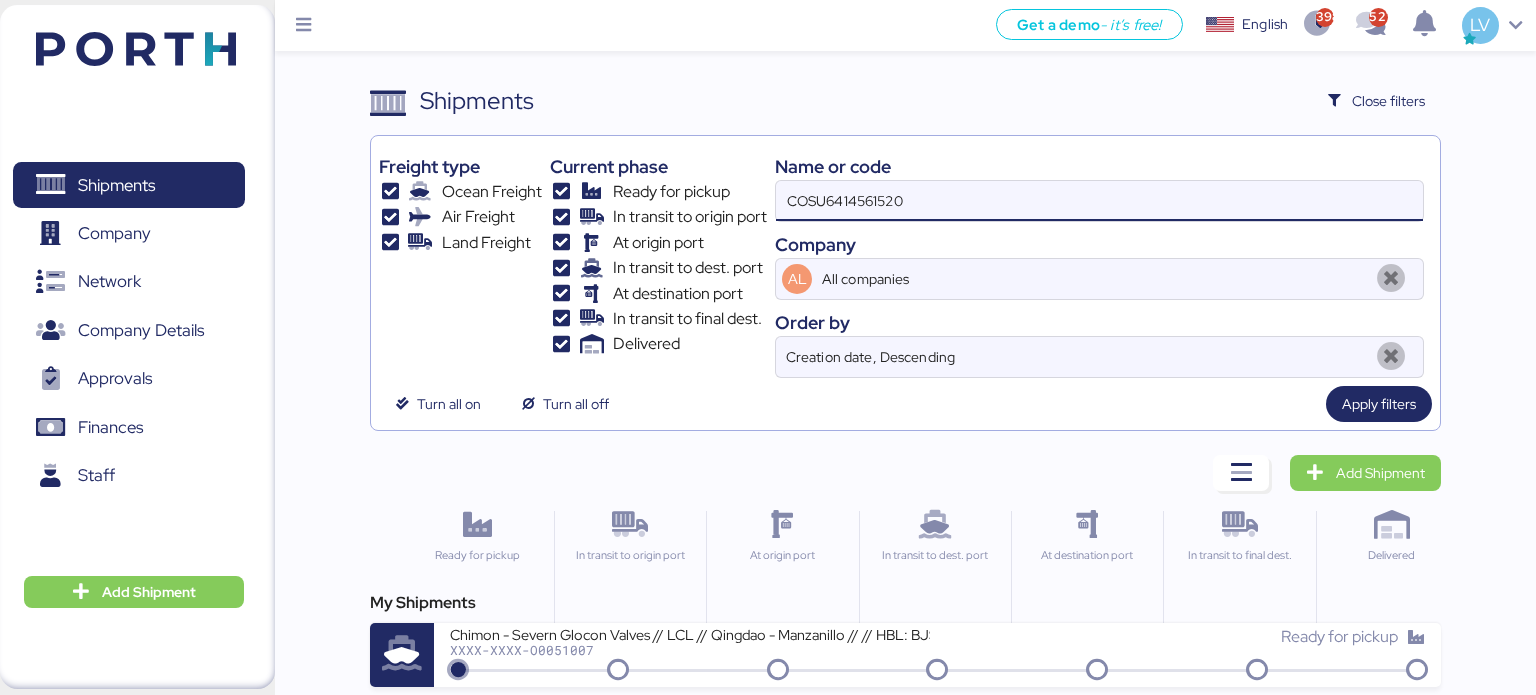 type on "COSU6414561520" 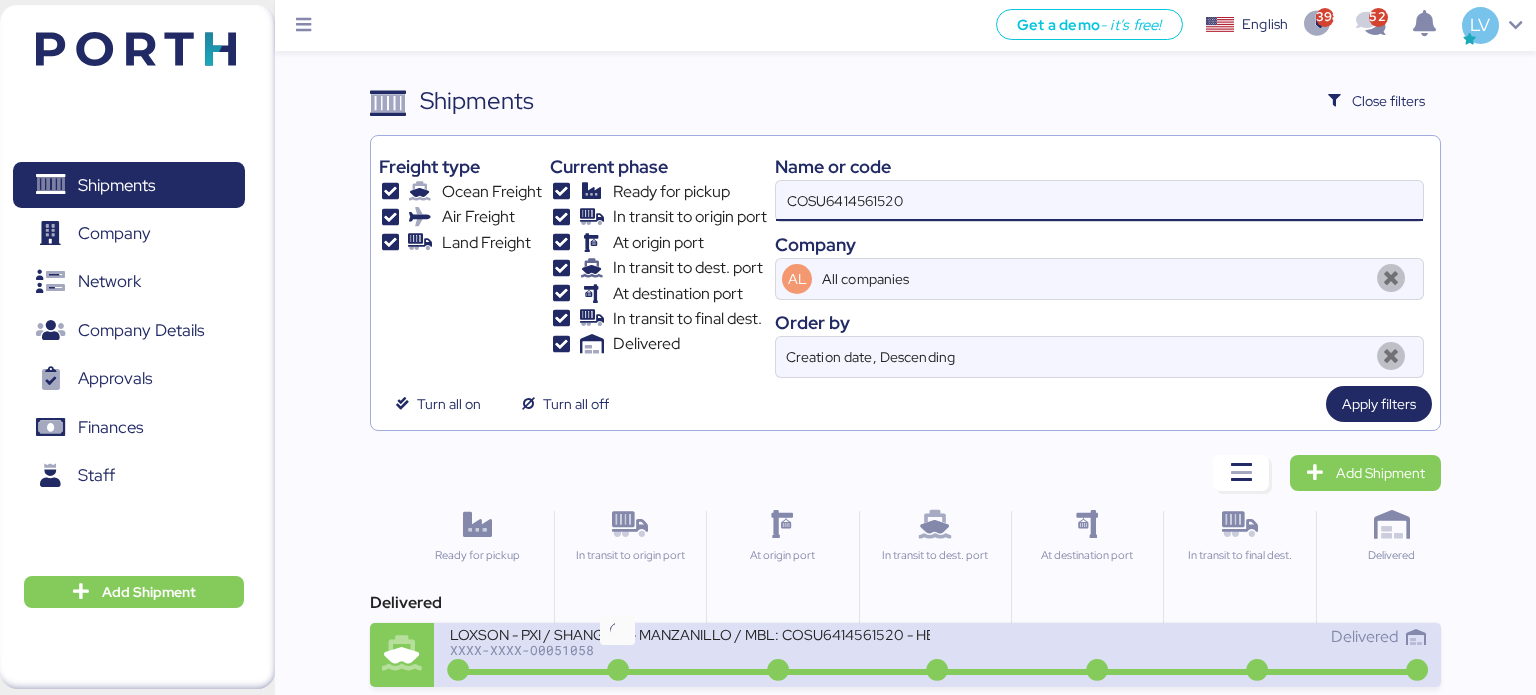 click at bounding box center (618, 671) 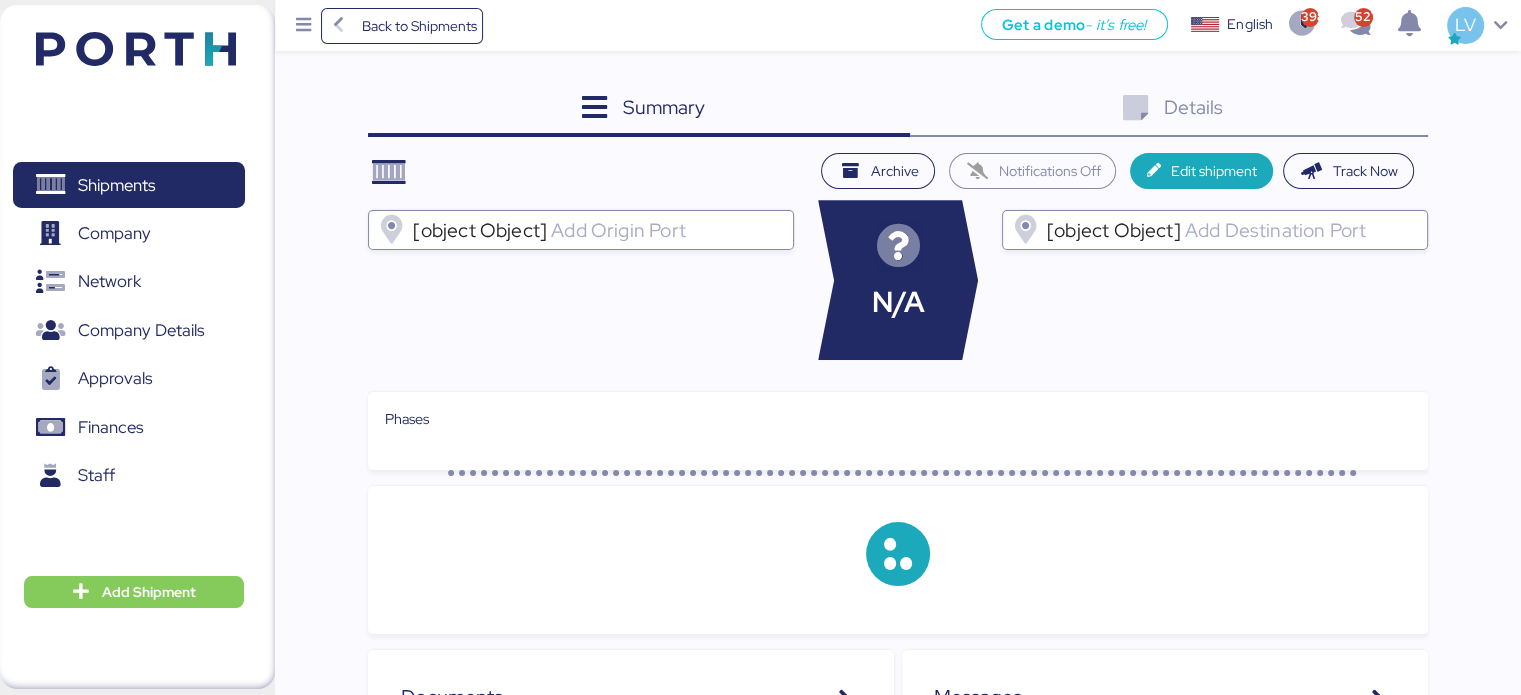 click on "Summary 0   Details 0   Chat 0   Documents 0   Collaborators 0   Activity 0   Charges 0   Name
[FILENAME].pdf
[NUMBER]-[DATE].pdf
private
[FILENAME].pdf
private
[M_NUMBER] [FILENAME].xls
[M_NUMBER] [FILENAME].xlsx
Show less documents Activity
The information has not been found
Messages" at bounding box center (760, 586) 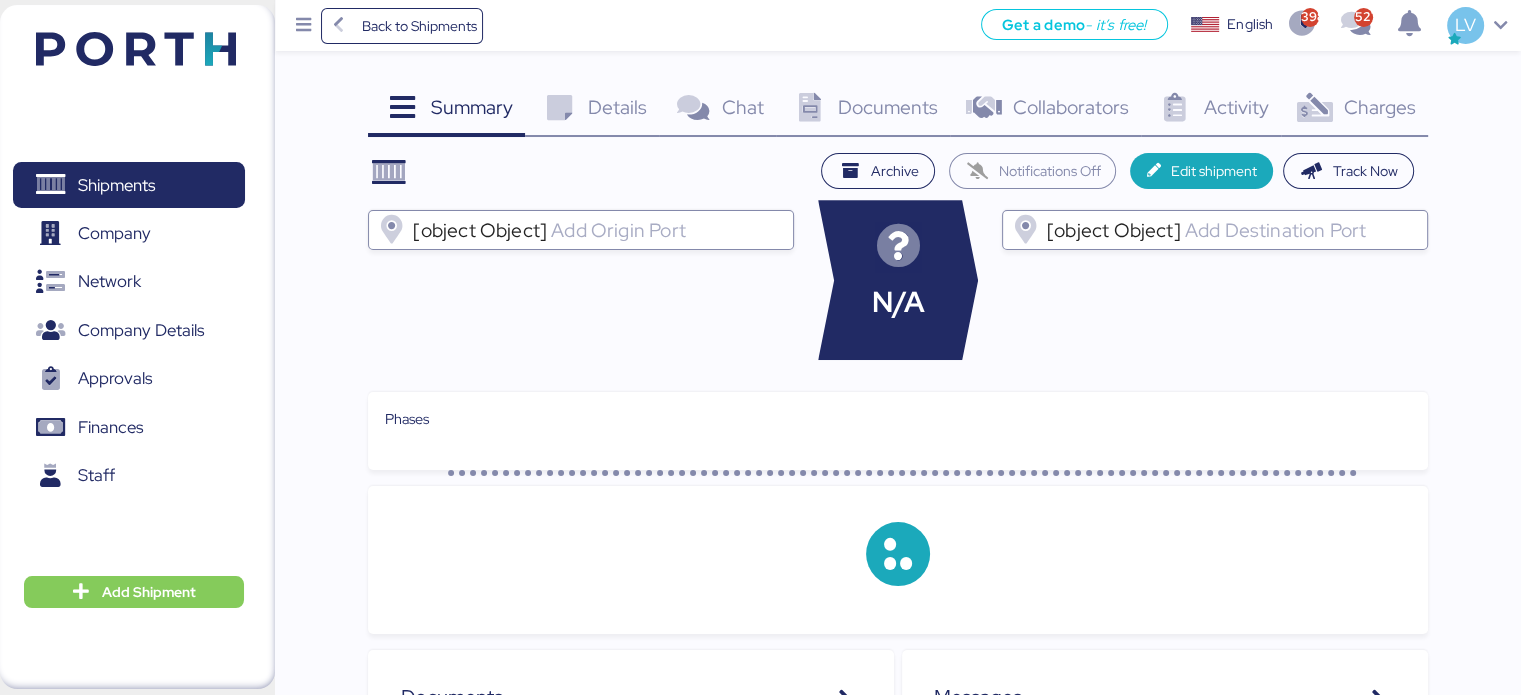 click on "Charges 0" at bounding box center (1354, 110) 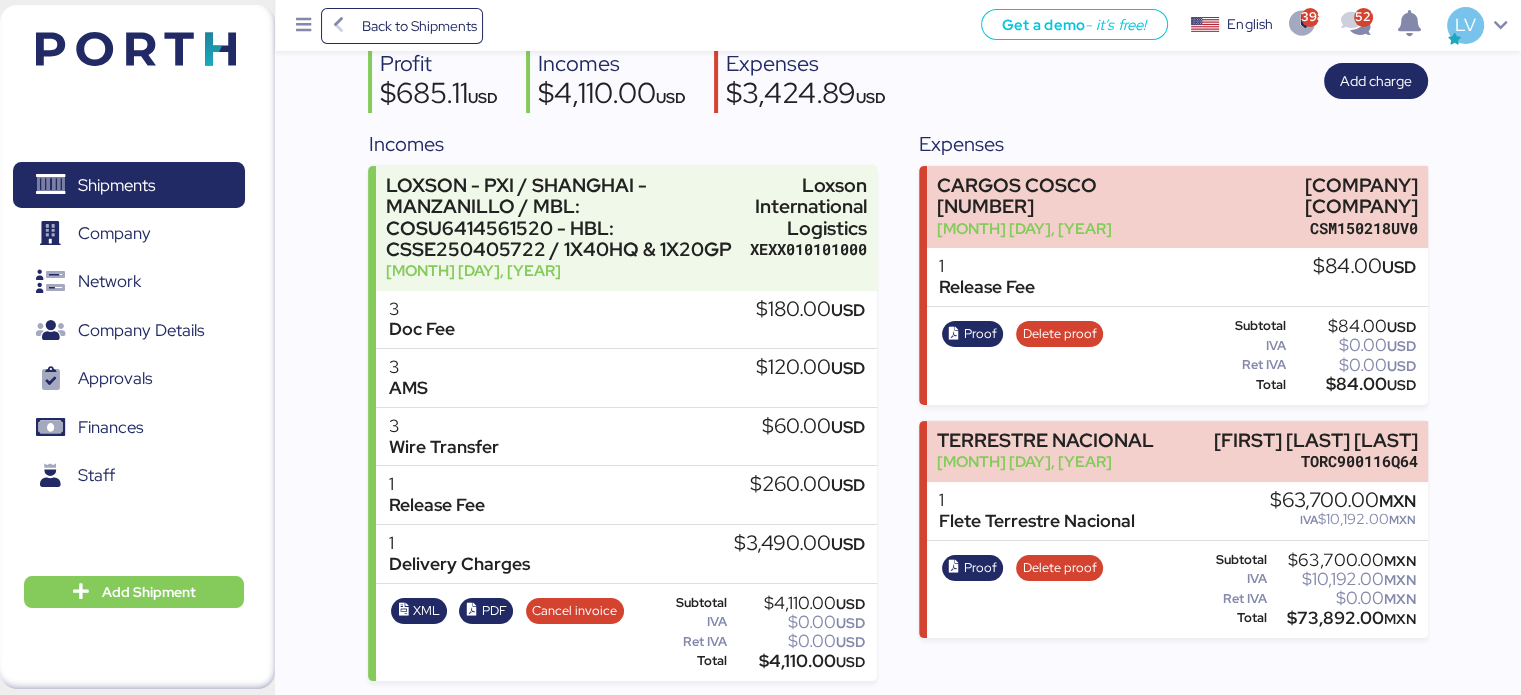 scroll, scrollTop: 182, scrollLeft: 0, axis: vertical 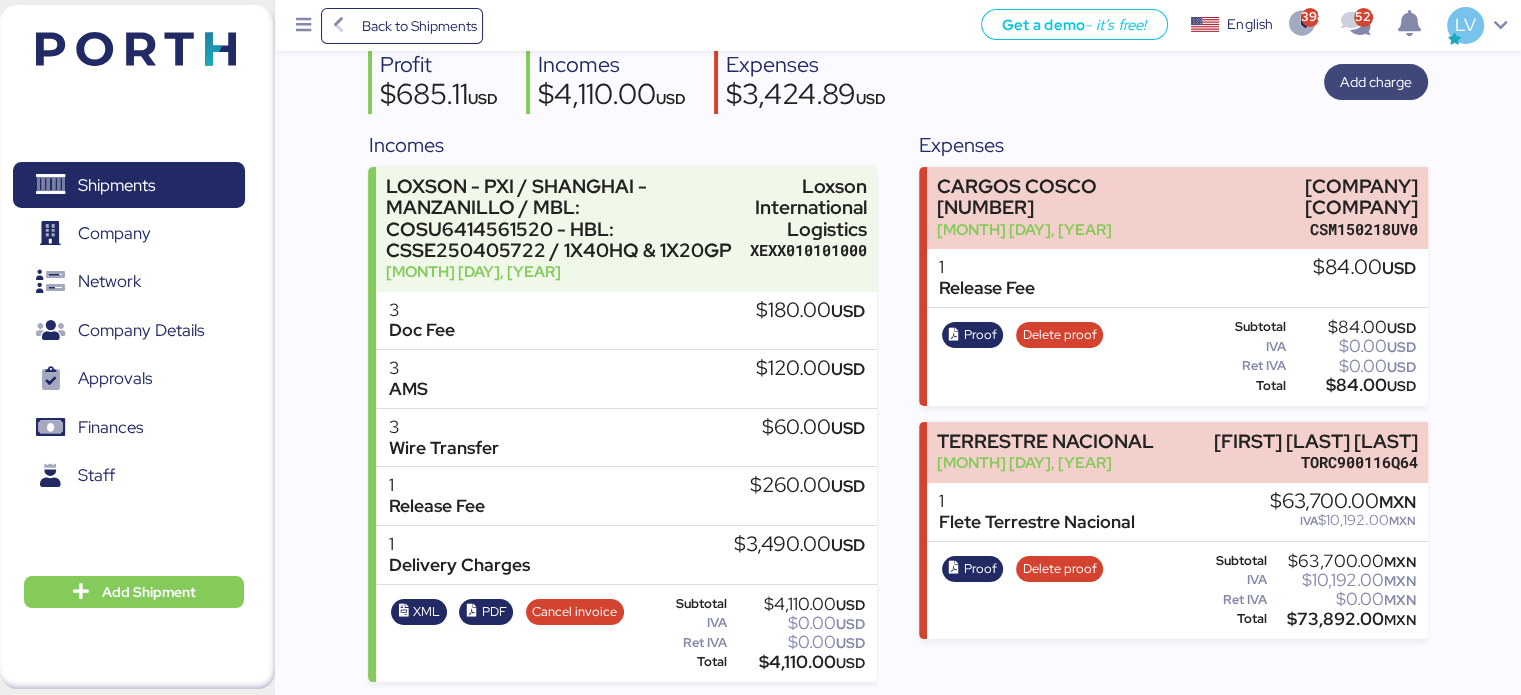 click on "Add charge" at bounding box center (1376, 82) 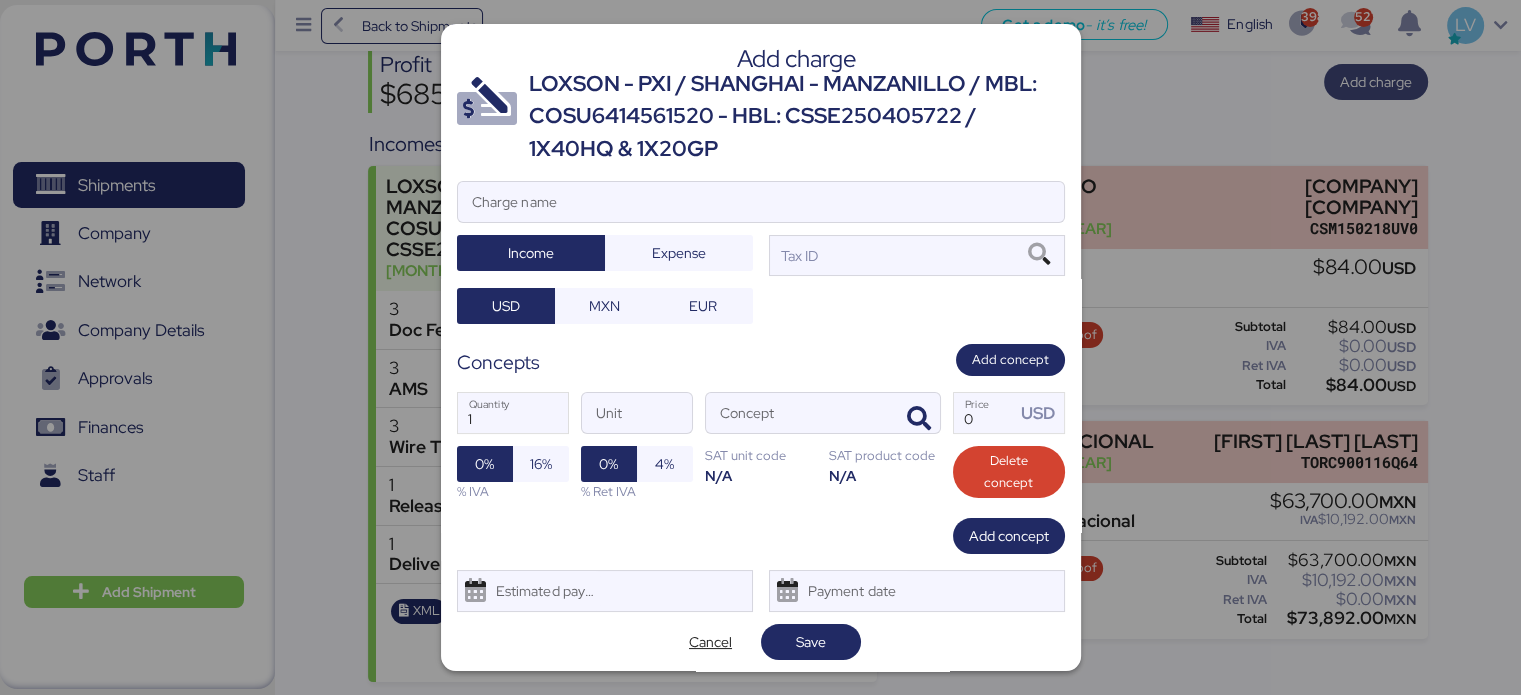 scroll, scrollTop: 0, scrollLeft: 0, axis: both 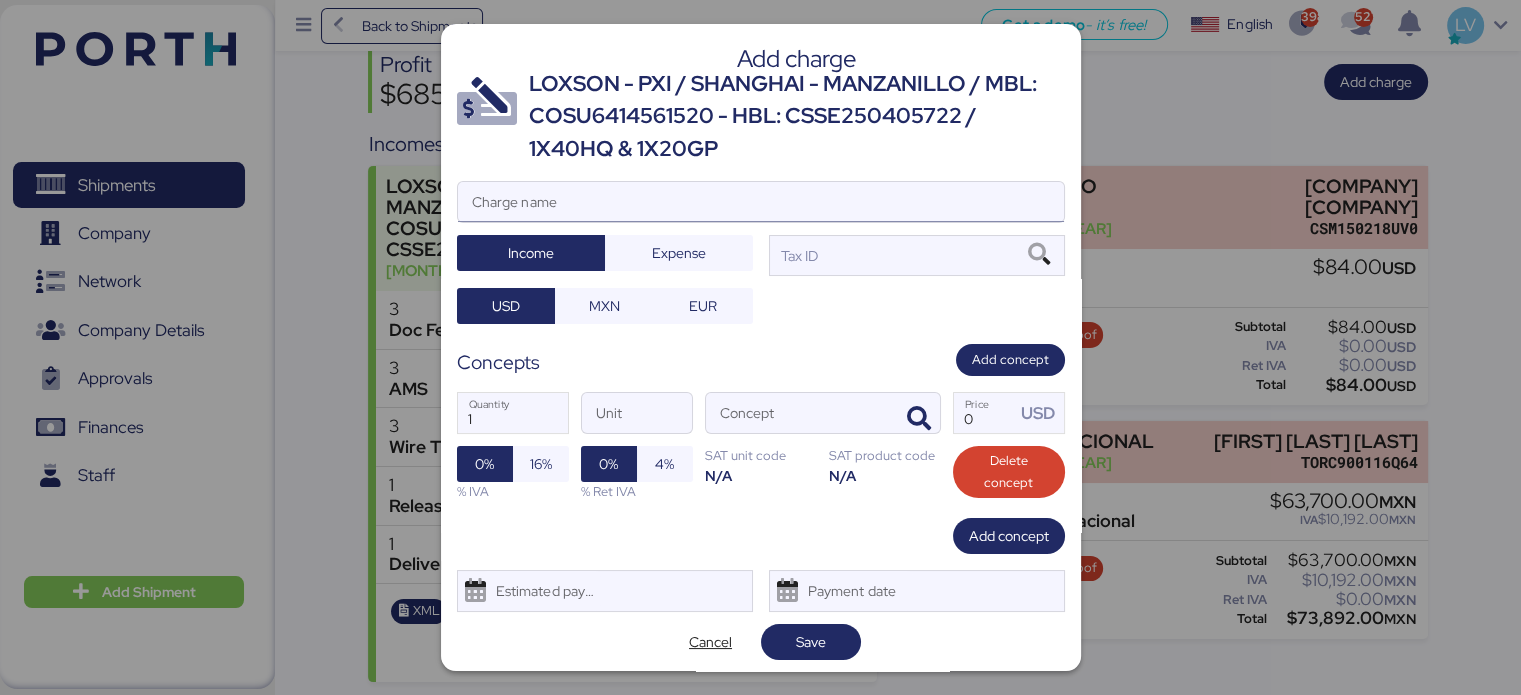 click on "Charge name" at bounding box center [761, 202] 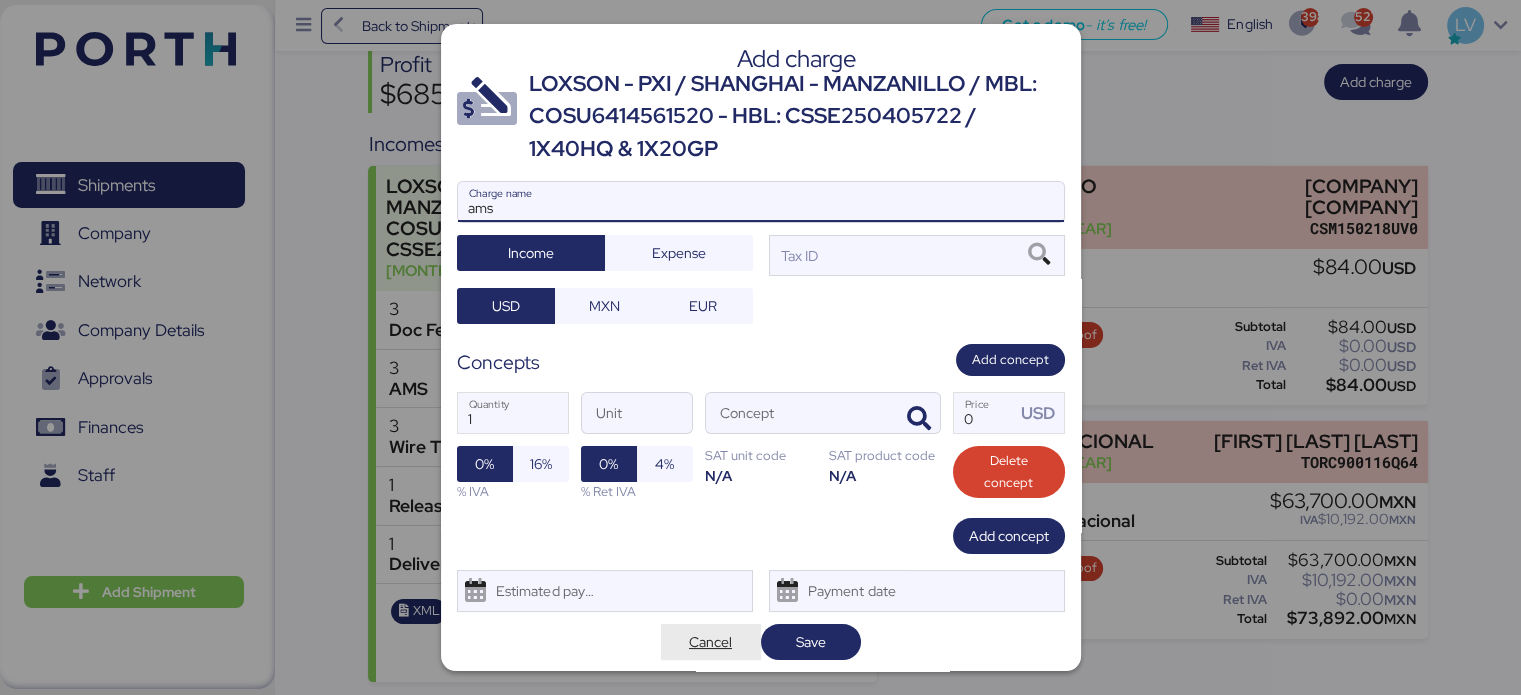 type on "ams" 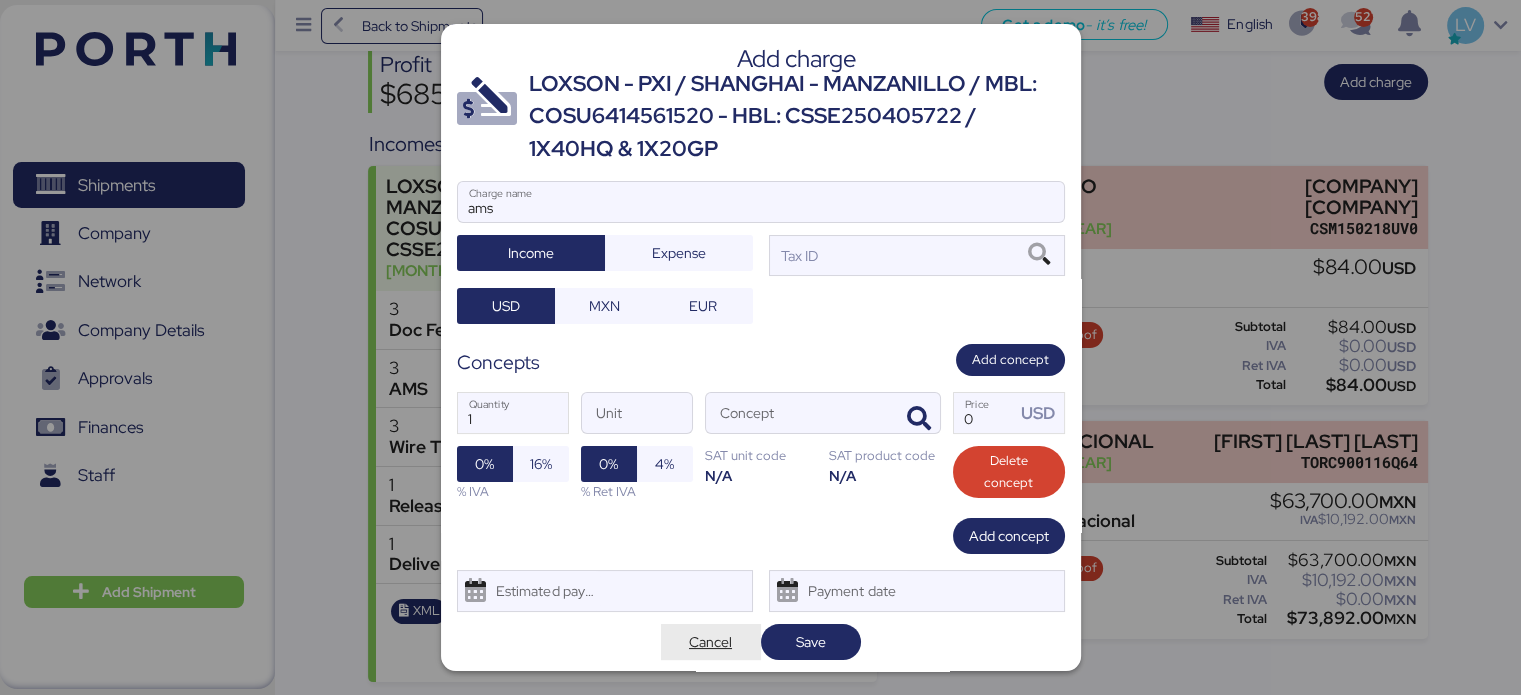 click on "Cancel" at bounding box center [710, 642] 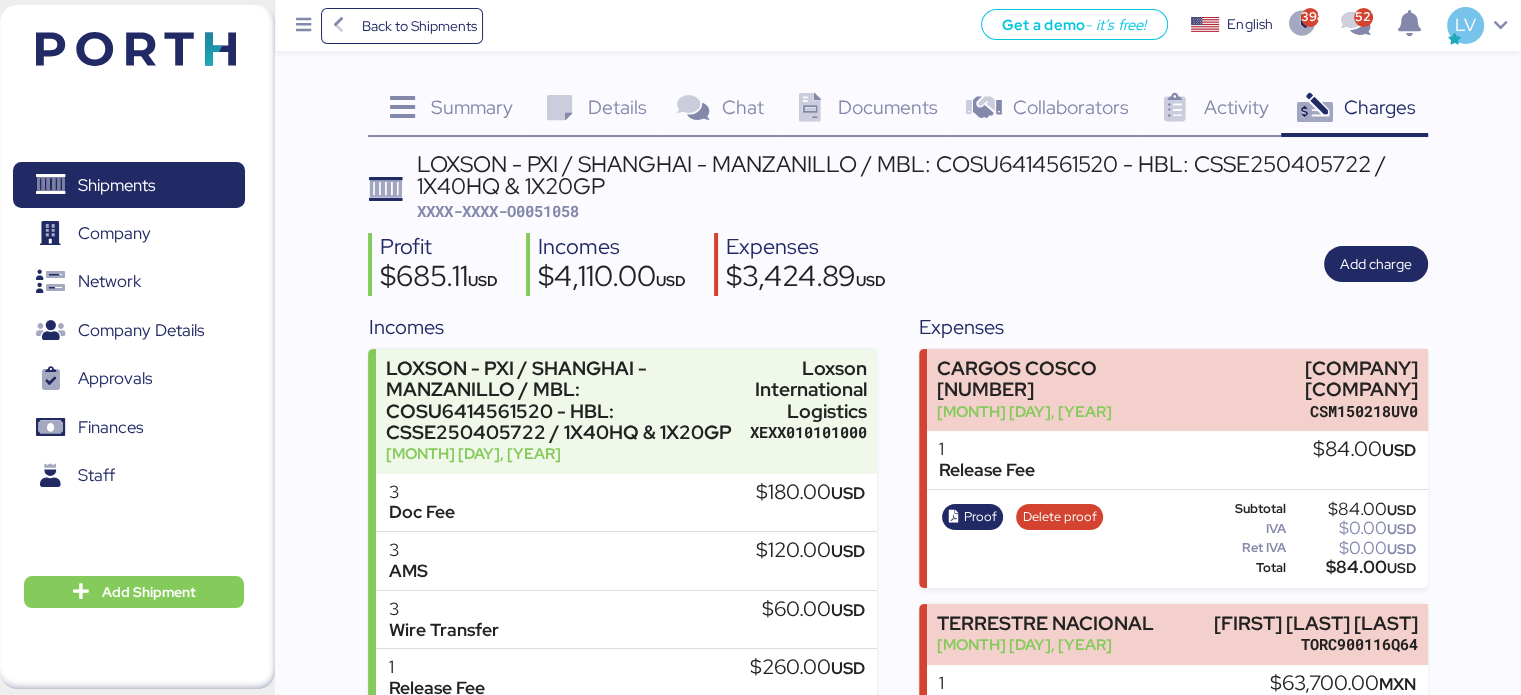 click on "Documents 0" at bounding box center [863, 110] 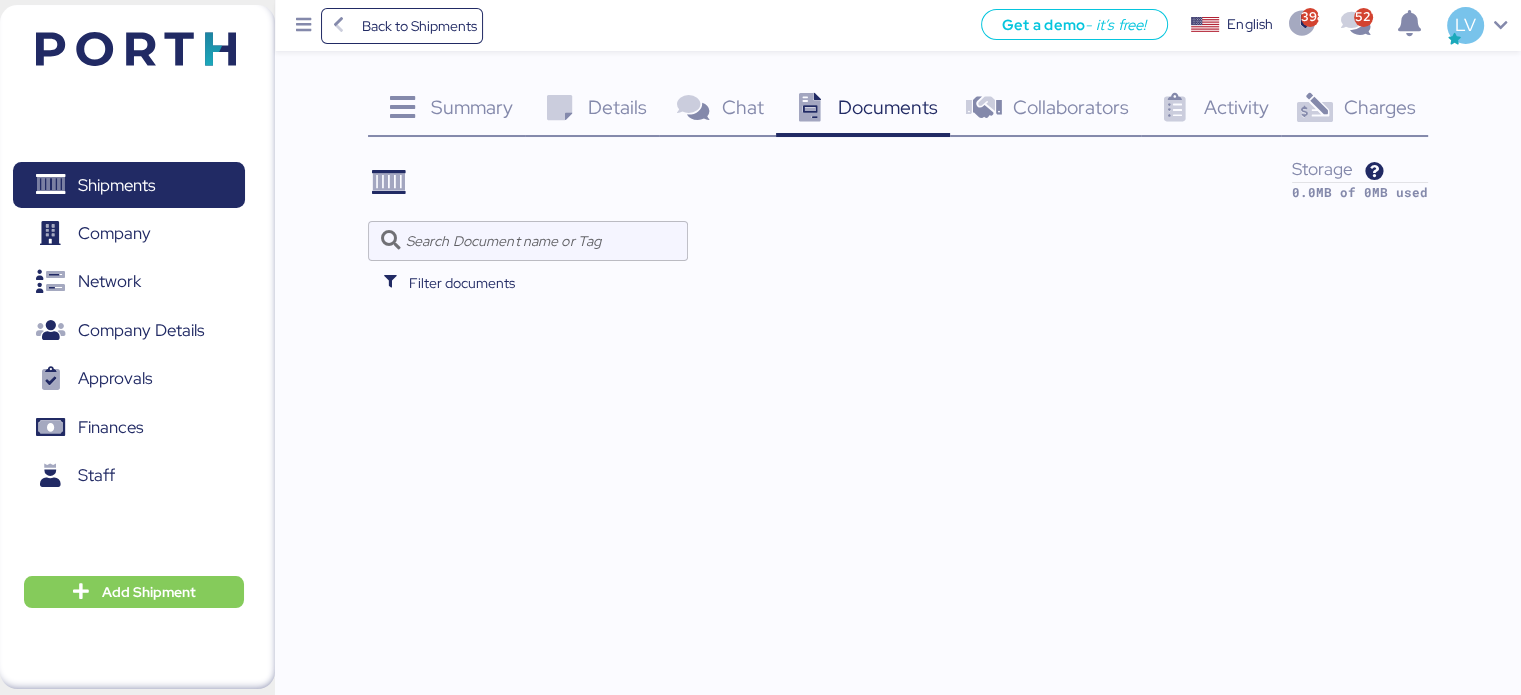 scroll, scrollTop: 0, scrollLeft: 0, axis: both 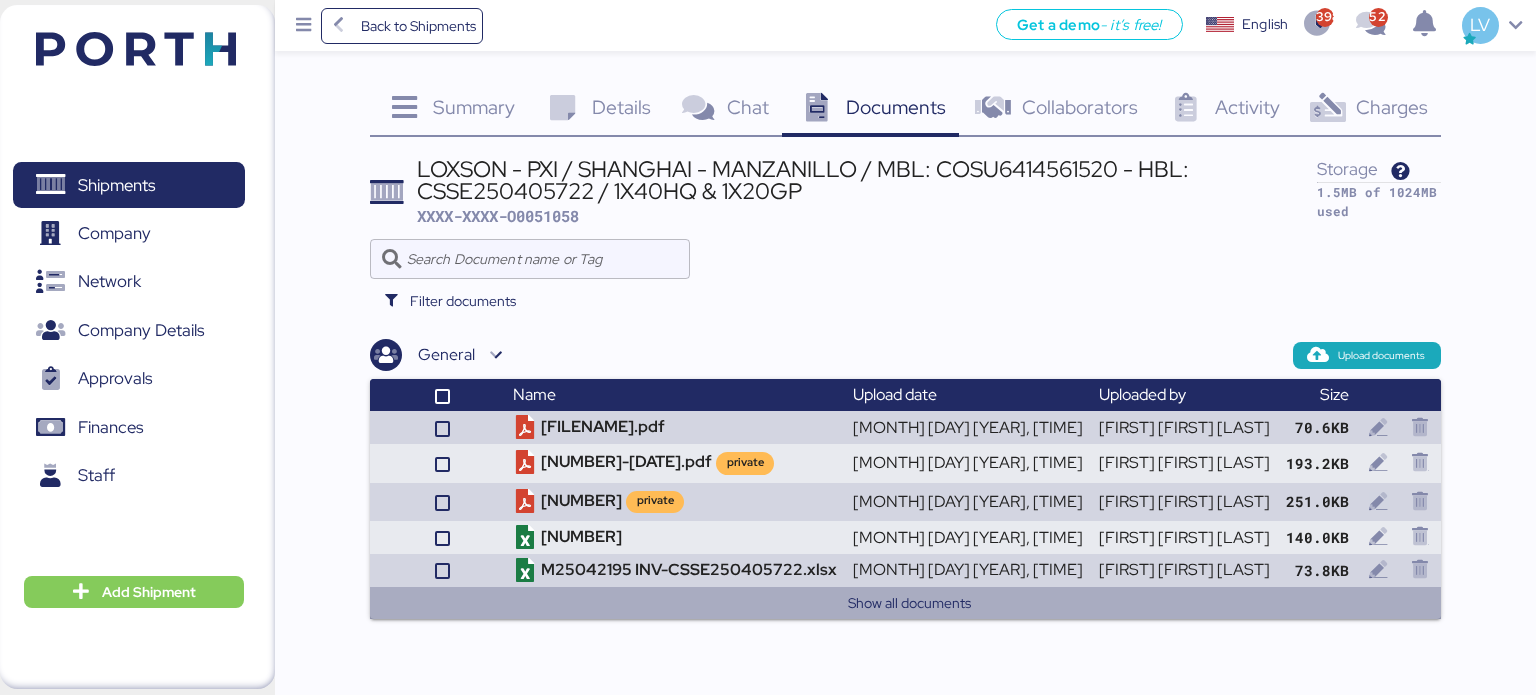 click on "Show all documents" at bounding box center [910, 603] 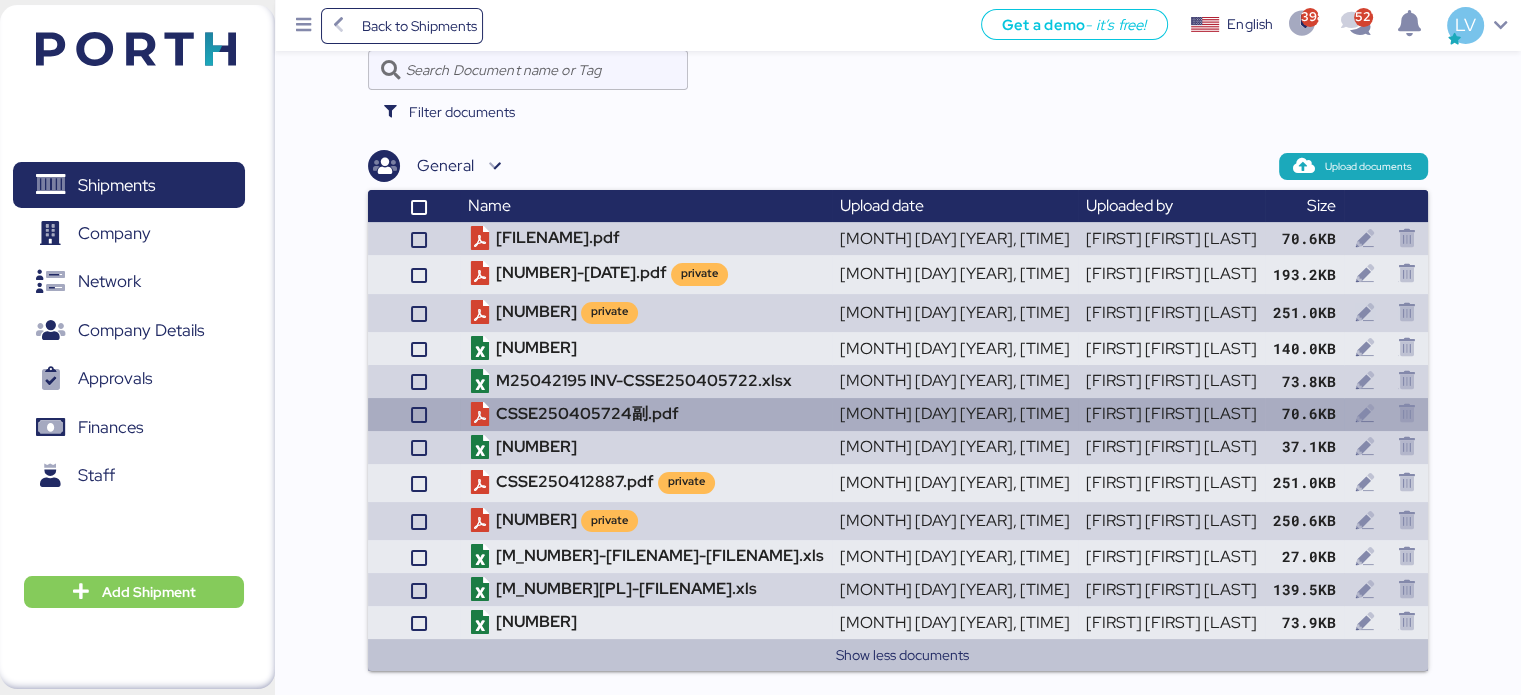 scroll, scrollTop: 0, scrollLeft: 0, axis: both 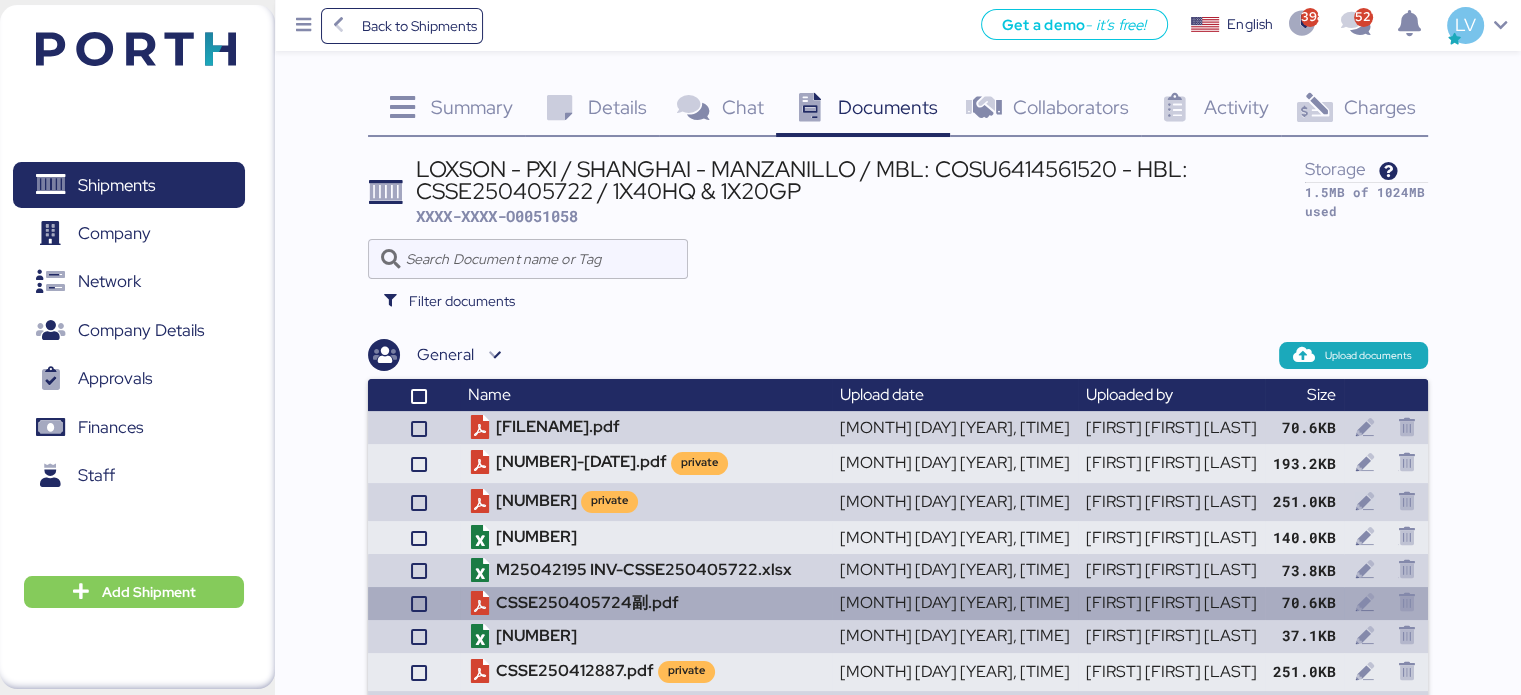 click on "Charges" at bounding box center [1379, 107] 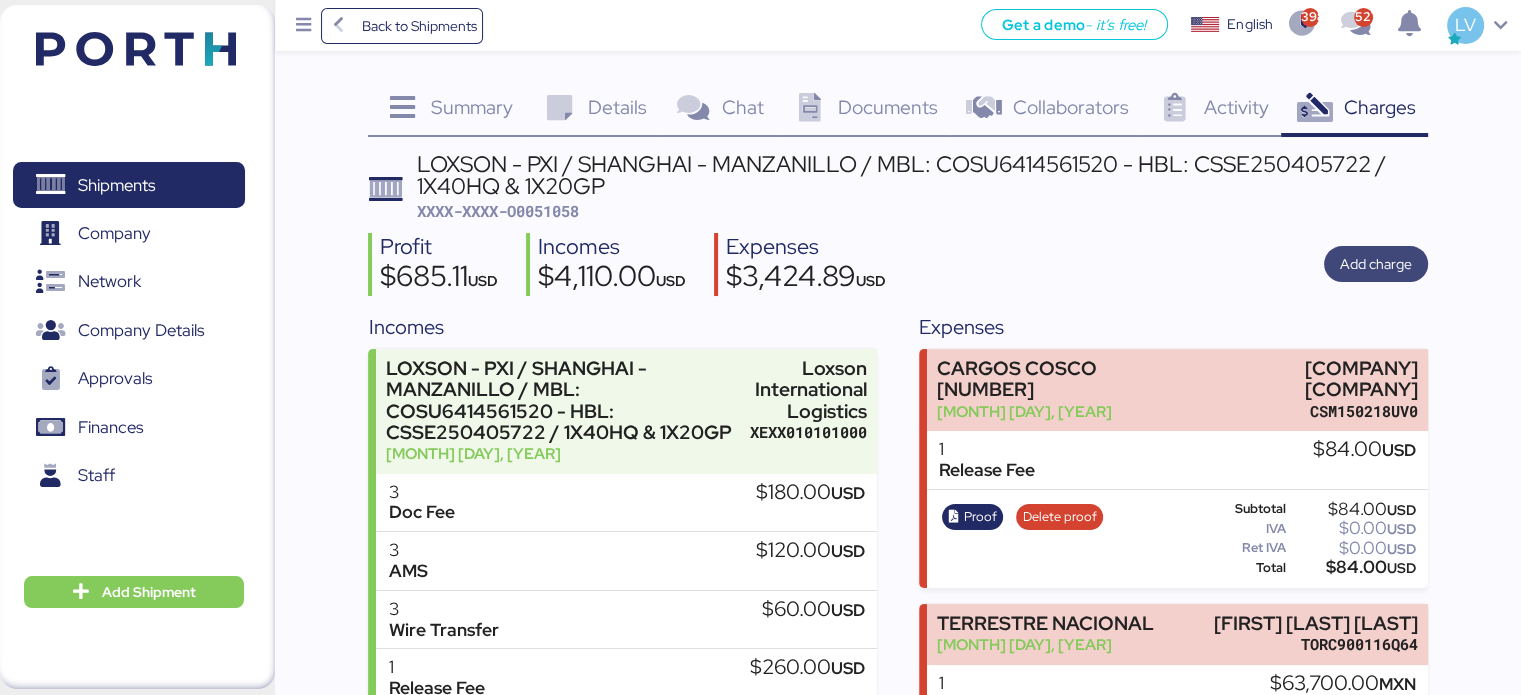 click on "Add charge" at bounding box center [1376, 264] 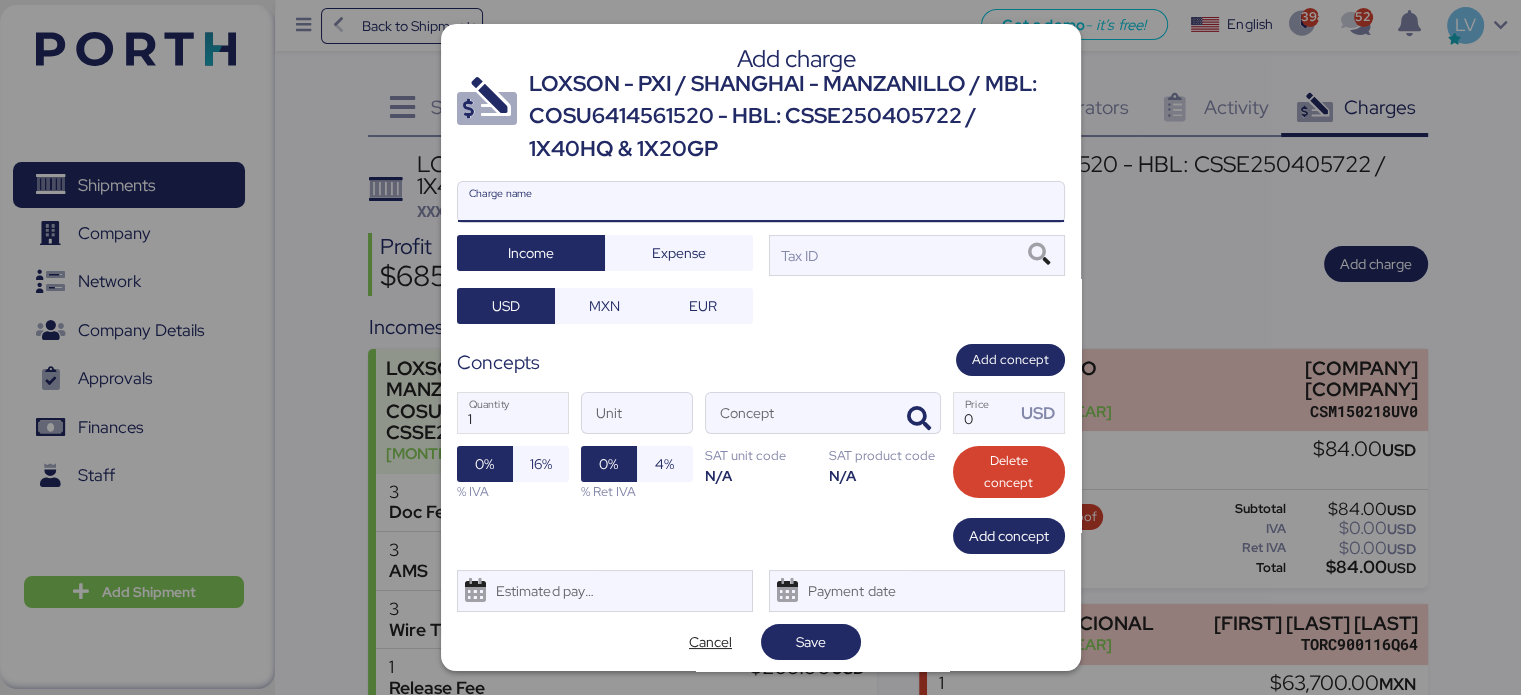click on "Charge name" at bounding box center [761, 202] 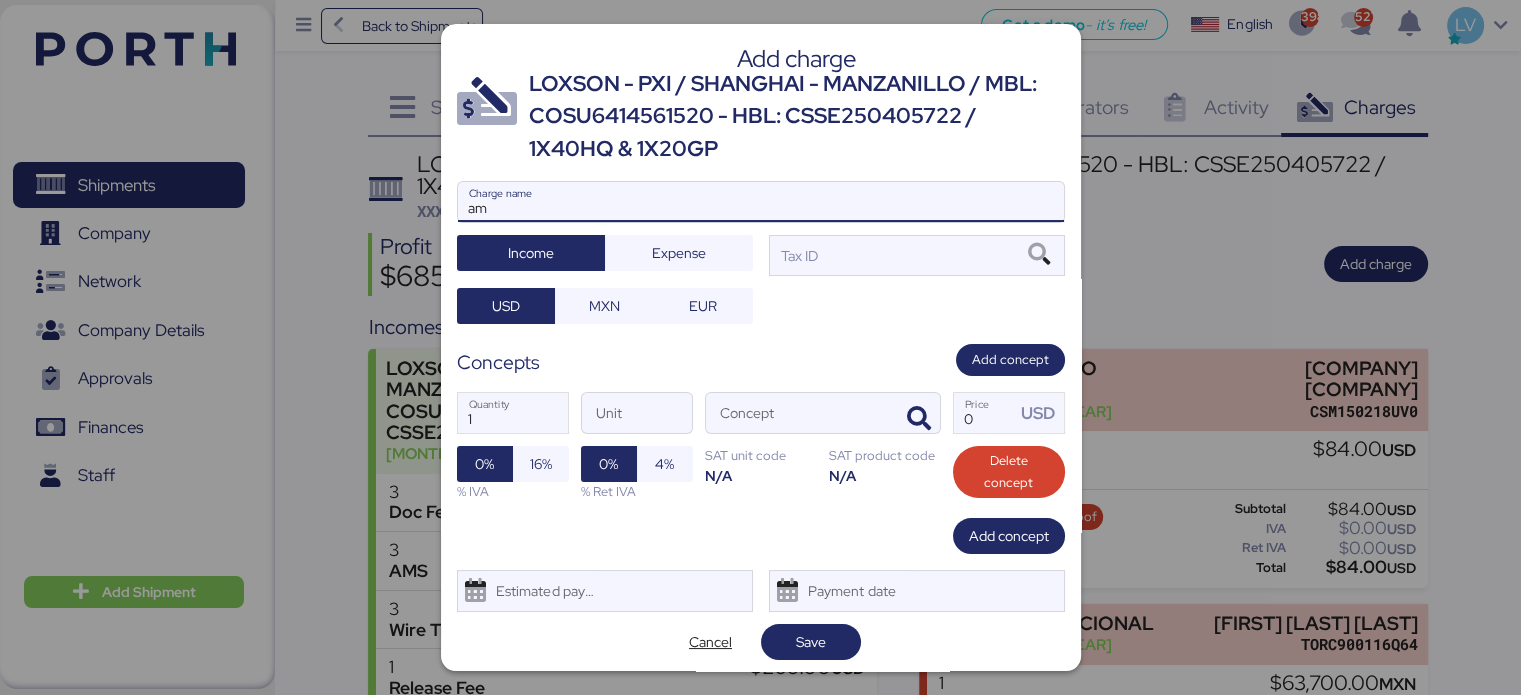 type on "a" 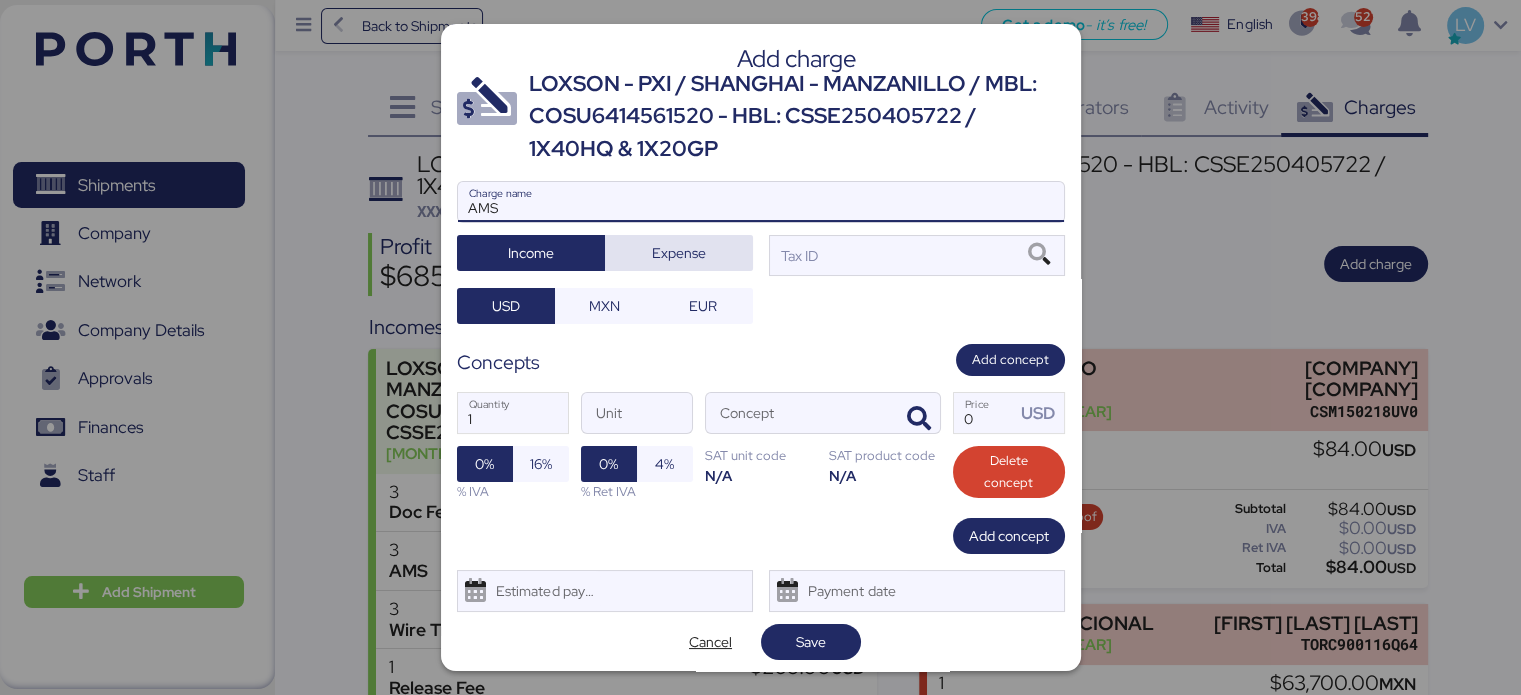 type on "AMS" 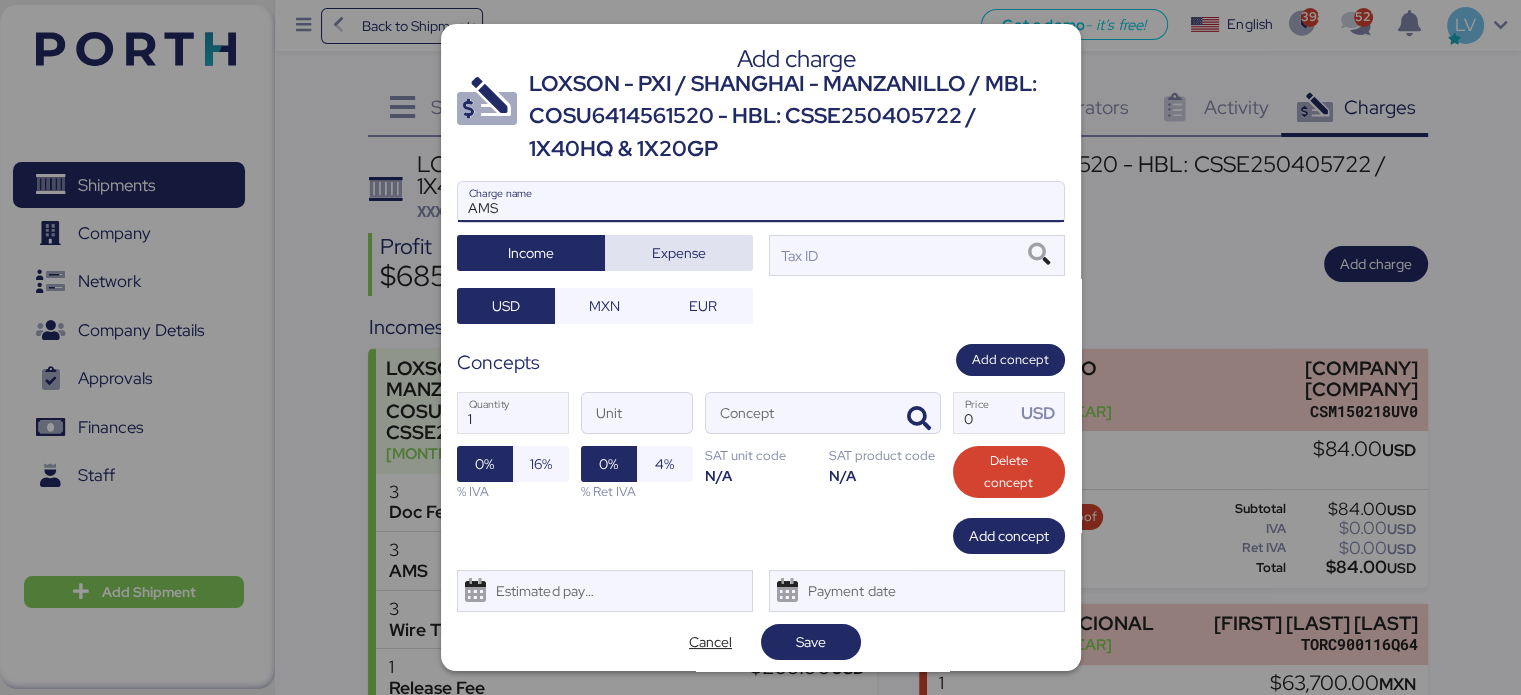 click on "Expense" at bounding box center (679, 253) 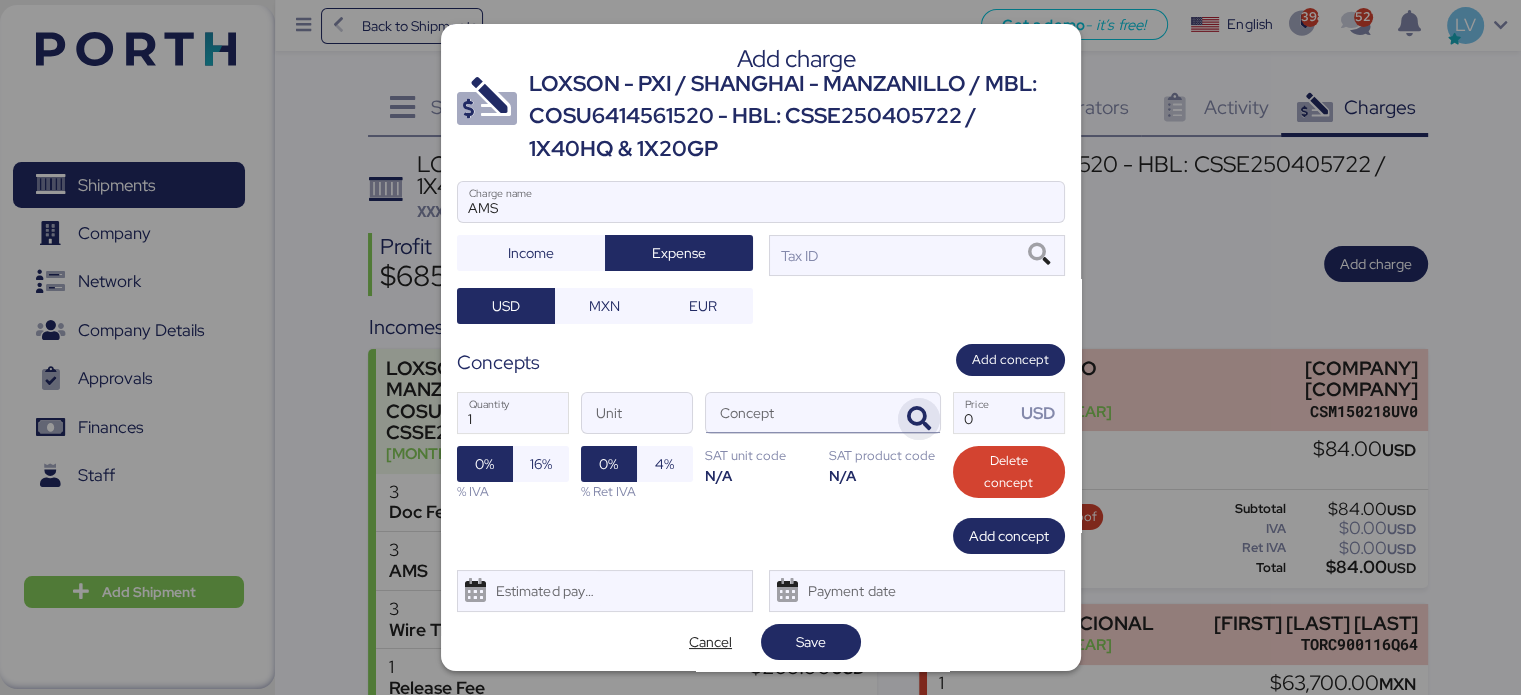 click at bounding box center (919, 419) 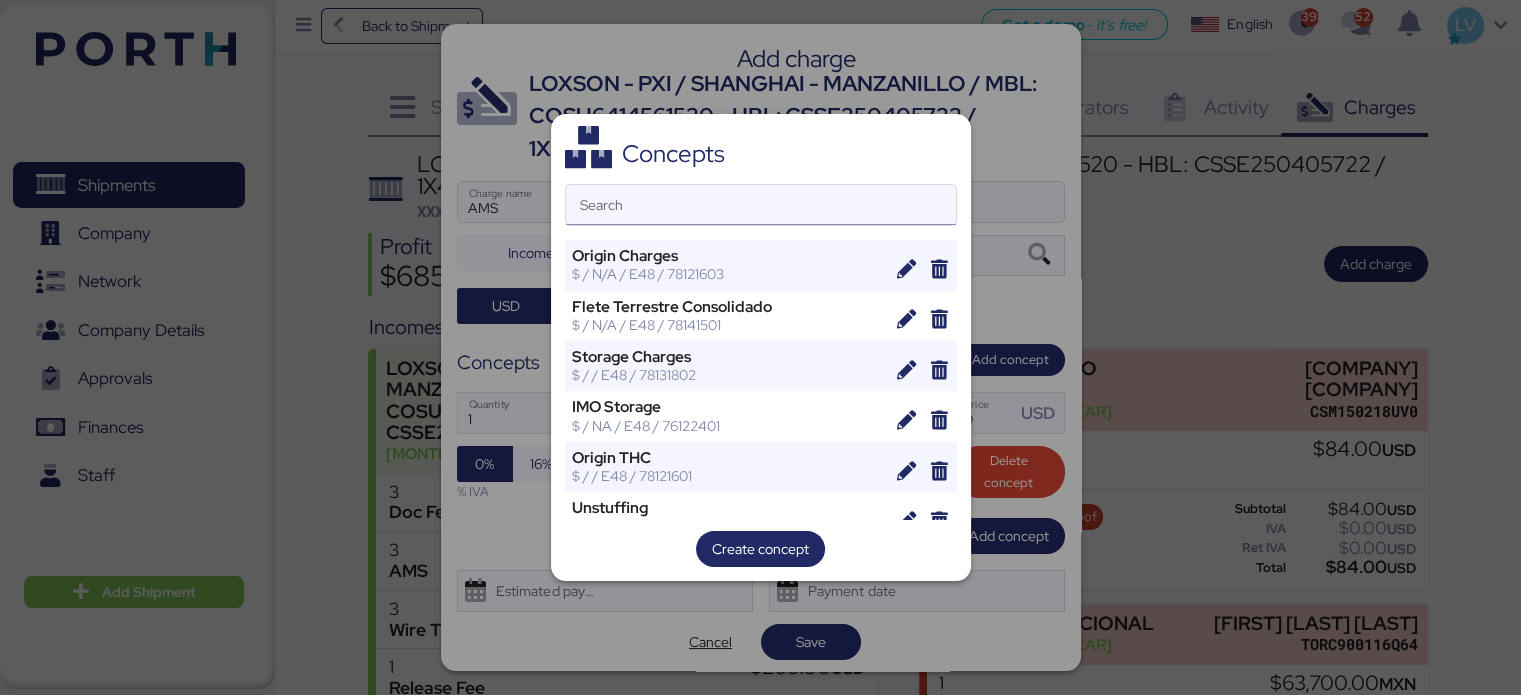 click on "Search" at bounding box center (761, 205) 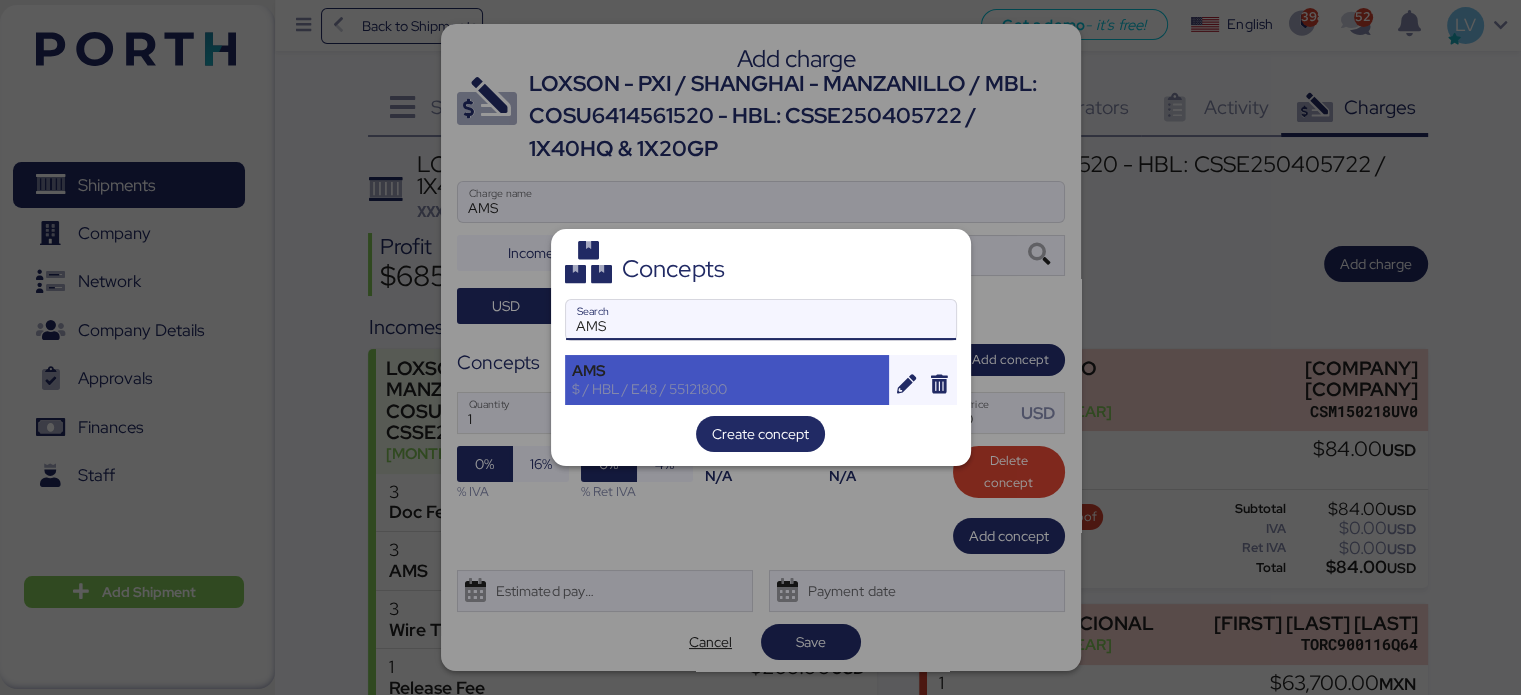 type on "AMS" 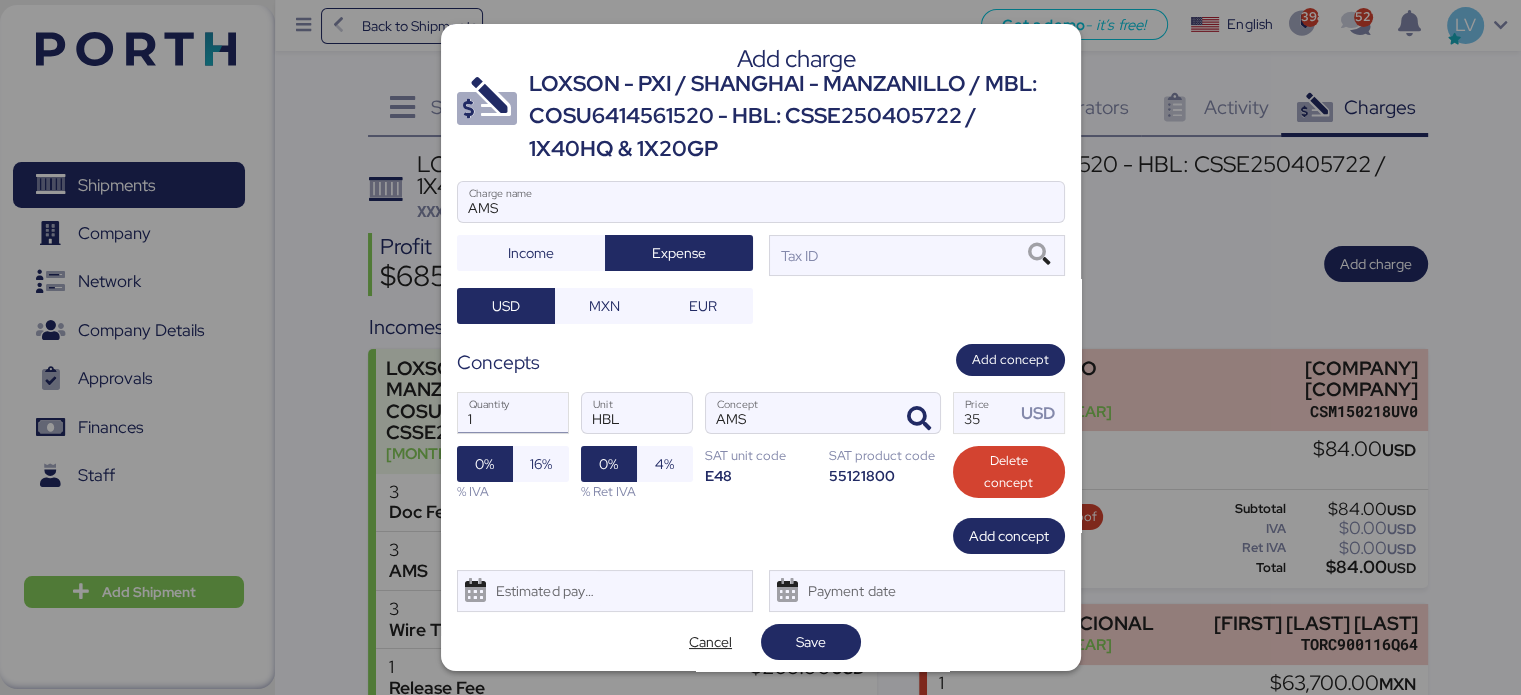 click on "1" at bounding box center (513, 413) 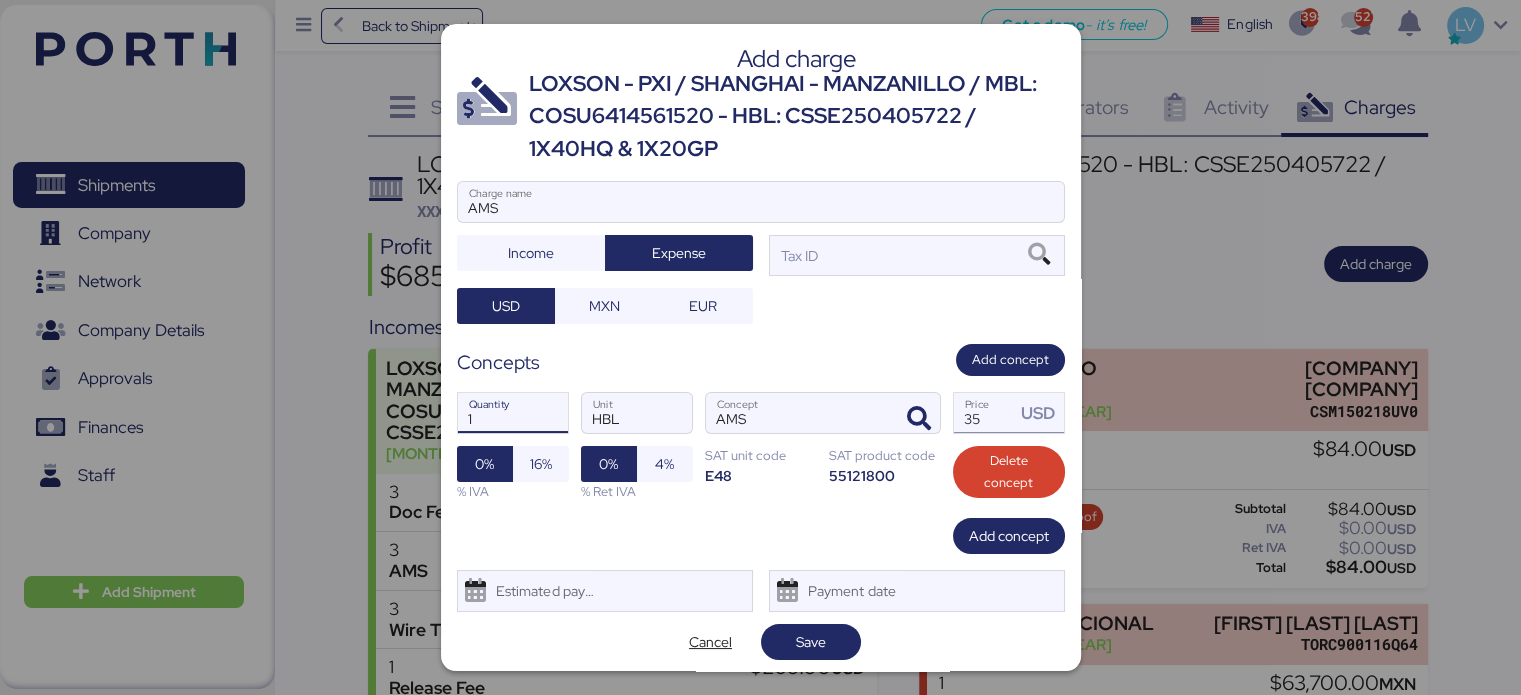 click on "35" at bounding box center (985, 413) 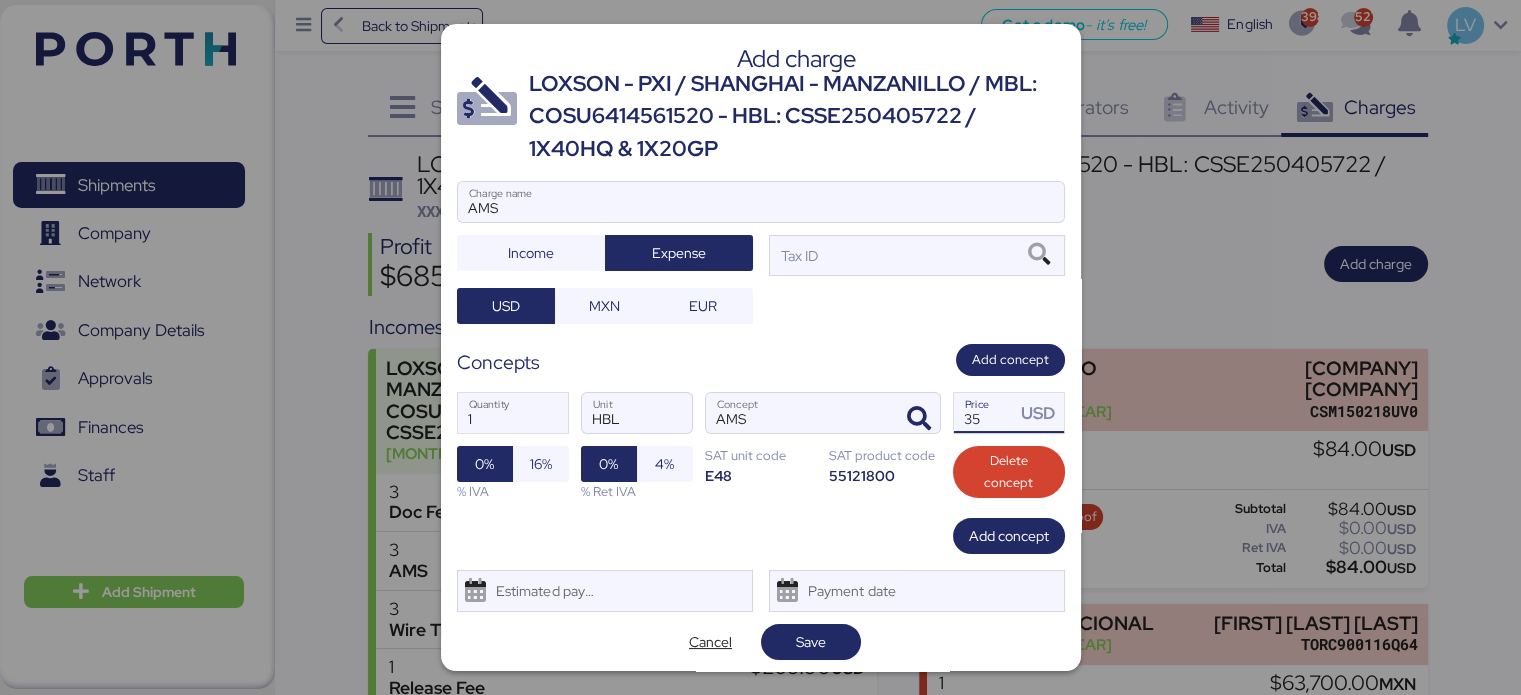click on "35" at bounding box center (985, 413) 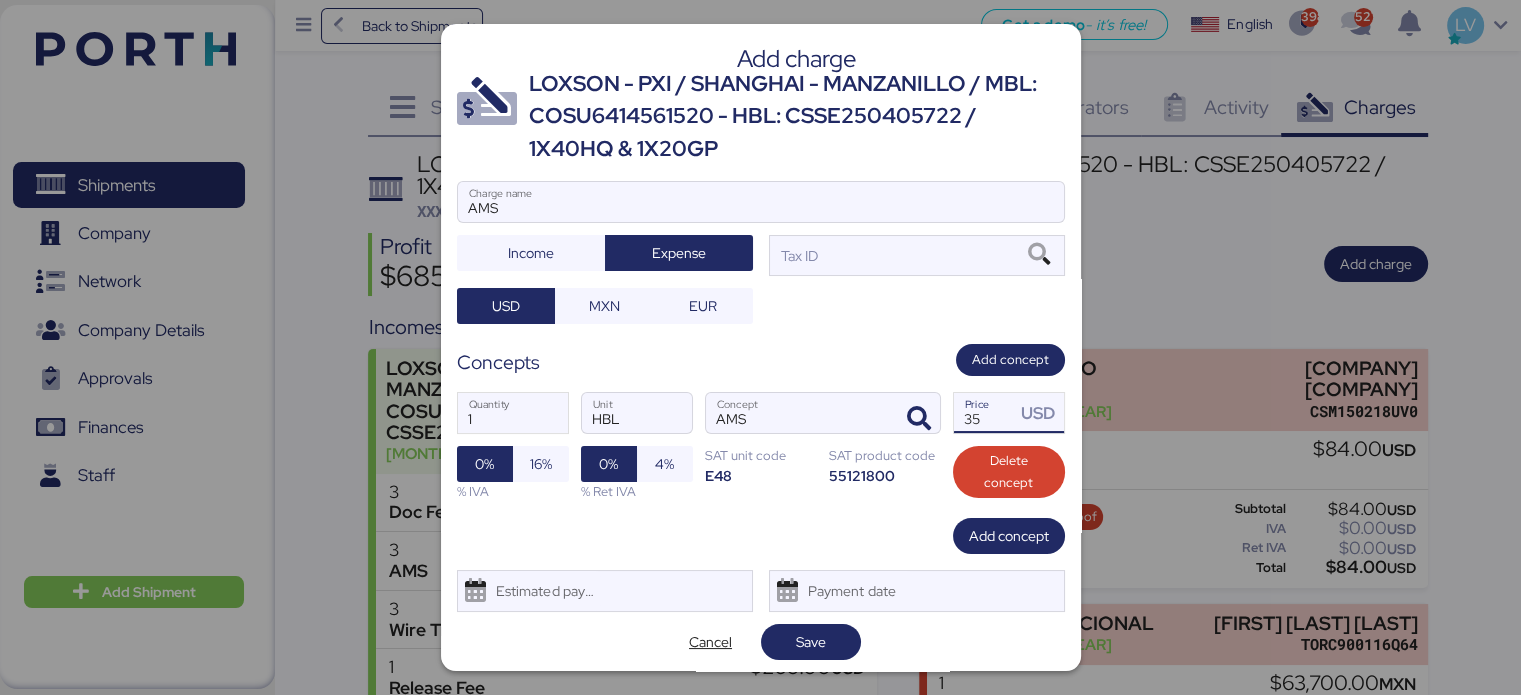click on "35" at bounding box center [985, 413] 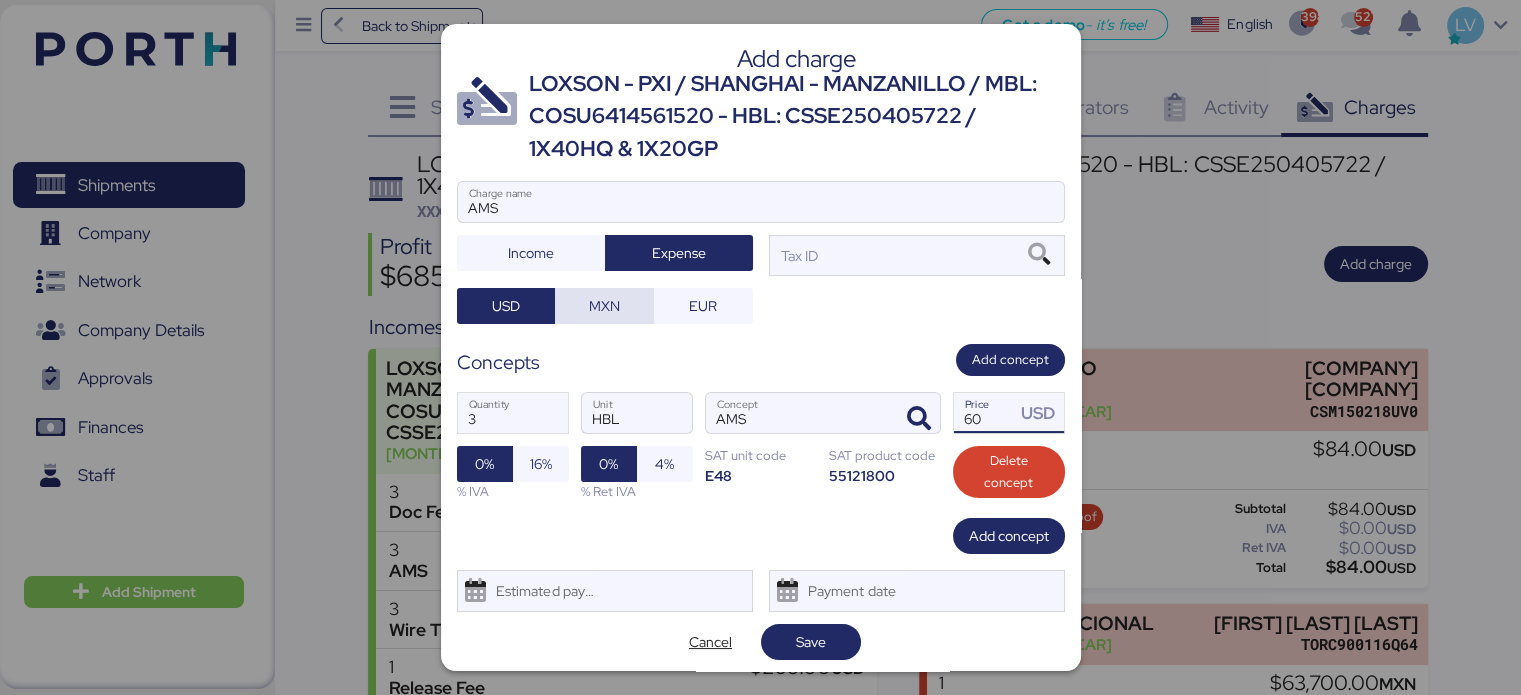 type on "60" 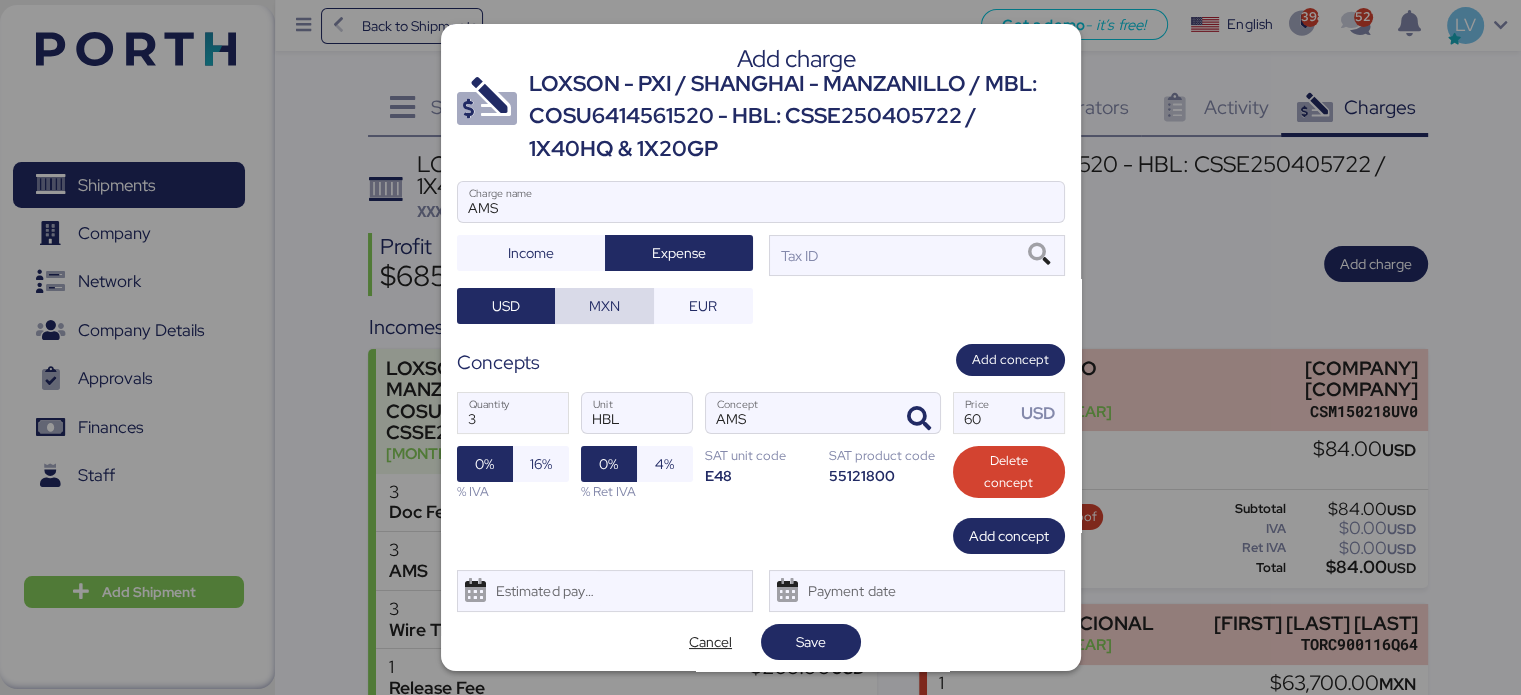 click on "MXN" at bounding box center (604, 306) 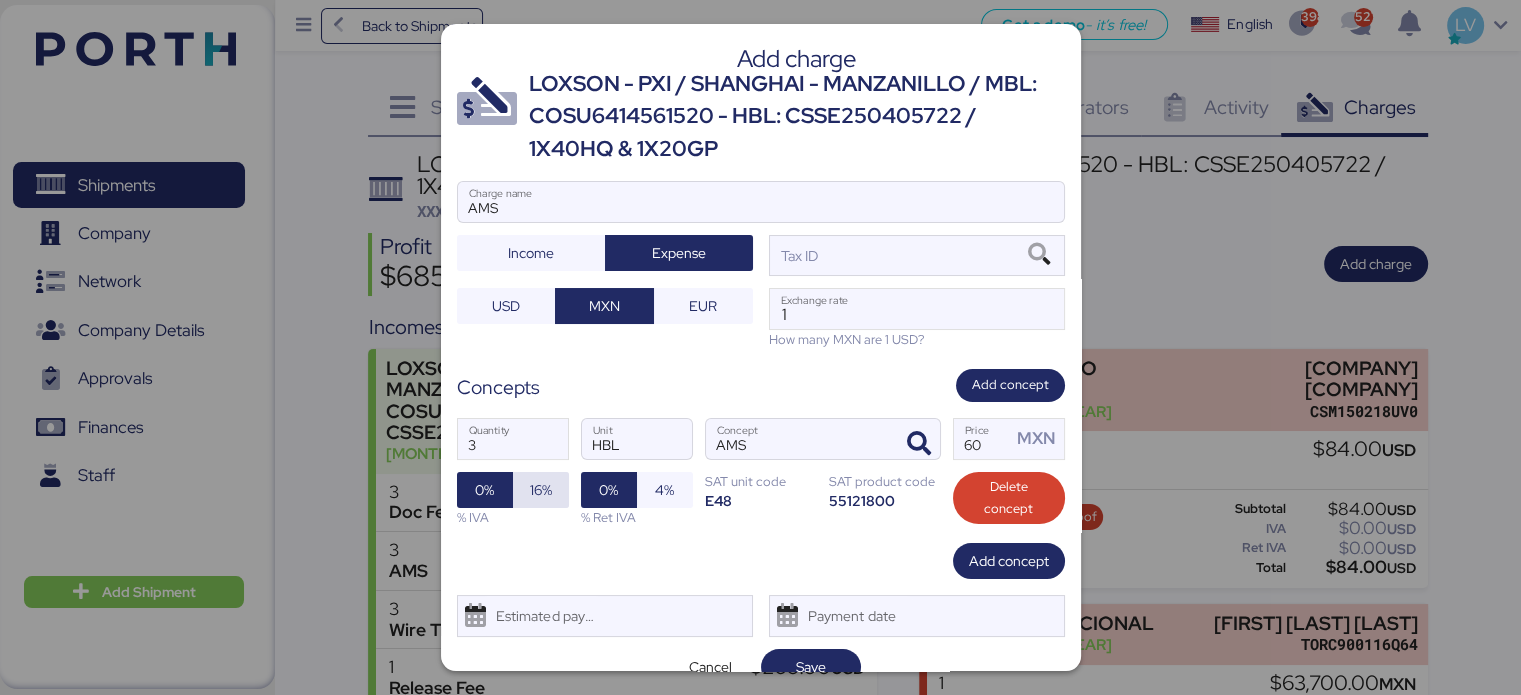 click on "16%" at bounding box center [541, 490] 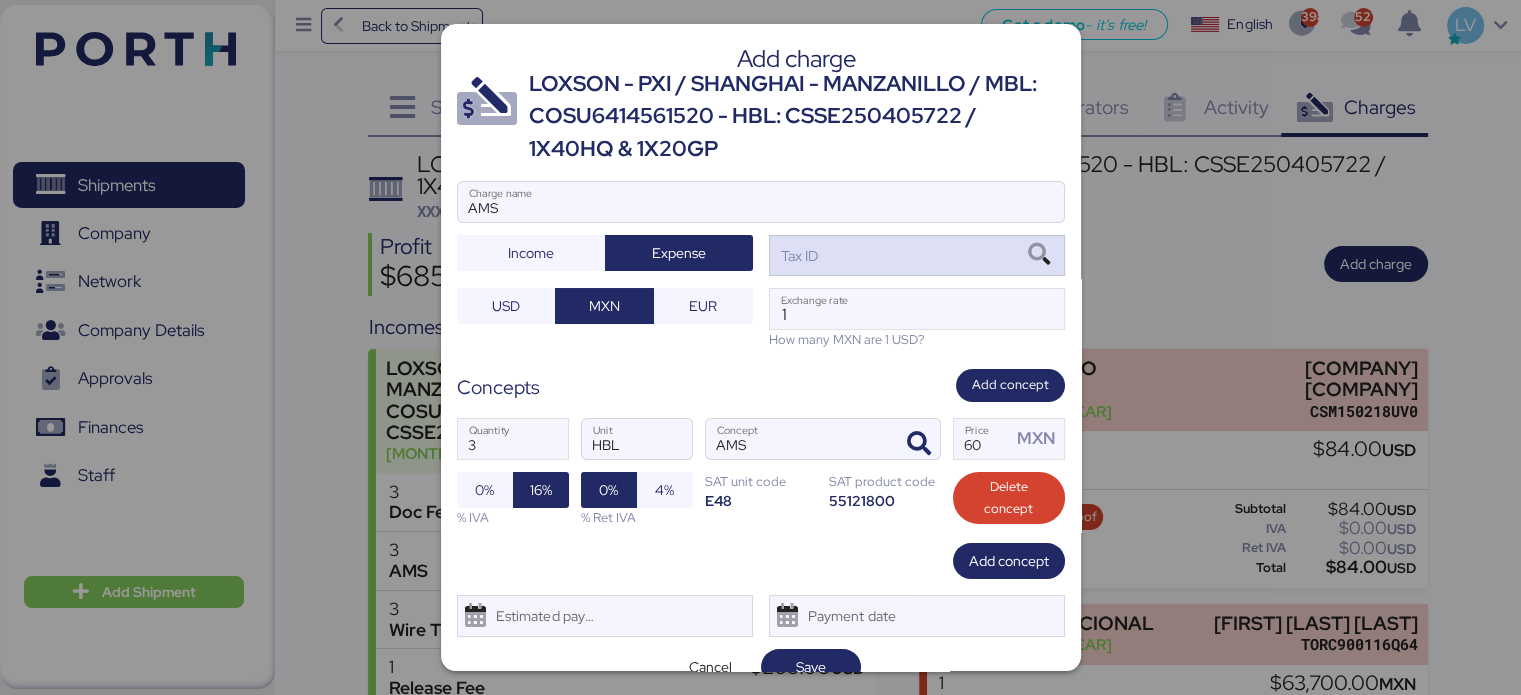 click on "Tax ID" at bounding box center [917, 255] 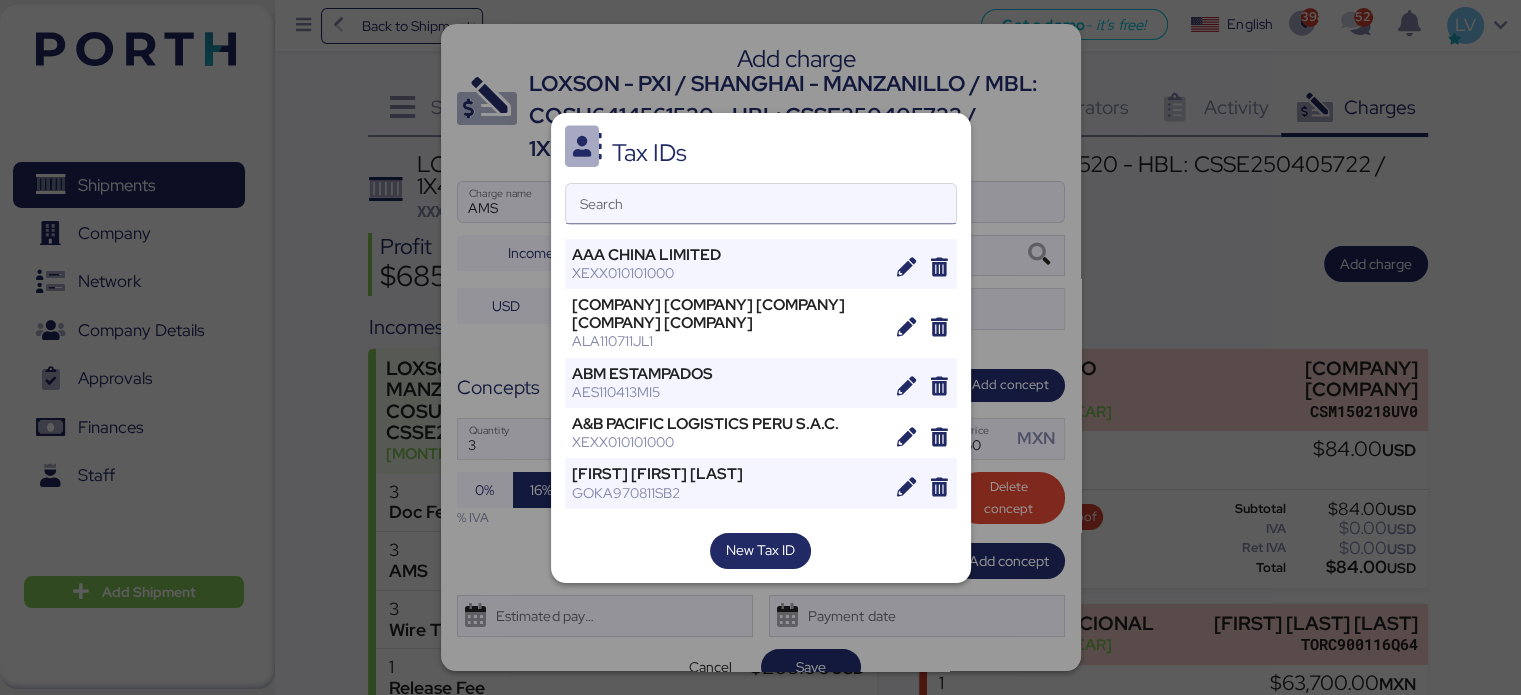 click on "Search" at bounding box center [761, 204] 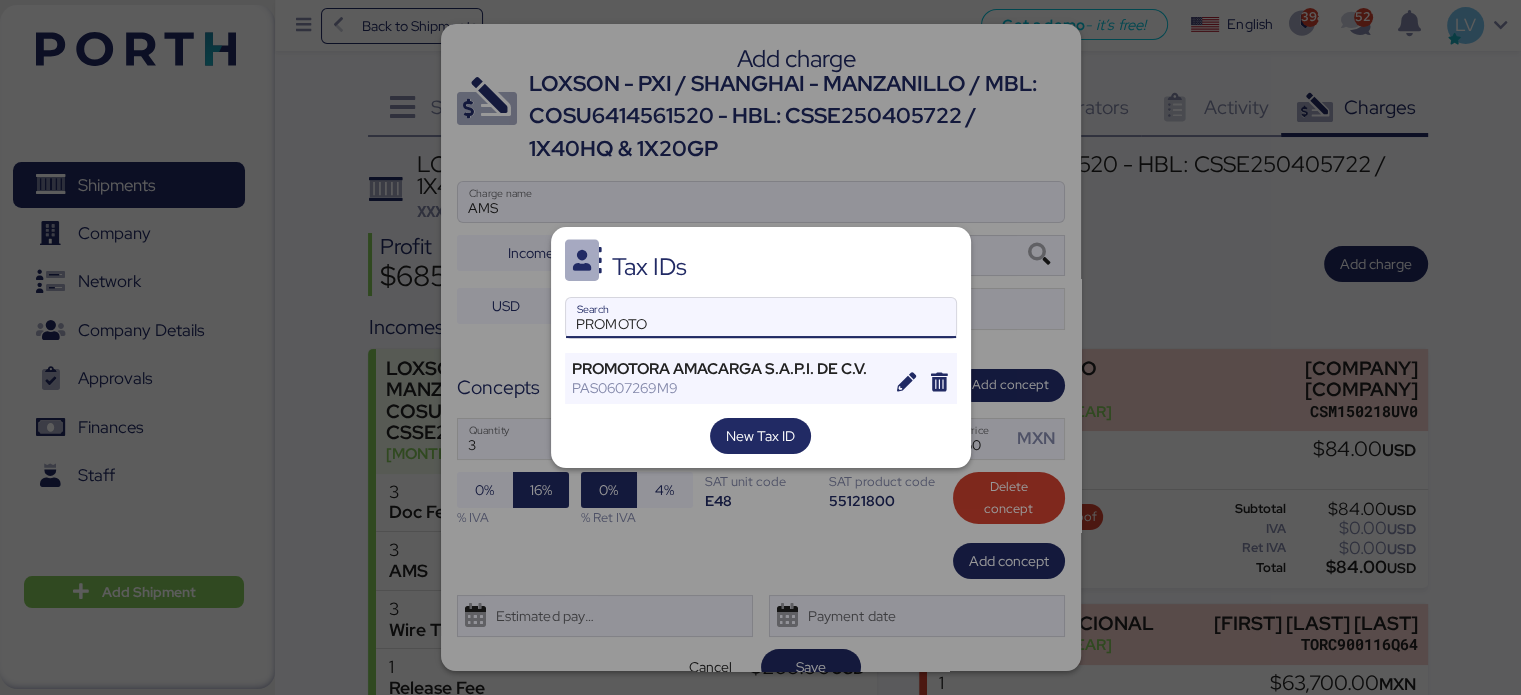 type on "PROMOTO" 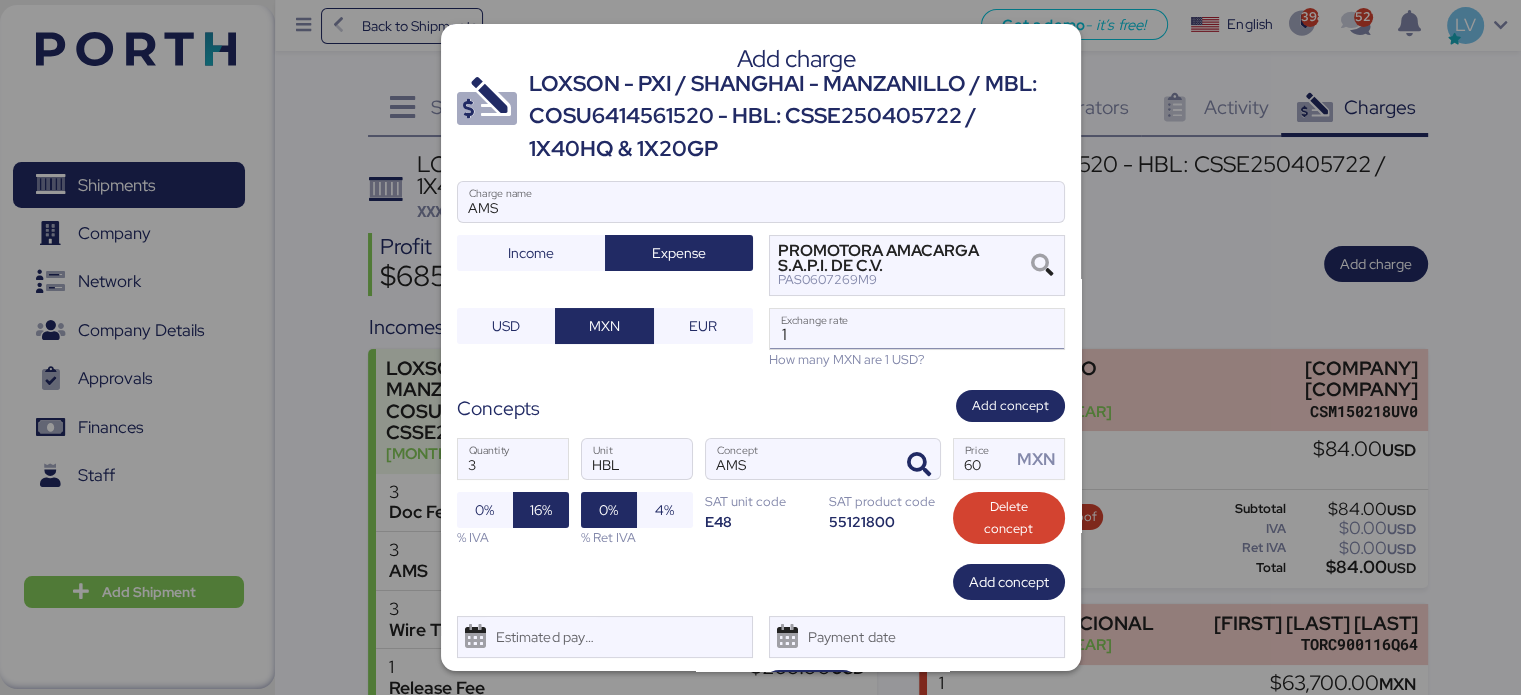 click on "1" at bounding box center (917, 329) 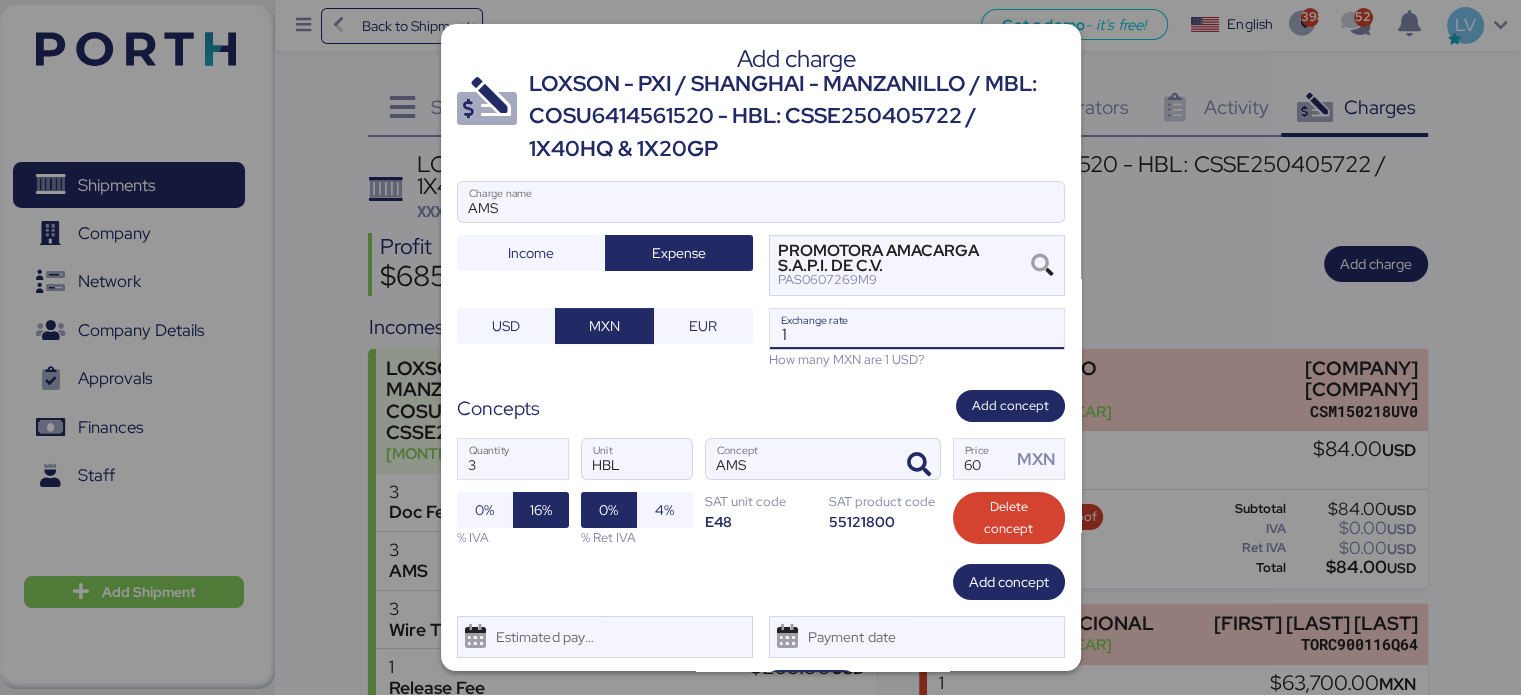 click on "1" at bounding box center [917, 329] 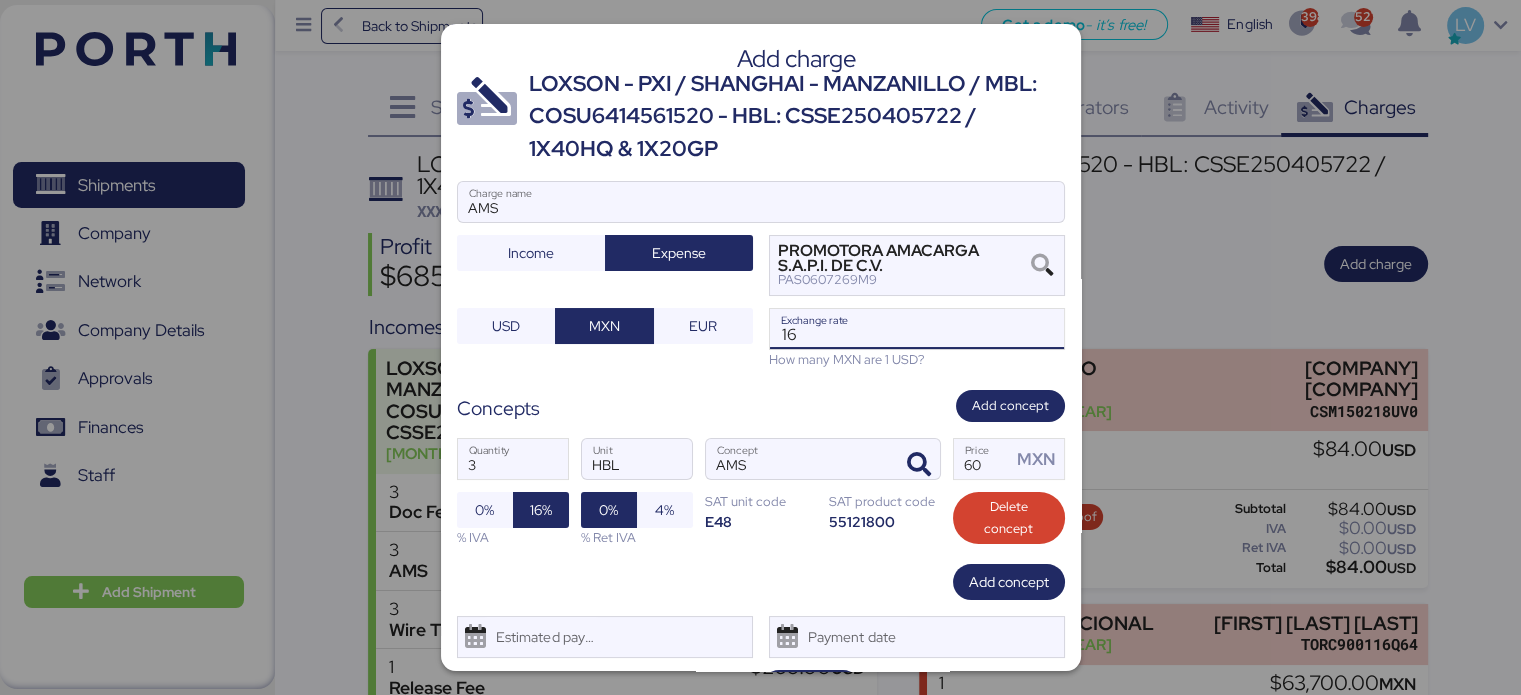 type on "1" 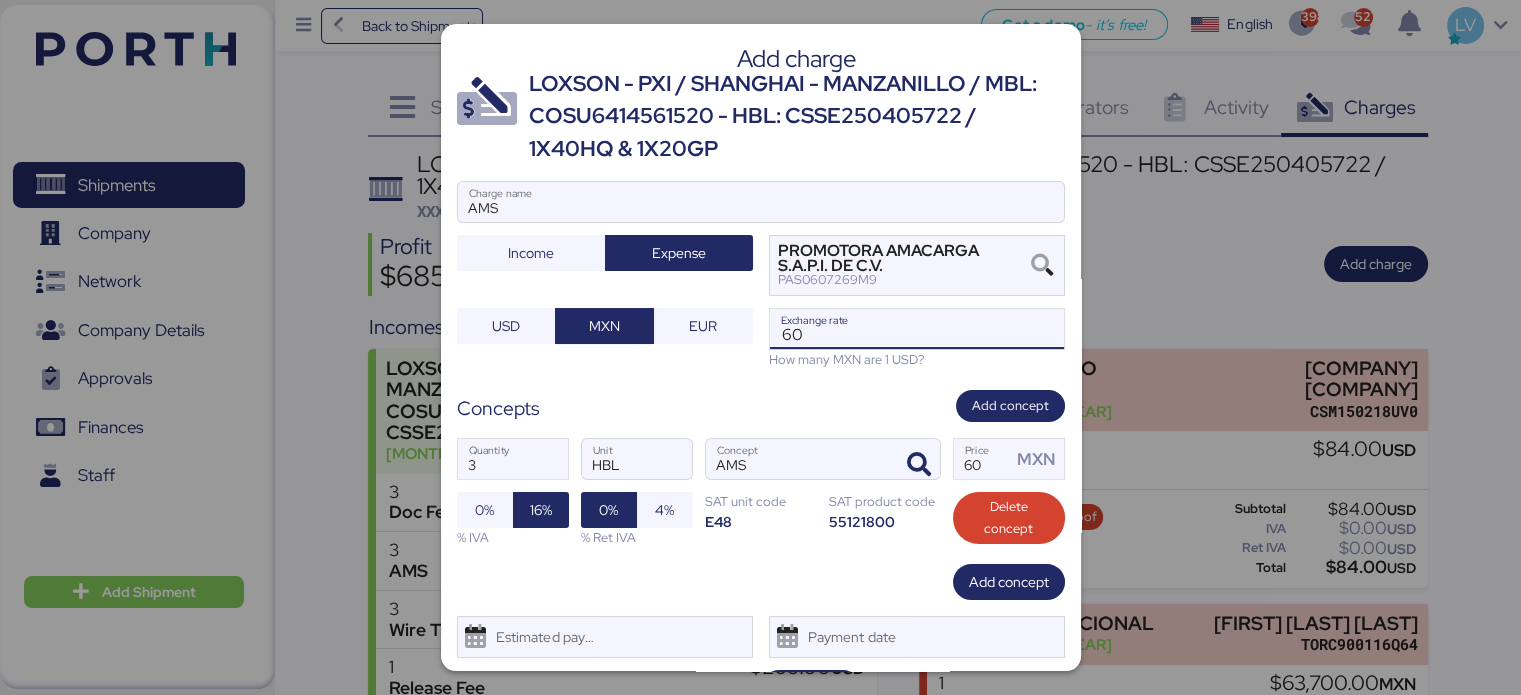 type on "6" 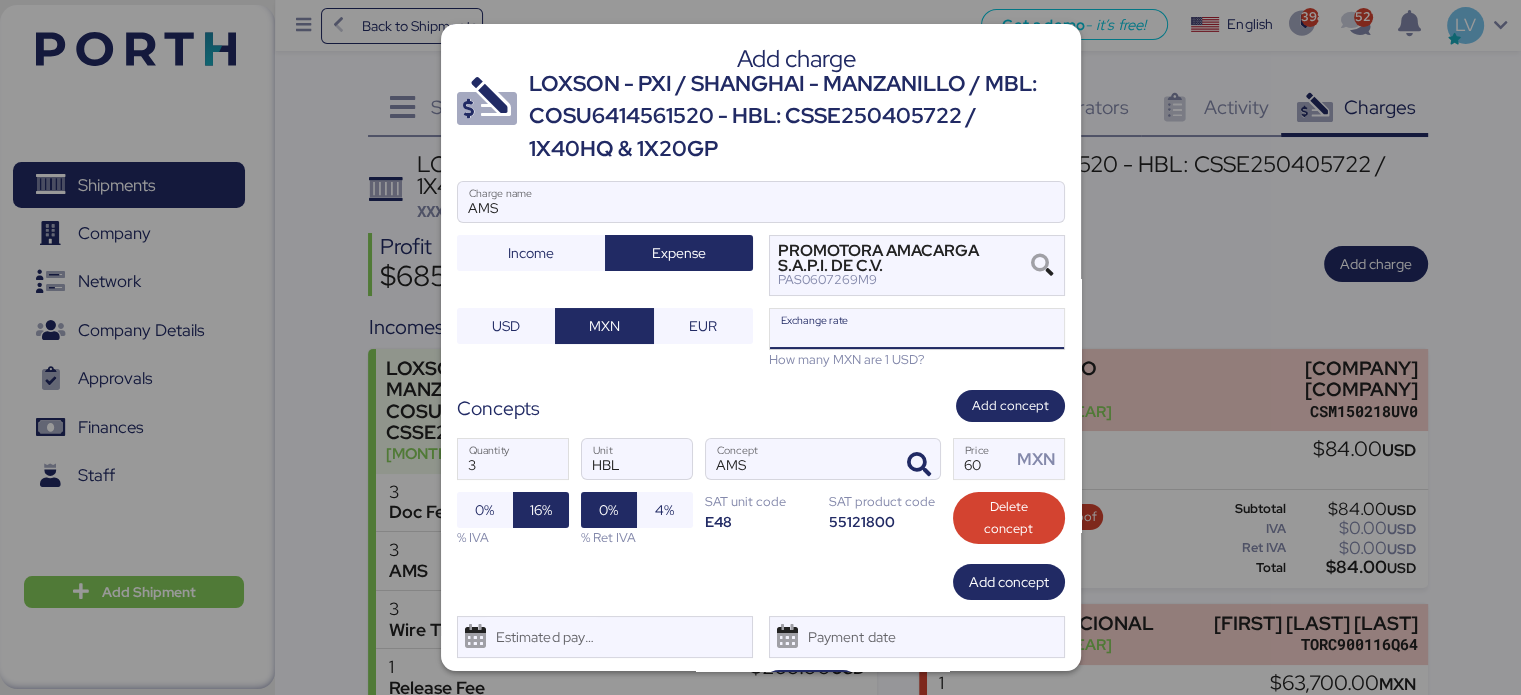 paste on "[EXCHANGE_RATE]" 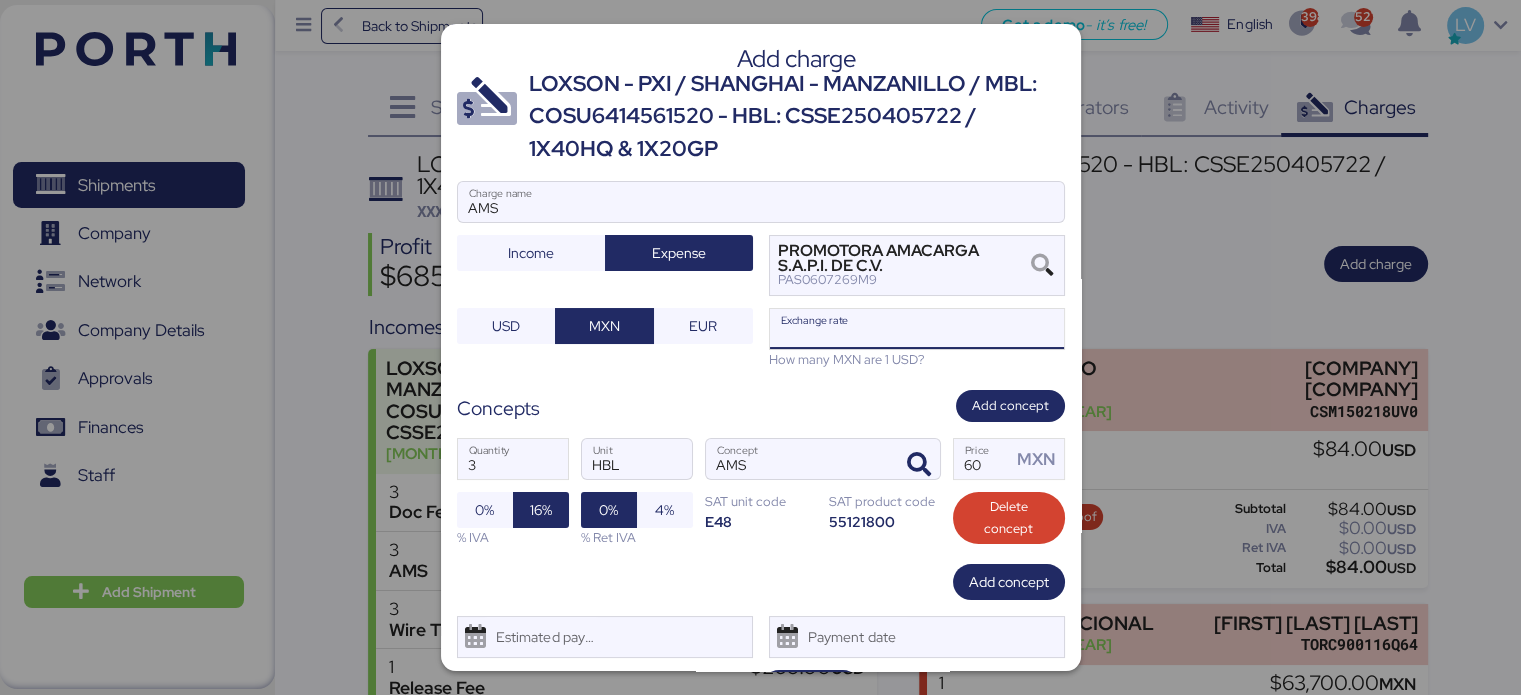 type on "18.868" 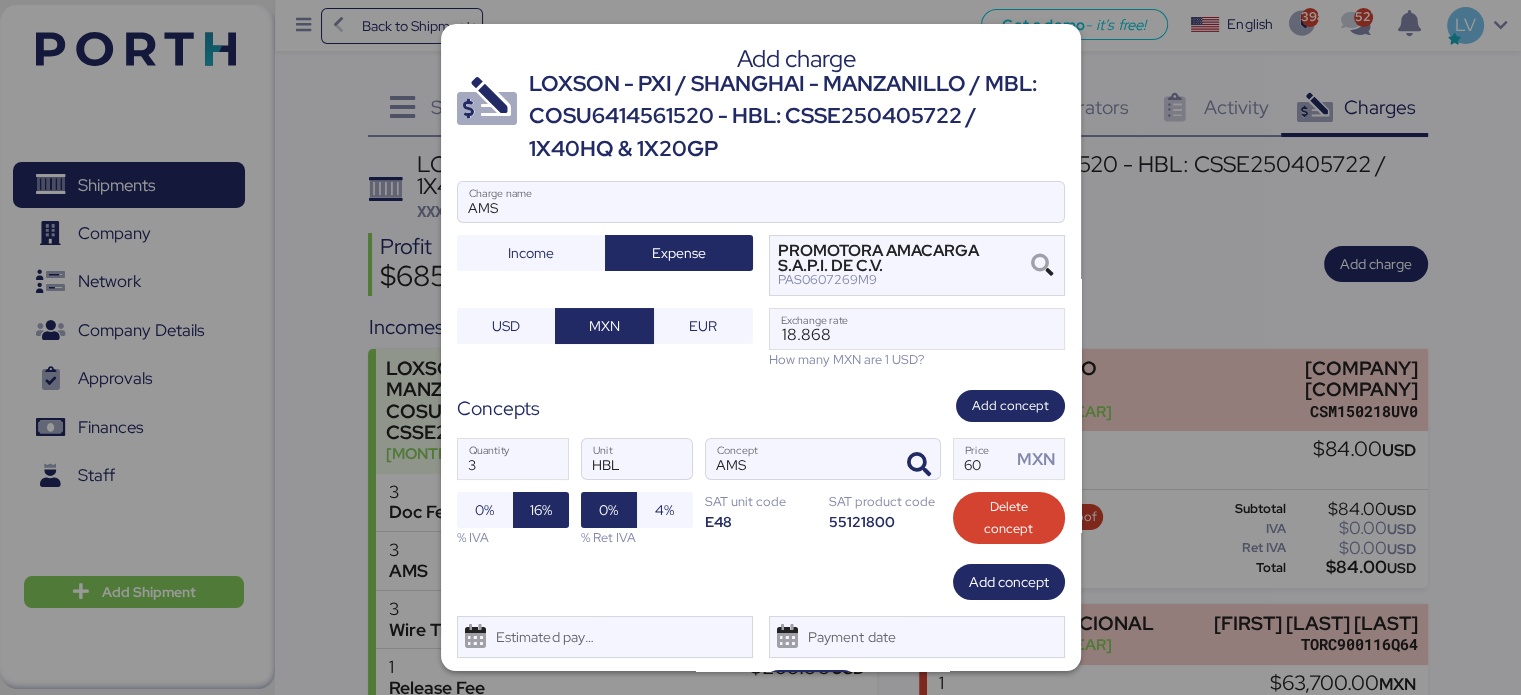 click on "Add concept" at bounding box center [761, 582] 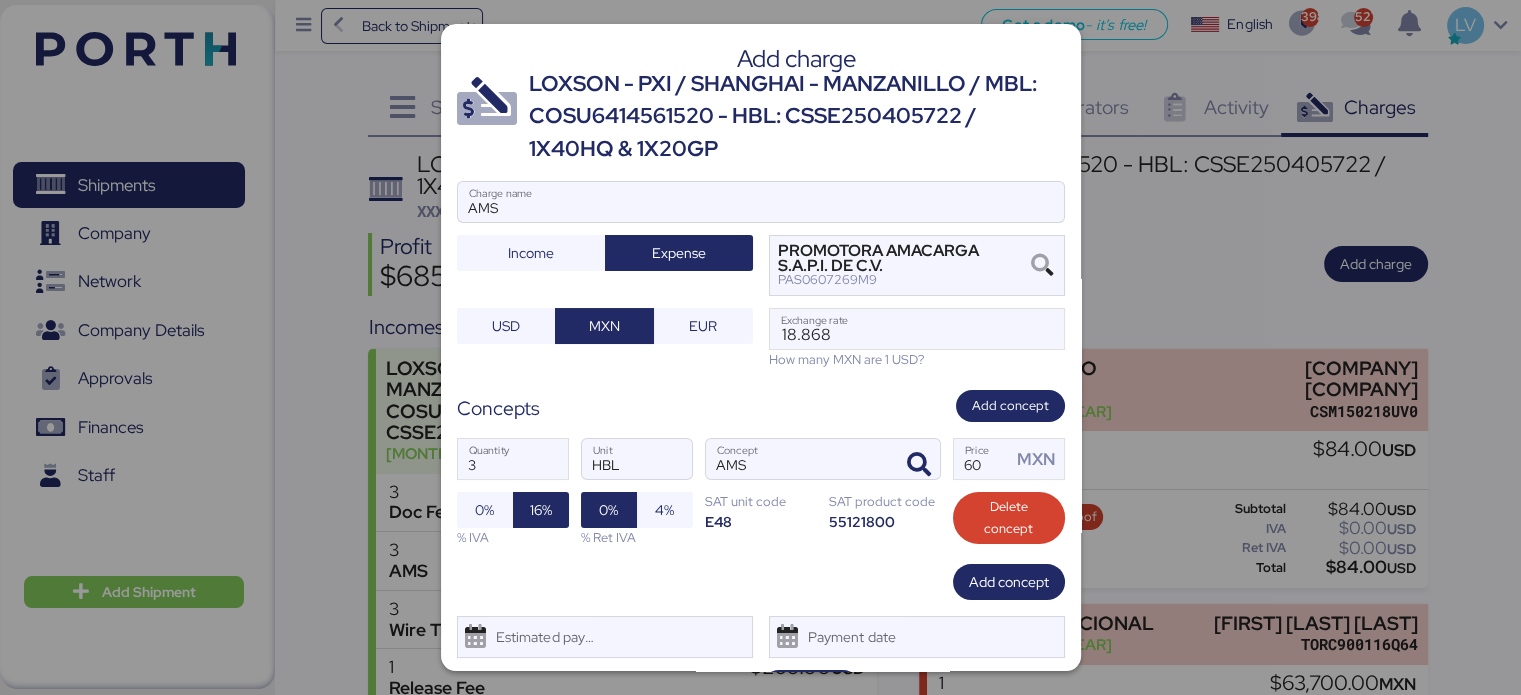 scroll, scrollTop: 48, scrollLeft: 0, axis: vertical 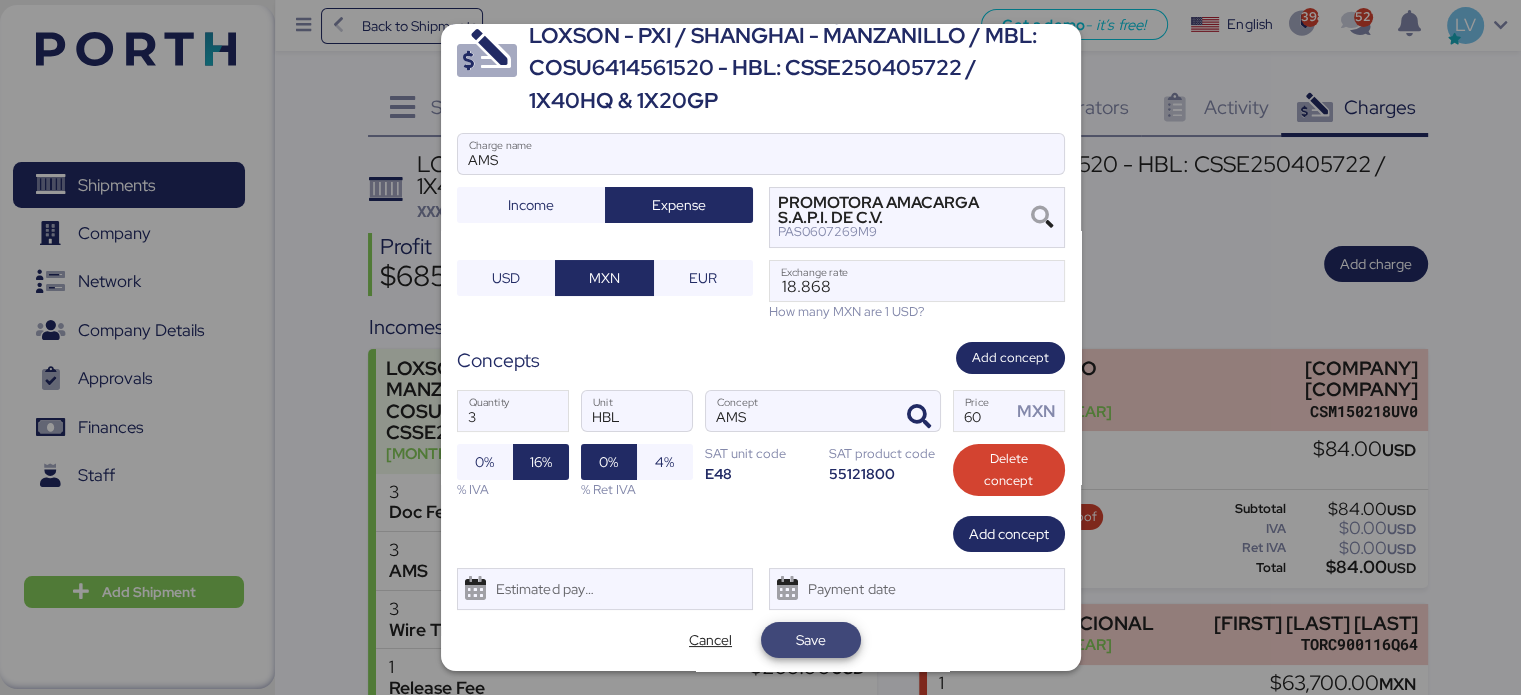click on "Save" at bounding box center [811, 640] 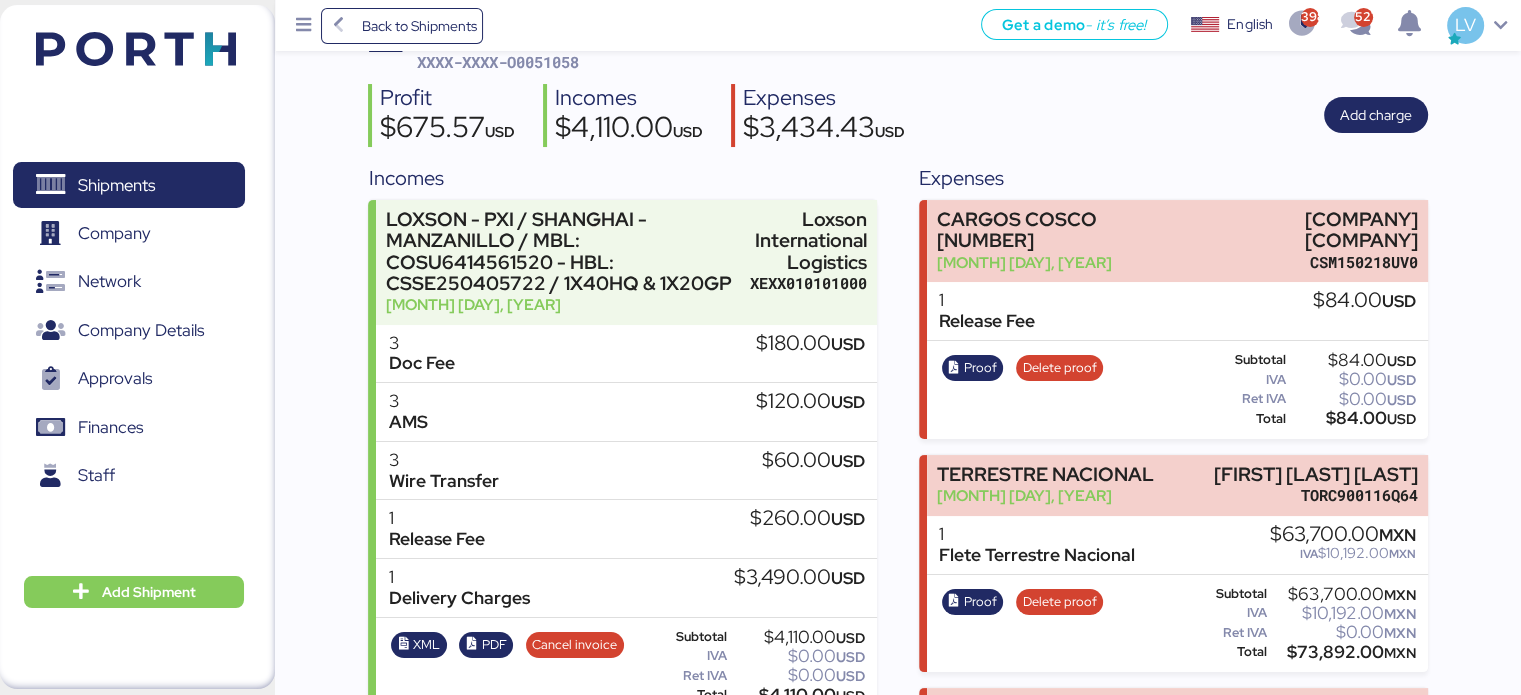 scroll, scrollTop: 127, scrollLeft: 0, axis: vertical 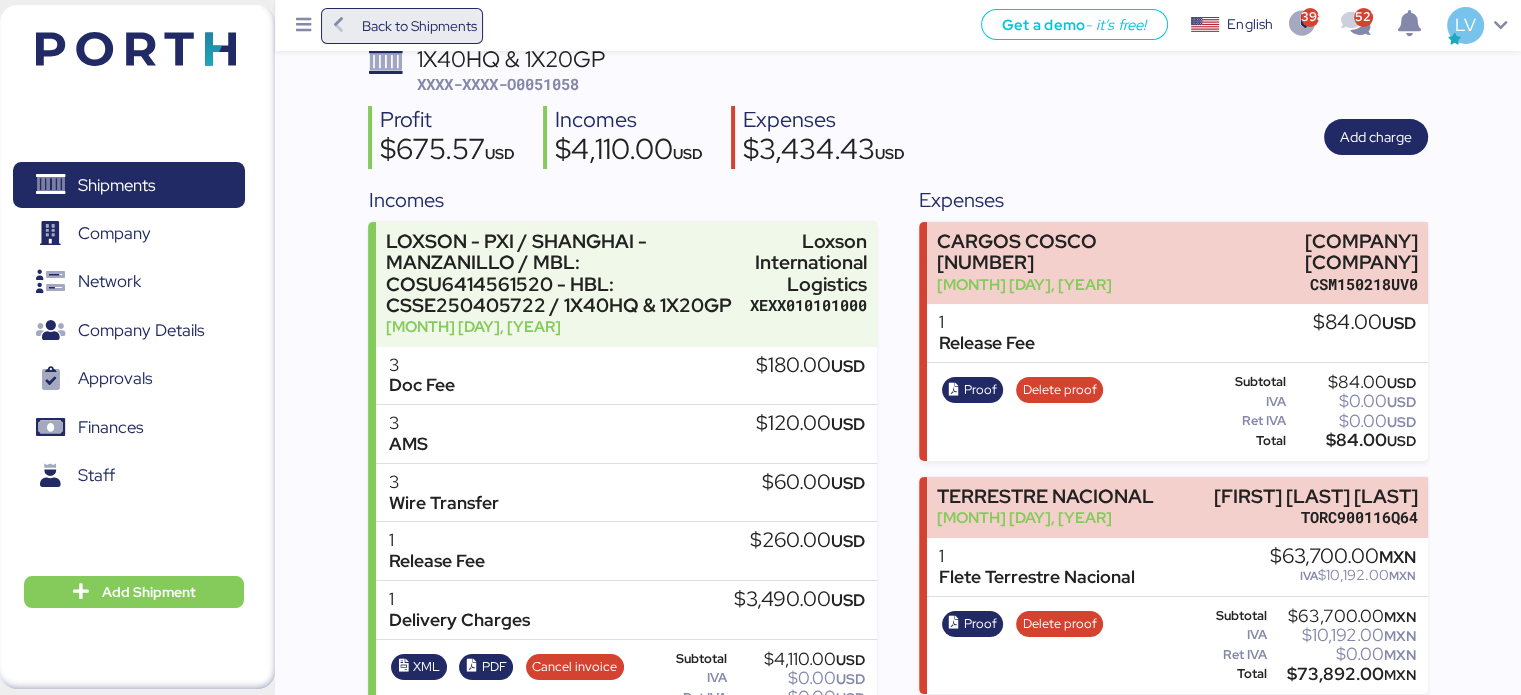 click on "Back to Shipments" at bounding box center [418, 26] 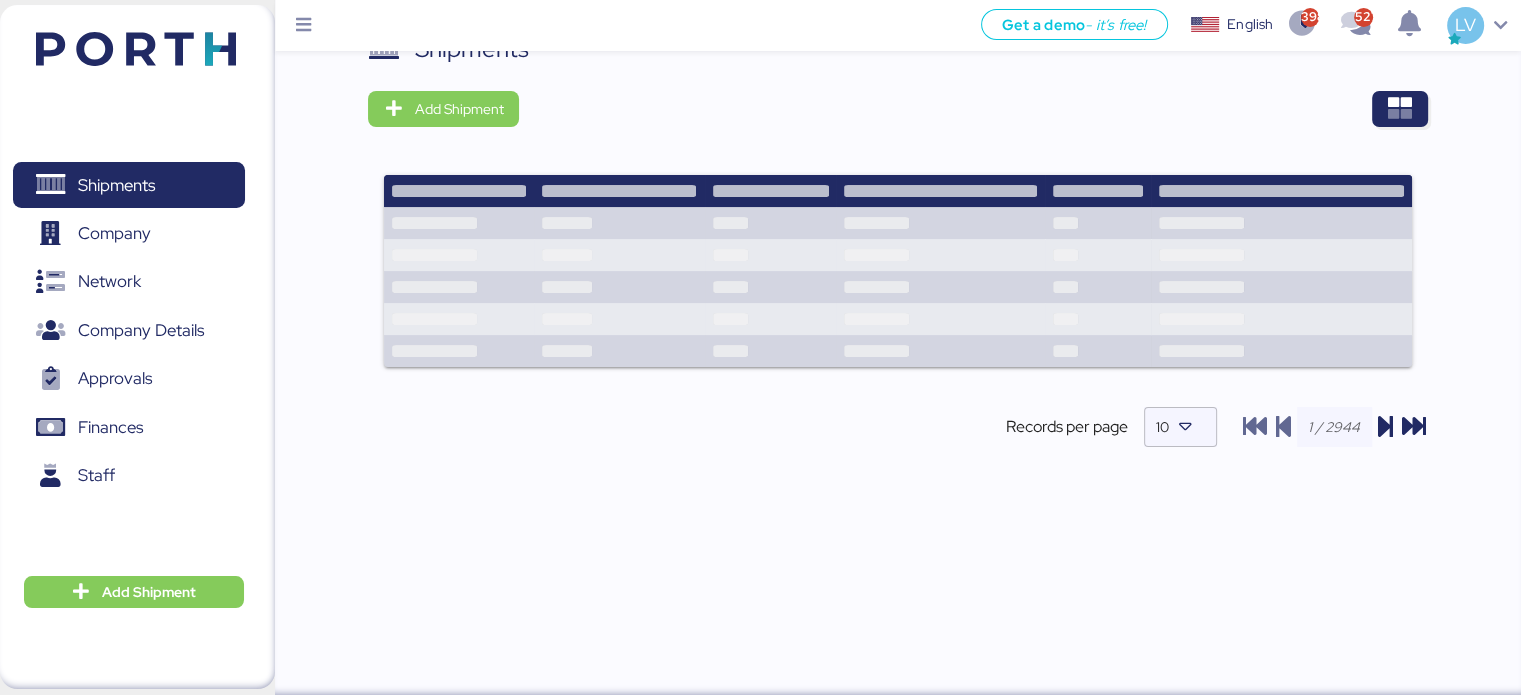 scroll, scrollTop: 0, scrollLeft: 0, axis: both 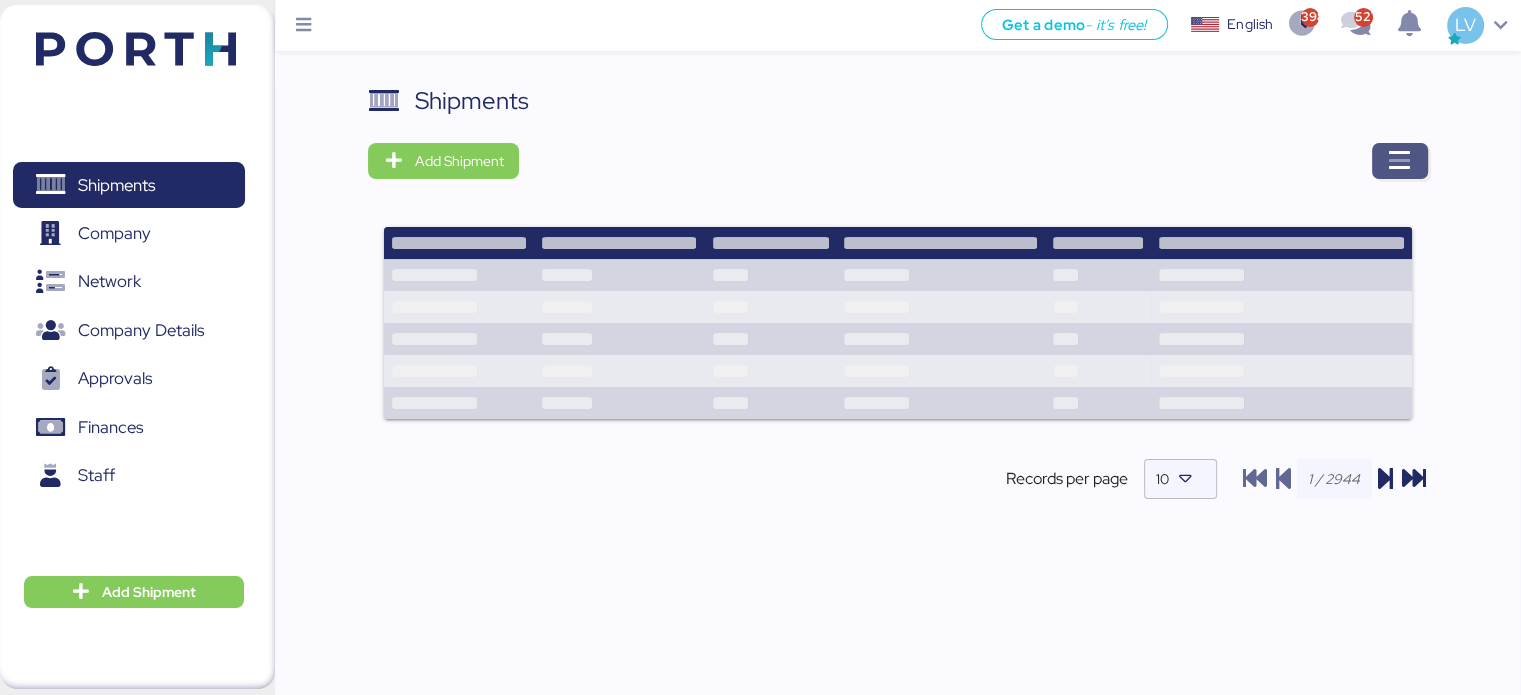click at bounding box center (1400, 161) 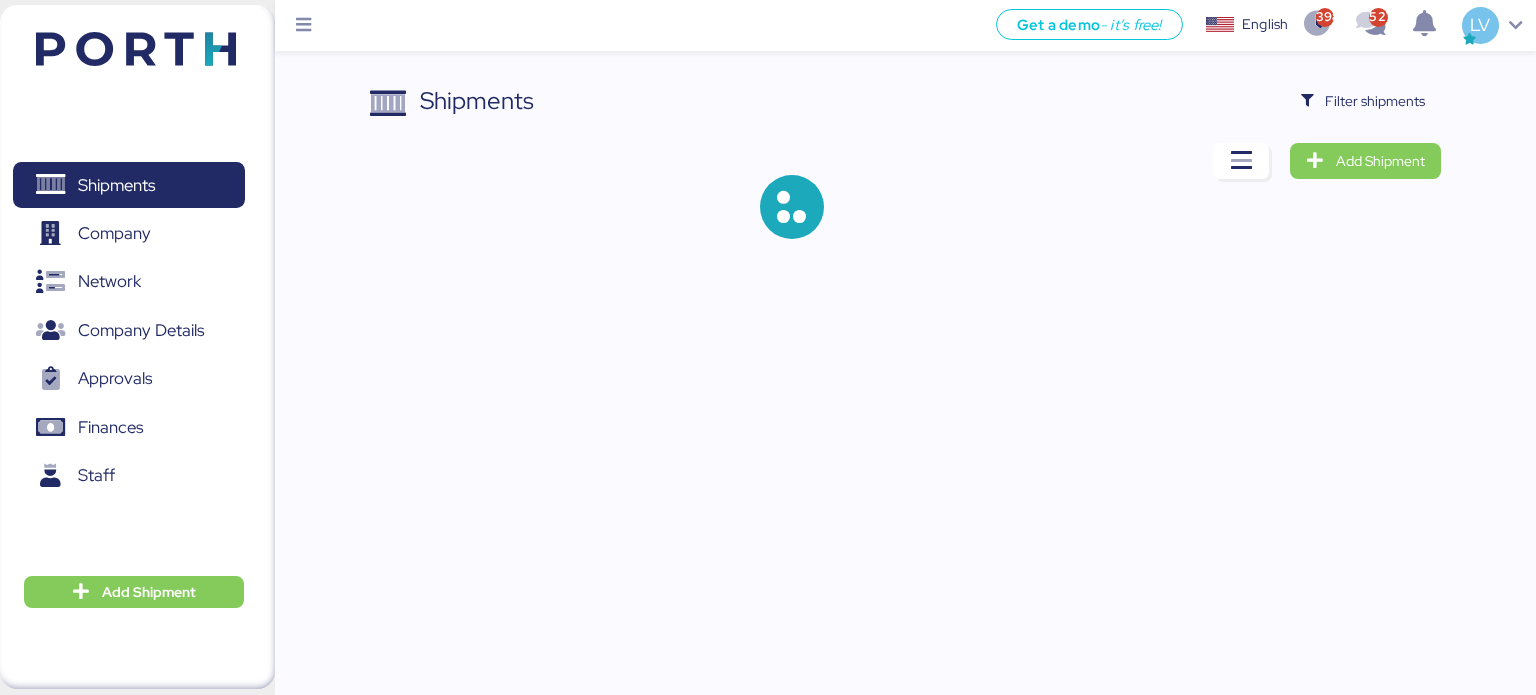 click on "Shipments   Filter shipments     Add Shipment" at bounding box center [906, 177] 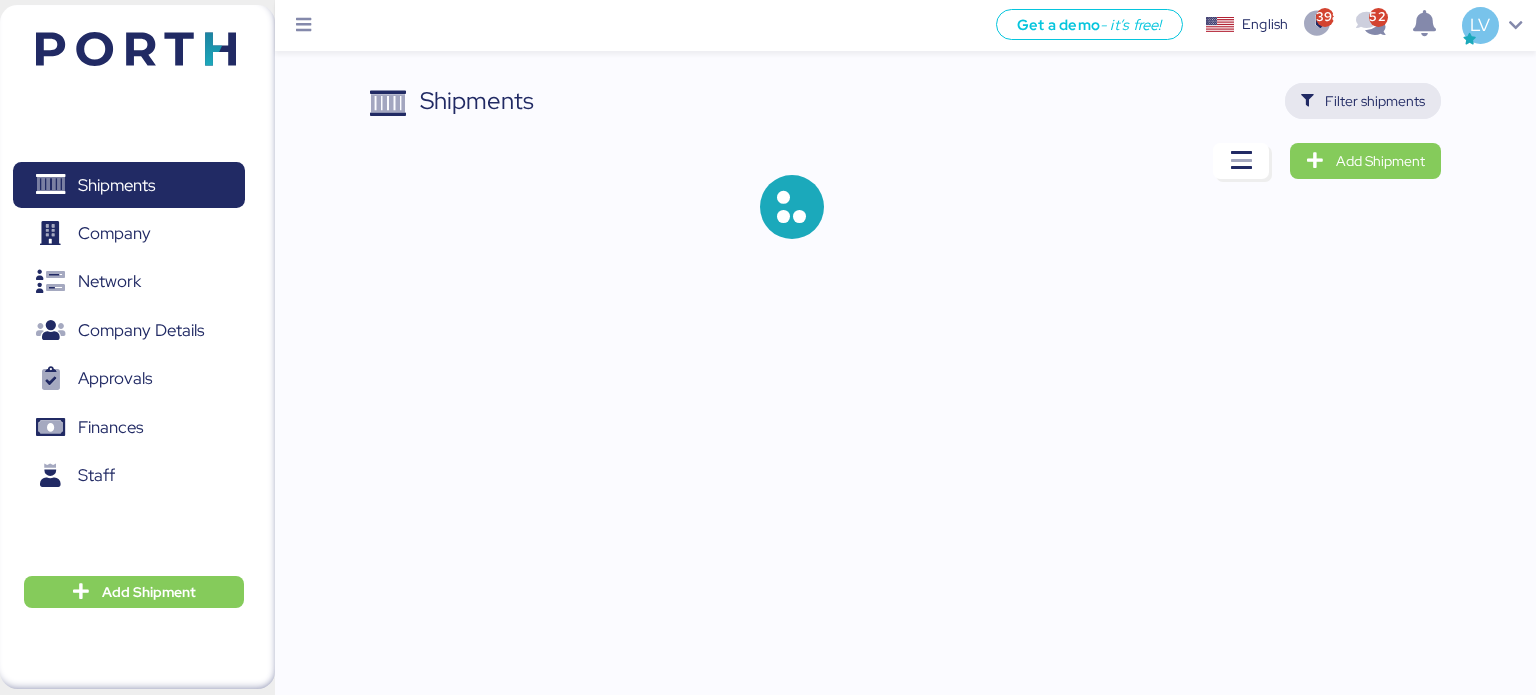 click on "Filter shipments" at bounding box center [1375, 101] 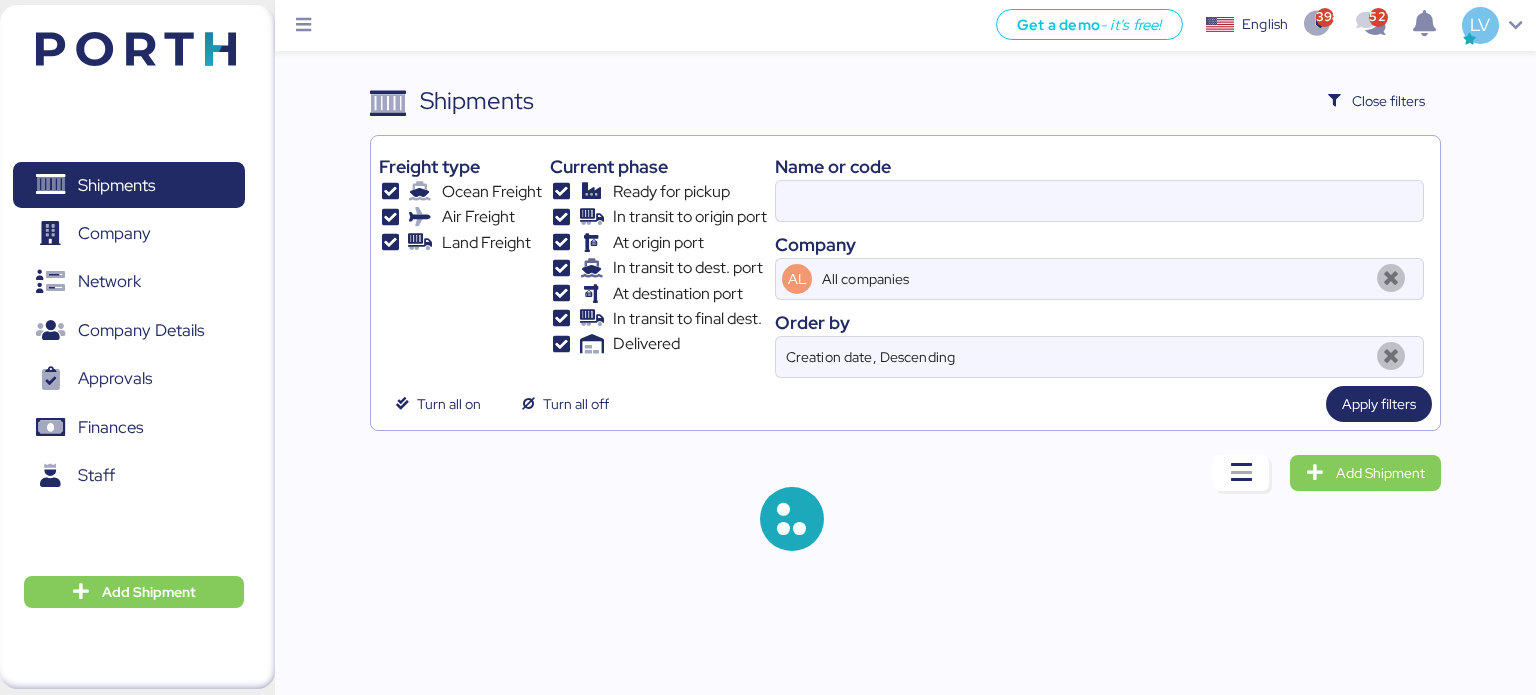 click on "Name or code Company AL All companies   Order by Creation date, Descending" at bounding box center [1099, 261] 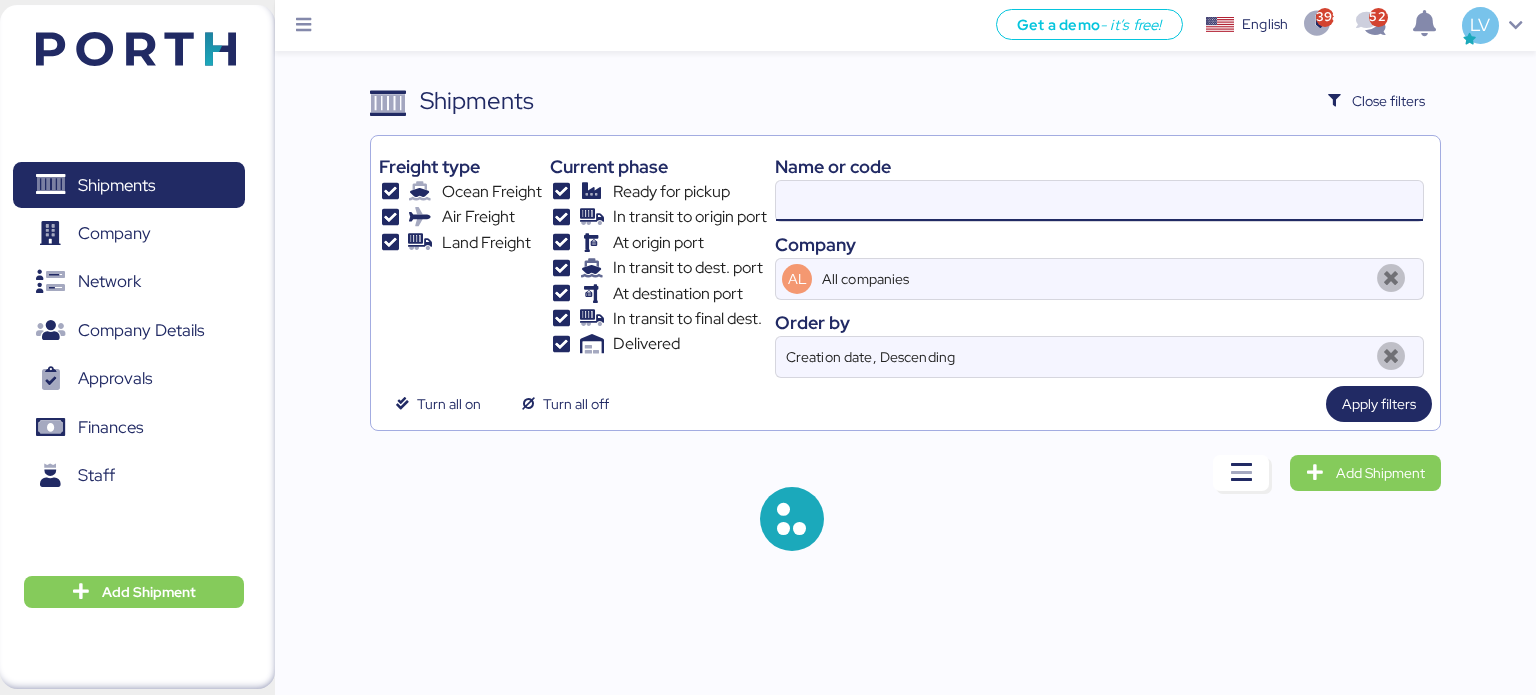 click at bounding box center (1099, 201) 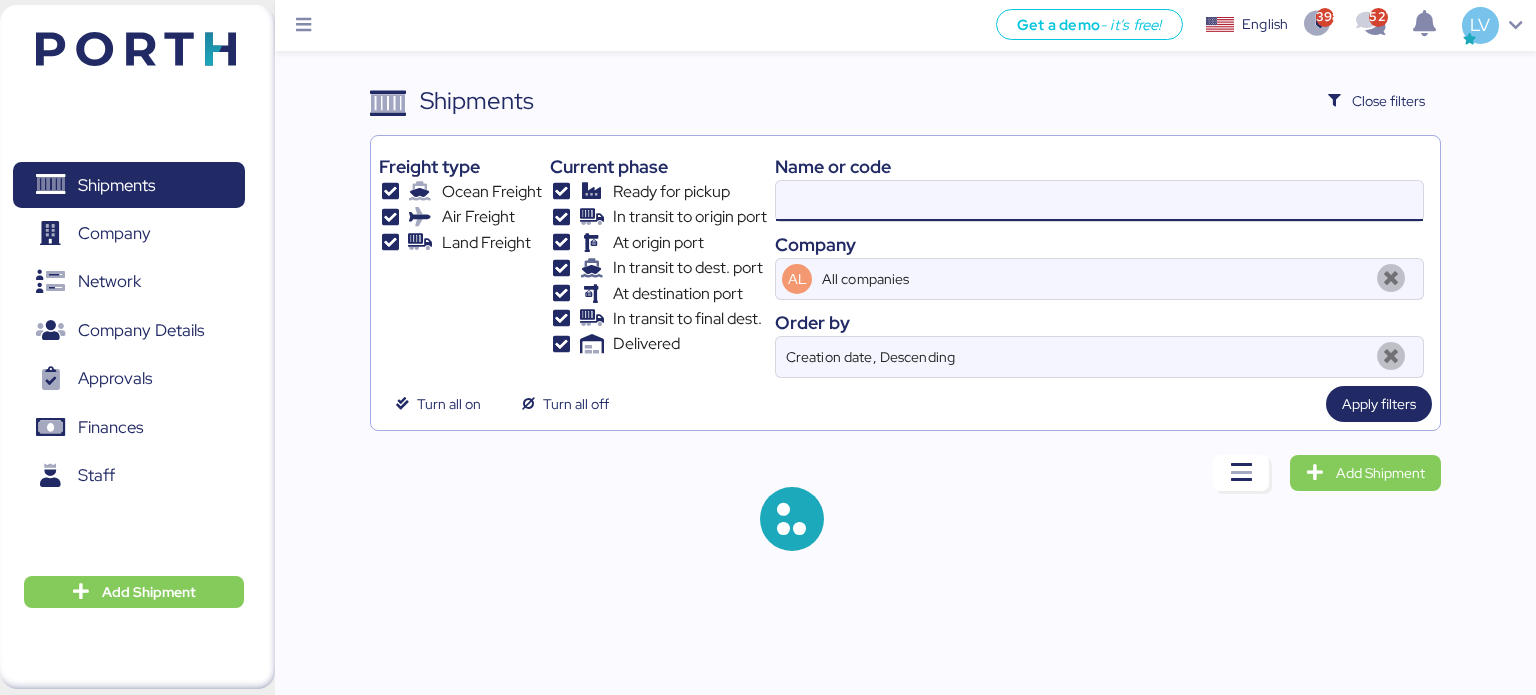paste on "[NUMBER]" 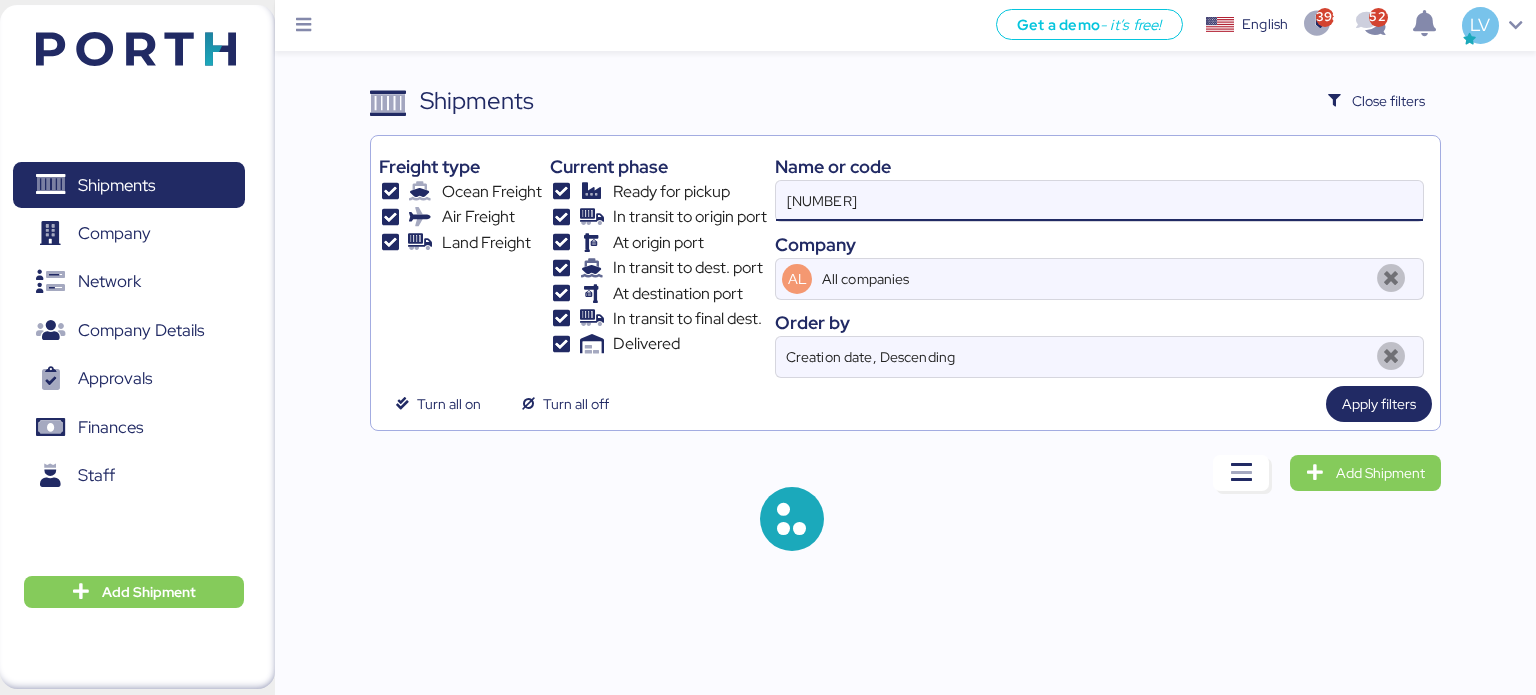 type on "[NUMBER]" 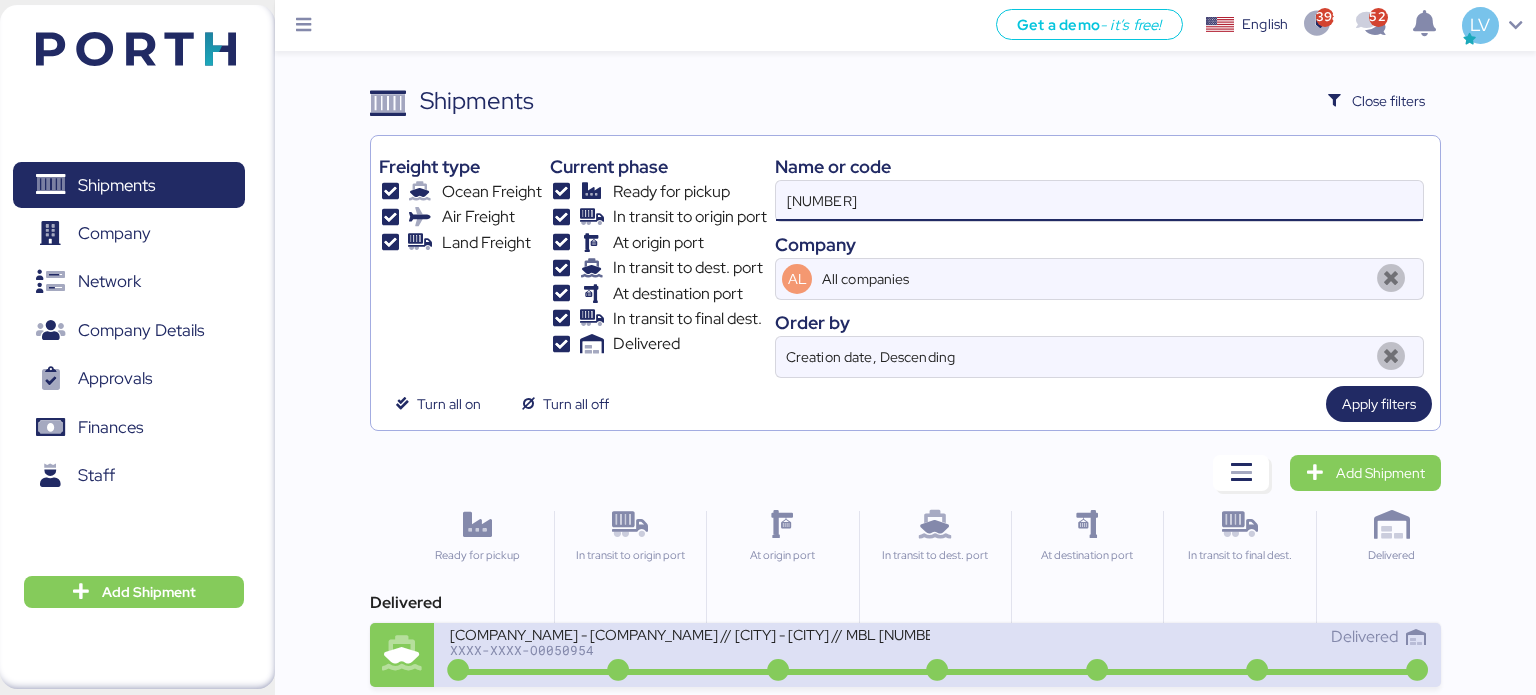 click on "JIANGSU XIN BURNASIA - ADUALINK VMI // SHANGHAI - MANZANILLO // MBL [NUMBER] [XXXX]-[XXXX]-[NUMBER]" at bounding box center (694, 646) 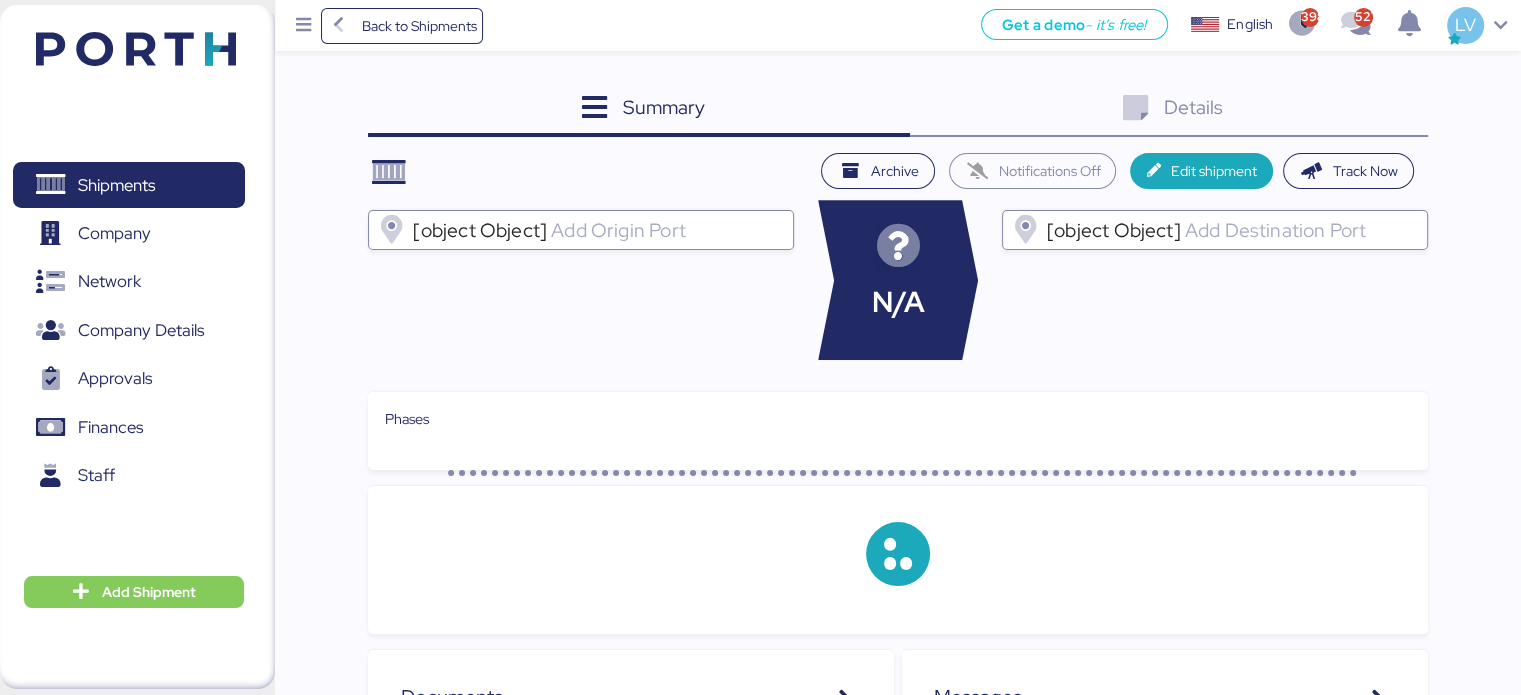 click on "Summary 0 Details 0 Archive Notifications Off Edit shipment Track Now [object Object] N/A [object Object] Phases Documents Name [FILE_NAME] [FILE_NAME] [FILE_NAME] [FILE_NAME] [FILE_NAME] Show less documents Activity The information has not been found Messages" at bounding box center [897, 626] 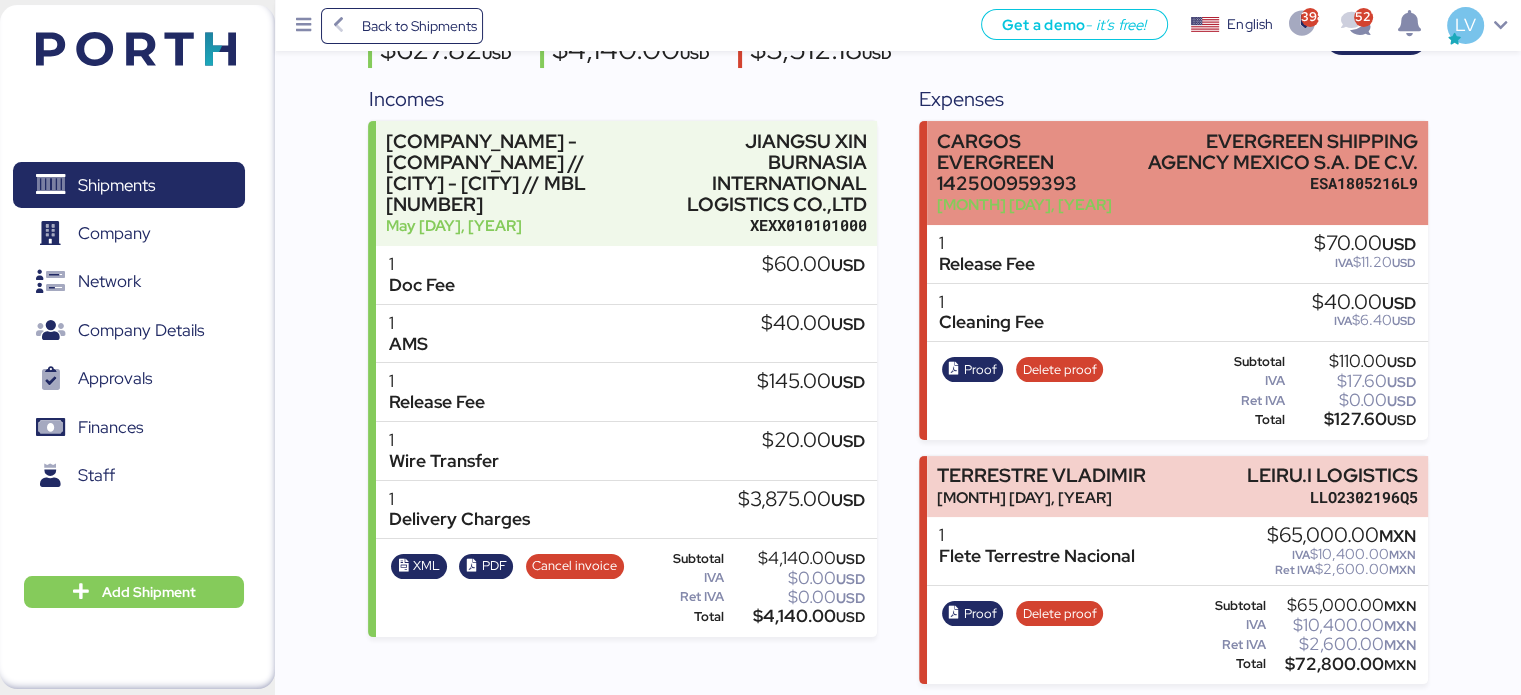 scroll, scrollTop: 0, scrollLeft: 0, axis: both 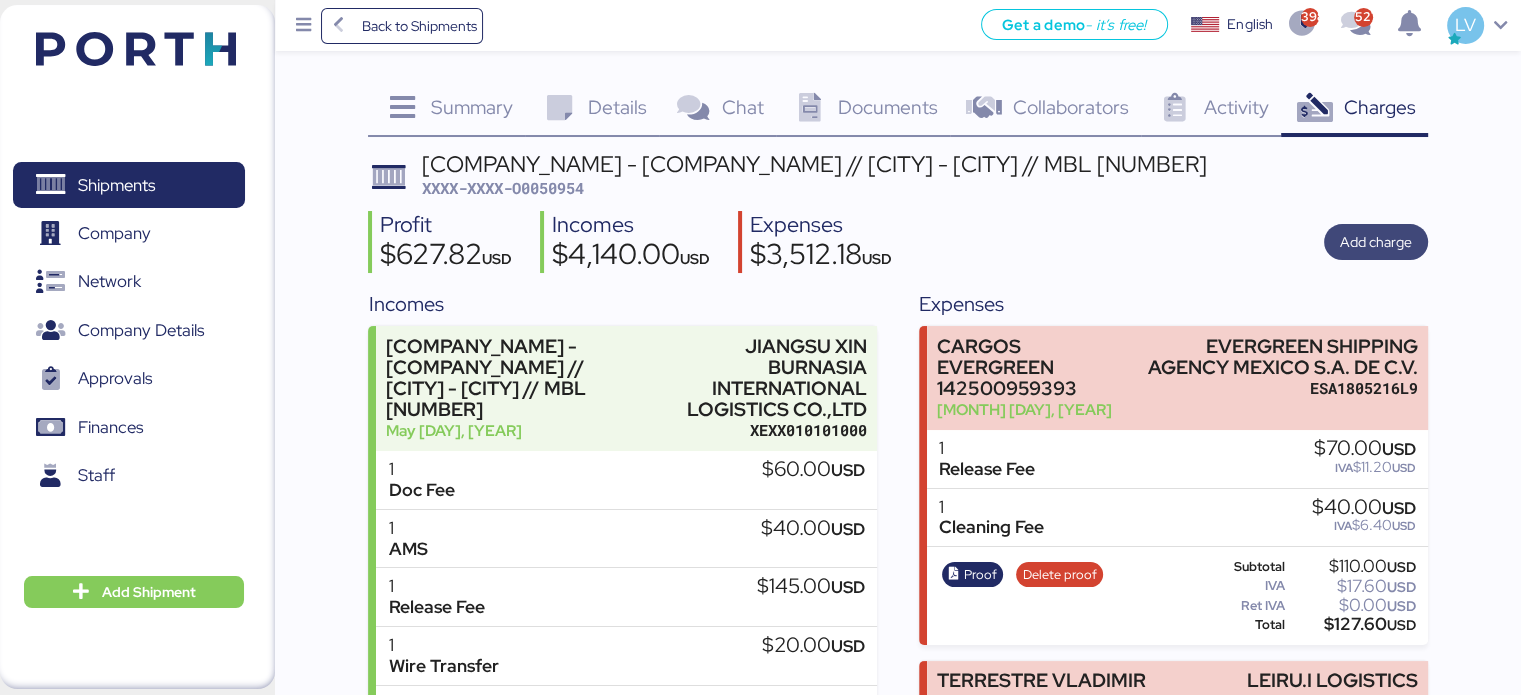 click on "Add charge" at bounding box center (1376, 242) 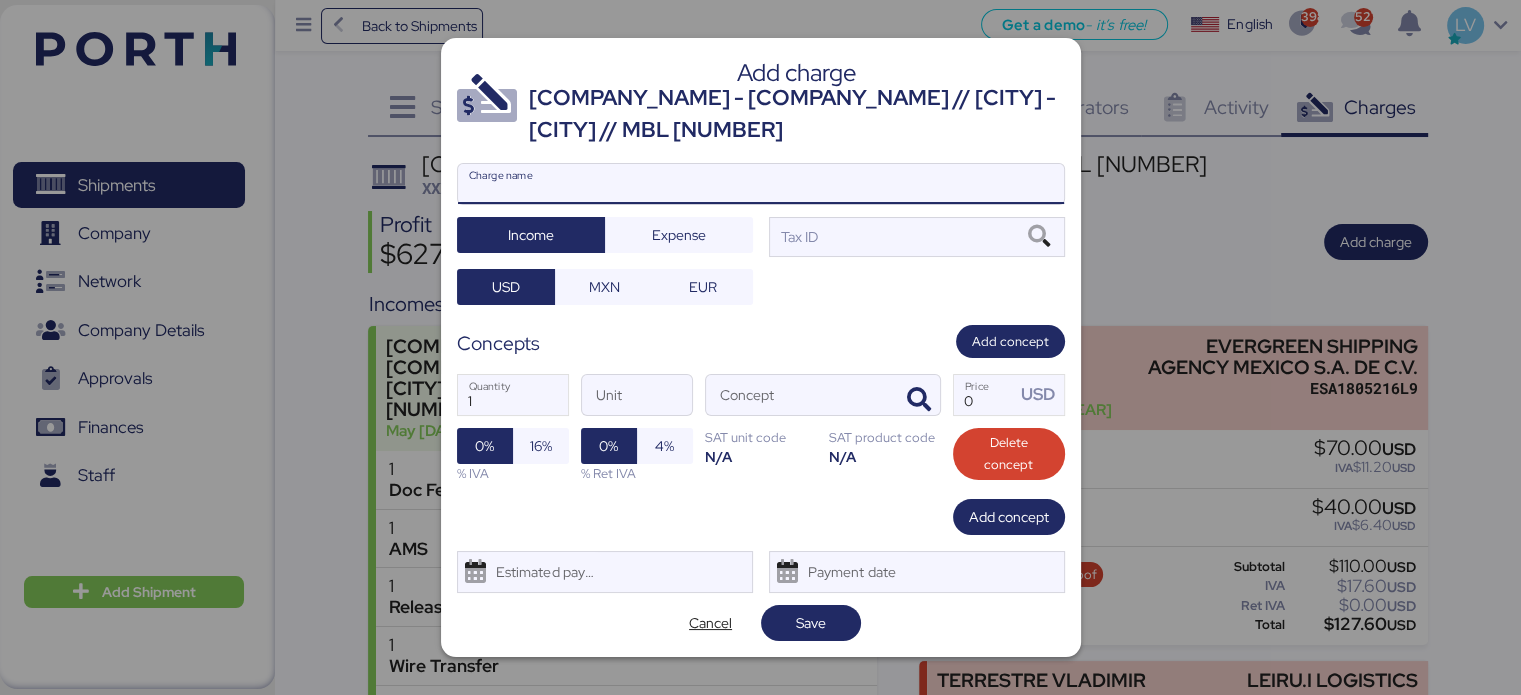 click on "Charge name" at bounding box center (761, 184) 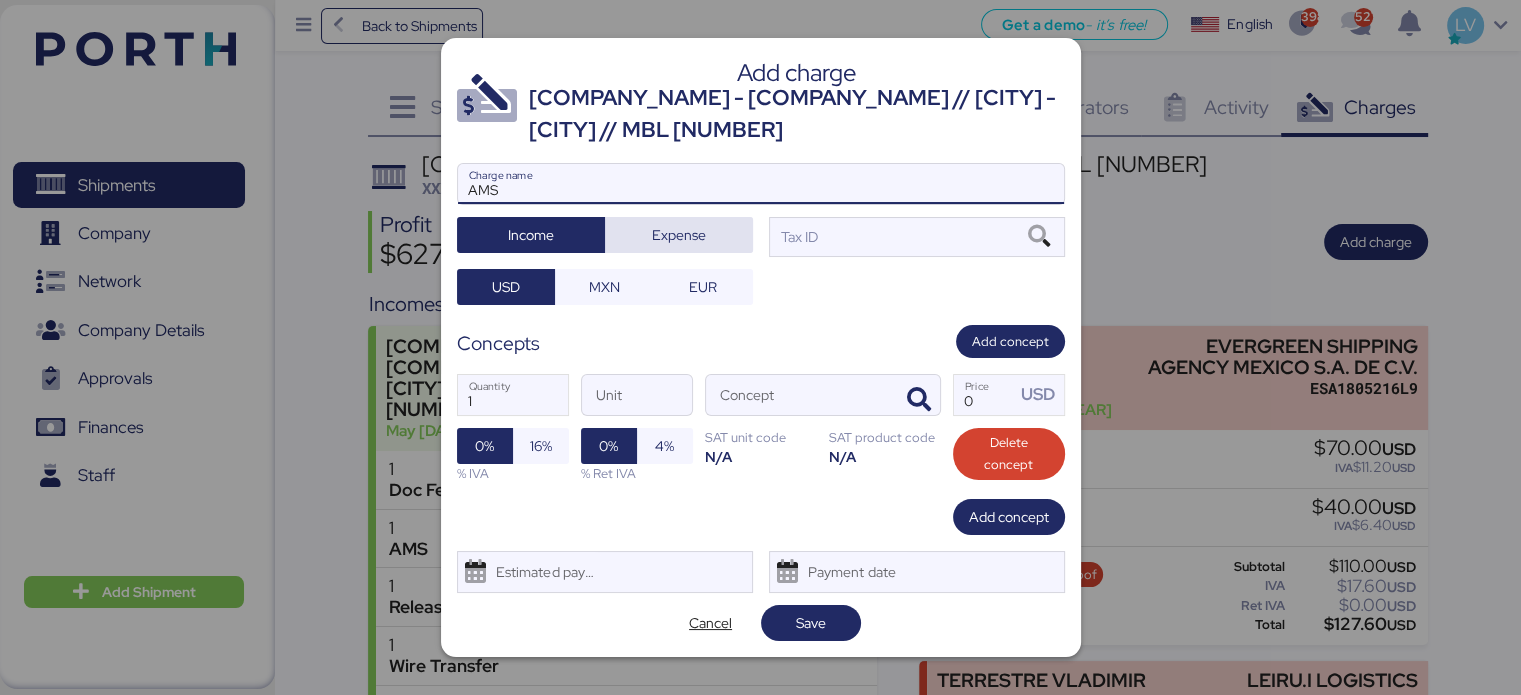 type on "AMS" 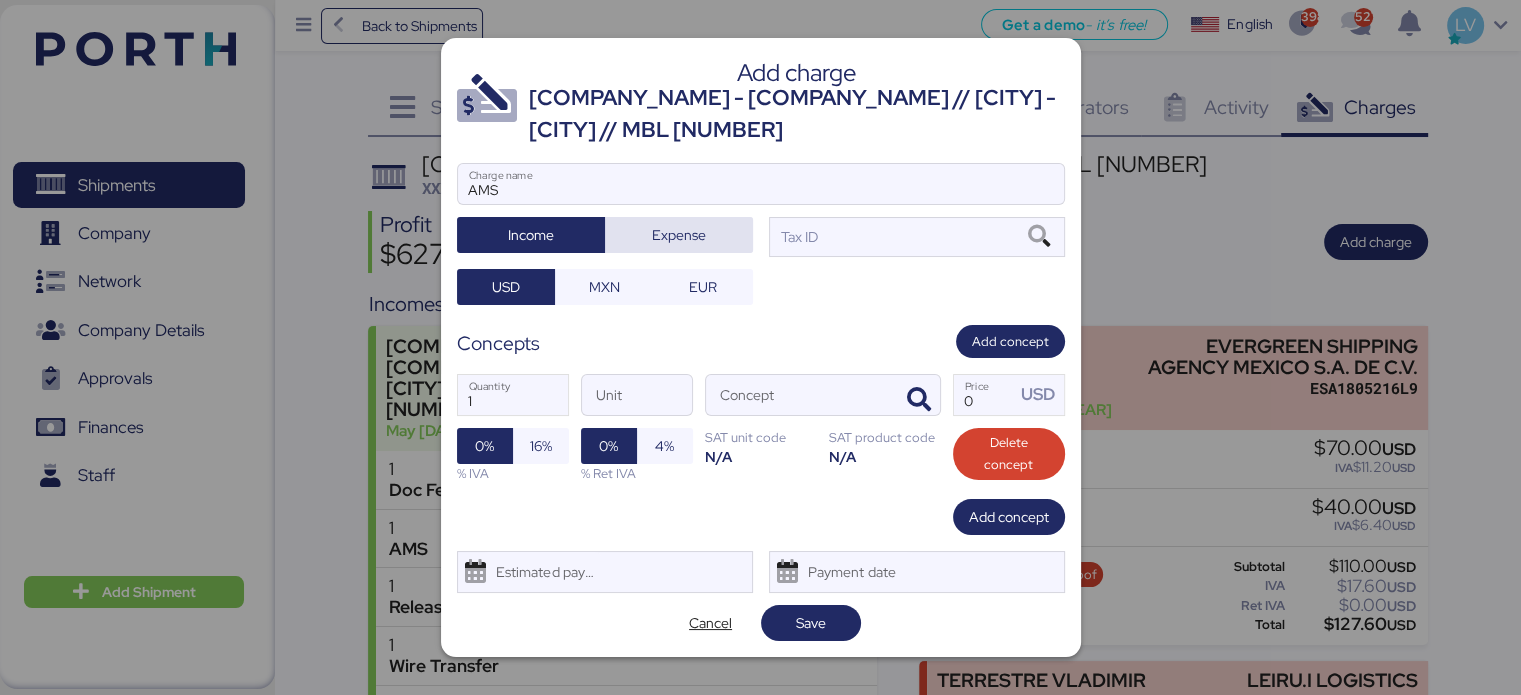 click on "Expense" at bounding box center [679, 235] 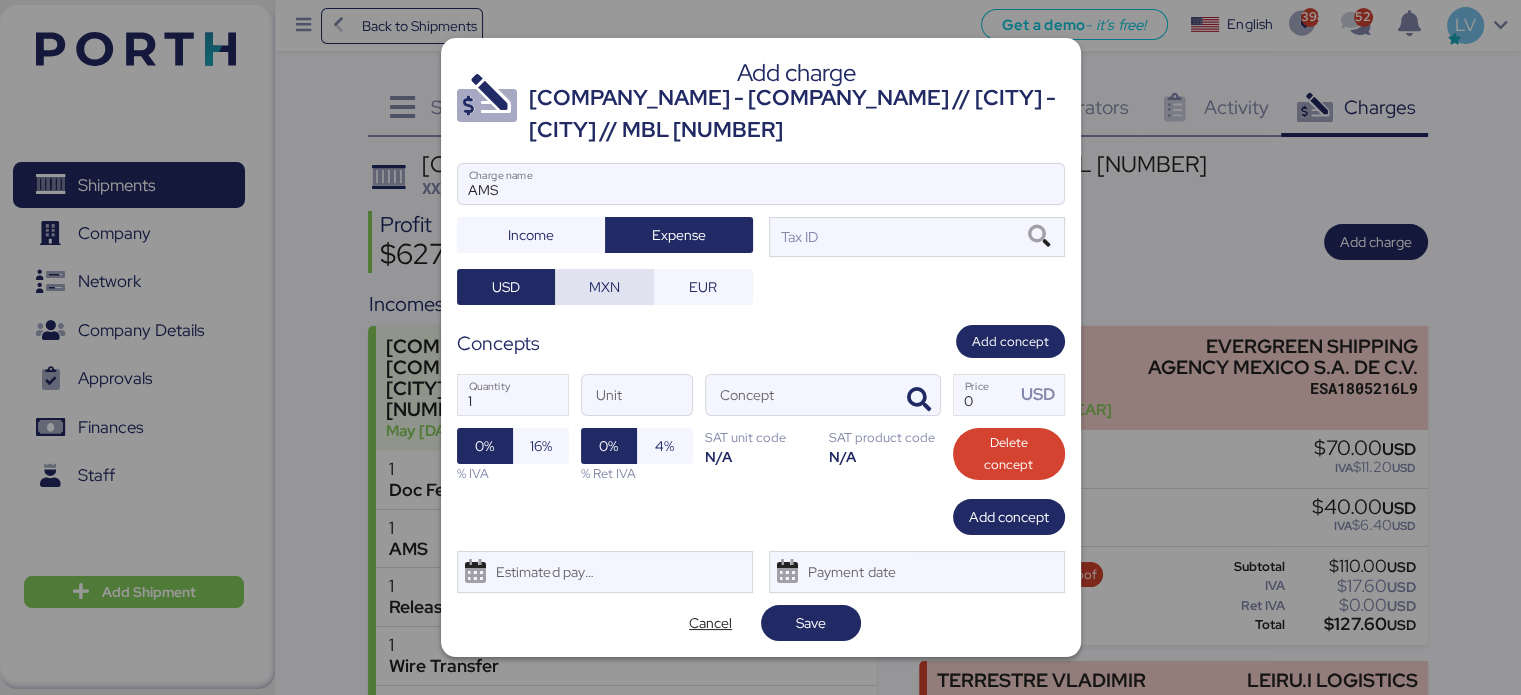 click on "MXN" at bounding box center [604, 287] 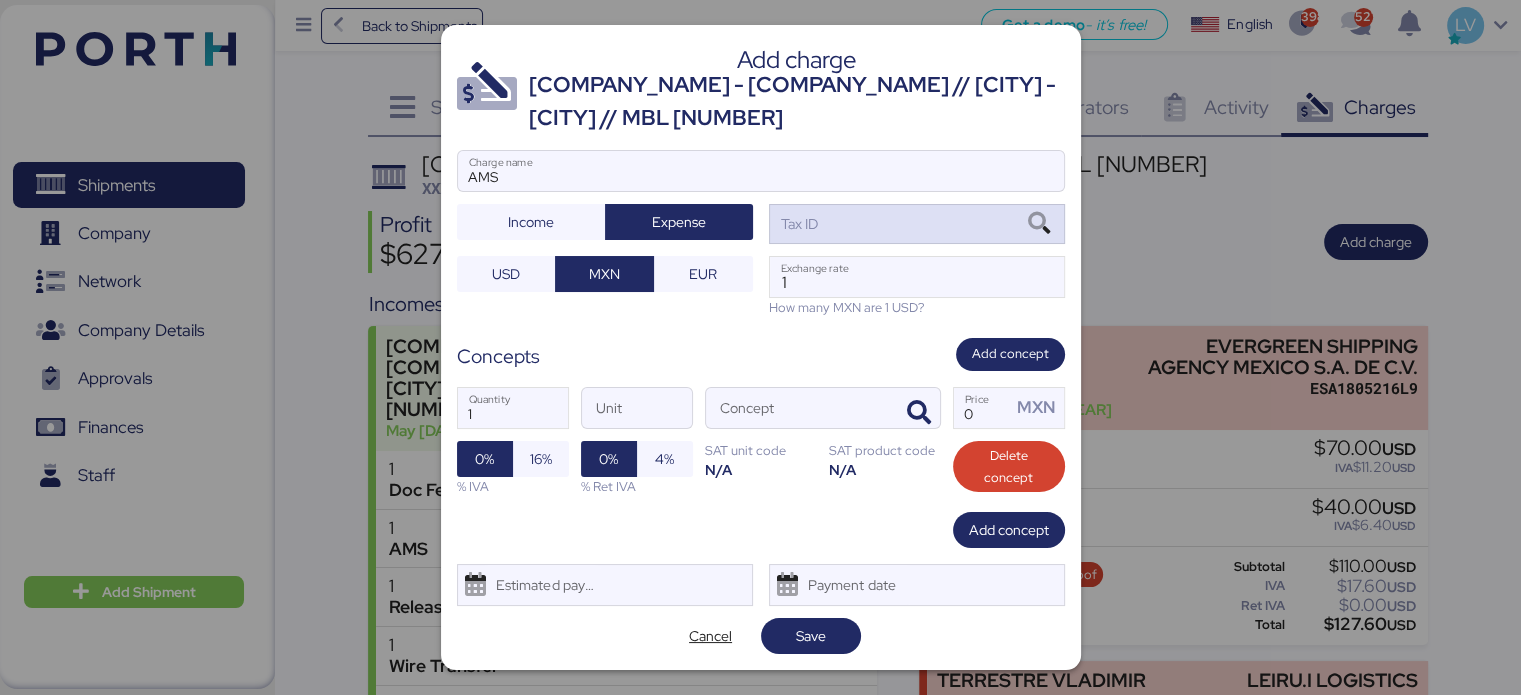 click on "Tax ID" at bounding box center [917, 224] 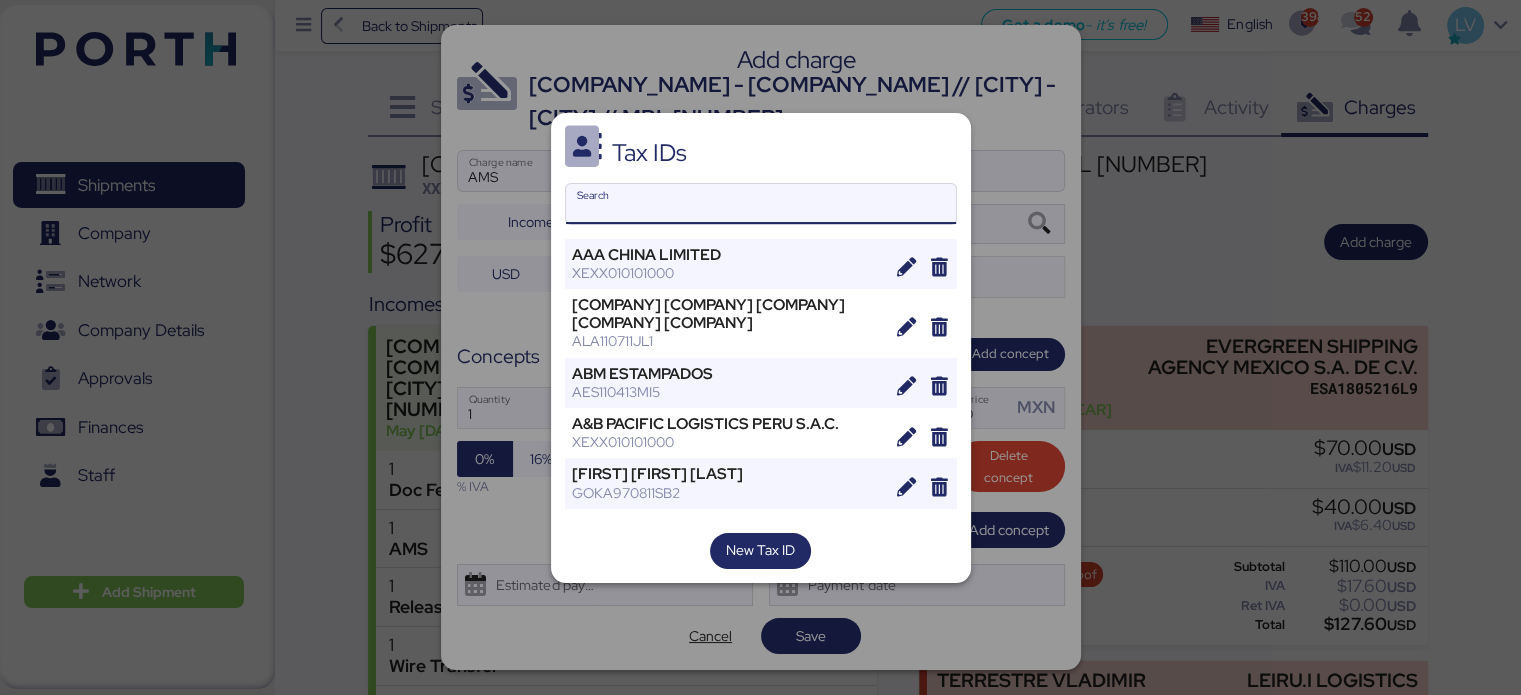 click on "Search" at bounding box center [761, 204] 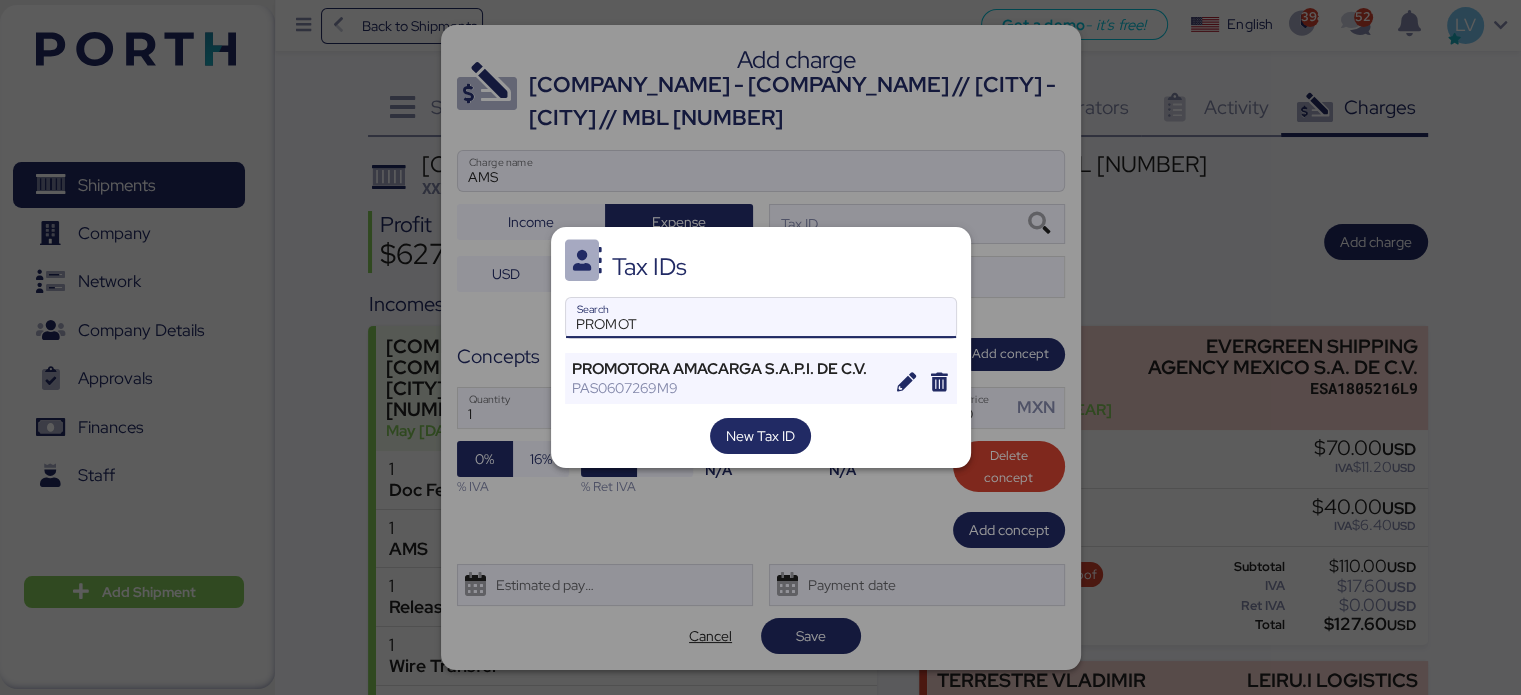 type on "PROMOT" 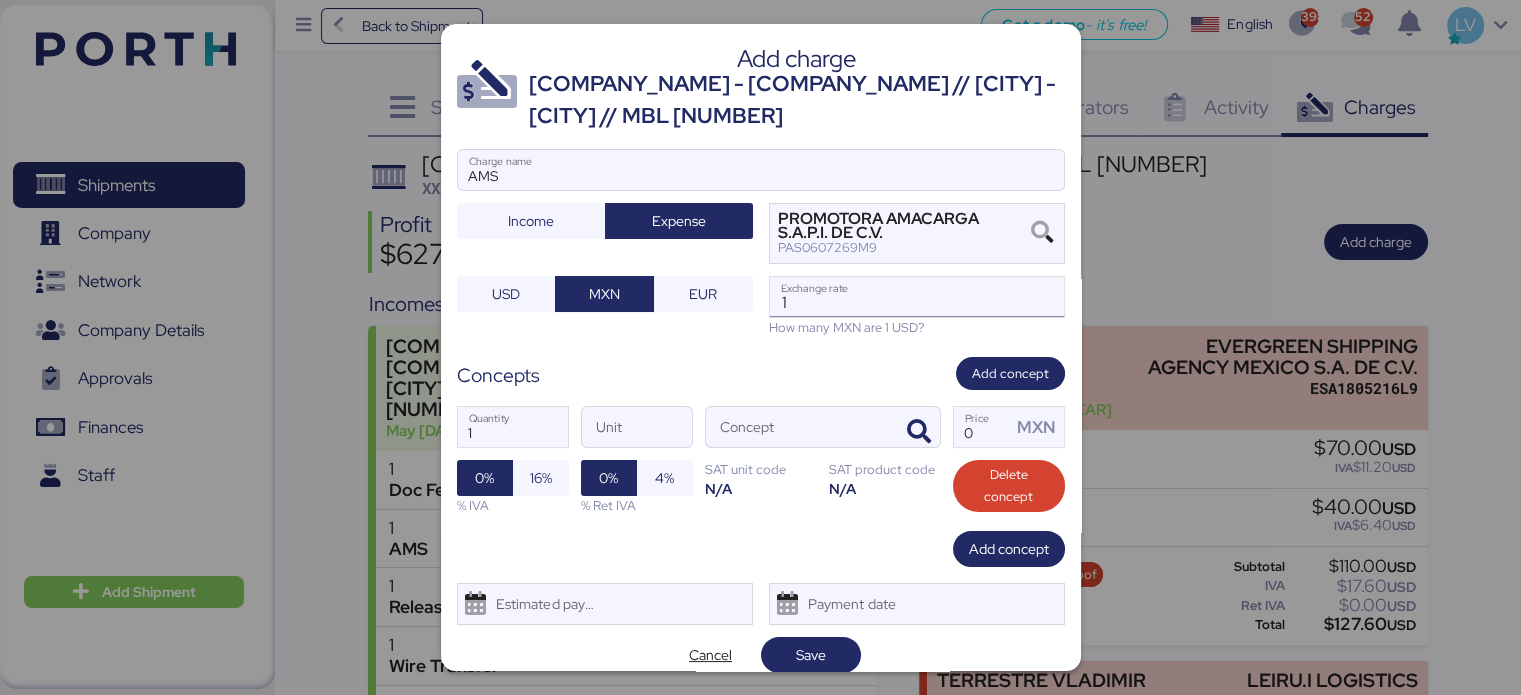 click on "1" at bounding box center [917, 297] 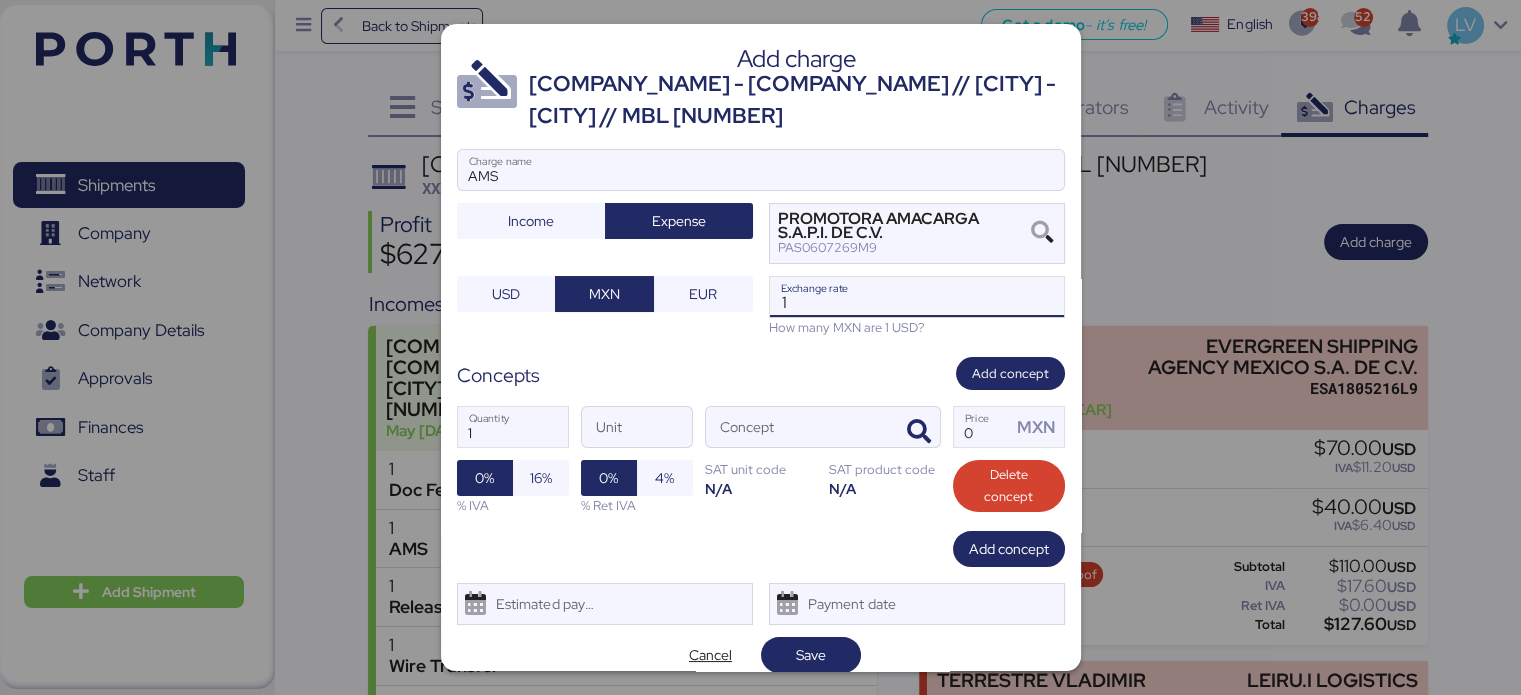 click on "1" at bounding box center [917, 297] 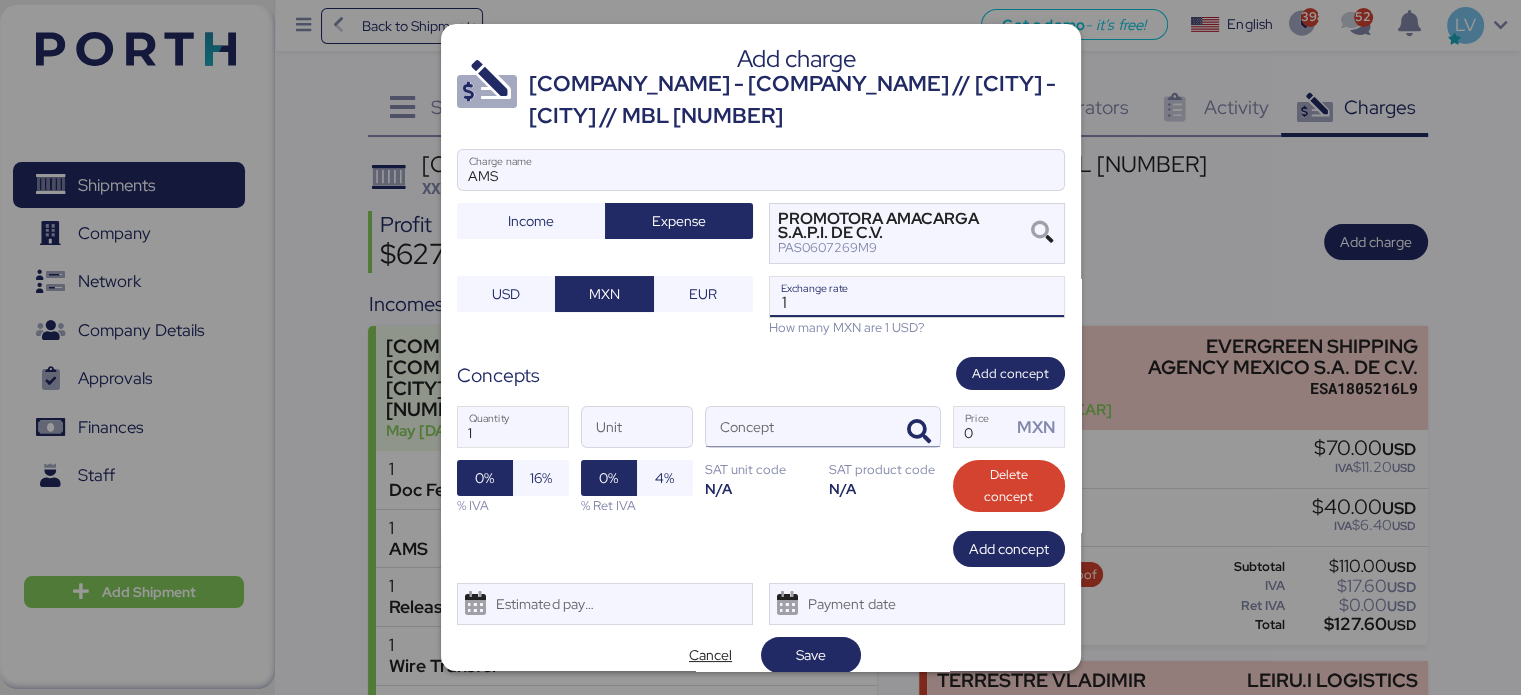 type on "18.868" 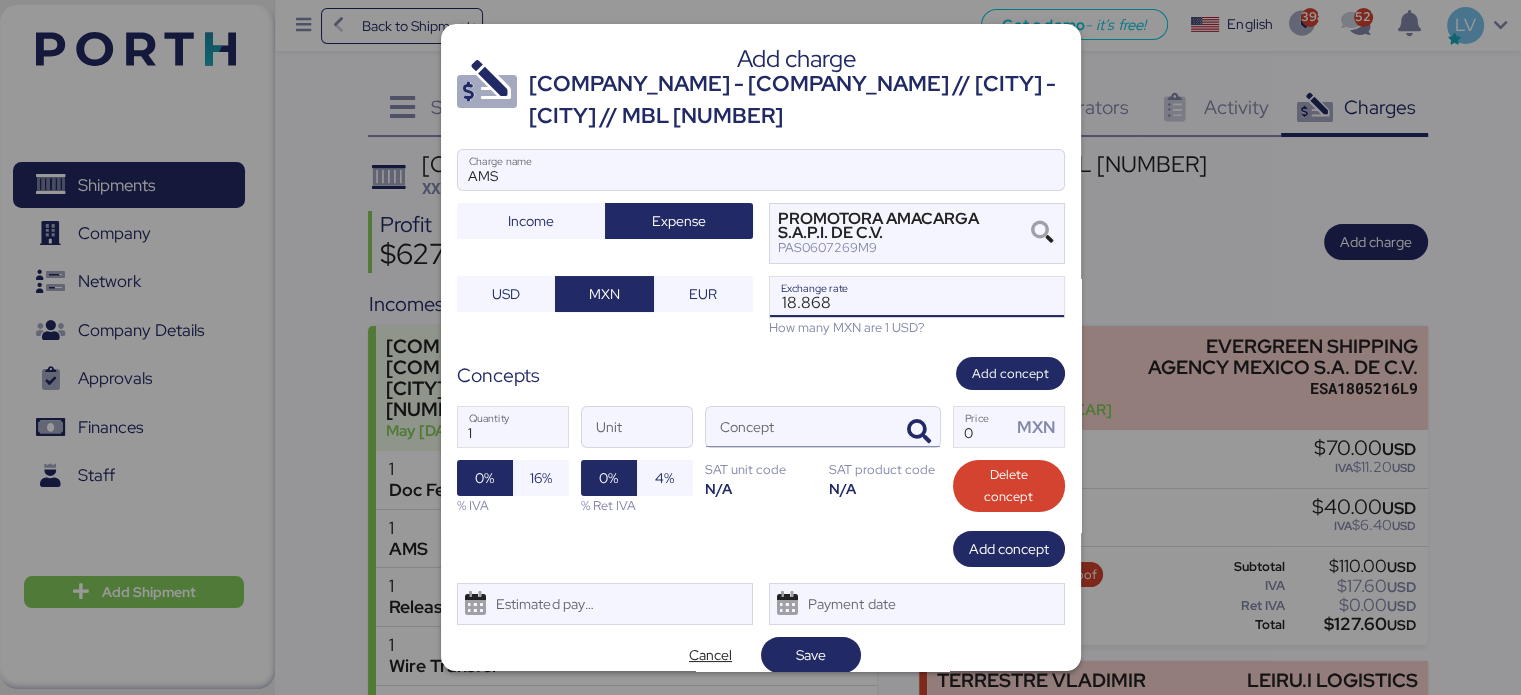 click at bounding box center (916, 427) 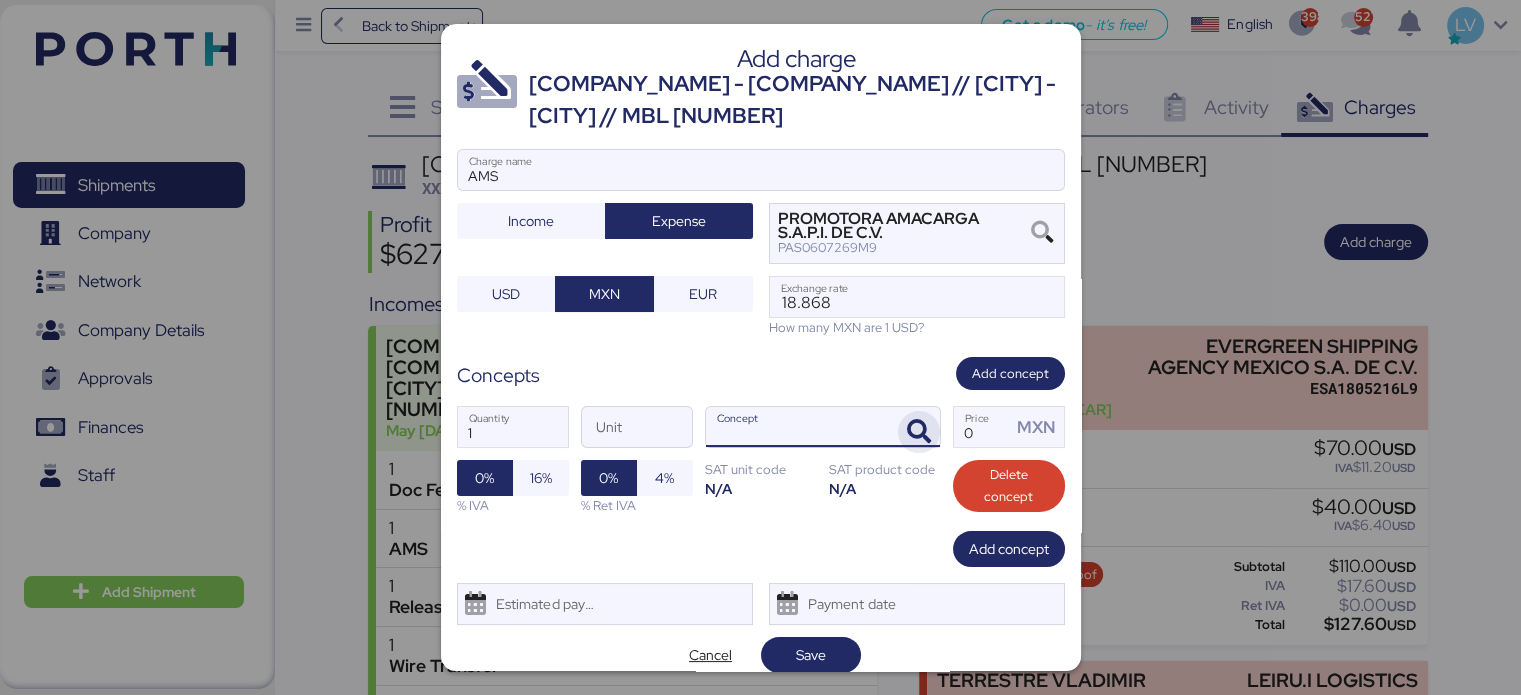 click at bounding box center (919, 432) 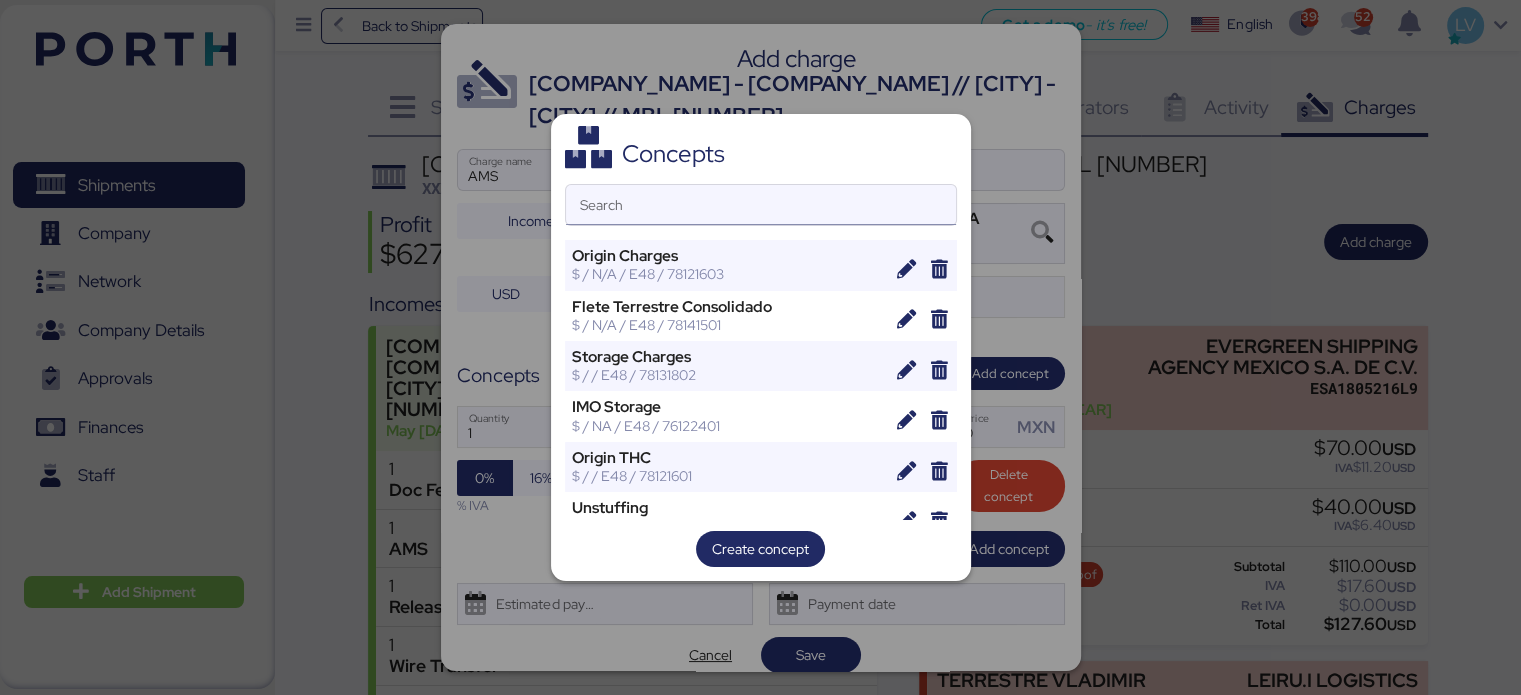 click on "Search" at bounding box center [761, 205] 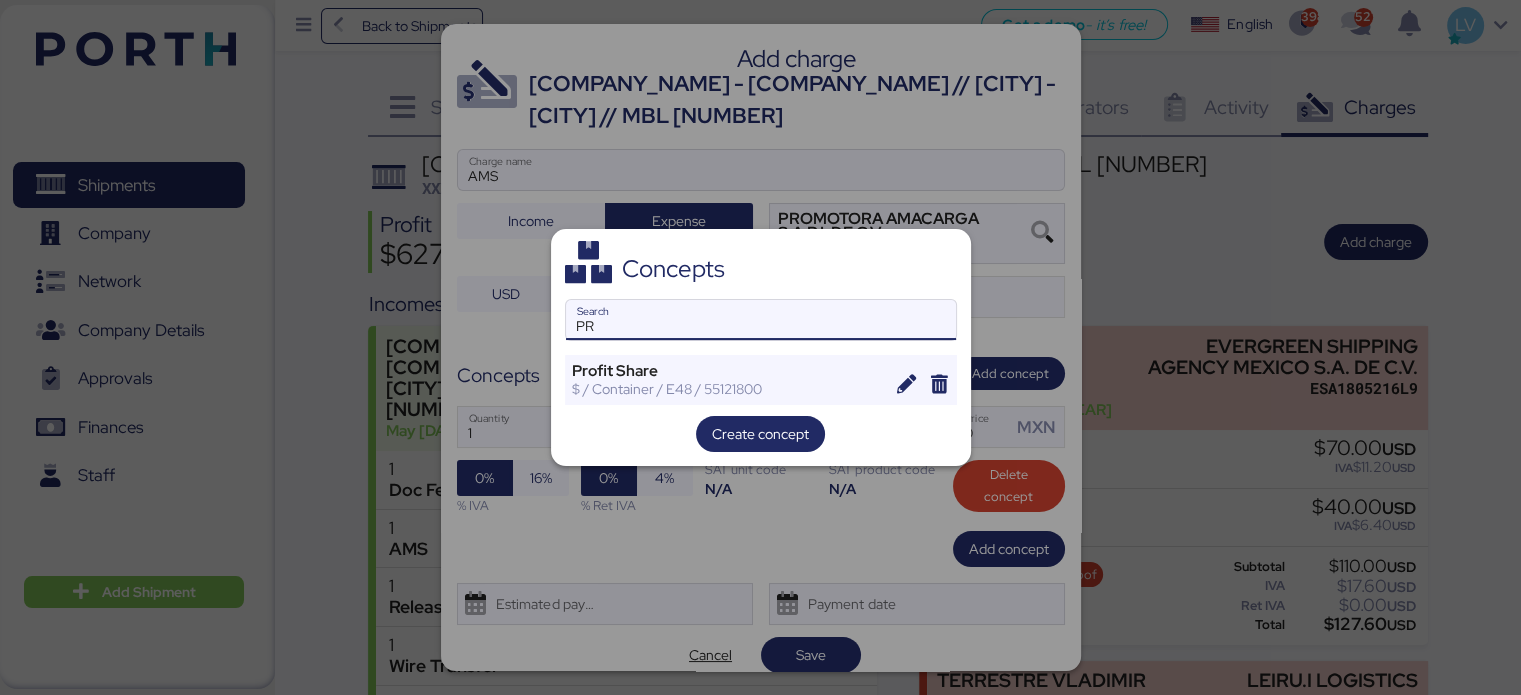 type on "P" 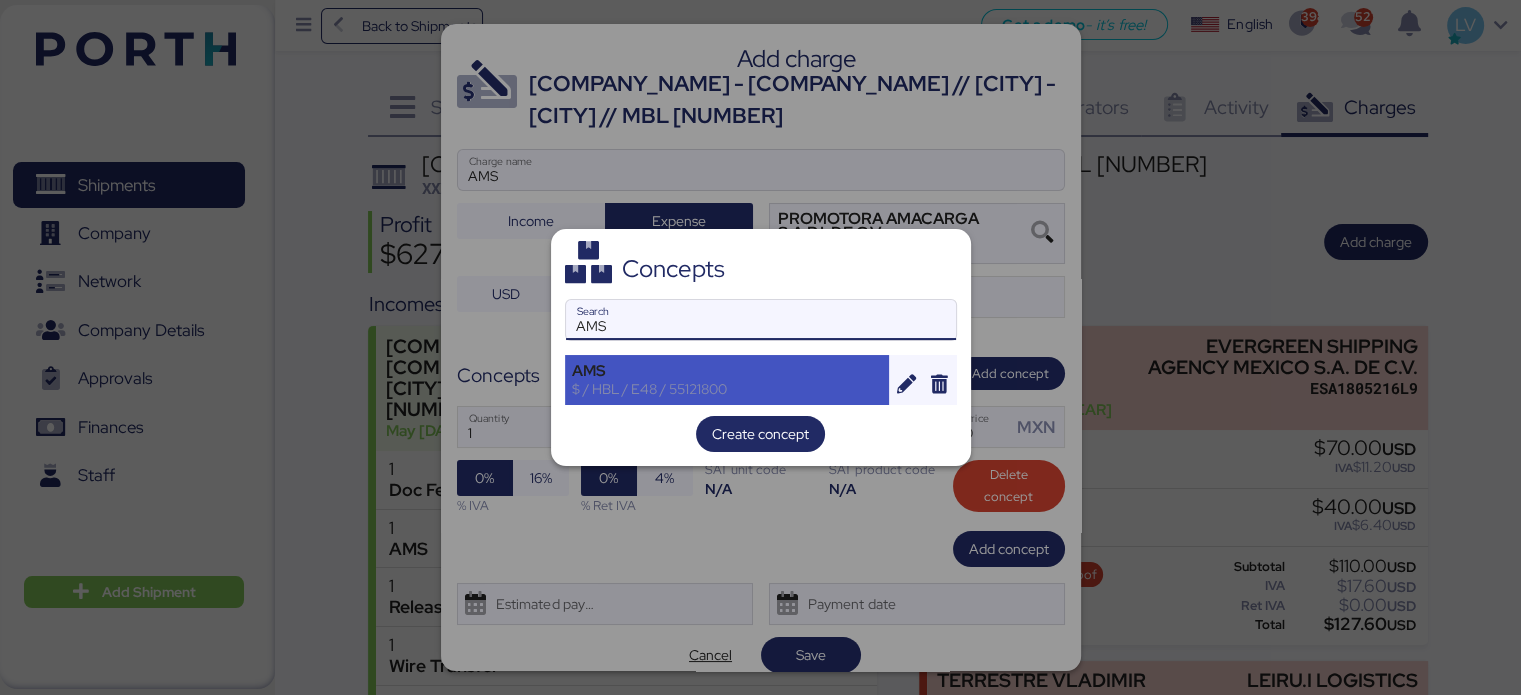 type on "AMS" 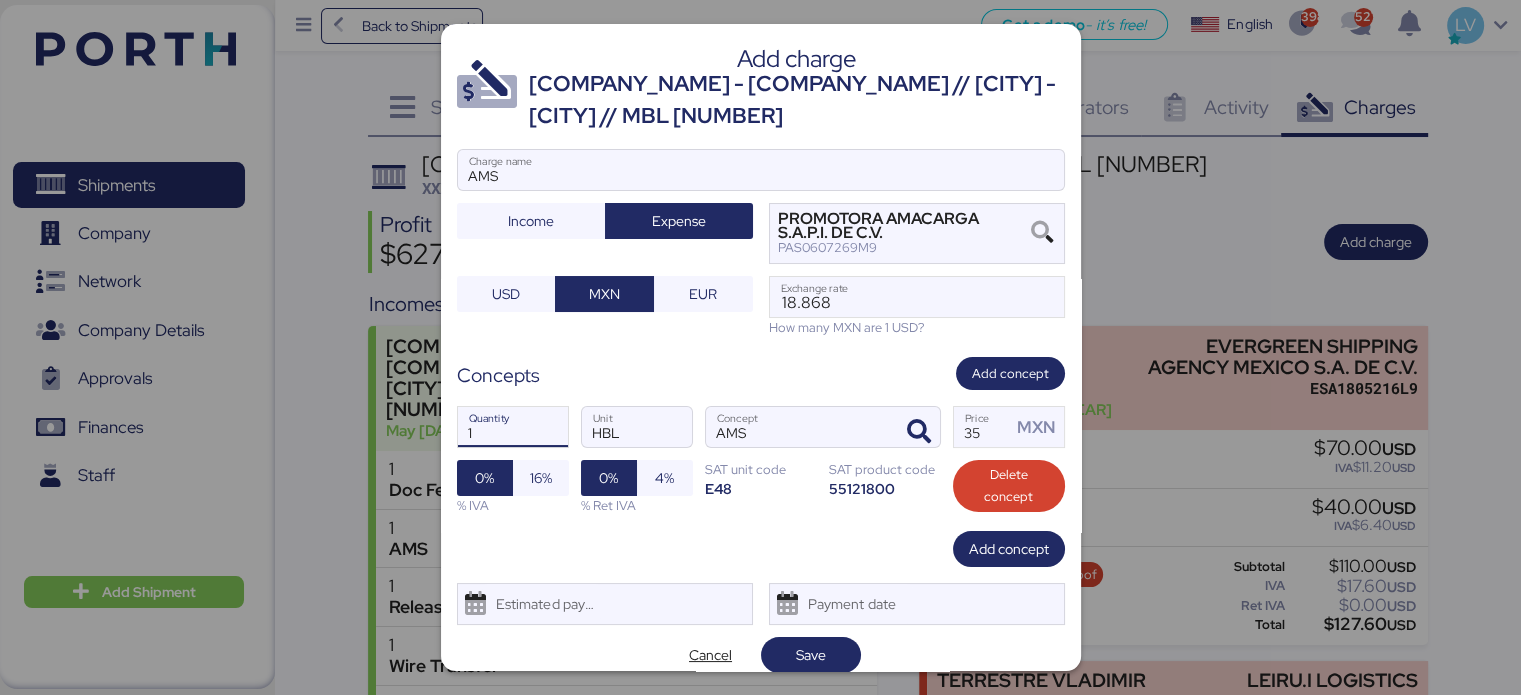 click on "1" at bounding box center (513, 427) 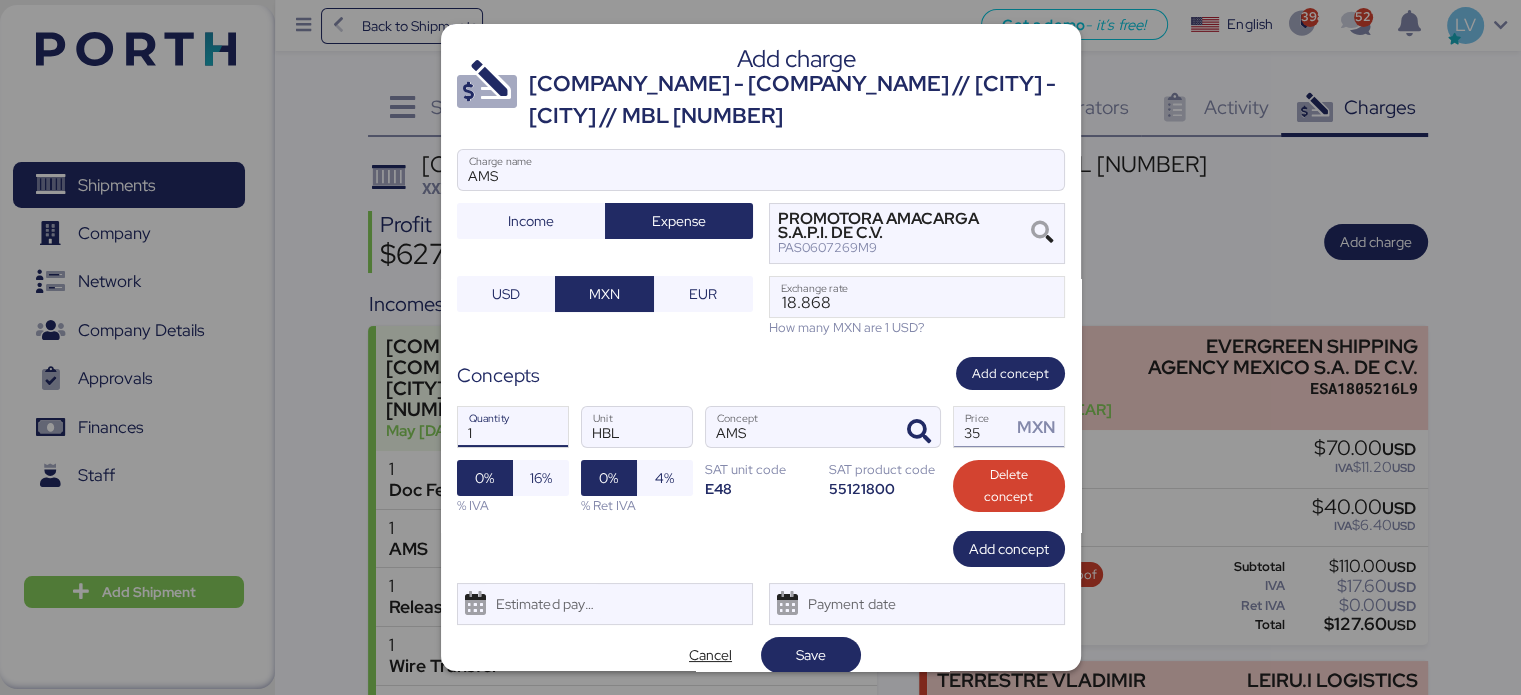 click on "35" at bounding box center [983, 427] 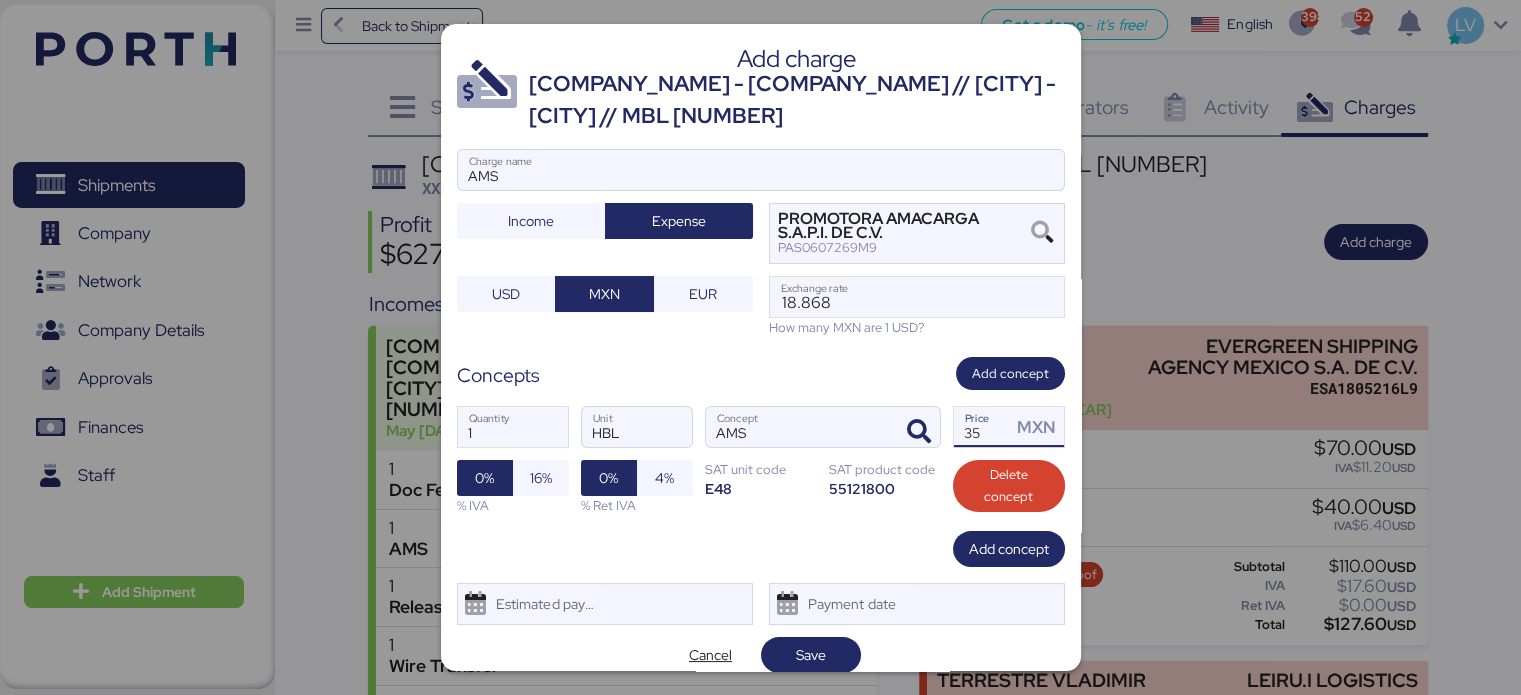 click on "35" at bounding box center (983, 427) 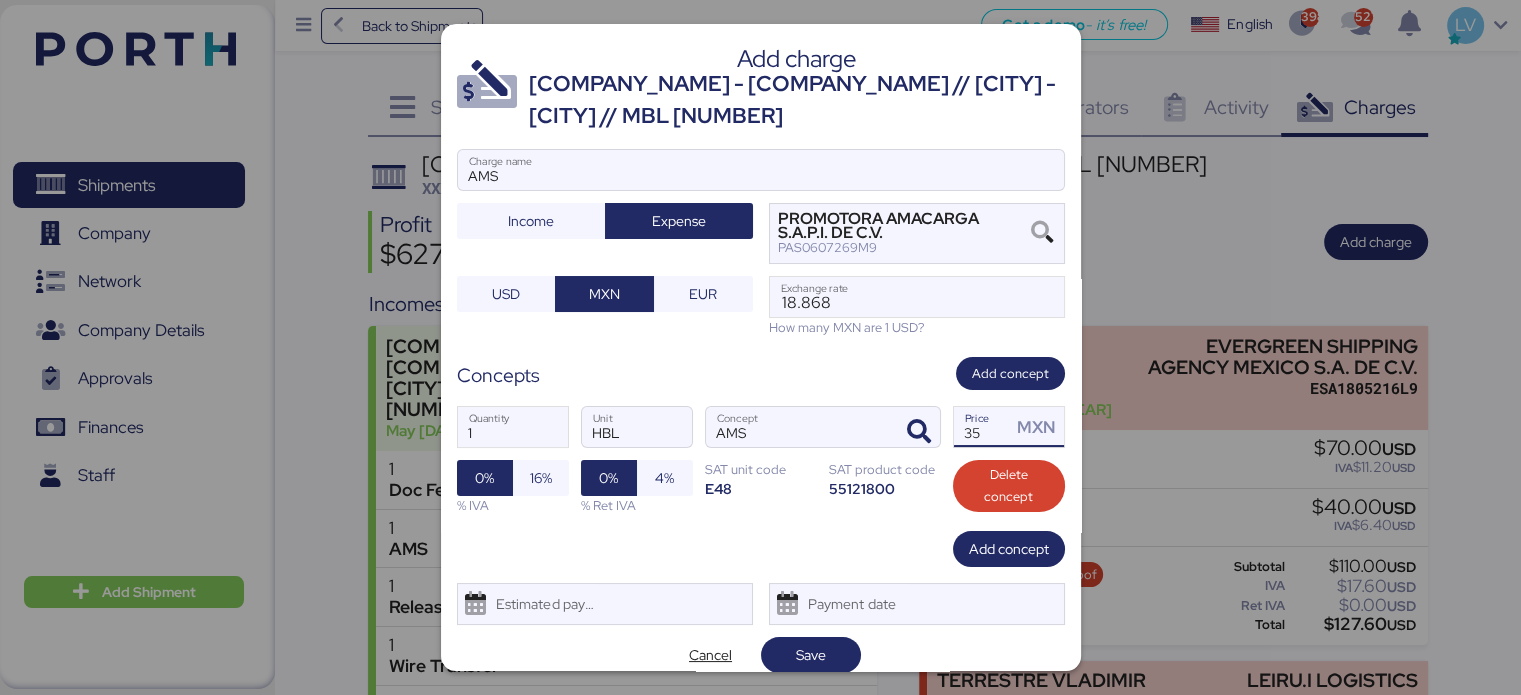 click on "35" at bounding box center [983, 427] 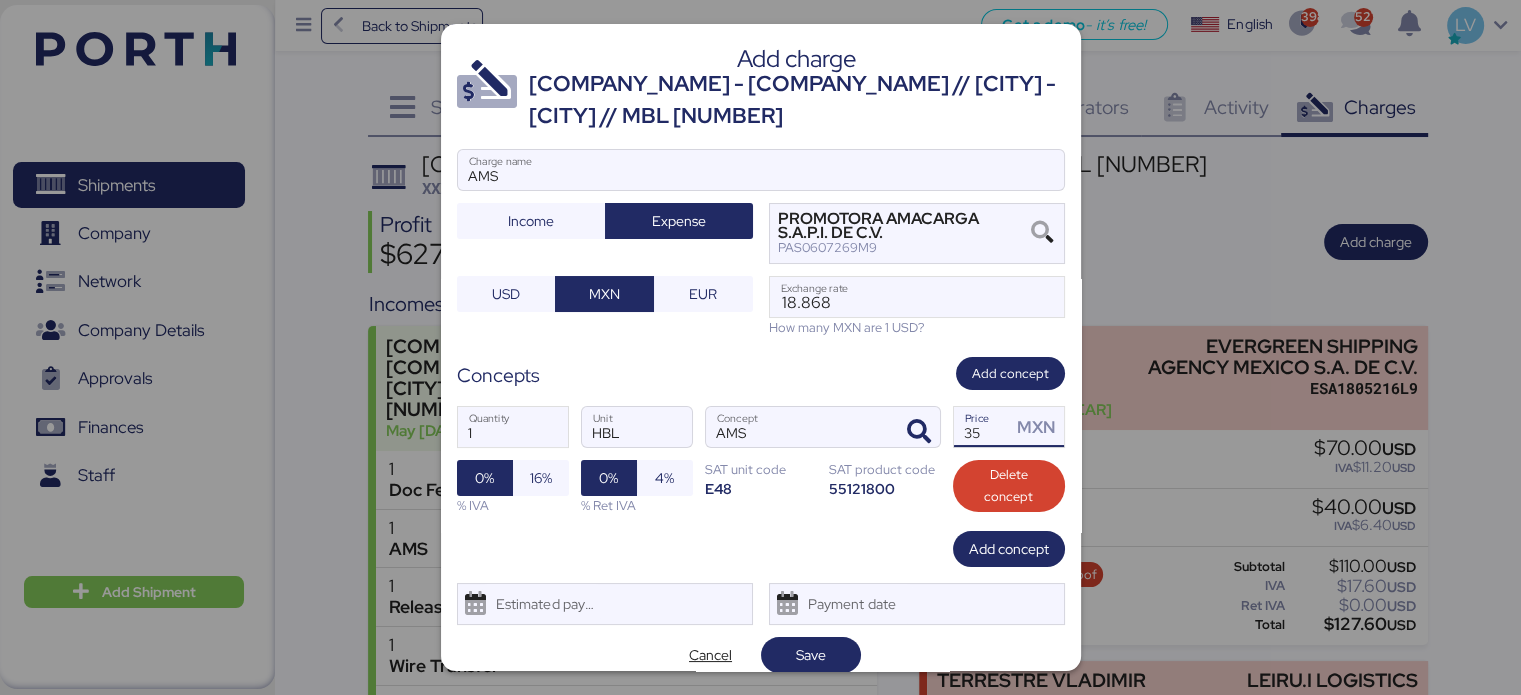type on "2" 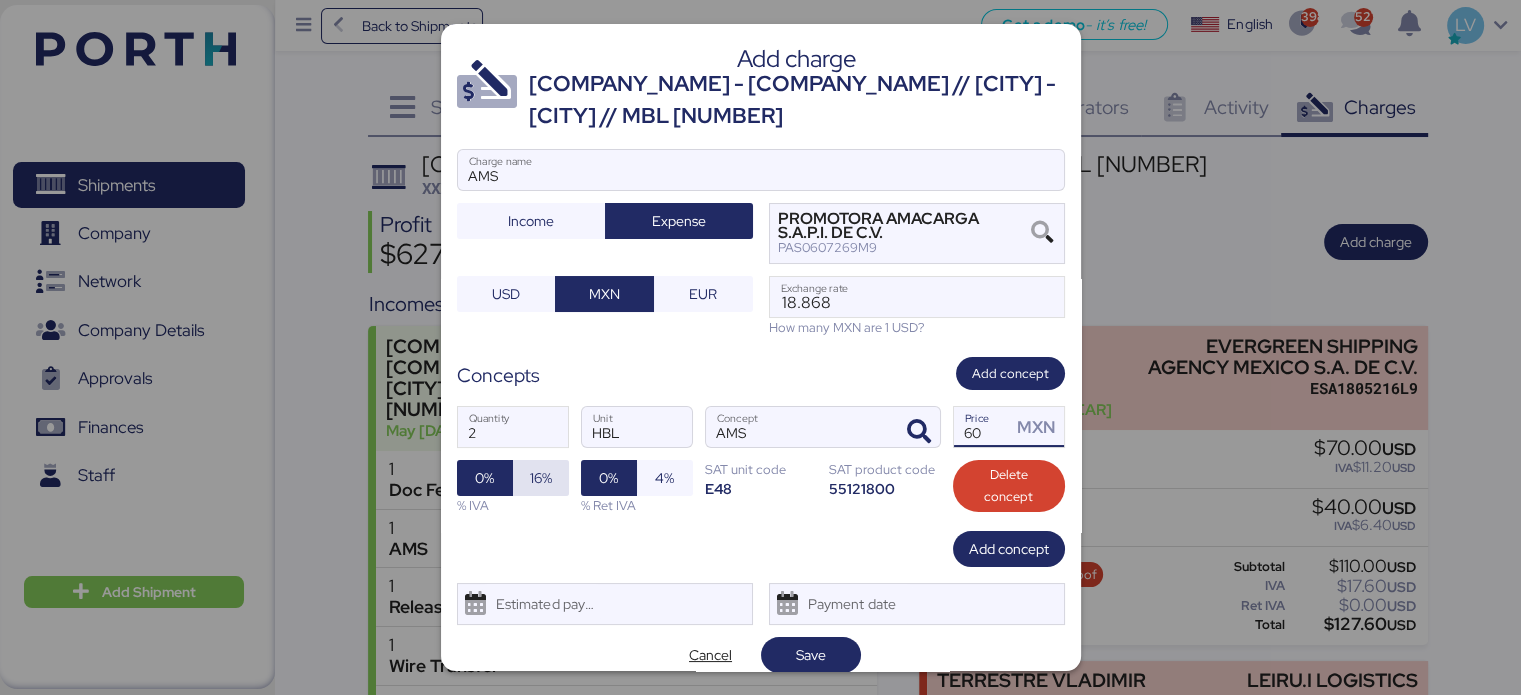 type on "60" 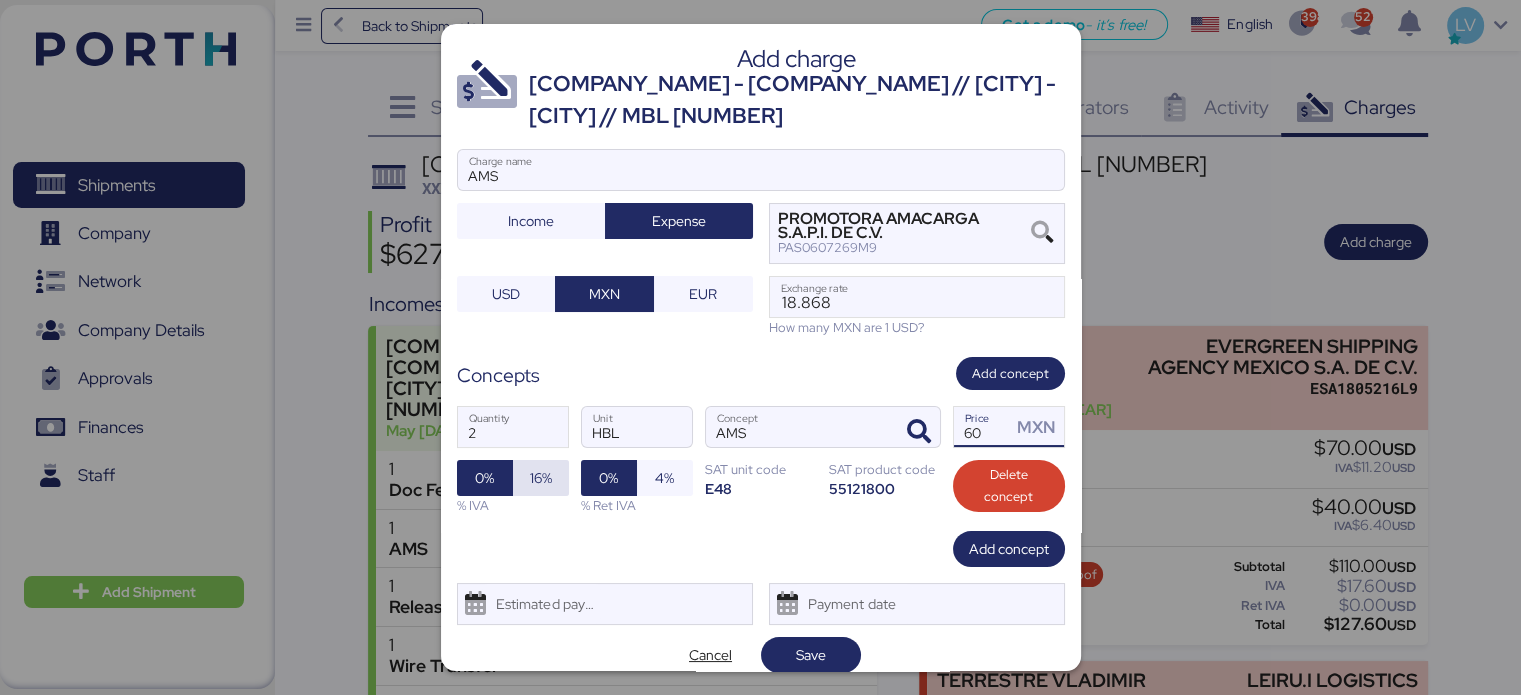 click on "16%" at bounding box center (541, 478) 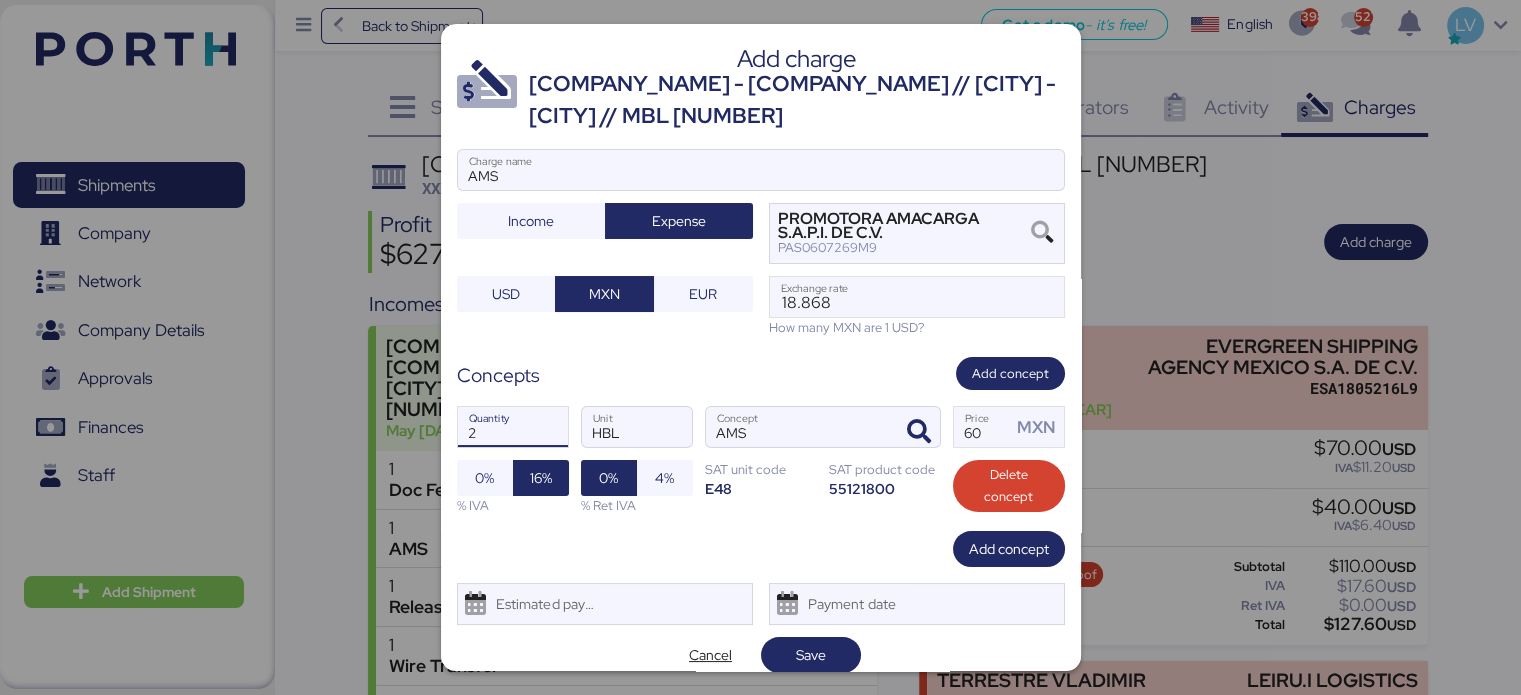 drag, startPoint x: 507, startPoint y: 429, endPoint x: 422, endPoint y: 435, distance: 85.2115 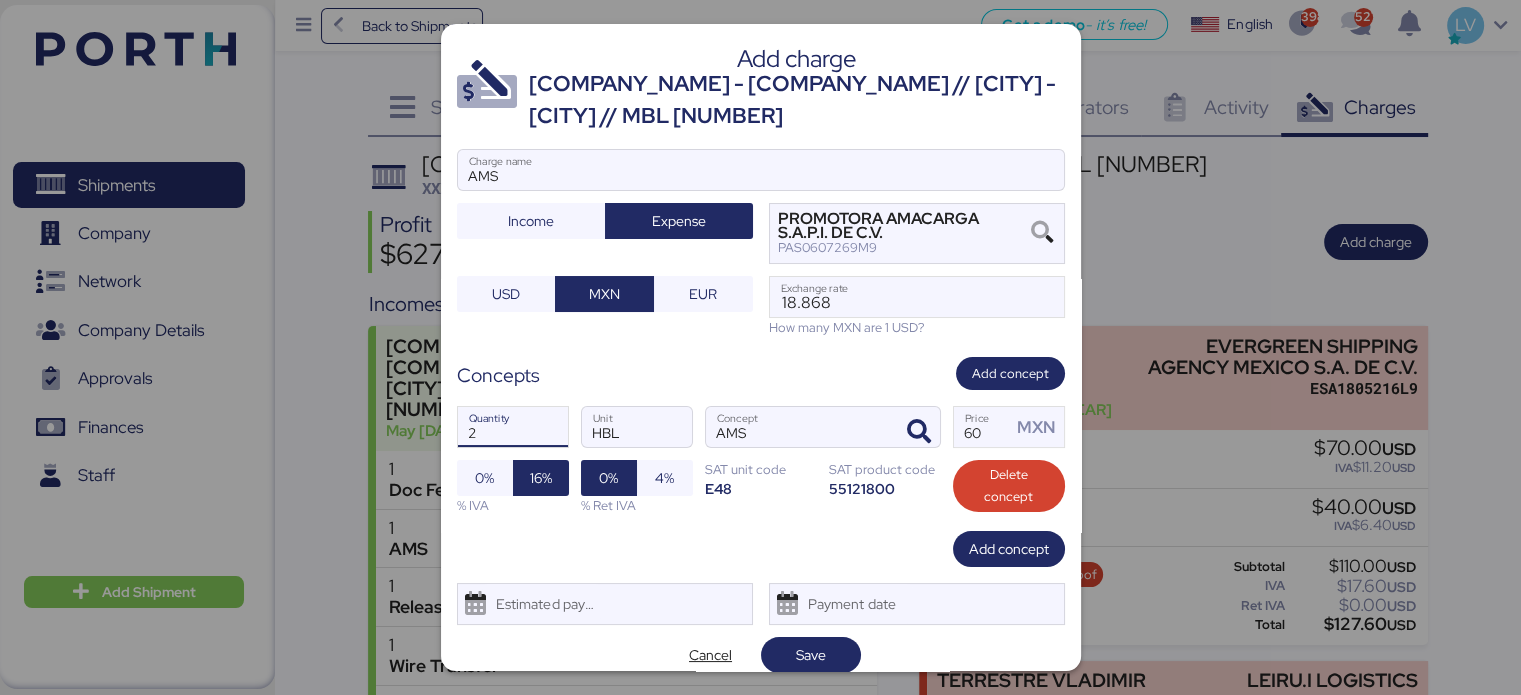 click on "Add charge [COMPANY_NAME] - [COMPANY_NAME] // [CITY] - [CITY] // MBL [NUMBER] AMS Charge name Income Expense [COMPANY_NAME] [NUMBER]   USD MXN EUR [NUMBER] Exchange rate
How many
MXN
are 1 USD?
Concepts Add concept 2 Quantity HBL Unit AMS Concept   60 Price MXN 0% 16% % IVA 0% 4% % Ret IVA SAT unit code E48 SAT product code 55121800 Delete concept Add concept   Estimated payment date   Payment date Cancel Save" at bounding box center [760, 347] 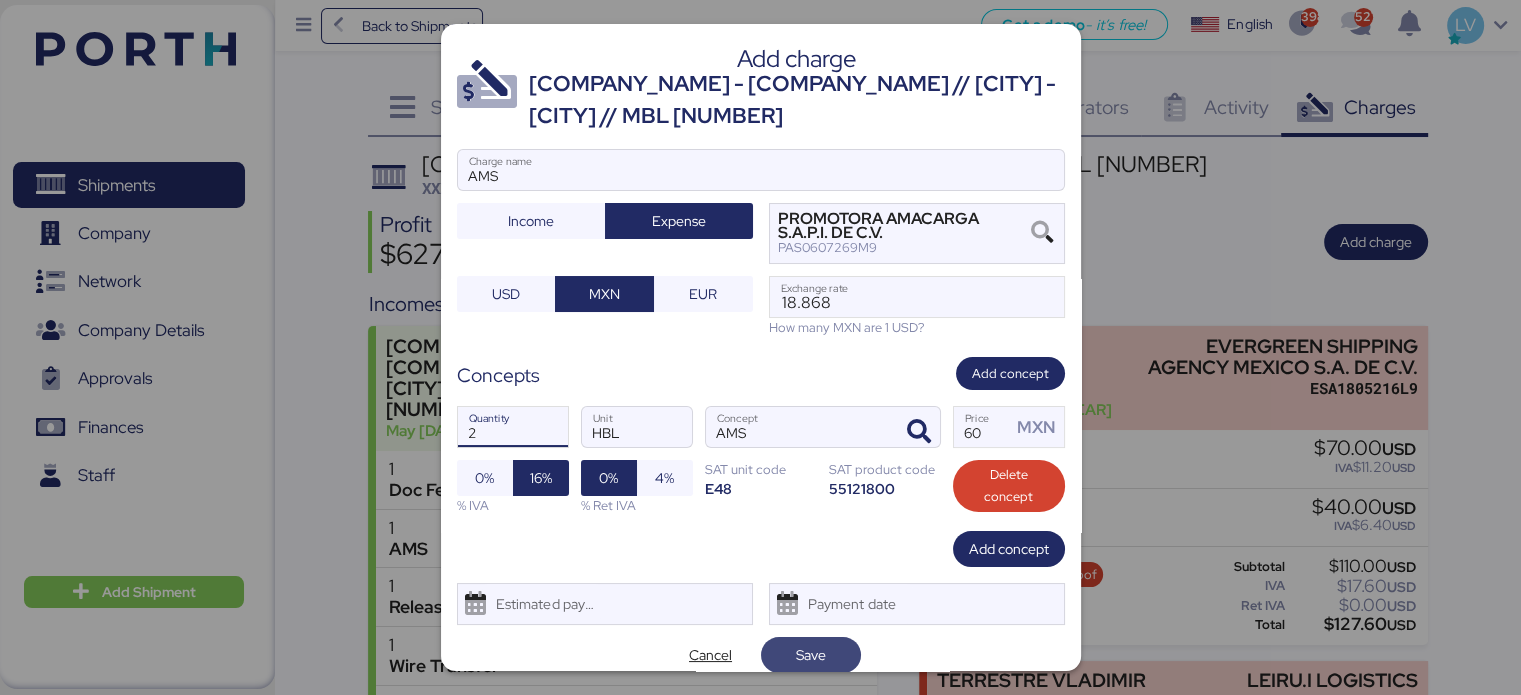click on "Save" at bounding box center [811, 655] 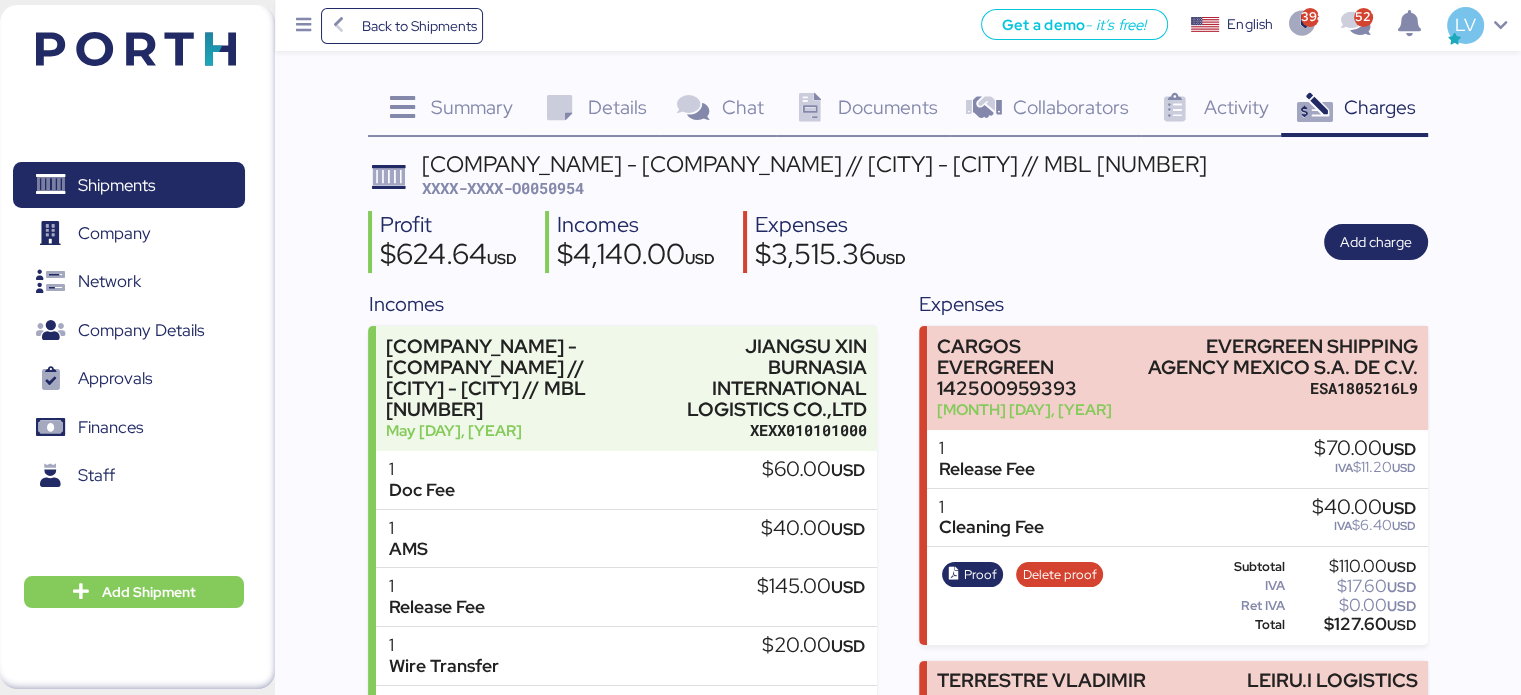 scroll, scrollTop: 459, scrollLeft: 0, axis: vertical 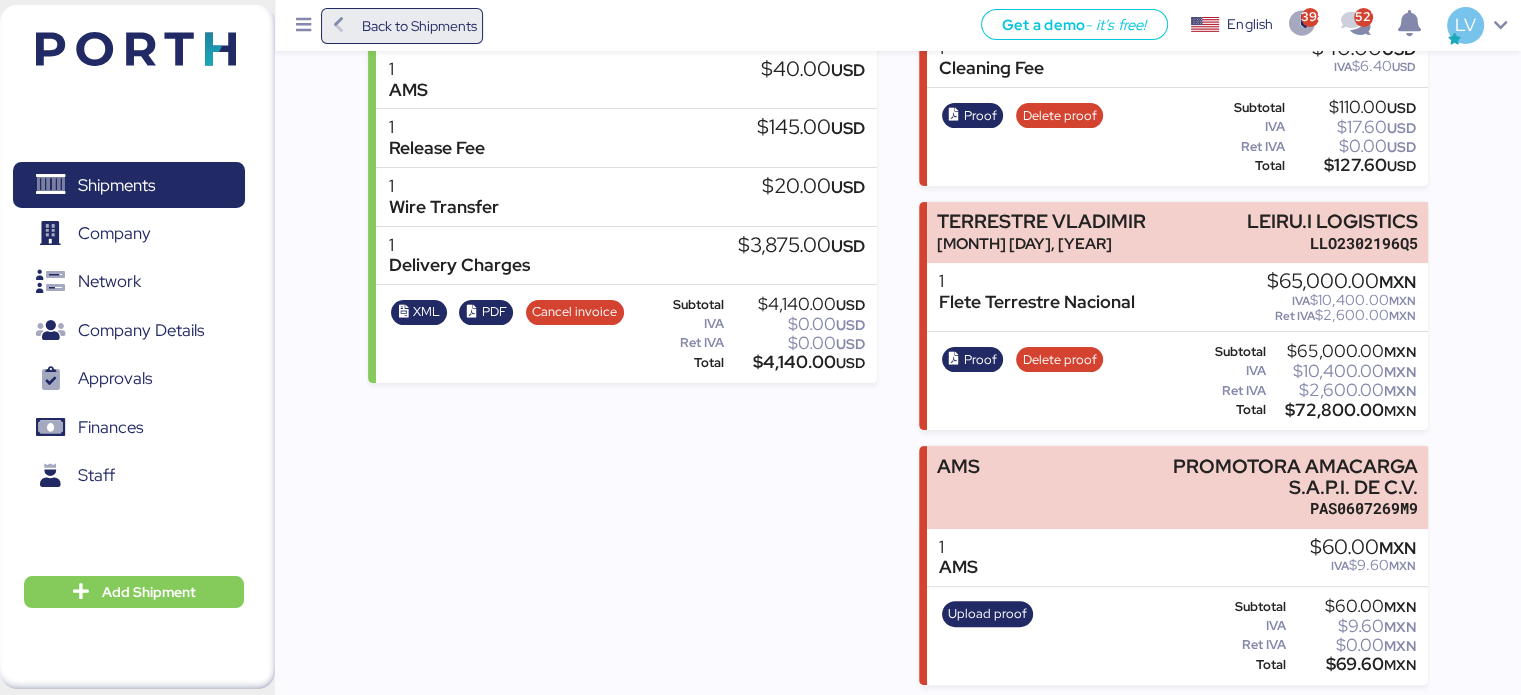 click on "Back to Shipments" at bounding box center (418, 26) 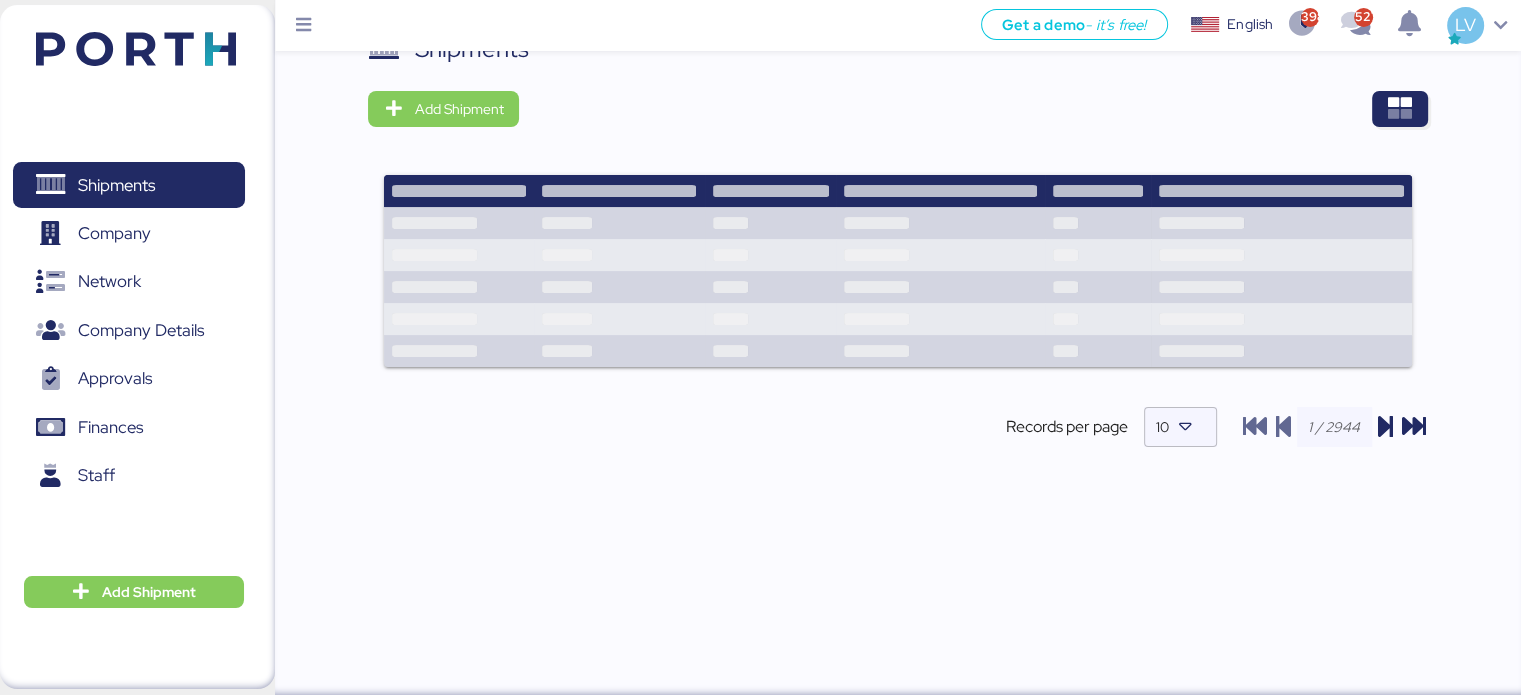 scroll, scrollTop: 0, scrollLeft: 0, axis: both 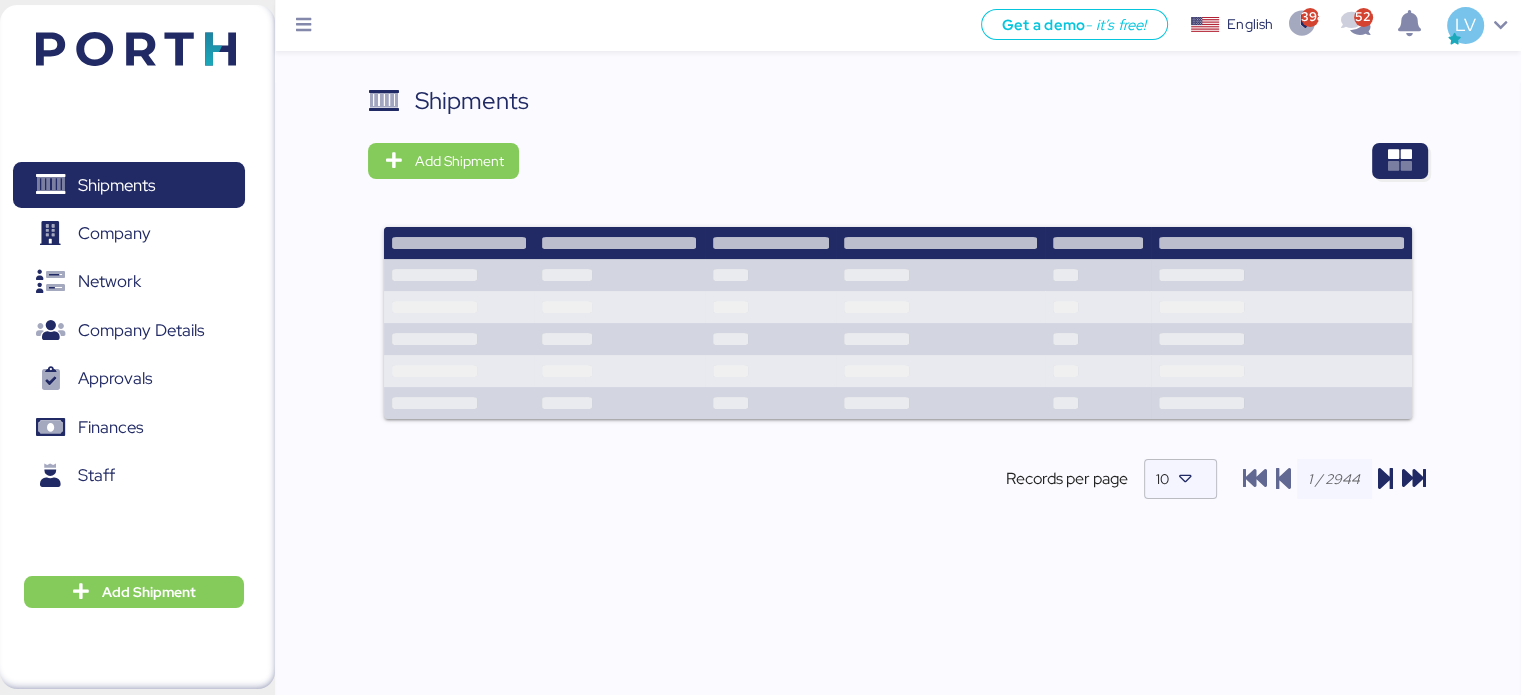 click at bounding box center (980, 161) 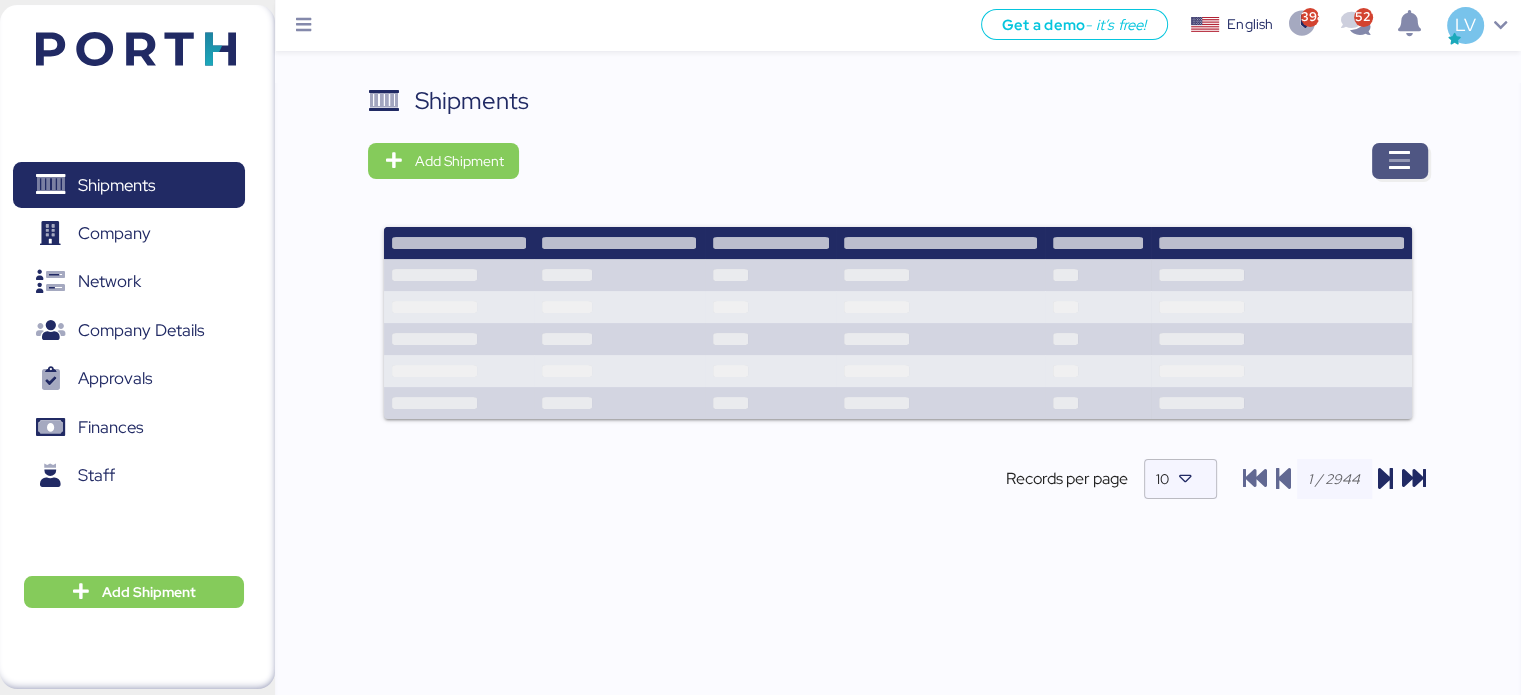 click at bounding box center (1400, 161) 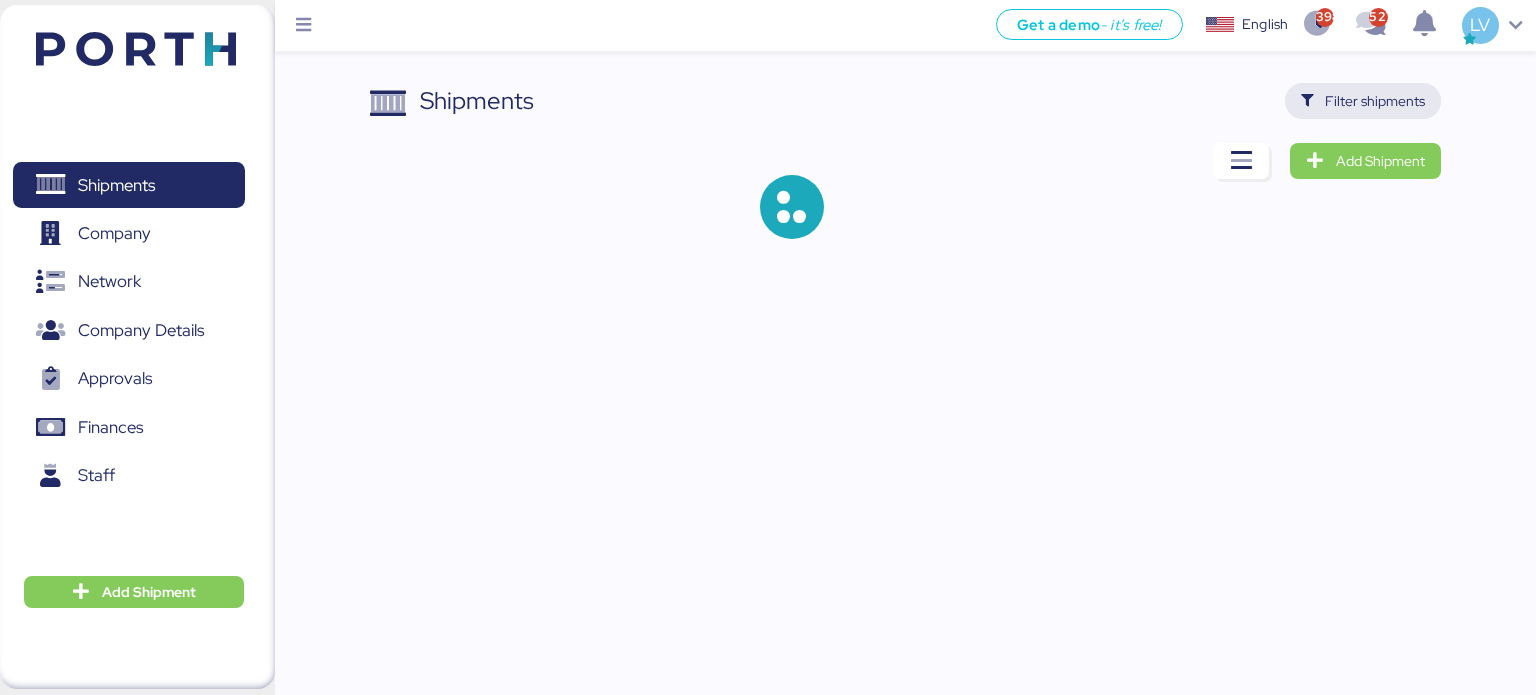 click on "Filter shipments" at bounding box center (1375, 101) 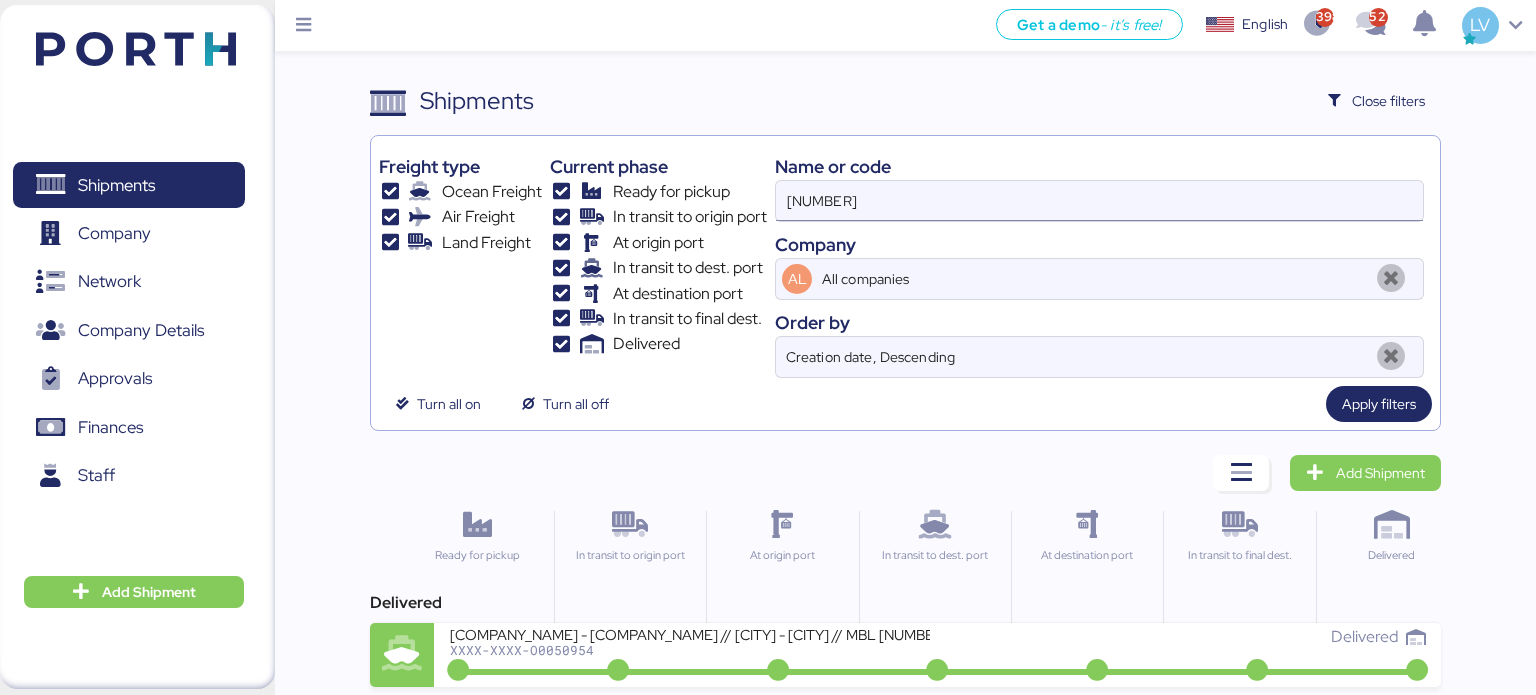 click on "[NUMBER]" at bounding box center (1099, 201) 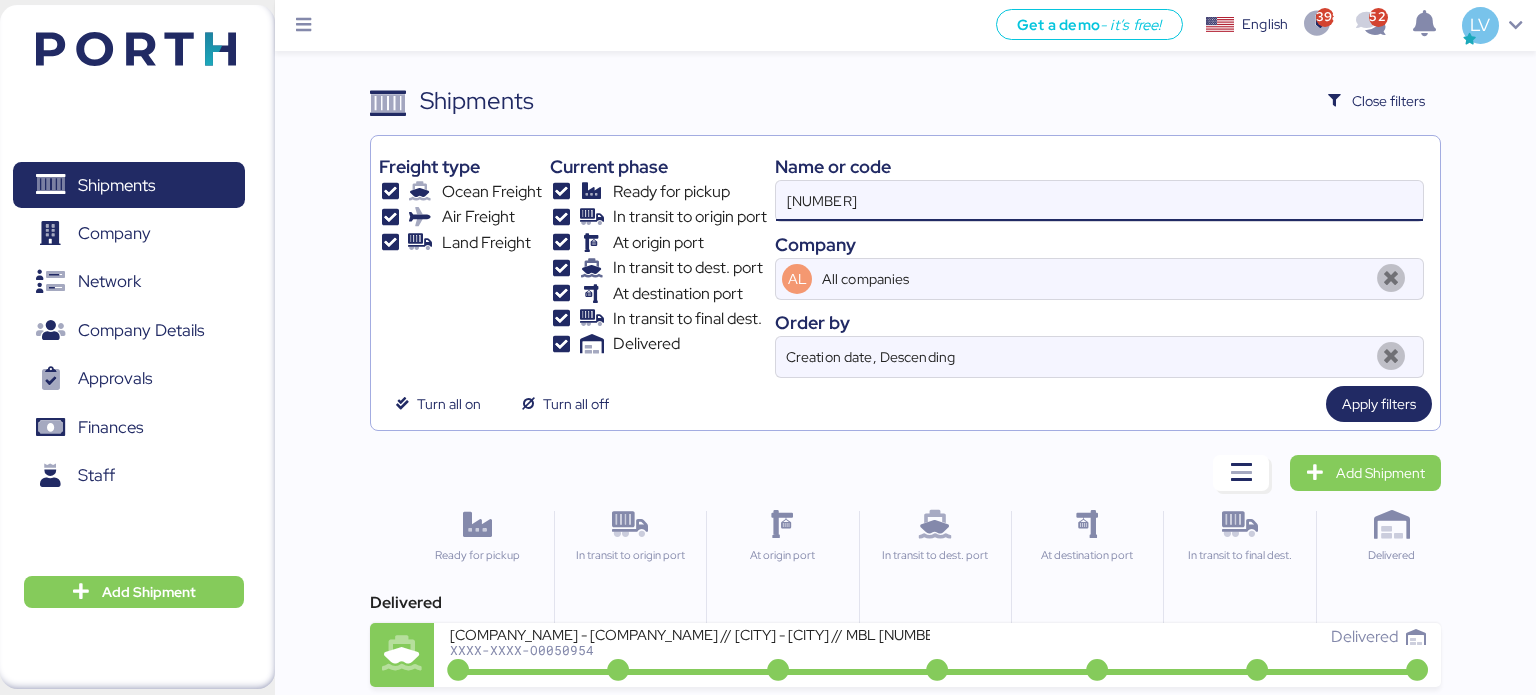 paste on "[NUMBER]" 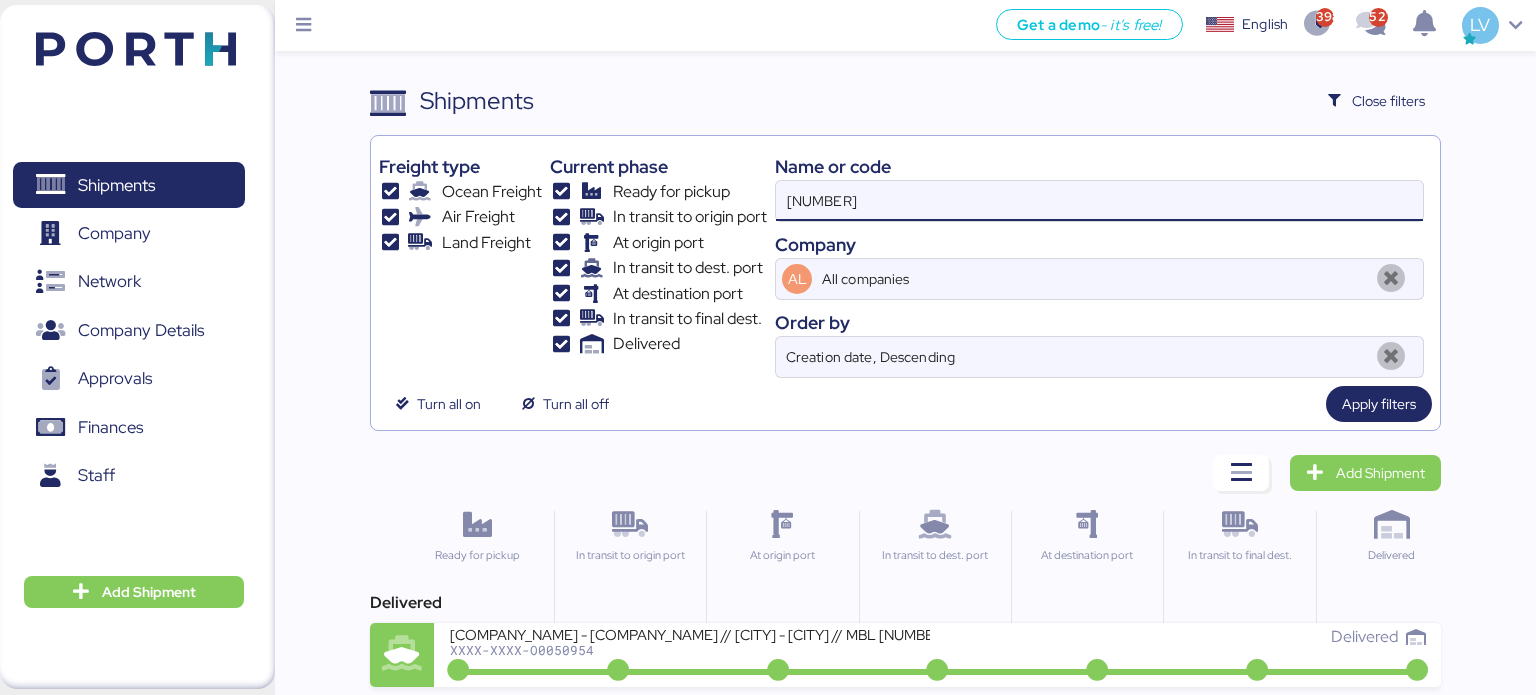 type on "[NUMBER]" 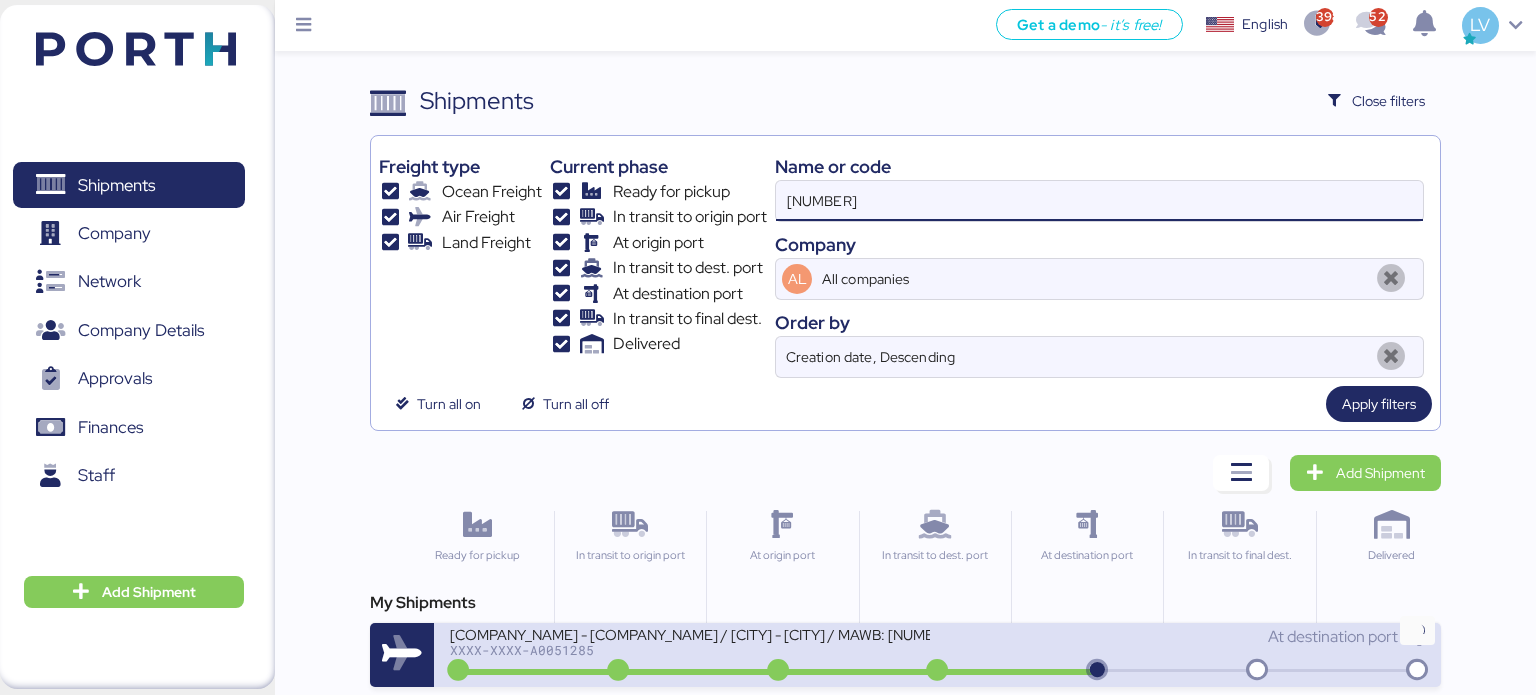 click at bounding box center (938, 670) 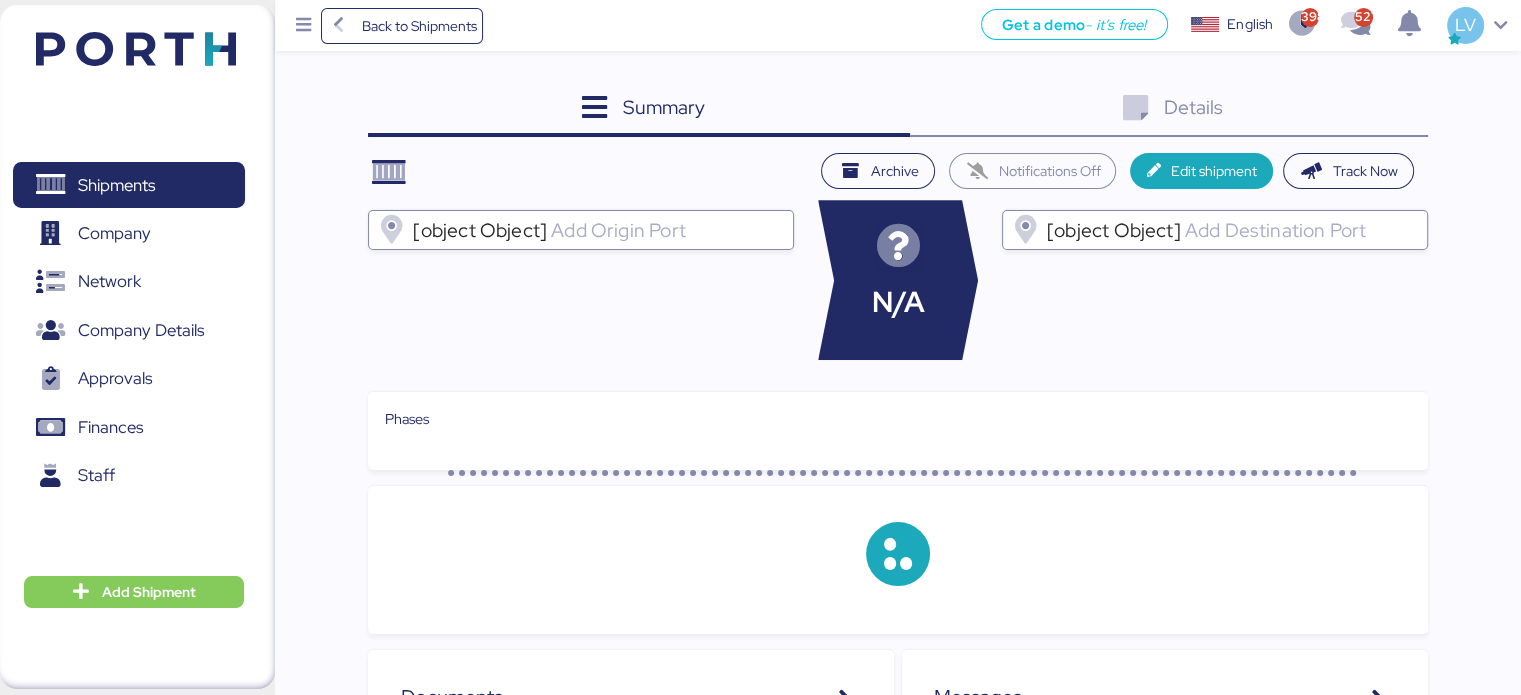 click on "Details 0" at bounding box center (1169, 110) 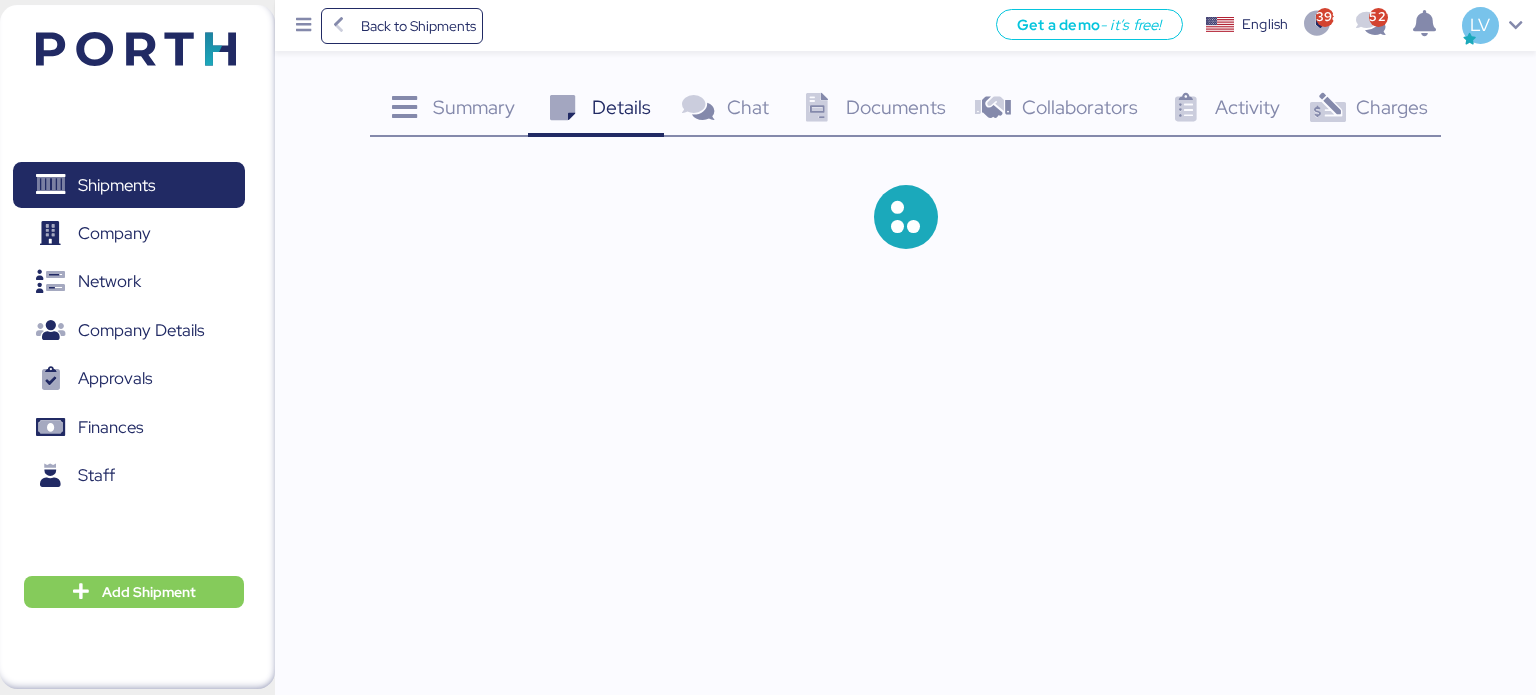 click on "Charges" at bounding box center (1392, 107) 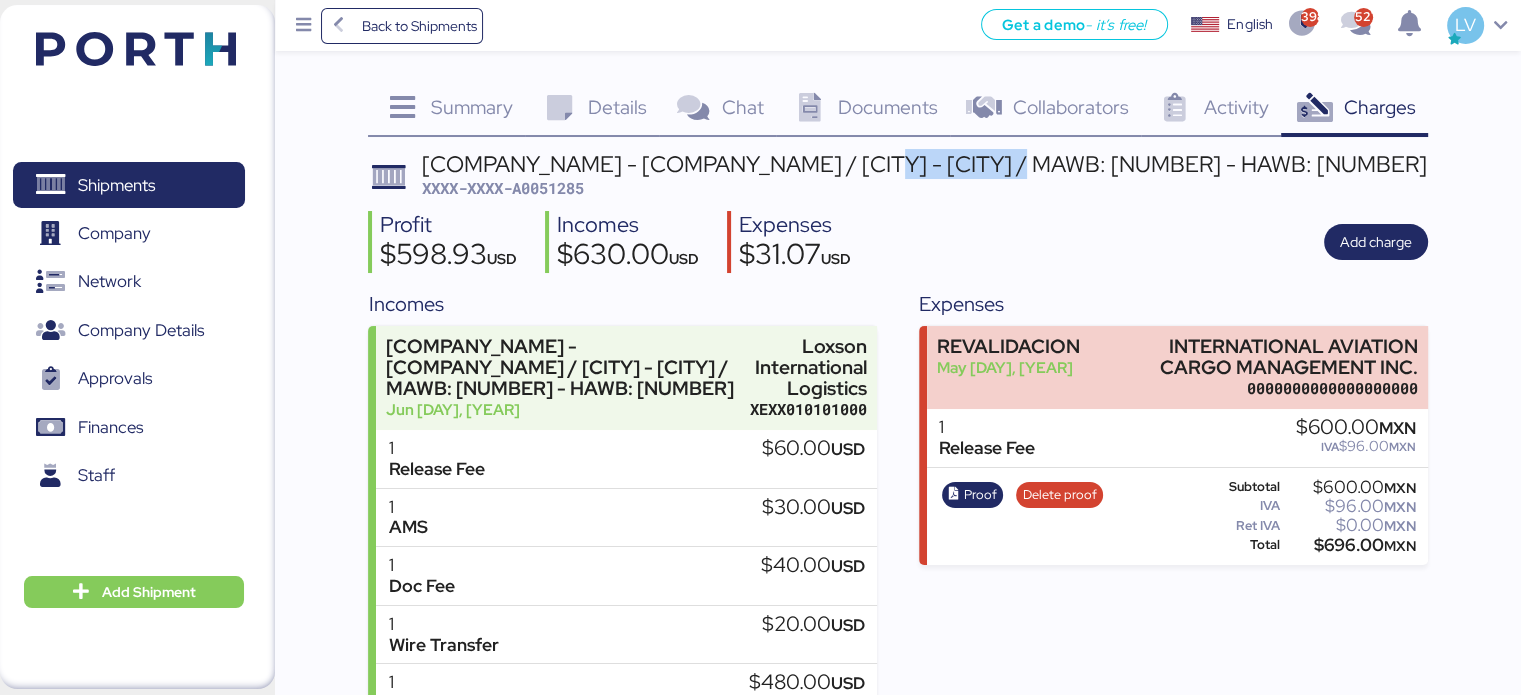 drag, startPoint x: 884, startPoint y: 160, endPoint x: 1035, endPoint y: 169, distance: 151.26797 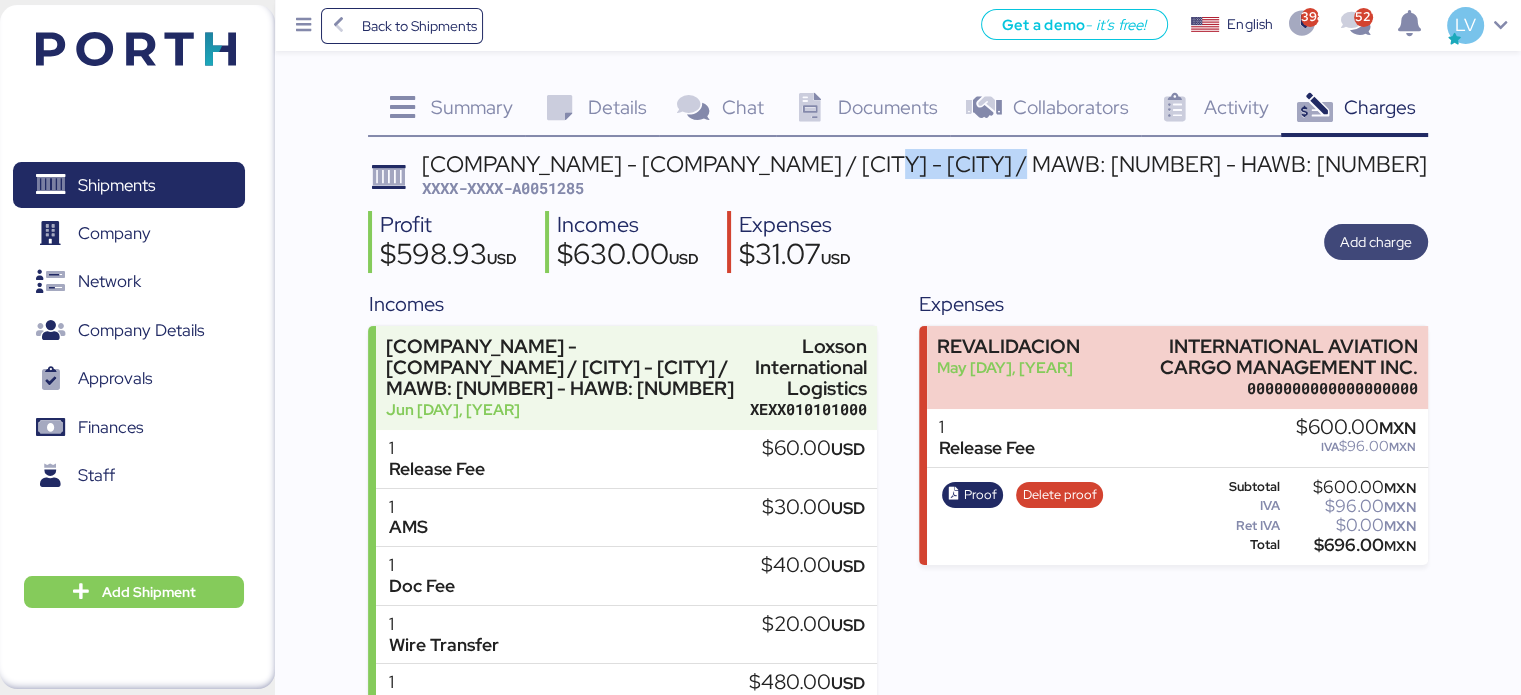 click on "Add charge" at bounding box center [1376, 242] 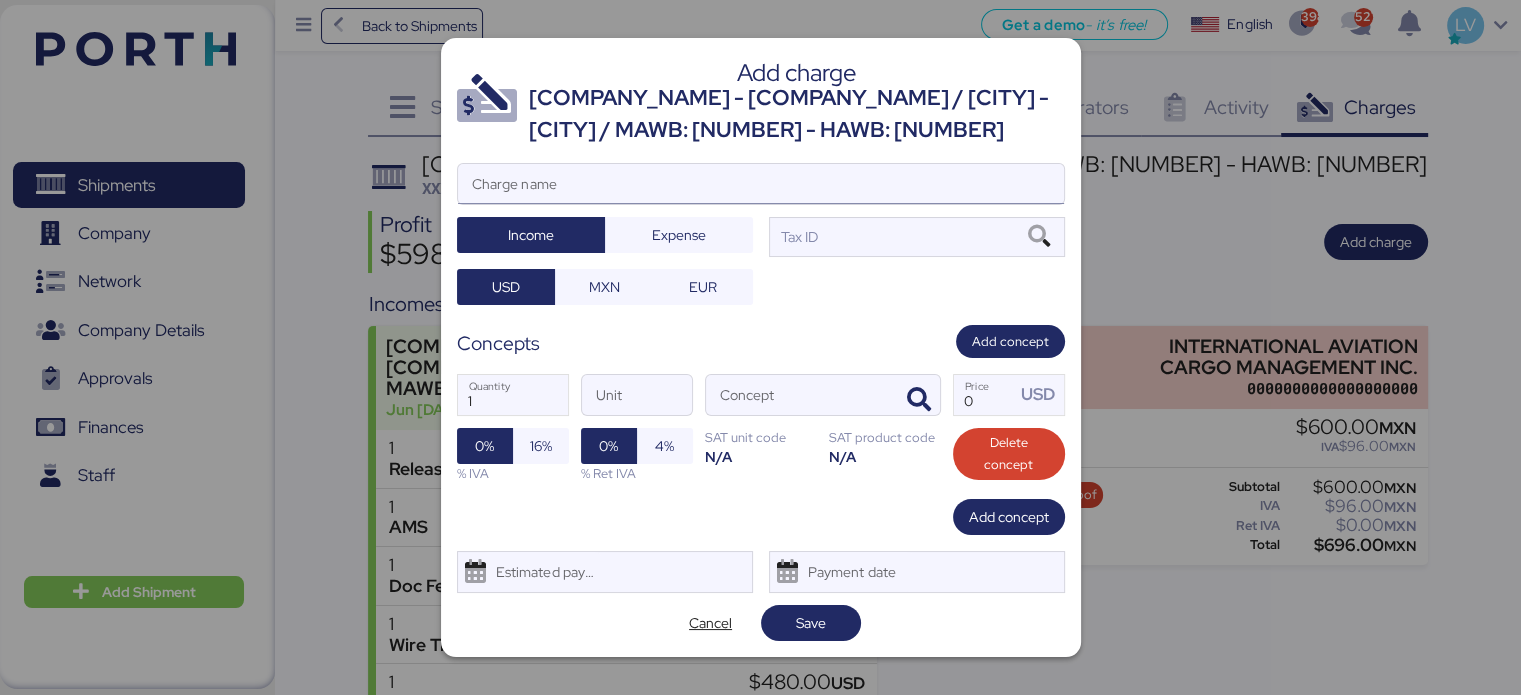 click on "Charge name" at bounding box center [761, 184] 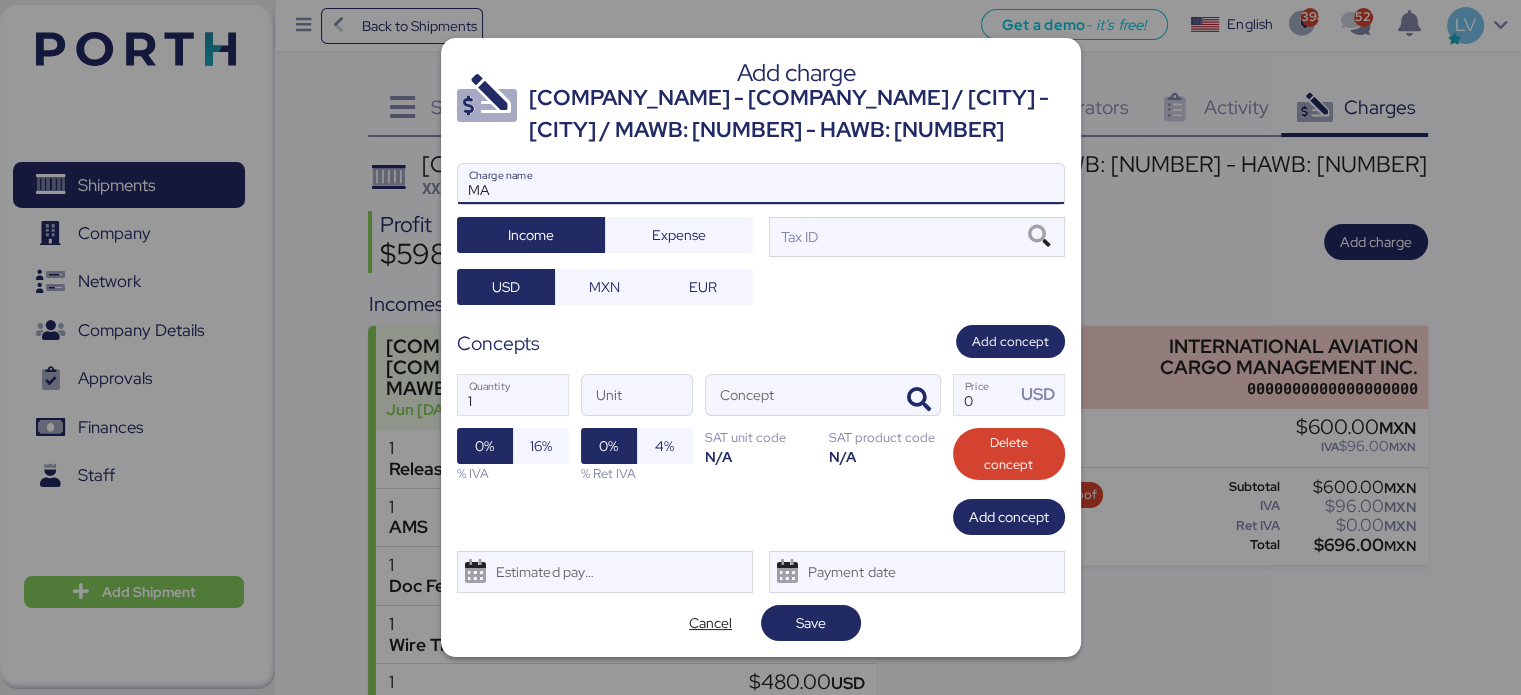 type on "M" 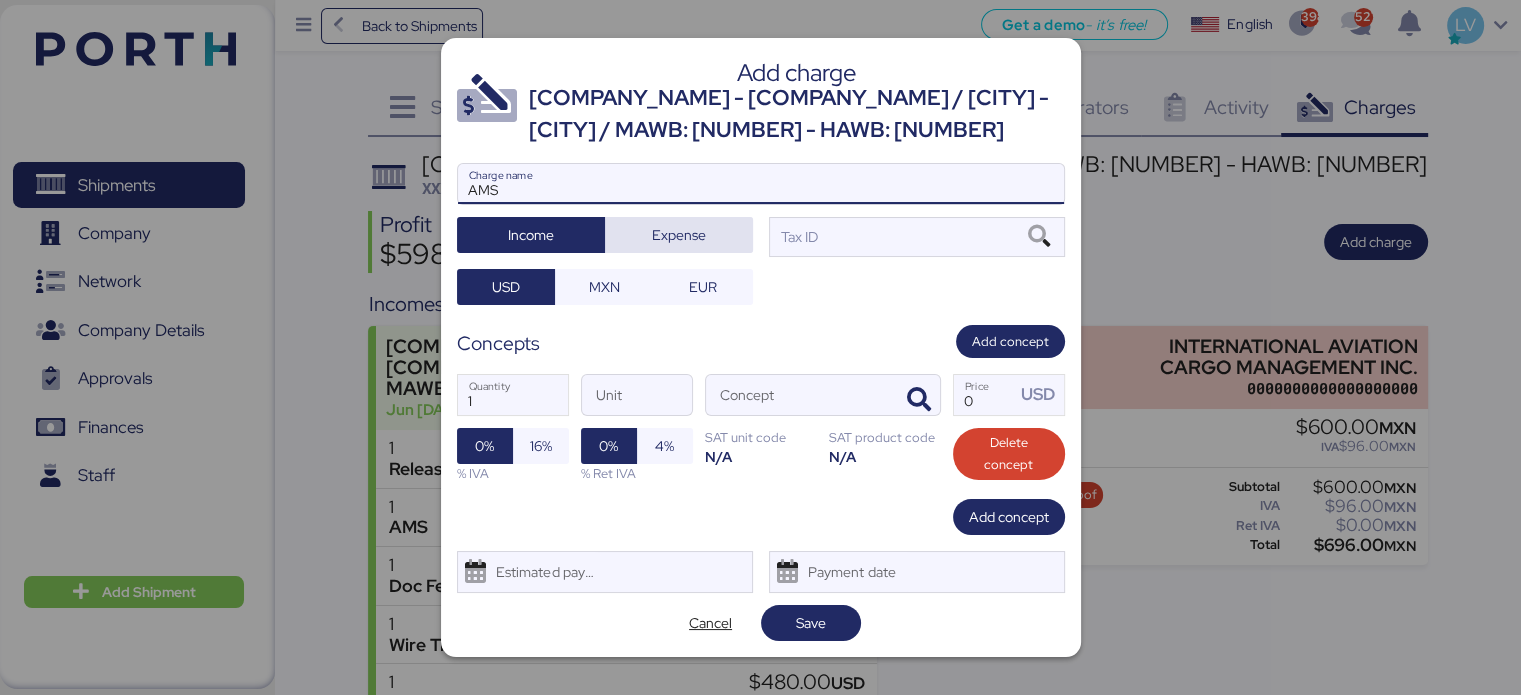 type on "AMS" 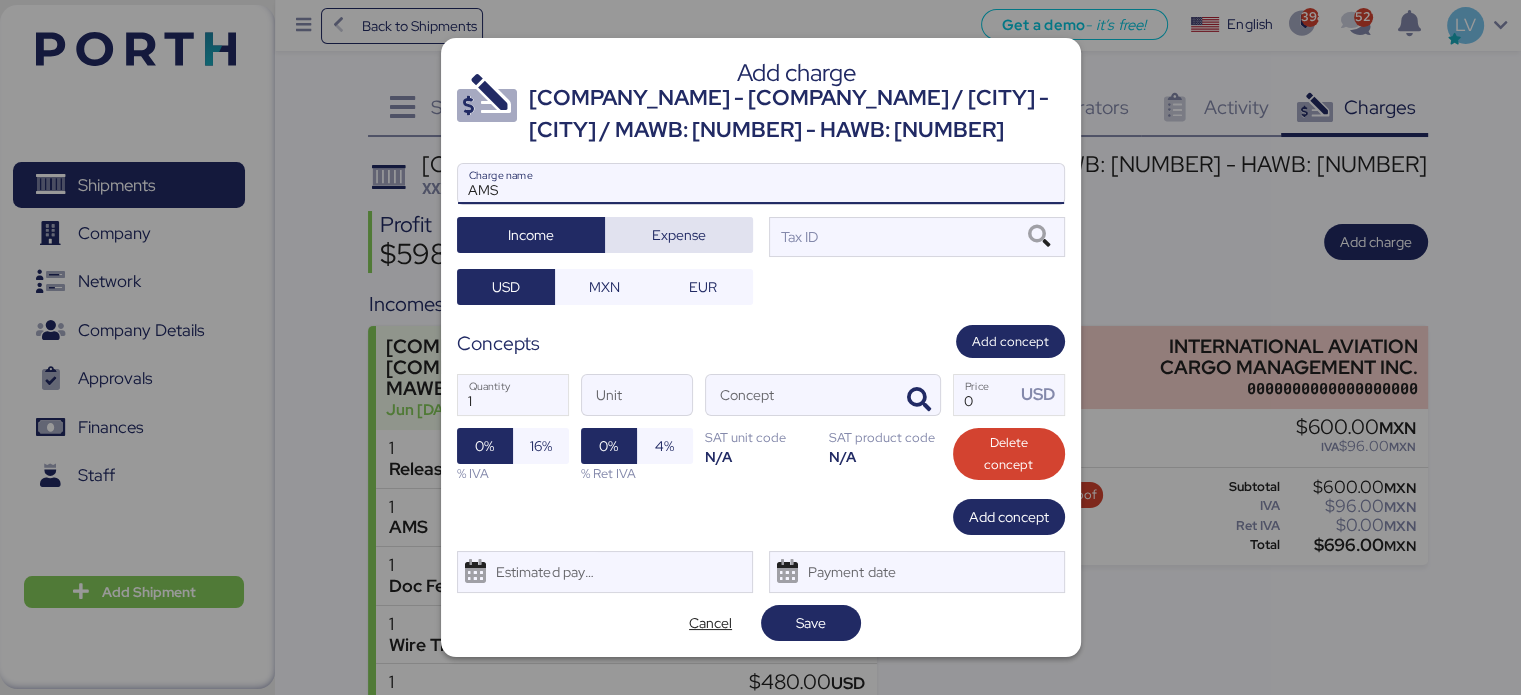 click on "Expense" at bounding box center [679, 235] 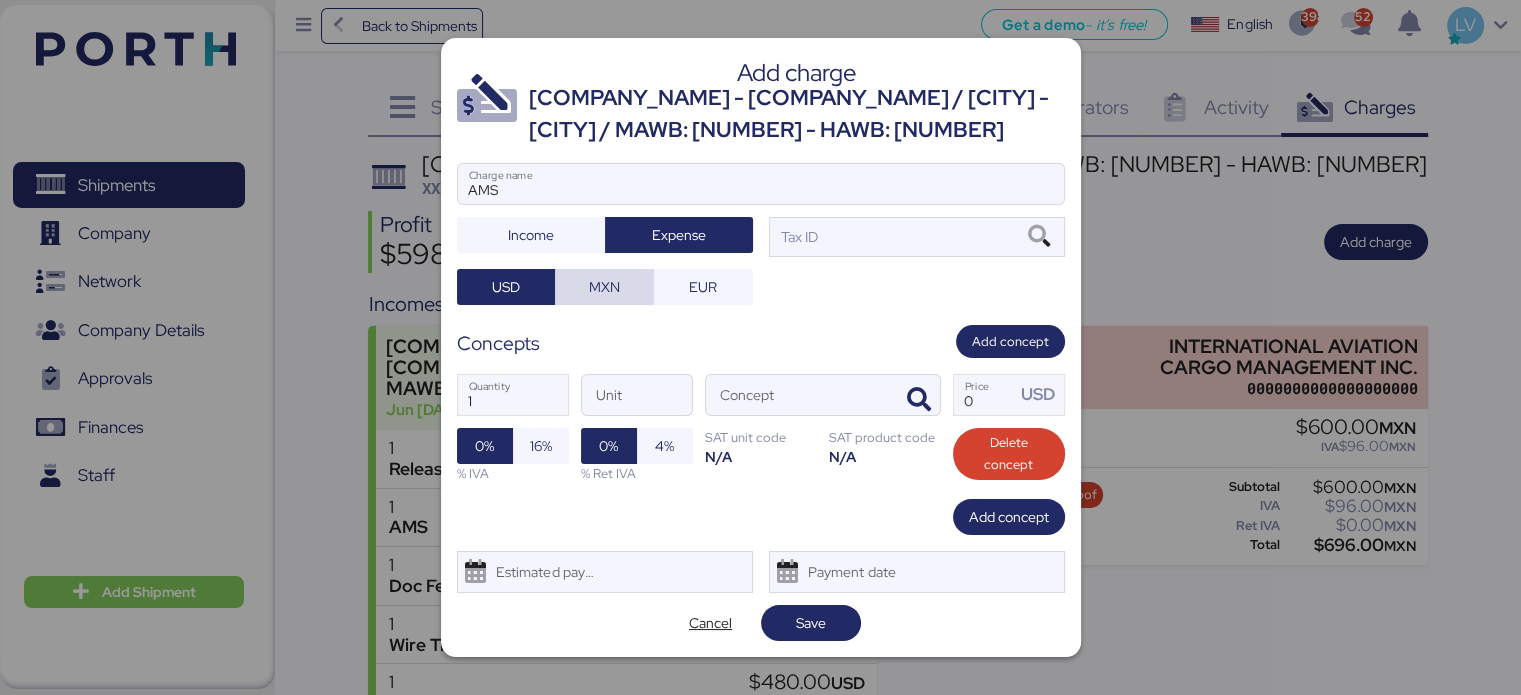 click on "MXN" at bounding box center (604, 287) 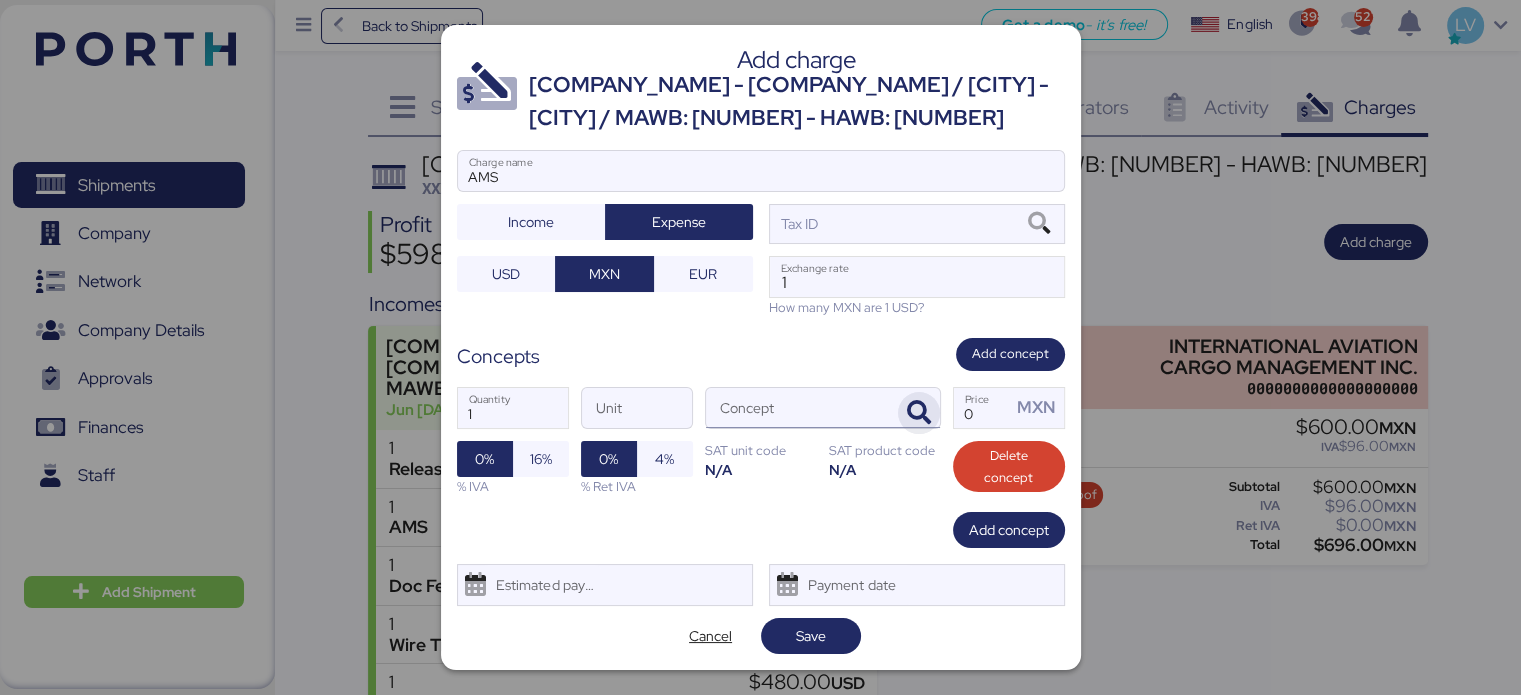 click at bounding box center (919, 413) 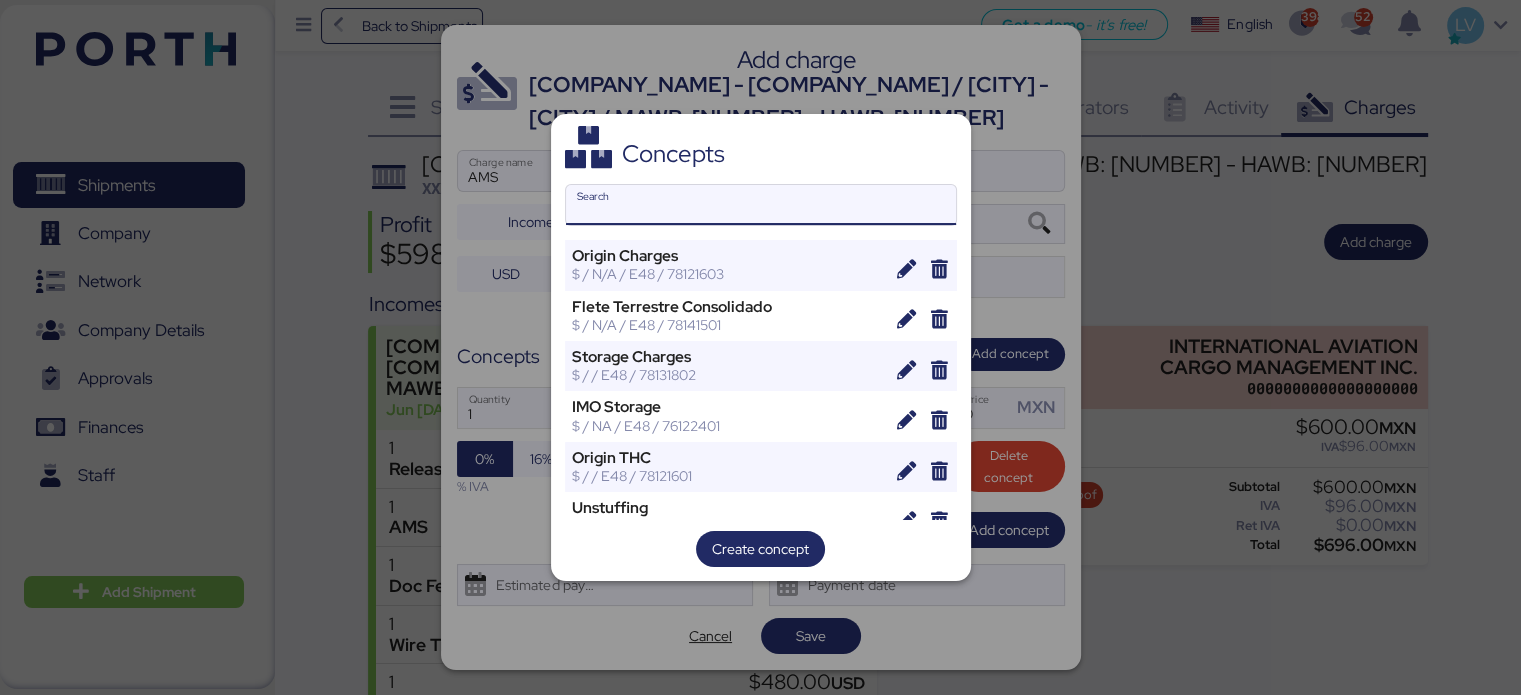click on "Search" at bounding box center [761, 205] 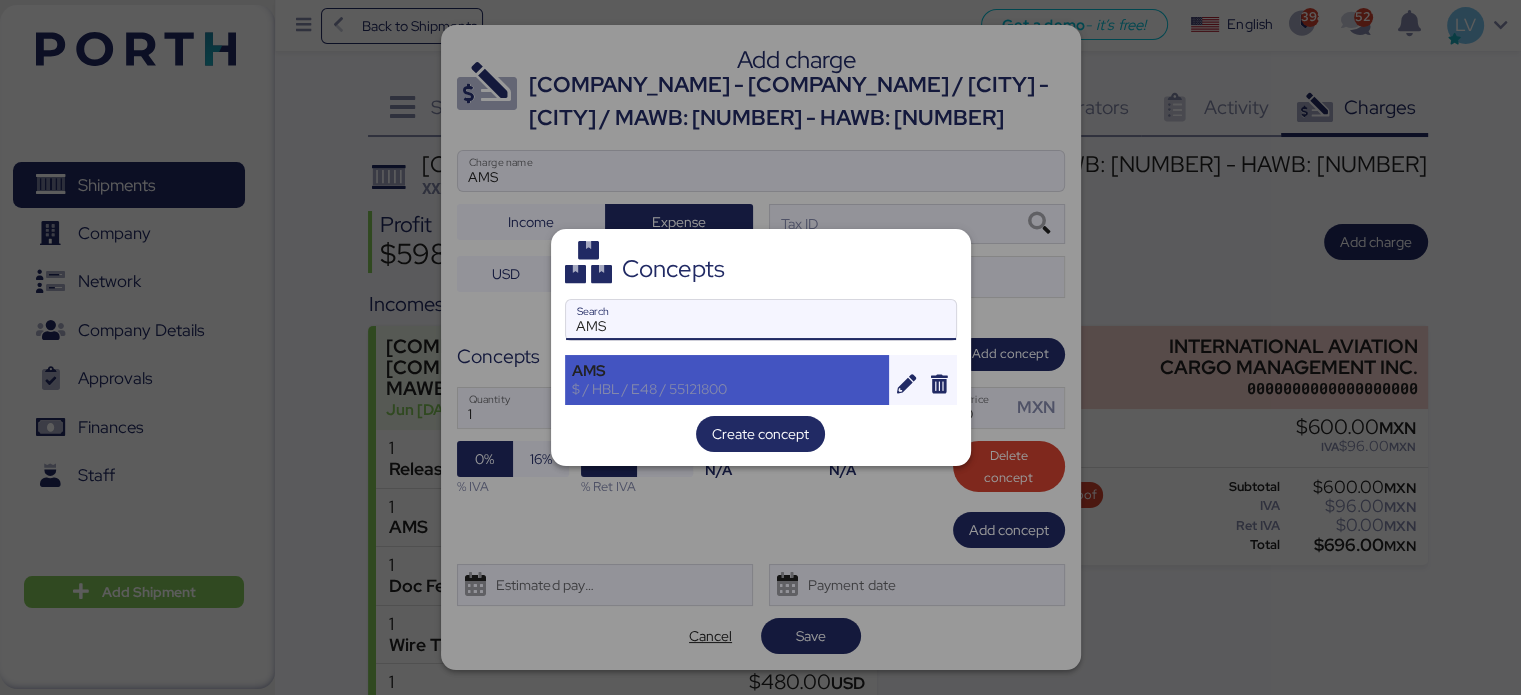 type on "AMS" 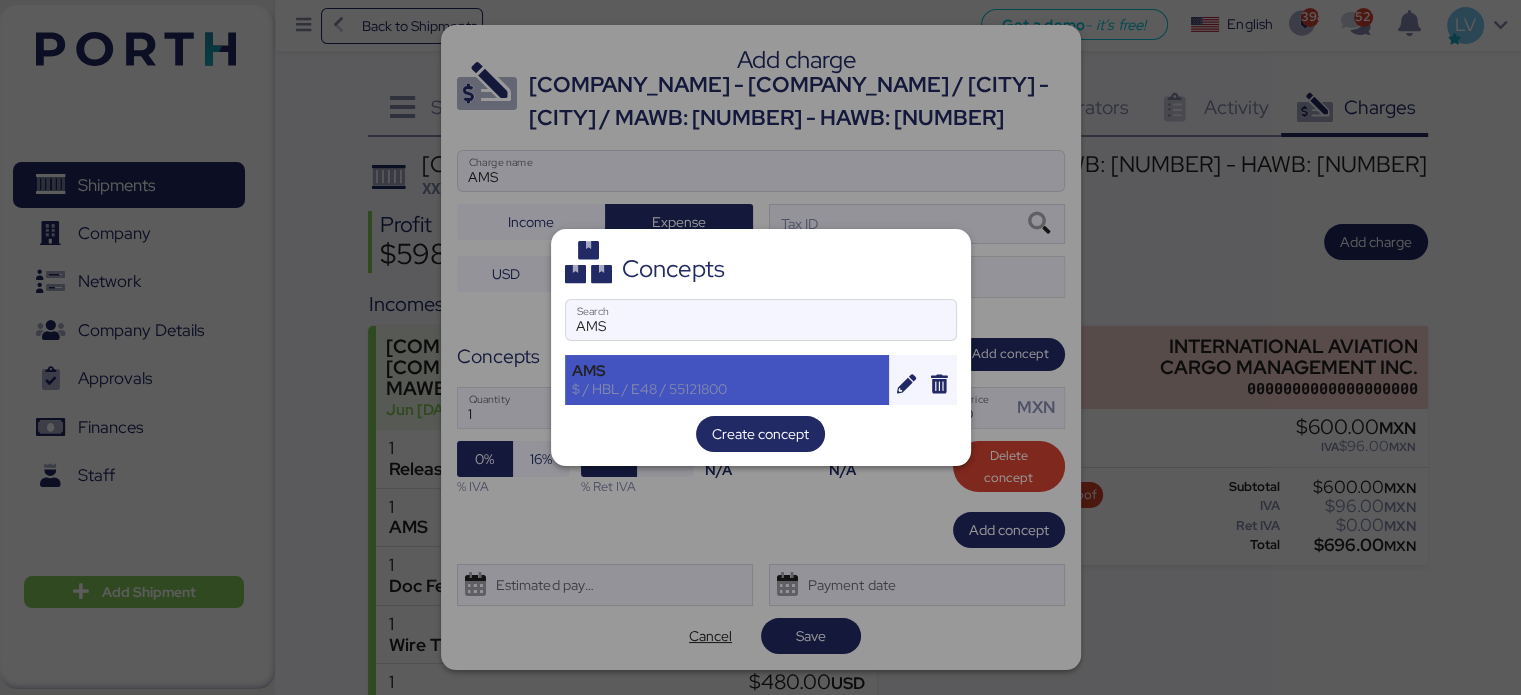 click on "AMS
$ / HBL /
E48 / 55121800" at bounding box center (727, 380) 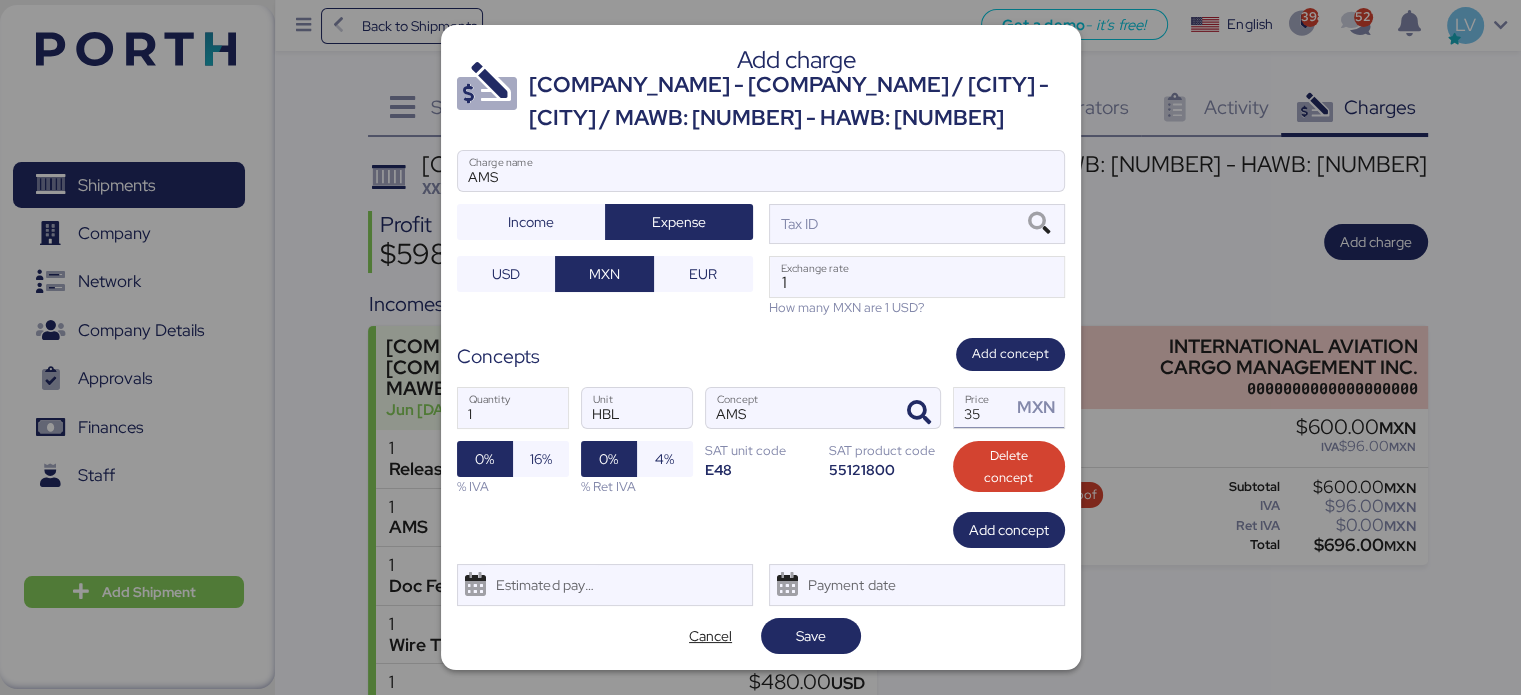 click on "35" at bounding box center (983, 408) 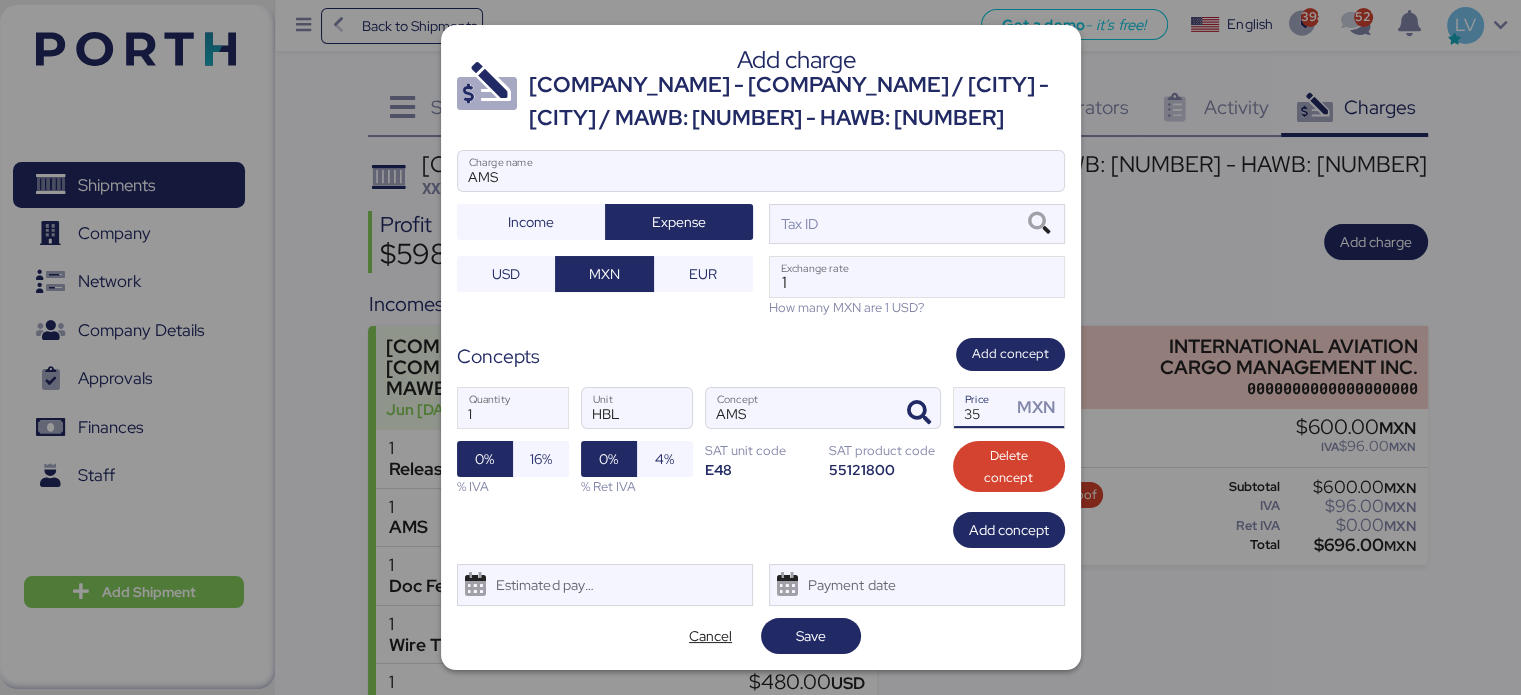click on "35" at bounding box center (983, 408) 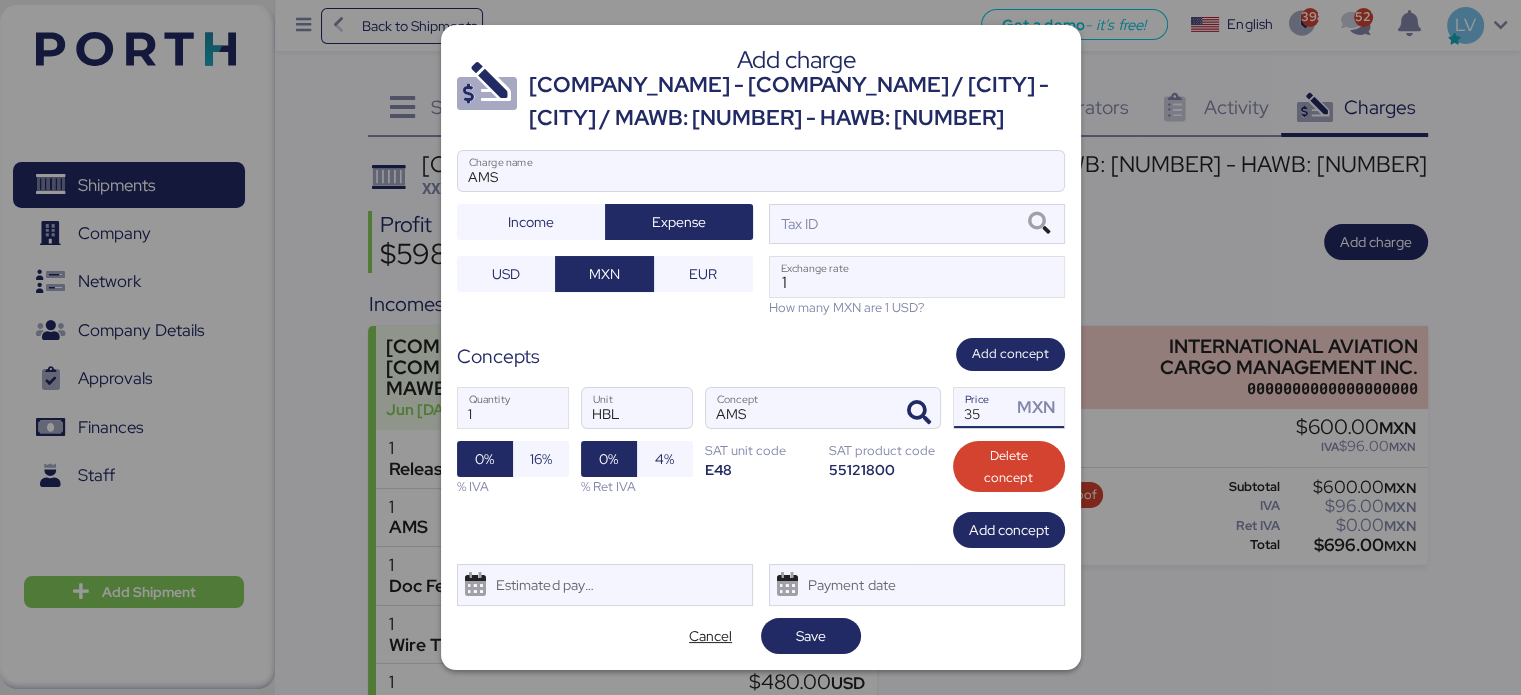 click on "35" at bounding box center [983, 408] 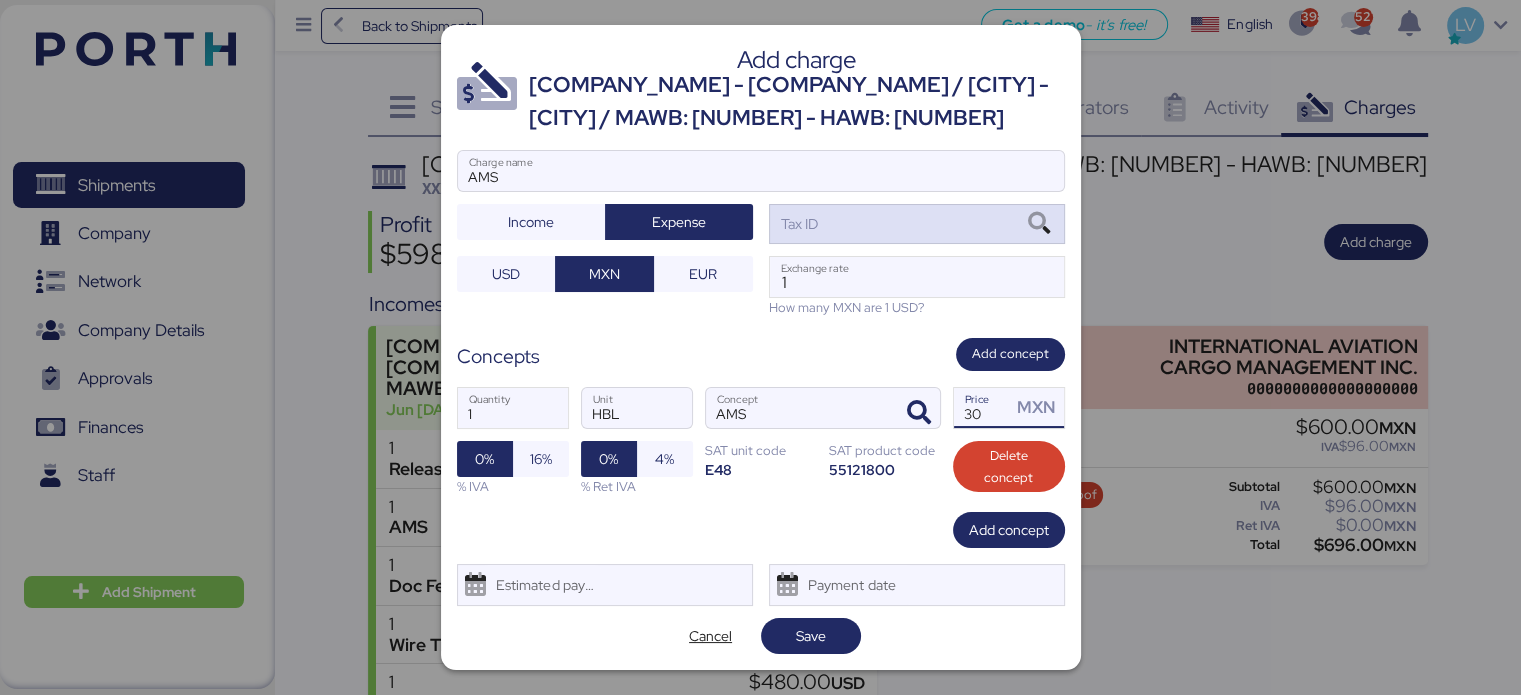 type on "30" 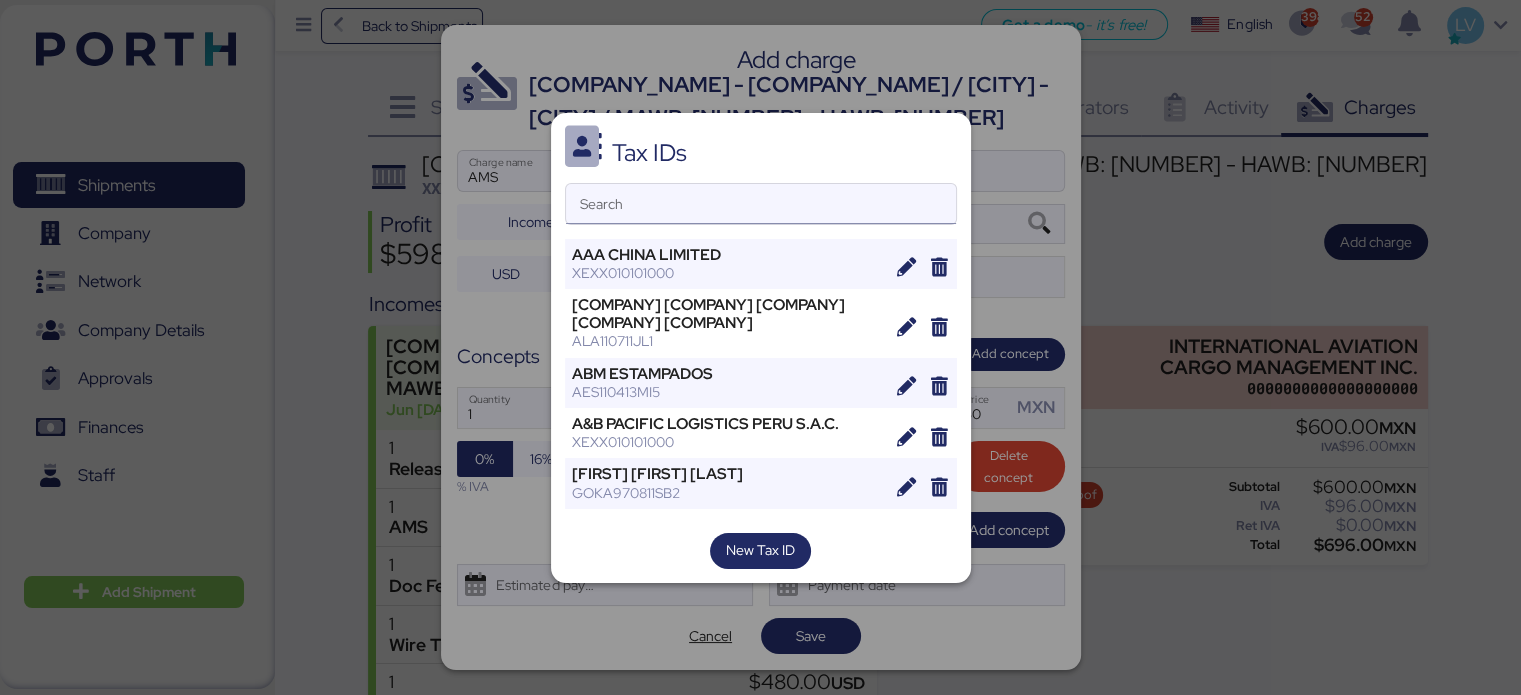 click on "Search" at bounding box center (761, 204) 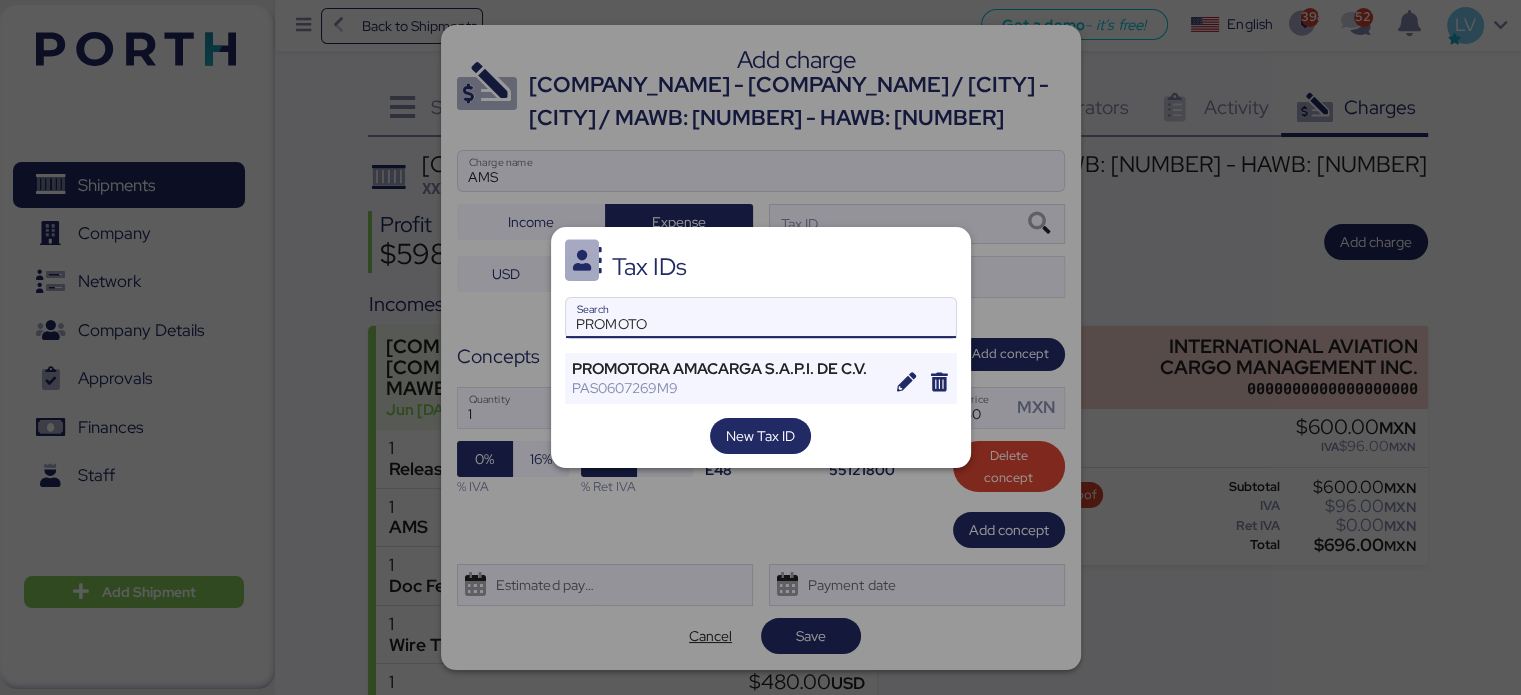 type on "PROMOTO" 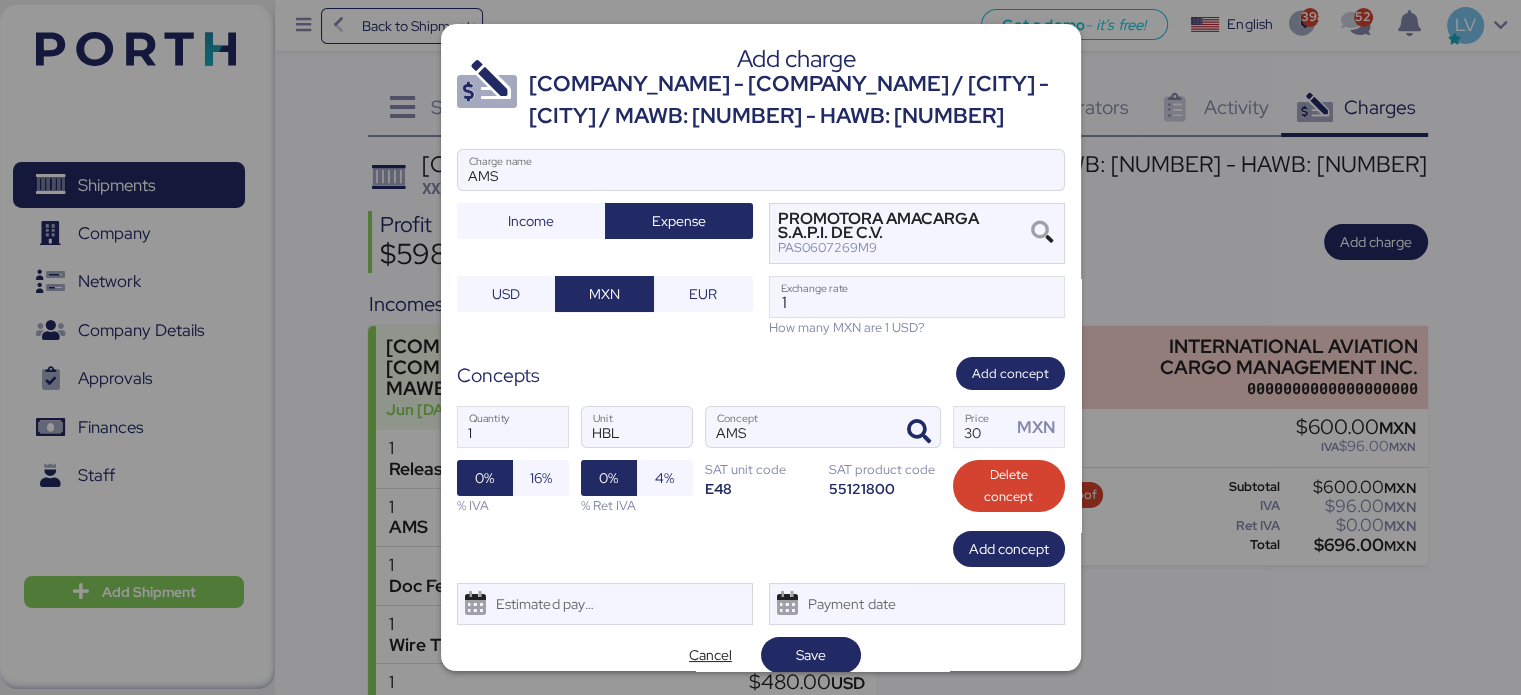 click on "% IVA" at bounding box center (513, 505) 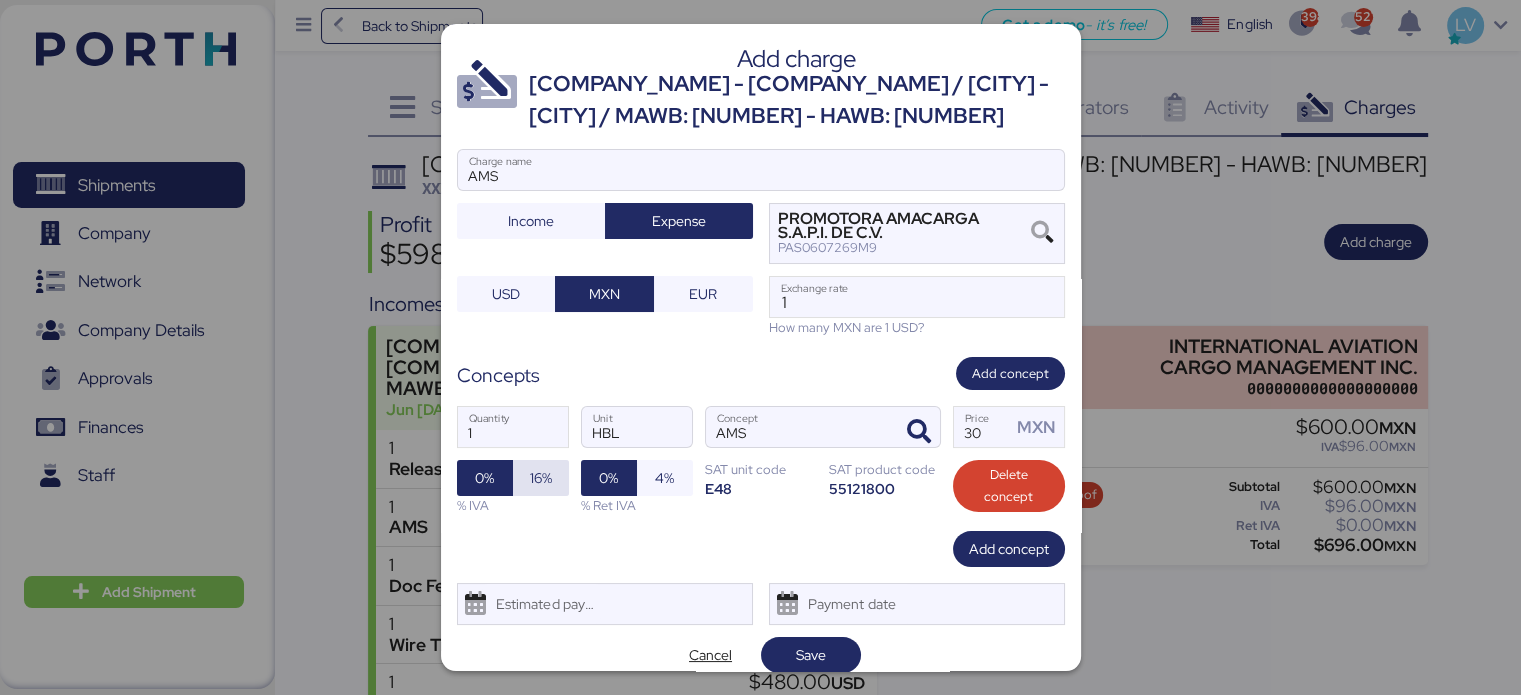 click on "16%" at bounding box center (541, 478) 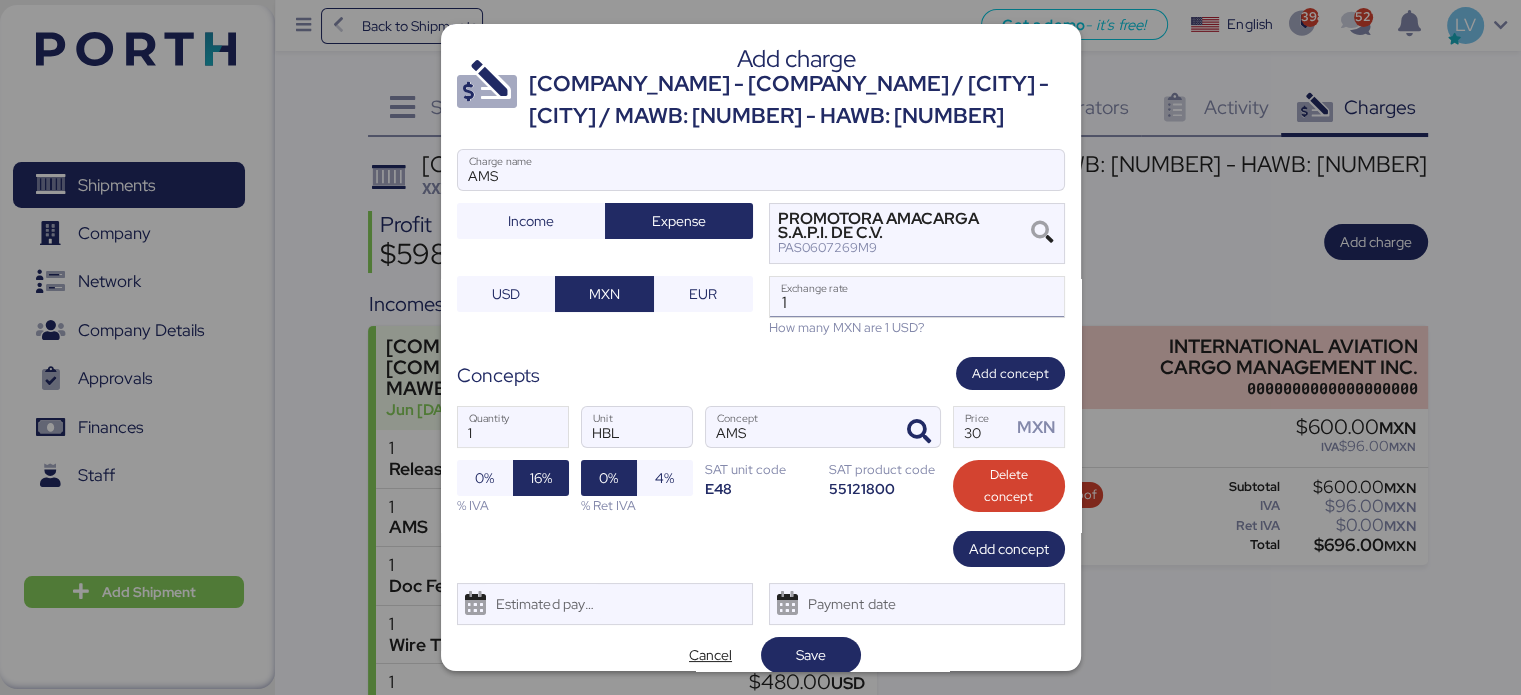 click on "1" at bounding box center [917, 297] 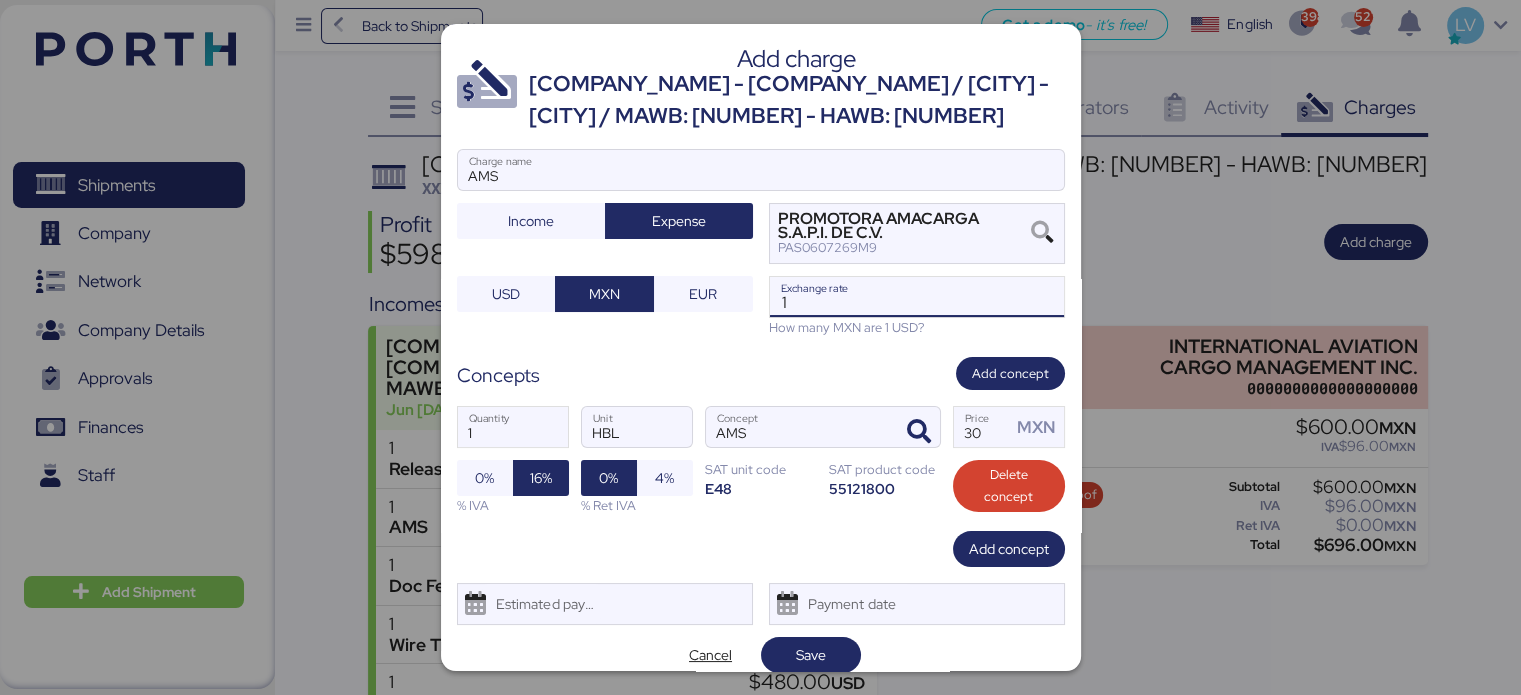 click on "1" at bounding box center (917, 297) 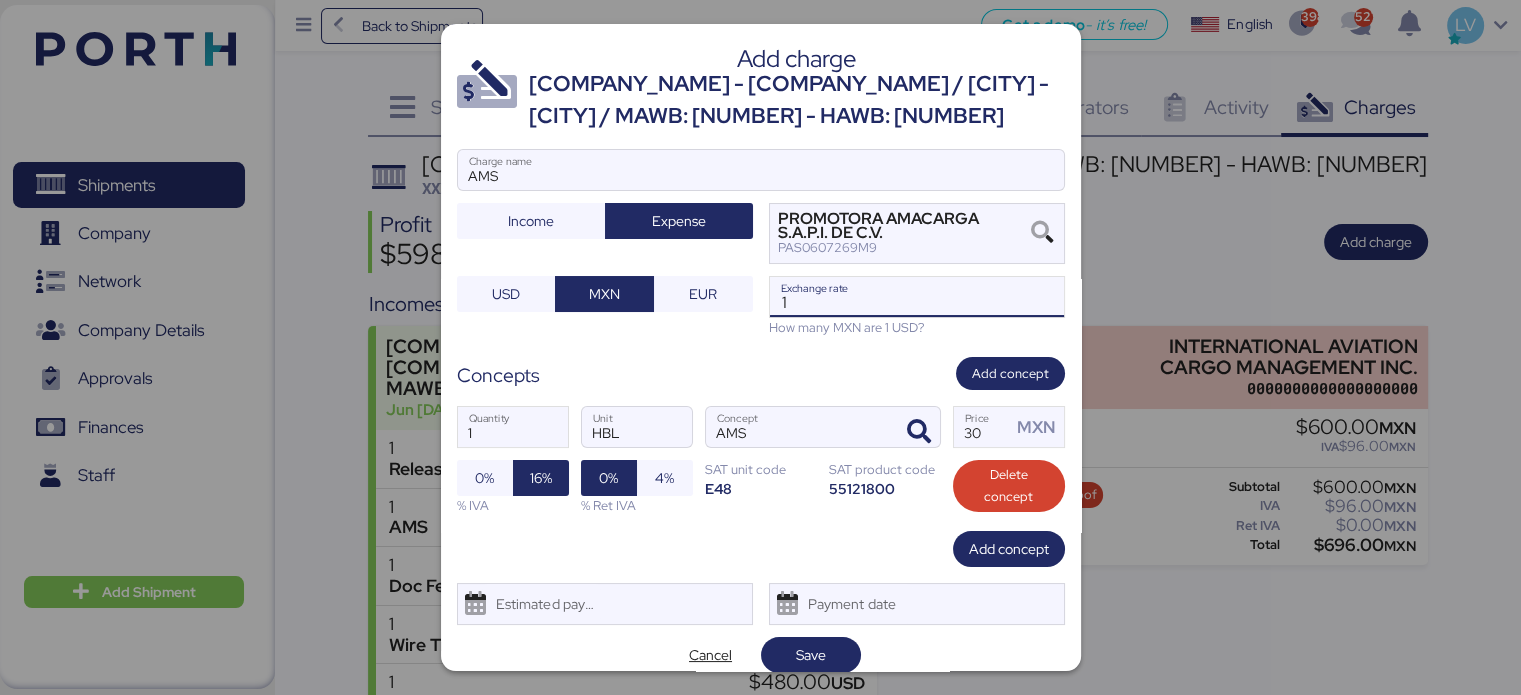 click on "1" at bounding box center (917, 297) 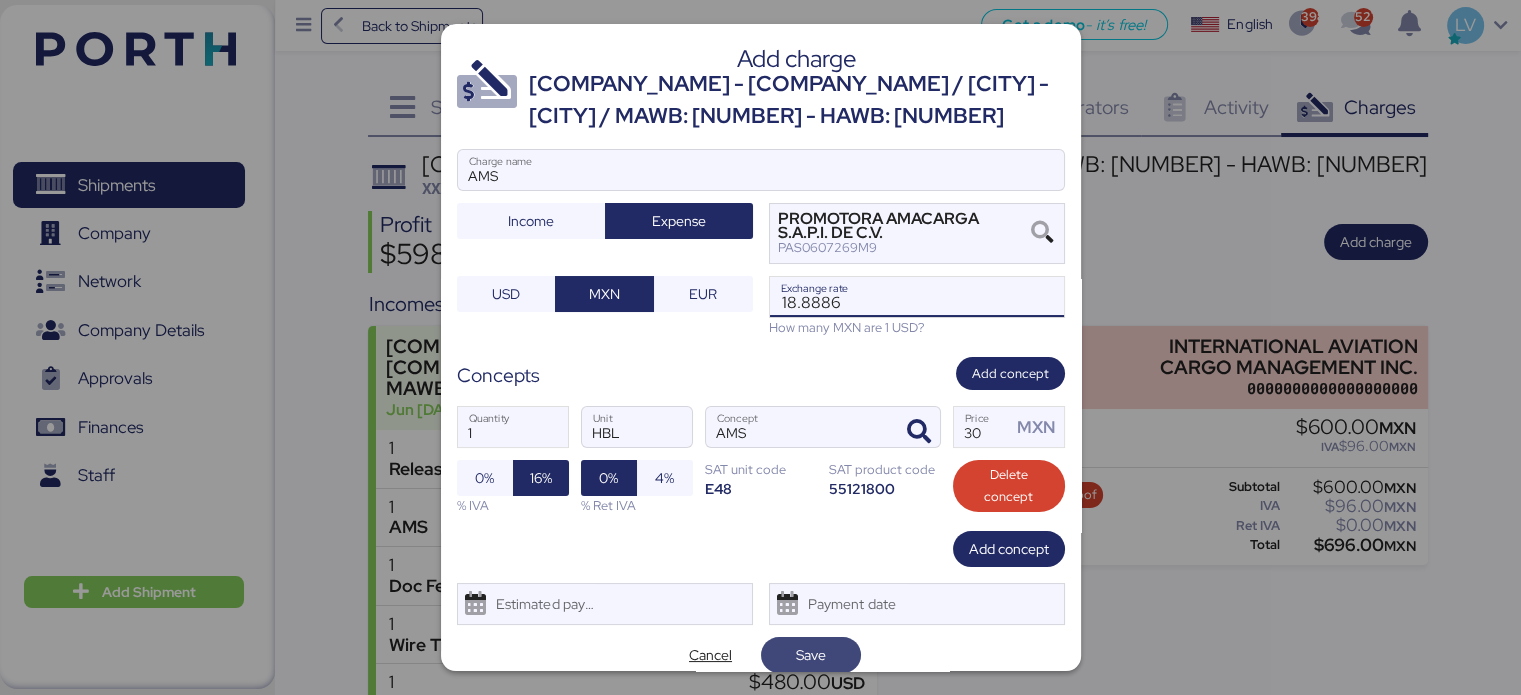 type on "18.8886" 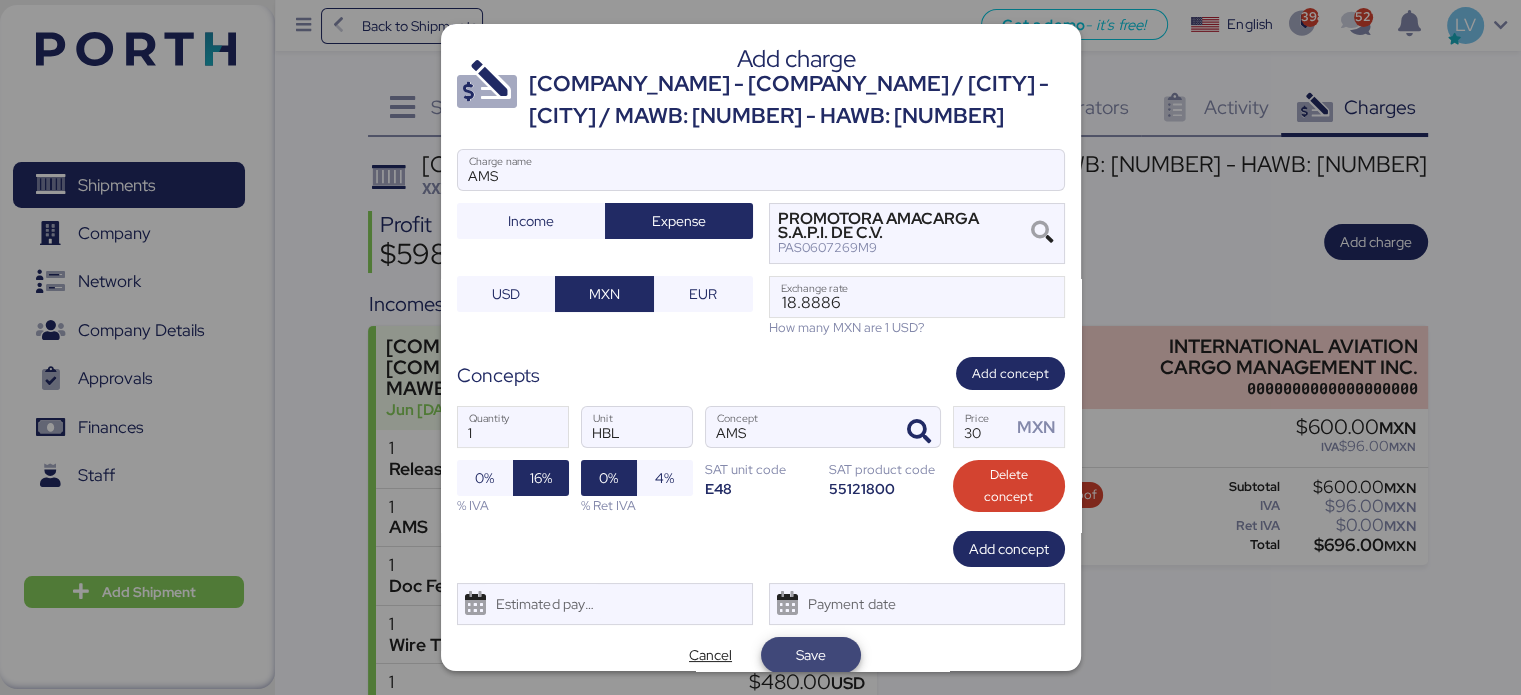 click on "Save" at bounding box center [811, 655] 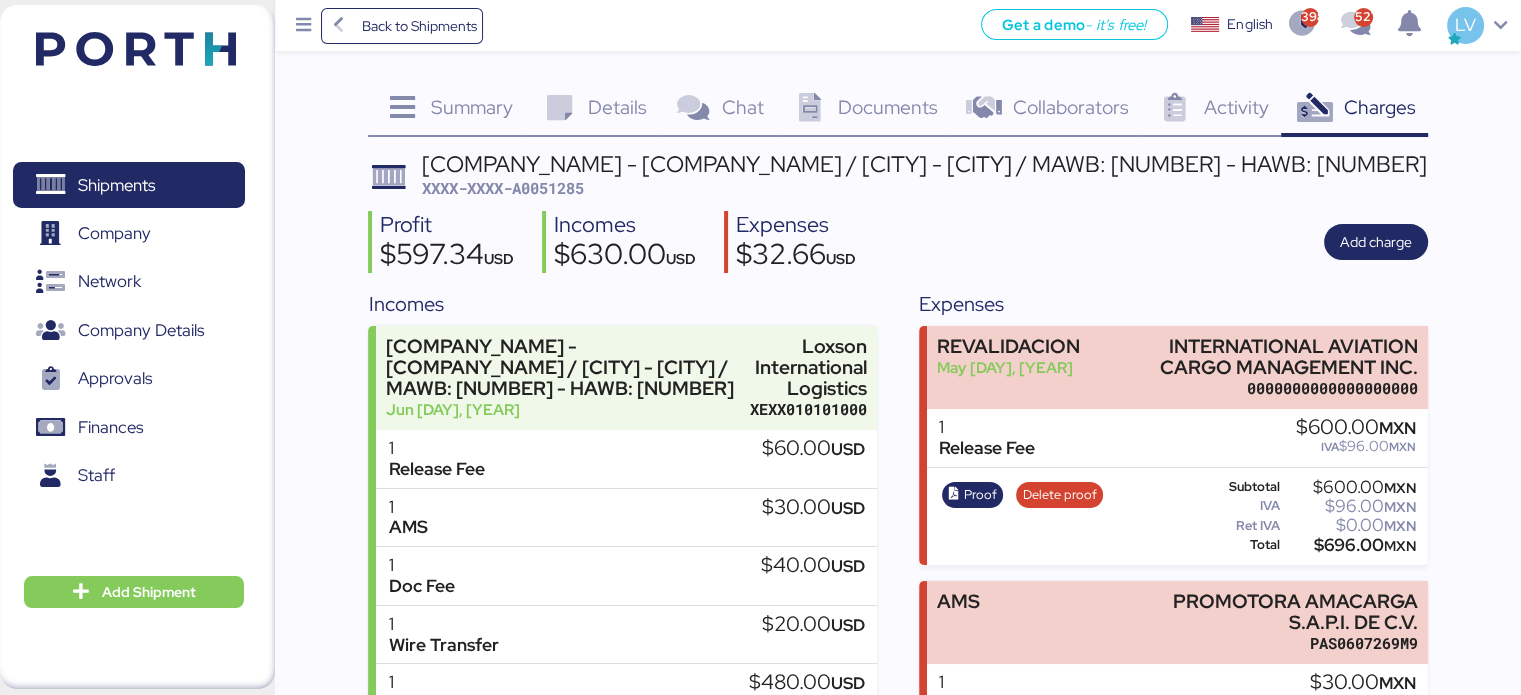 scroll, scrollTop: 140, scrollLeft: 0, axis: vertical 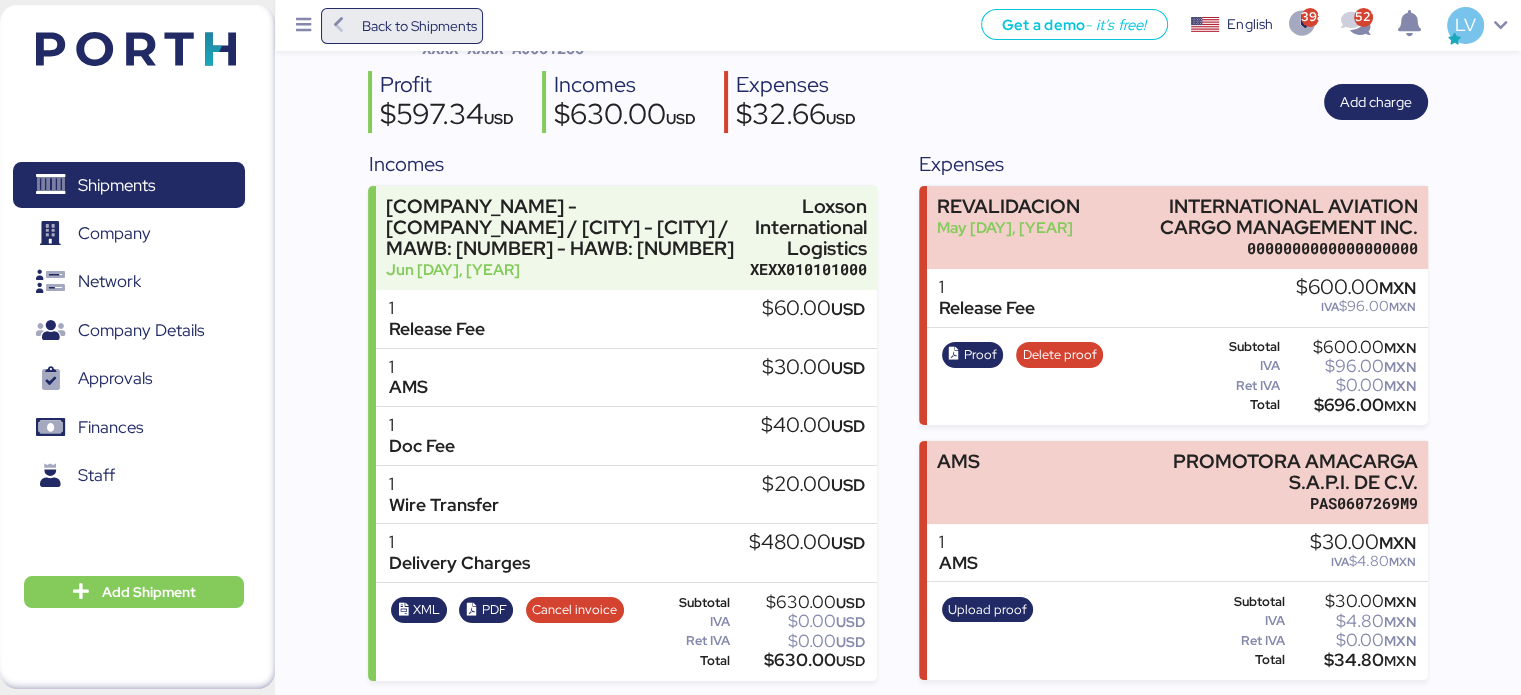 click on "Back to Shipments" at bounding box center [402, 26] 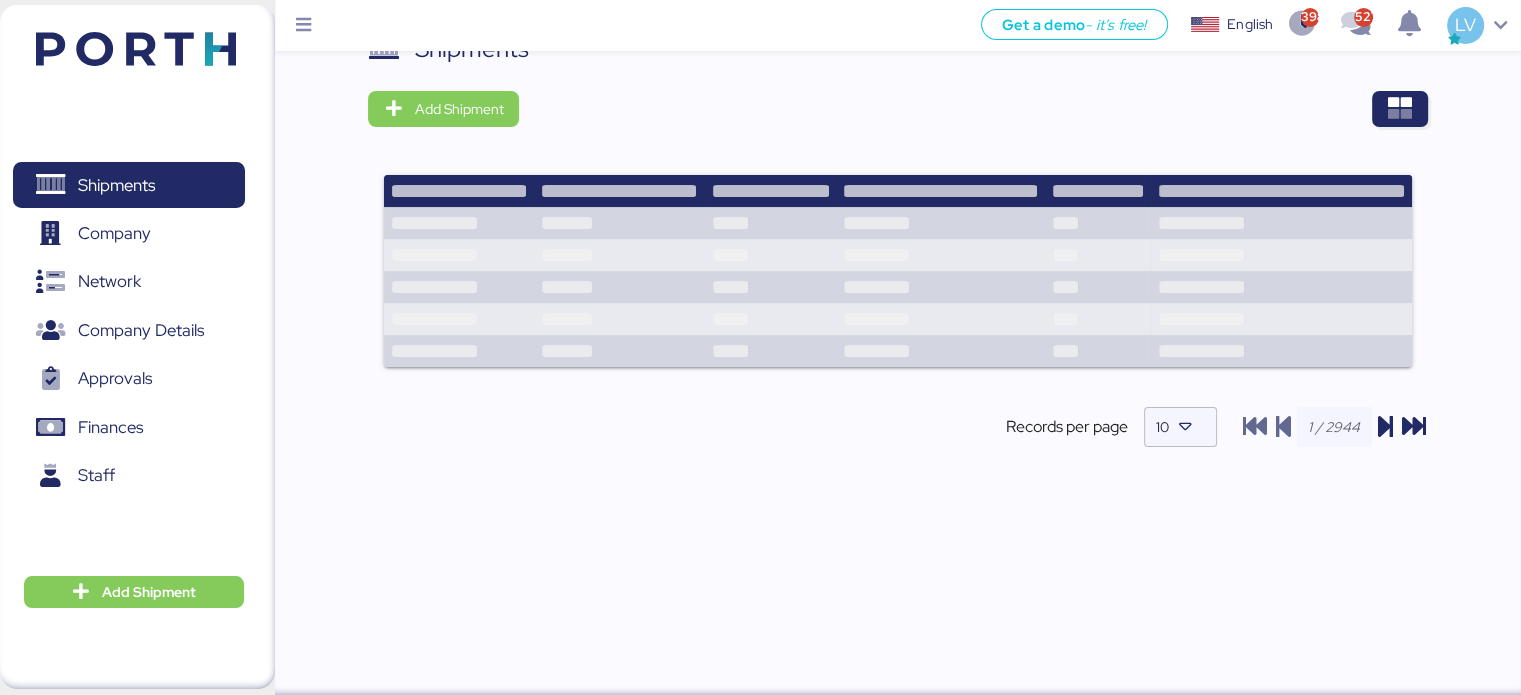 scroll, scrollTop: 0, scrollLeft: 0, axis: both 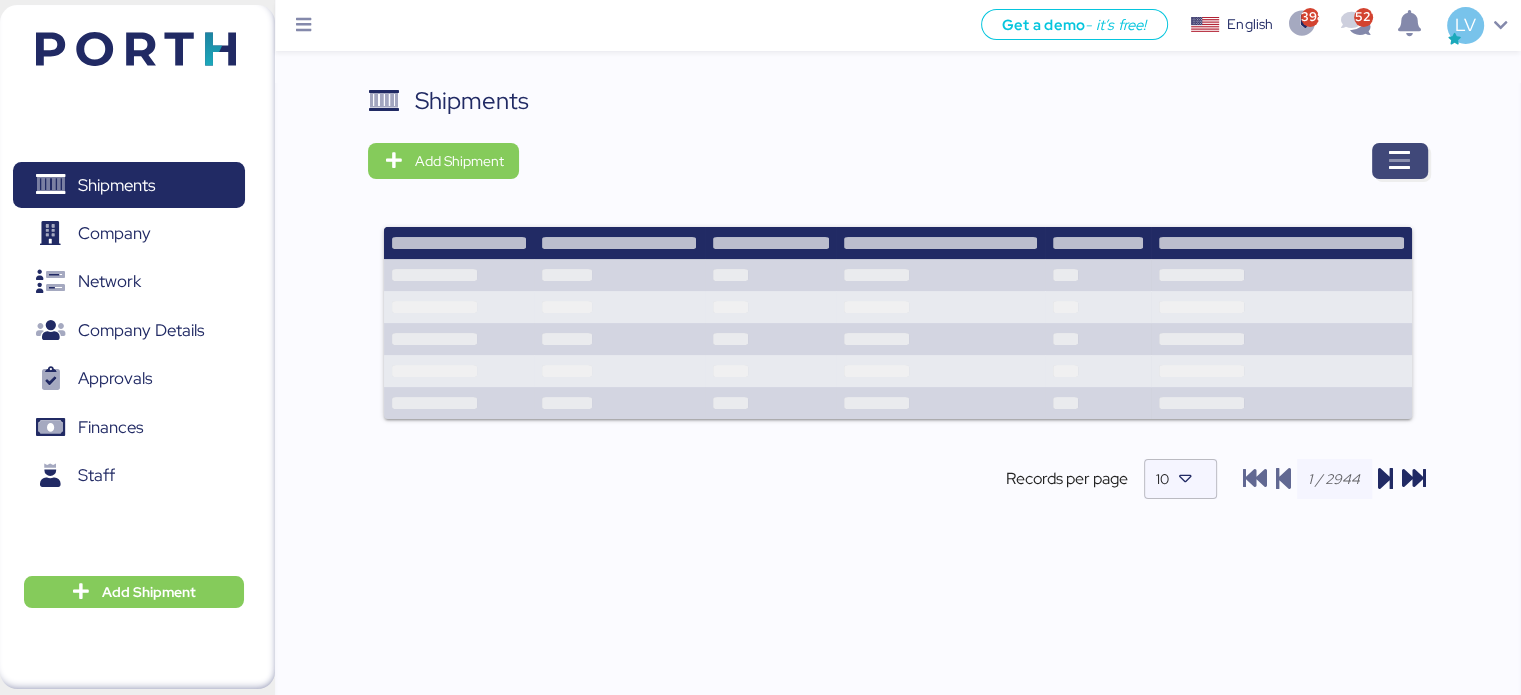 click at bounding box center (1400, 161) 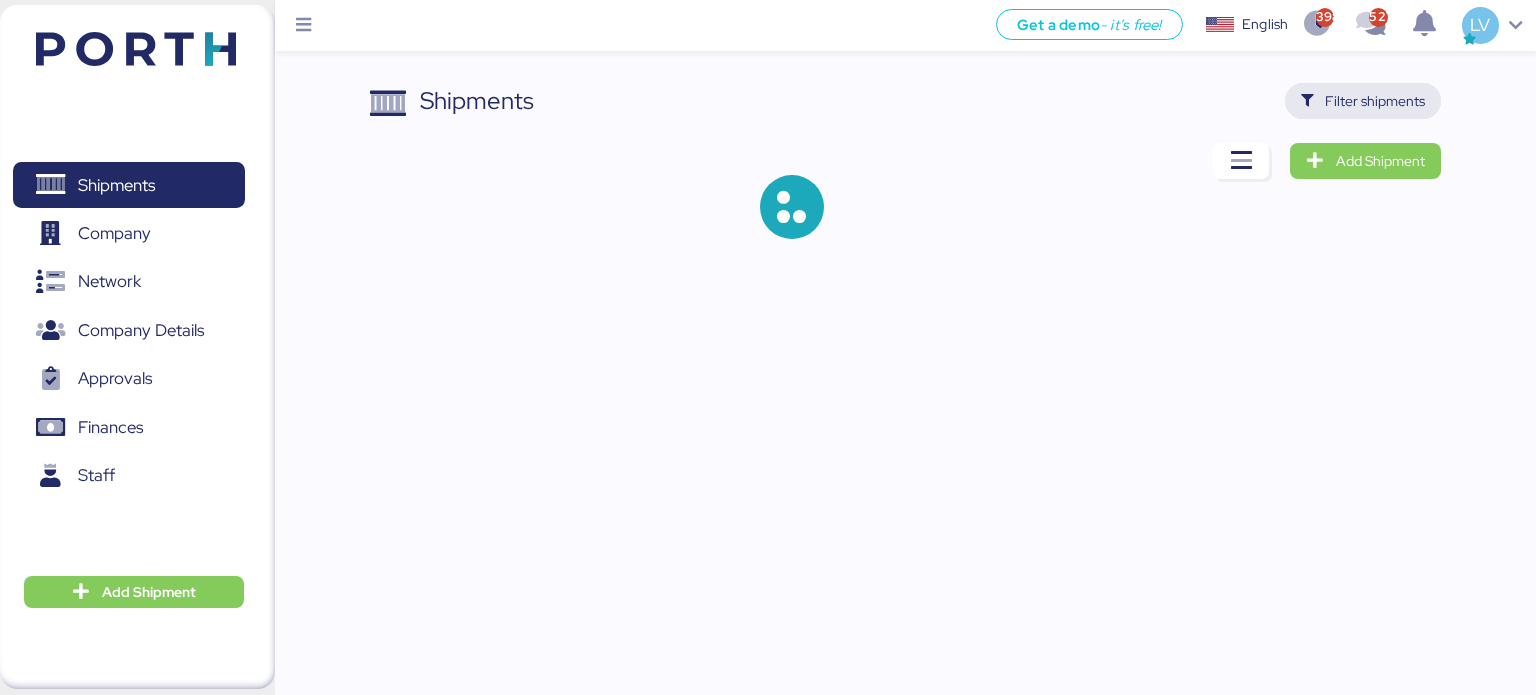 click on "Filter shipments" at bounding box center [1375, 101] 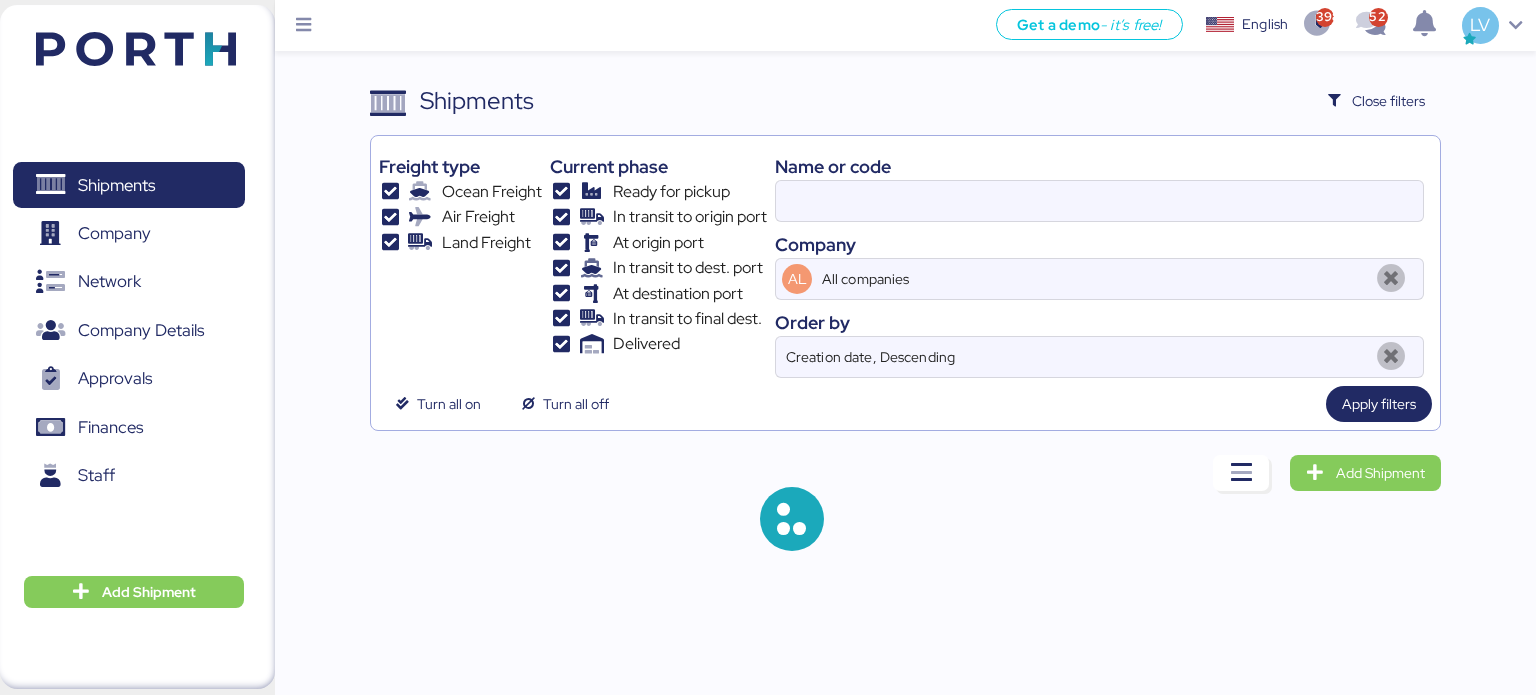 click on "Name or code Company AL All companies   Order by Creation date, Descending" at bounding box center (1099, 261) 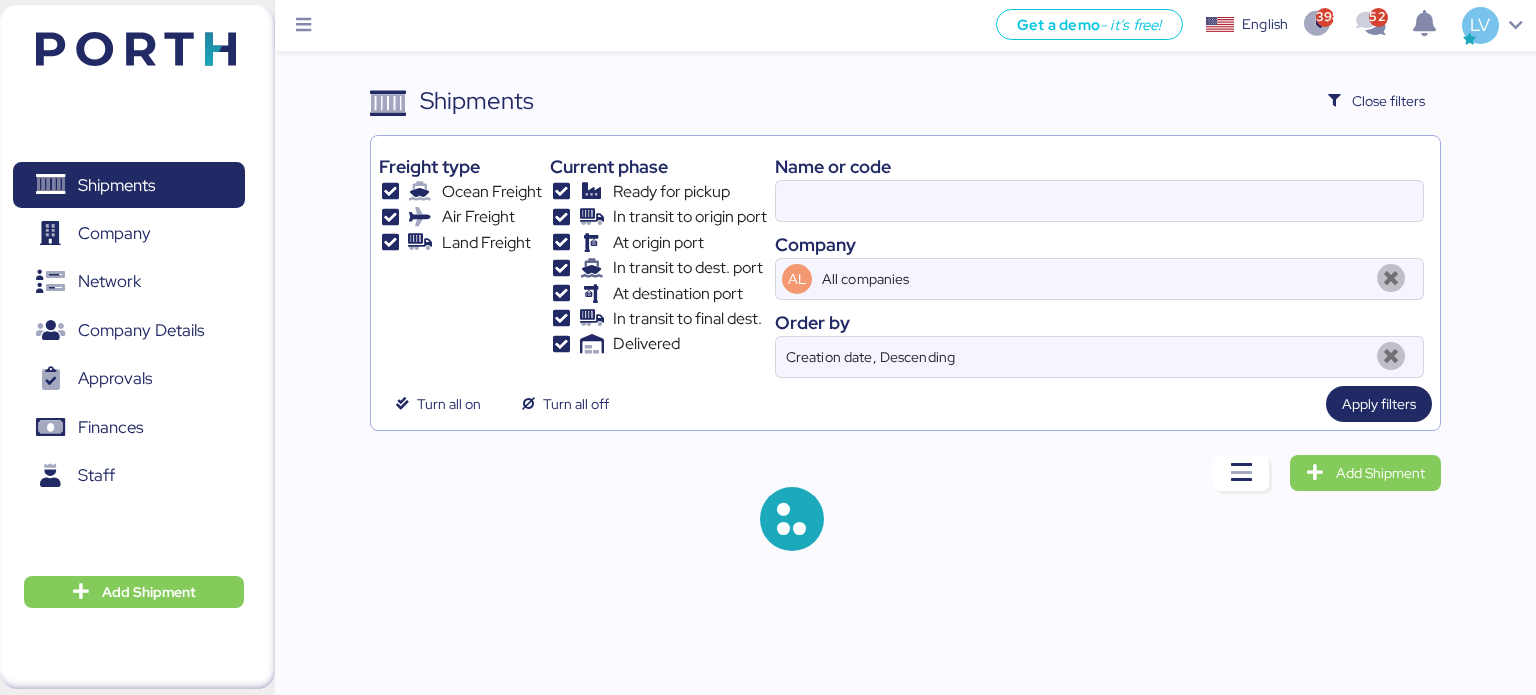 click on "Name or code Company AL All companies   Order by Creation date, Descending" at bounding box center [1099, 261] 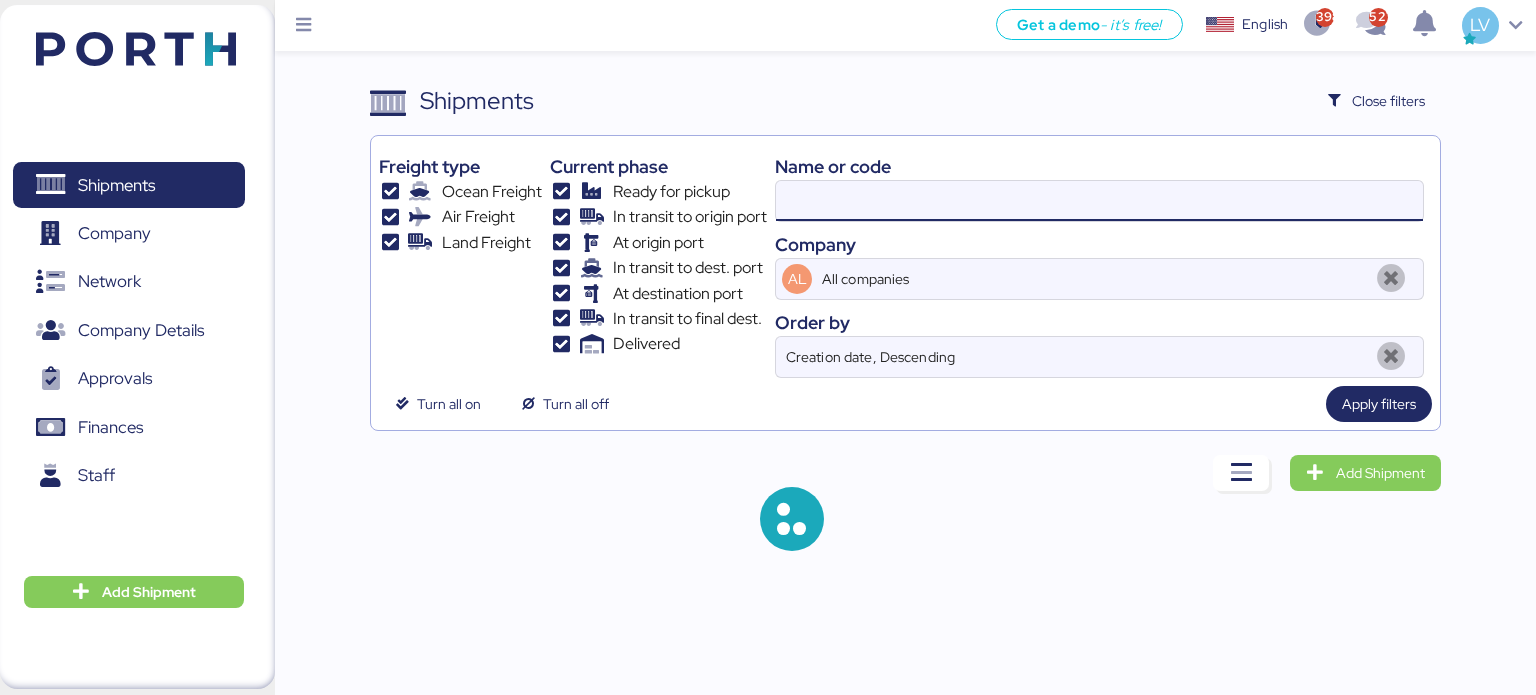 click at bounding box center (1099, 201) 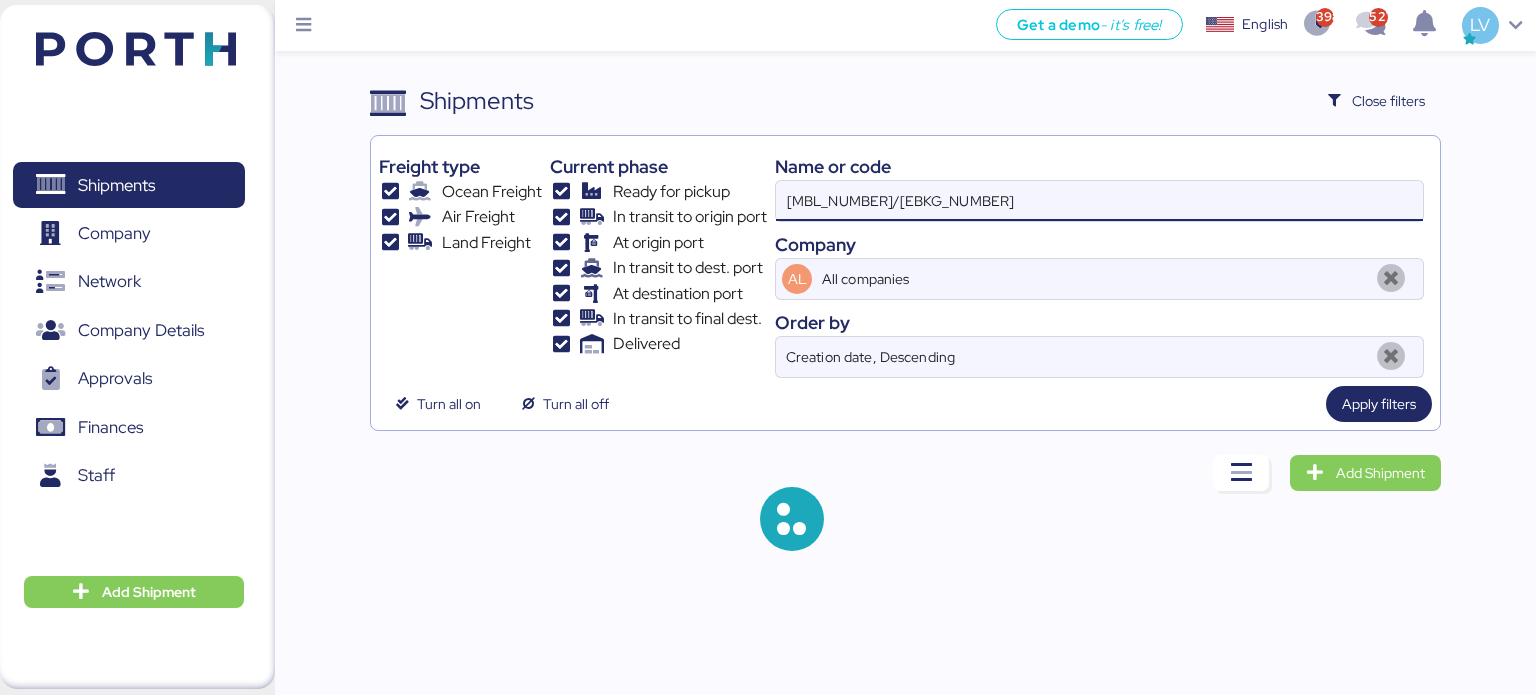 click on "[MBL_NUMBER]/[EBKG_NUMBER]" at bounding box center [1099, 201] 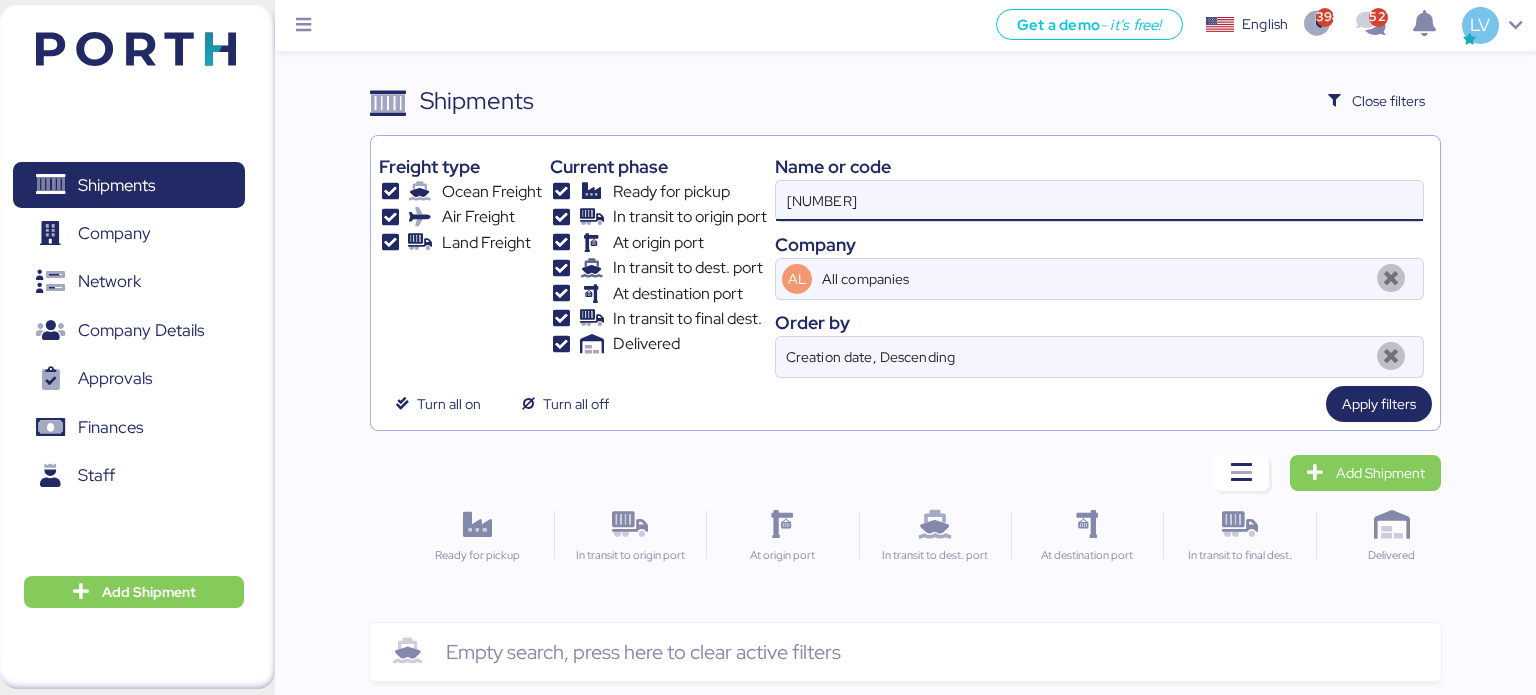 type on "[NUMBER]" 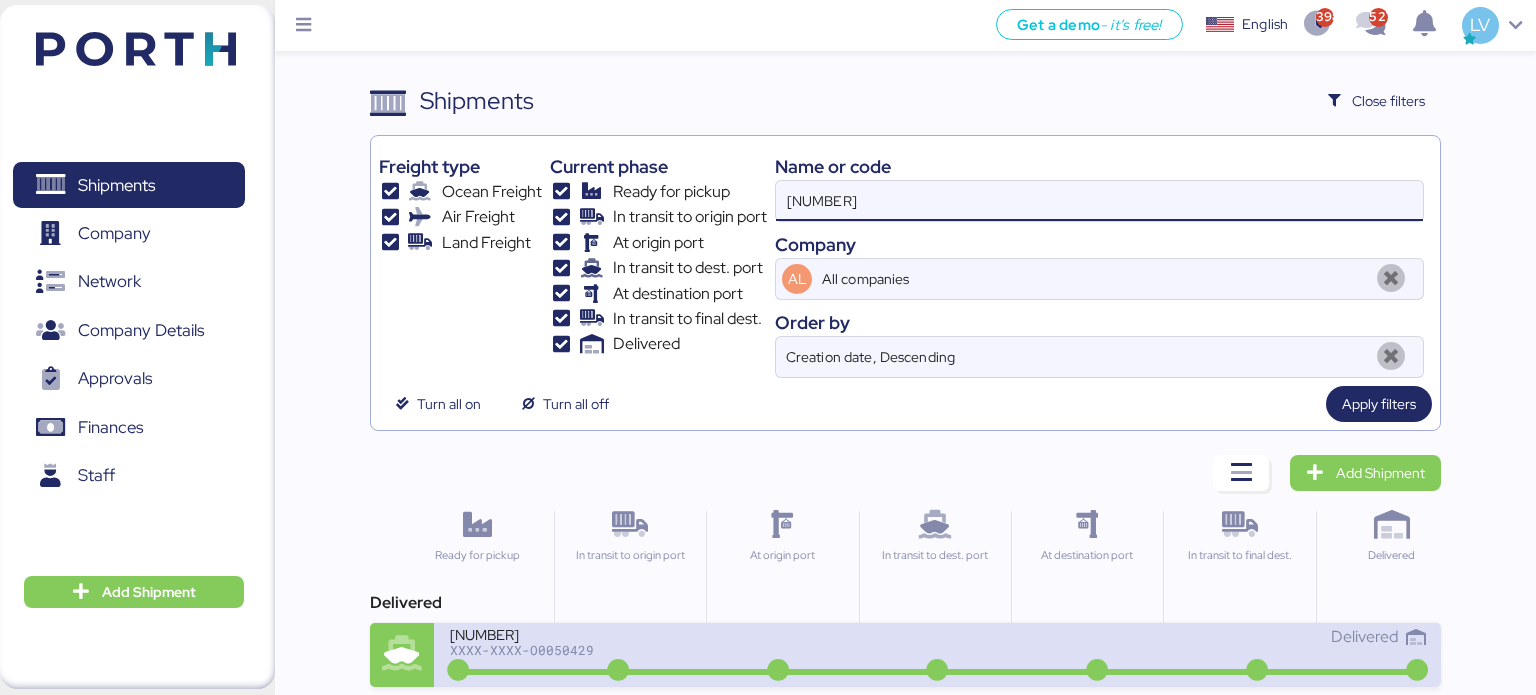 click on "IMPO / LOGICAL / RIO DE JANEIRO - ENSENADA / MBL: [MBL_NUMBER] [XXXX]-[XXXX]-[NUMBER]" at bounding box center [694, 646] 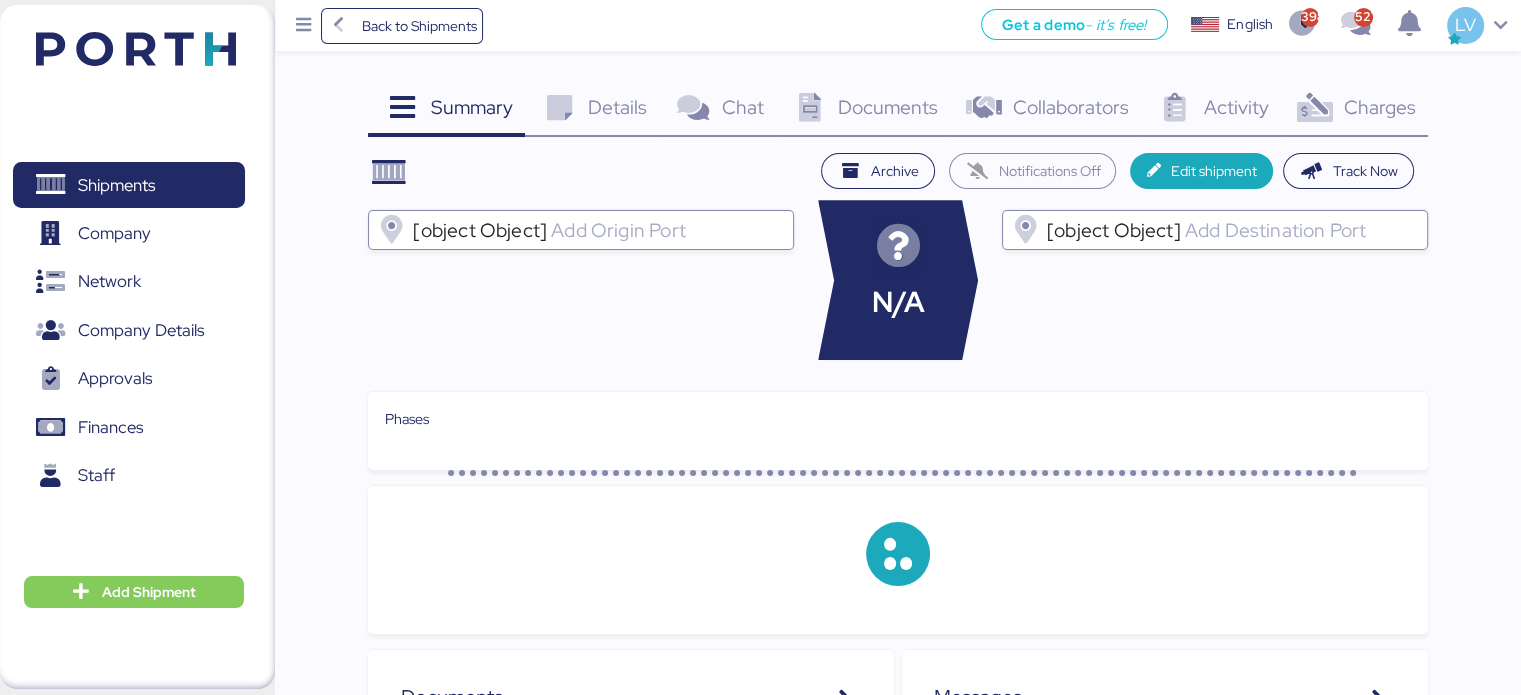 click on "Charges" at bounding box center (1379, 107) 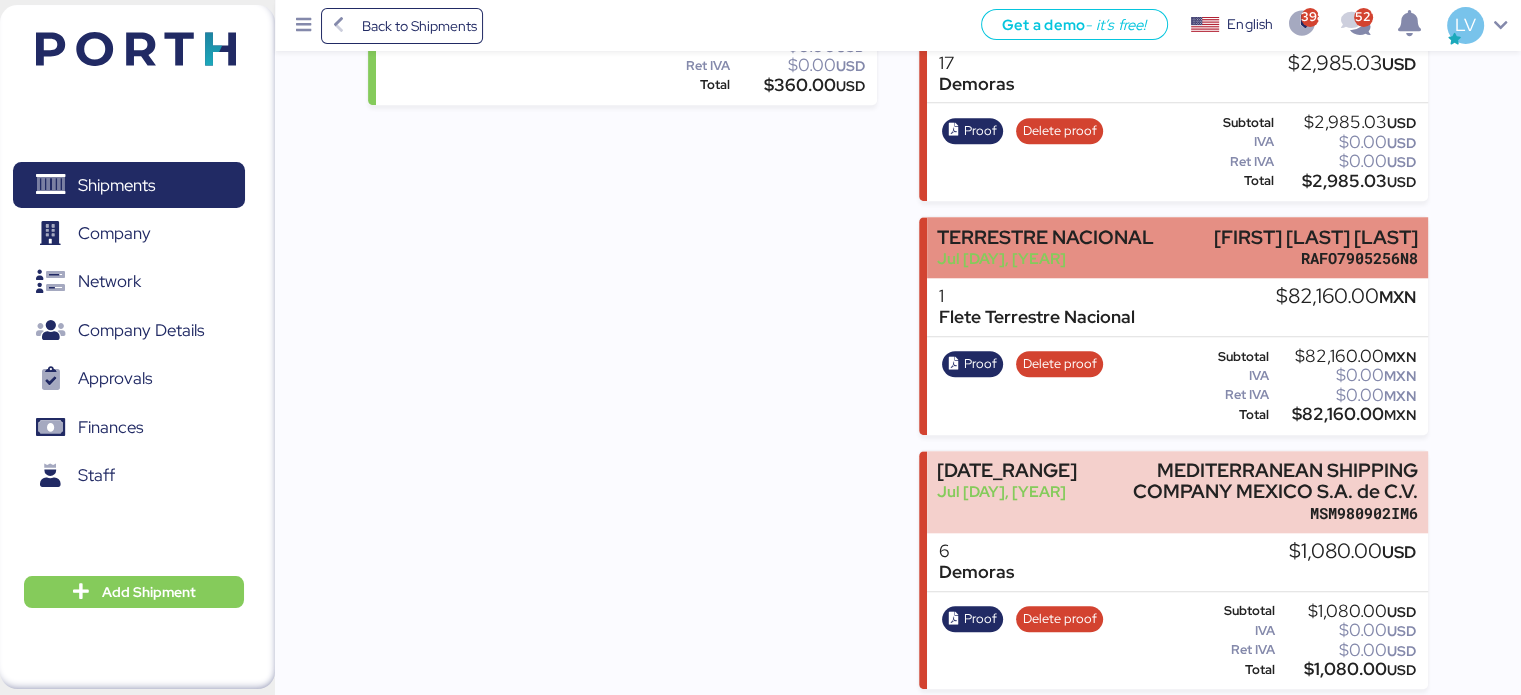 scroll, scrollTop: 1916, scrollLeft: 0, axis: vertical 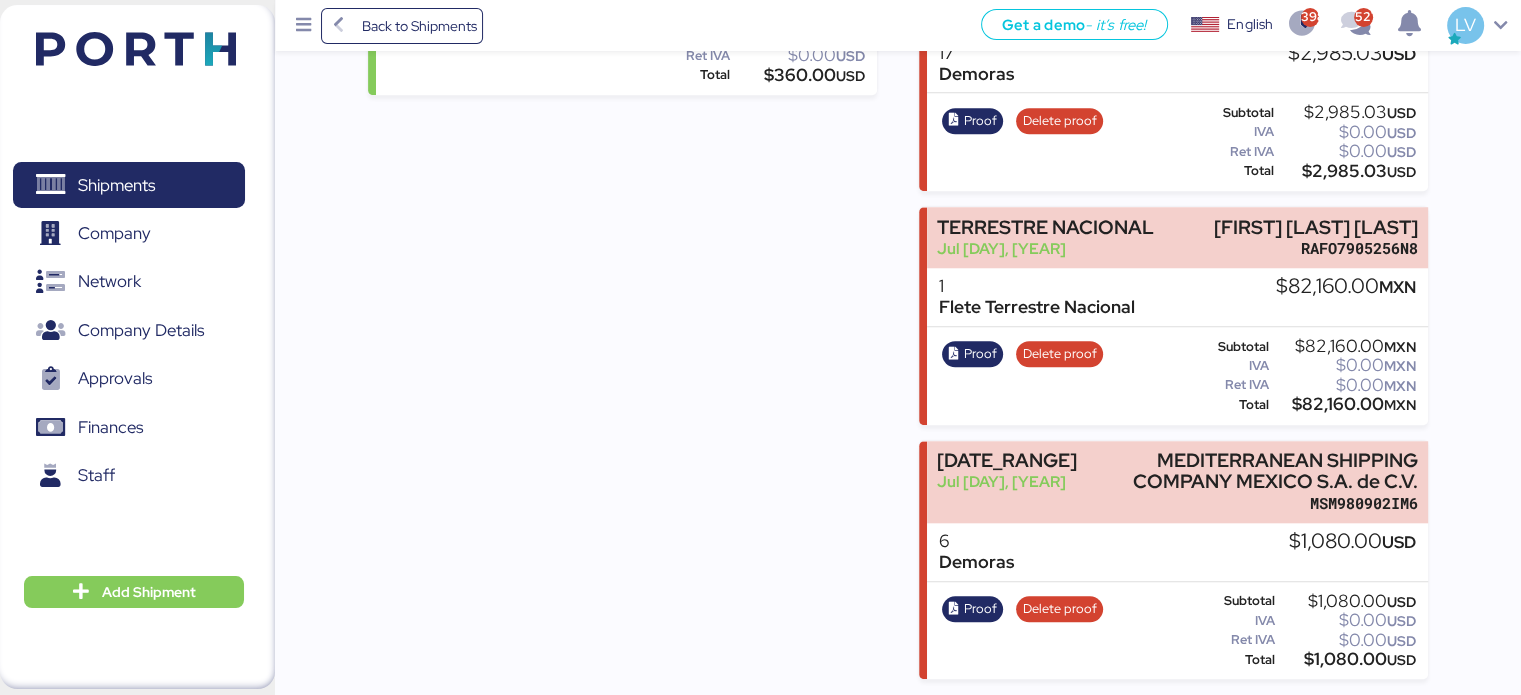 click on "Summary 0   Details 0   Chat 0   Documents 0   Collaborators 0   Activity 0   Charges 0   IMPO / LOGICAL / RIO DE JANEIRO - ENSENADA / MBL: [MBL_NUMBER] [XXXX]-[XXXX]-[NUMBER] Profit $600.70  USD Incomes $21,487.00  USD Expenses $20,886.30  USD Add charge Incomes FACTURA CONSTRUCCION Y SERVICIO / IMPORTACION MARITIMA Mar 26, 2025 CONSTRUCCION Y SERVICIO [TAX_ID] 1  Customs Clearance
$1,500.00  USD 1  Customs Clearance
$400.00  USD 1  Pick-up
$1,699.50  USD 1  Ocean Freight
$7,821.00  USD 1  Gastos terminal
$286.00  USD 1  Local charges
$665.00  USD   XML   PDF Cancel invoice Subtotal
$12,371.50  USD IVA
$0.00  USD Total
$12,371.50  USD FACTURA IMPORTADOR // GASTOS EN DESTINO  CONSTRUCCION Y SERVICIO [TAX_ID] 1  Release Fee
$185.00  USD IVA
$29.60
USD 1  Cargo Insurance
$115.50  USD IVA
$18.48
USD   XML   PDF Cancel invoice Subtotal USD IVA 1" at bounding box center [760, -592] 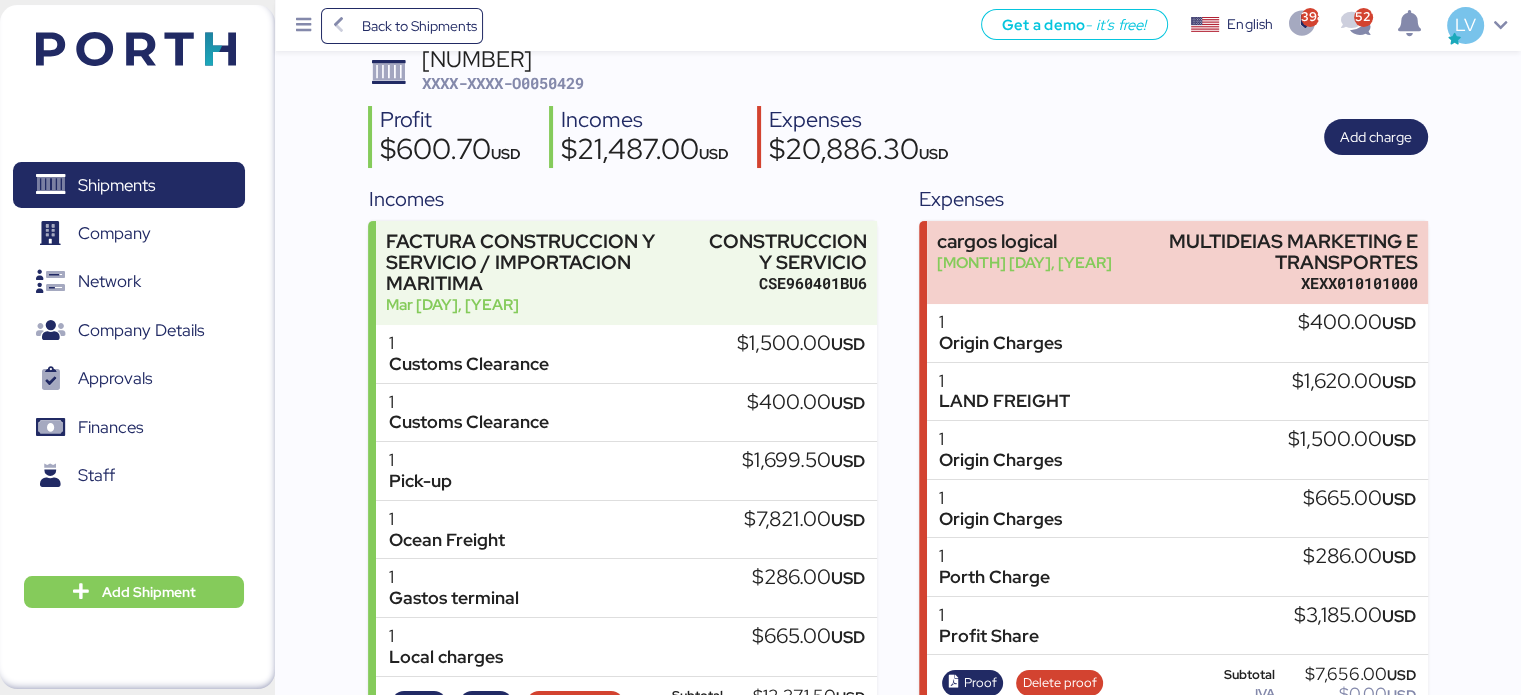 scroll, scrollTop: 0, scrollLeft: 0, axis: both 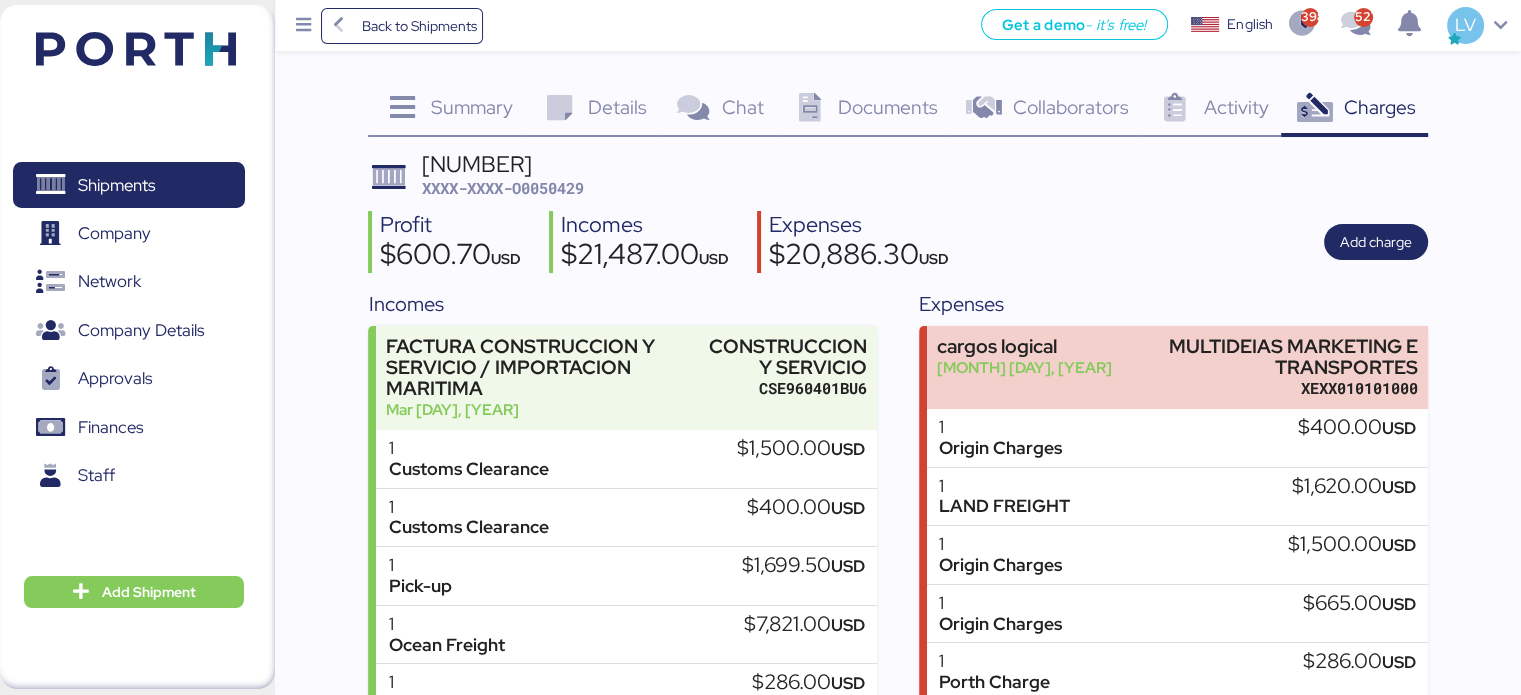 click on "Profit $600.70  USD Incomes $21,487.00  USD Expenses $20,886.30  USD Add charge" at bounding box center (897, 242) 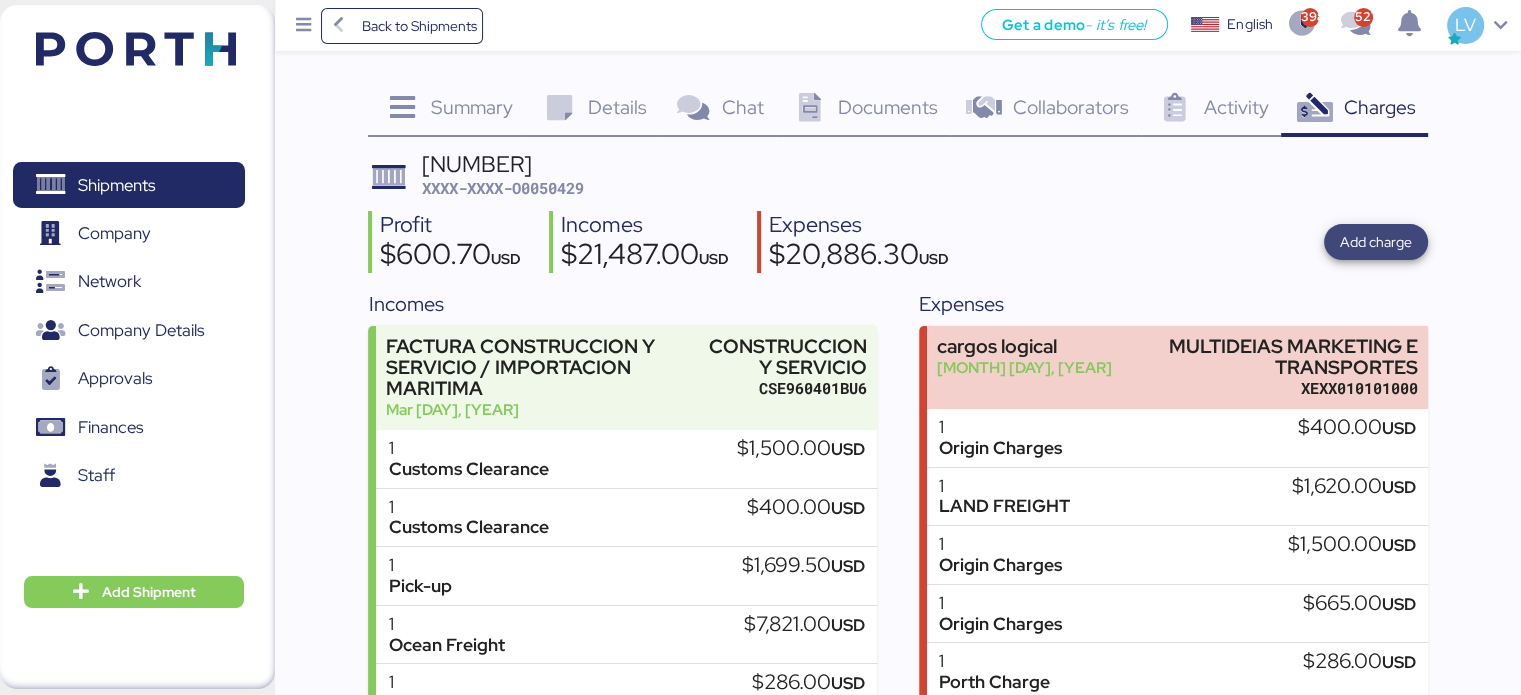 click on "Add charge" at bounding box center (1376, 242) 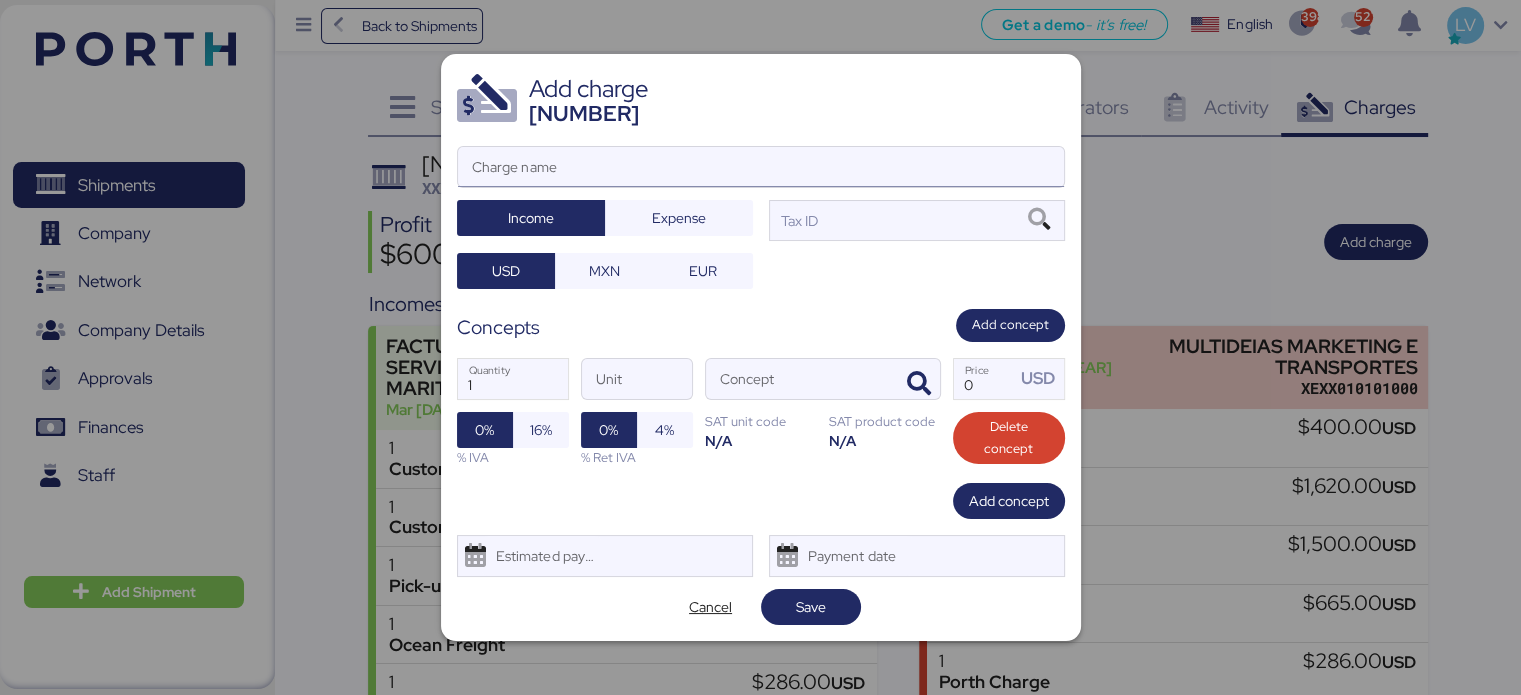 click on "Charge name" at bounding box center [761, 167] 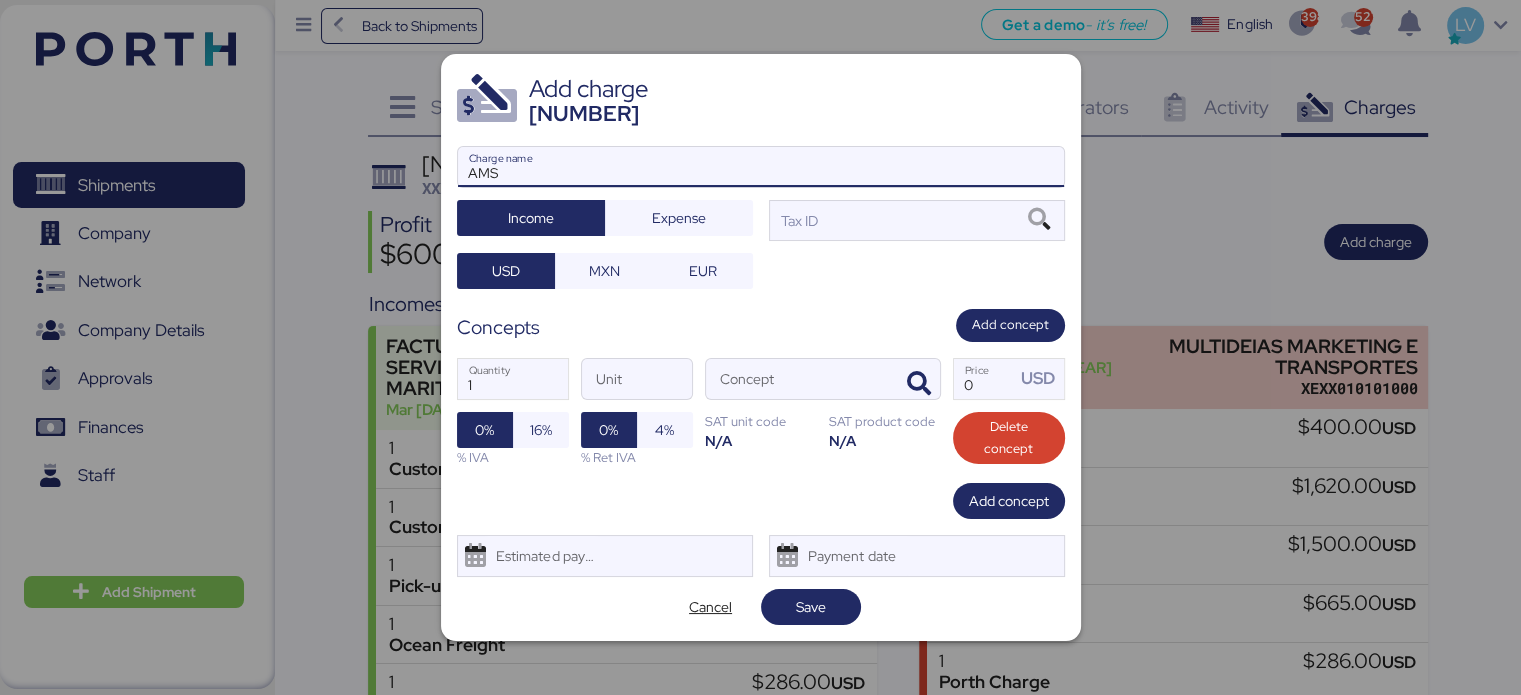 type on "AMS" 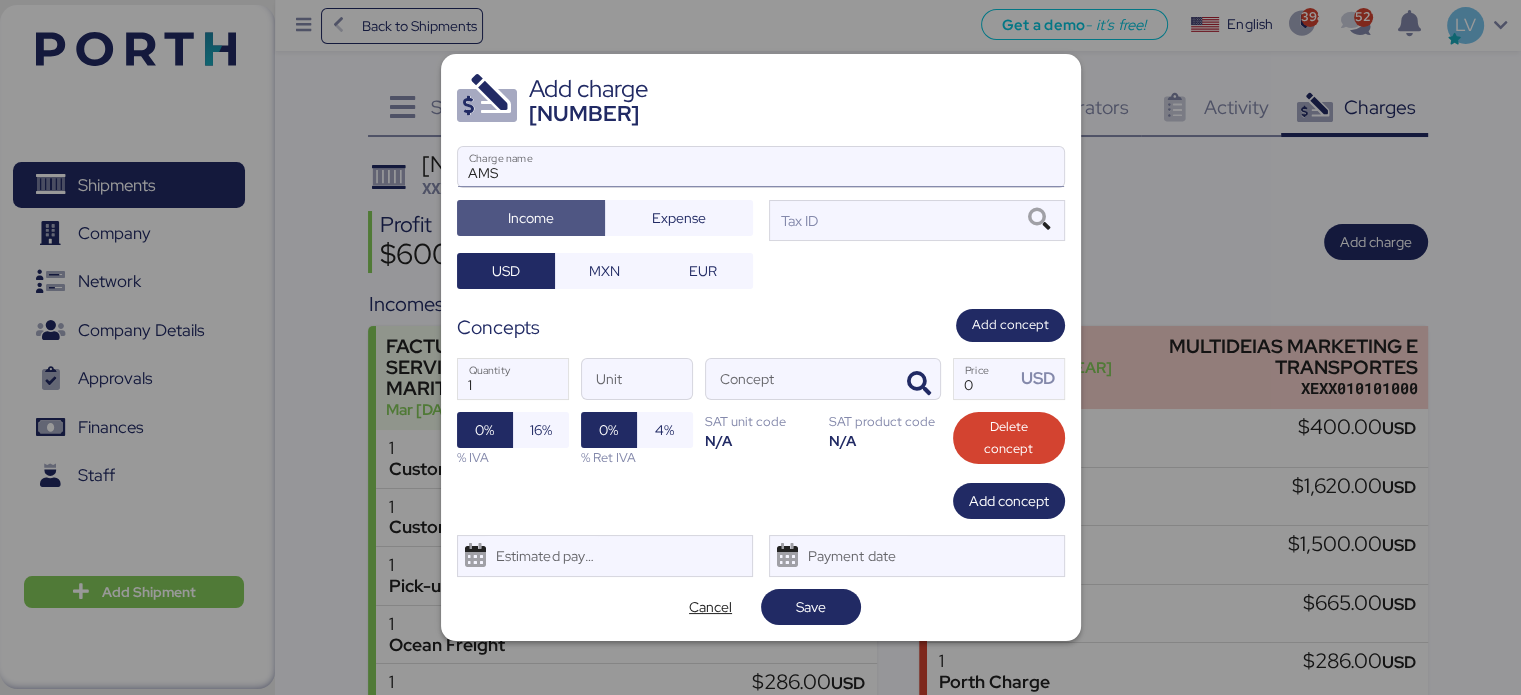 type 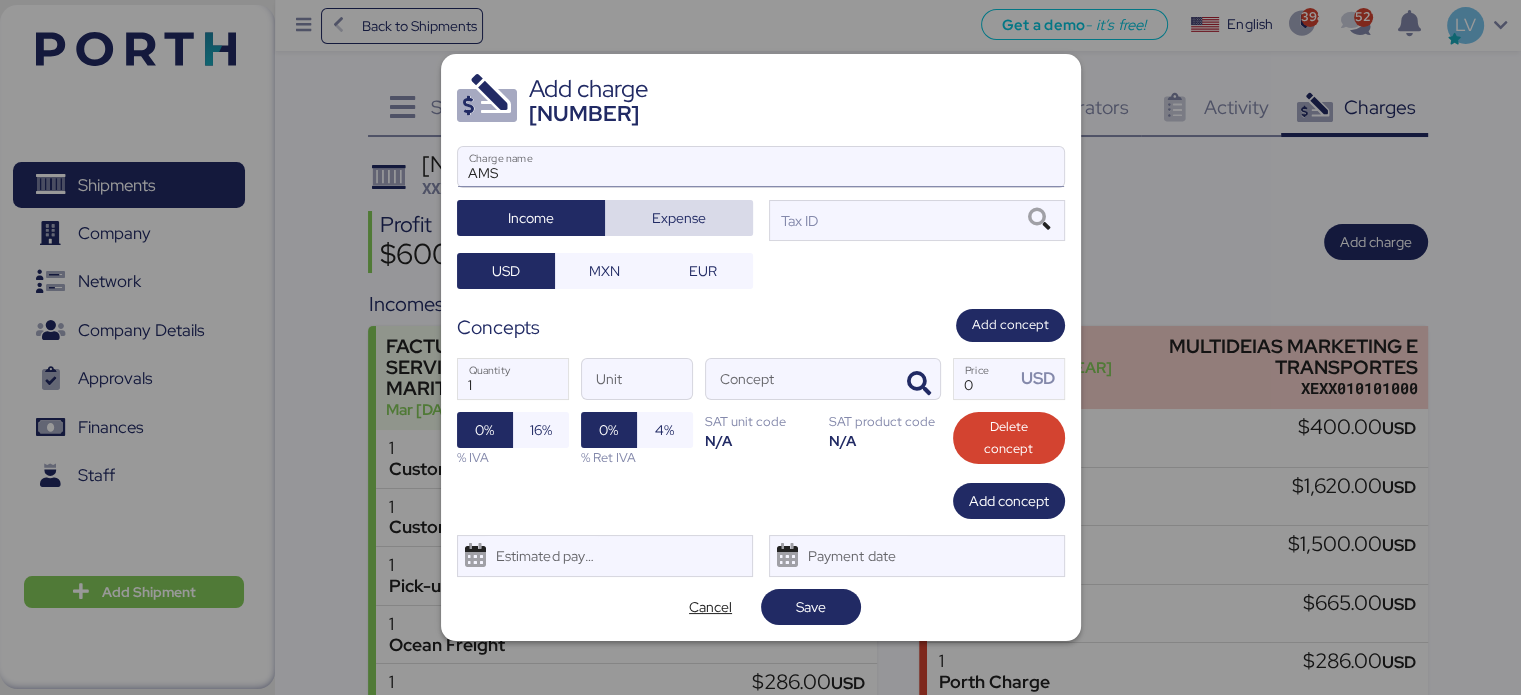type 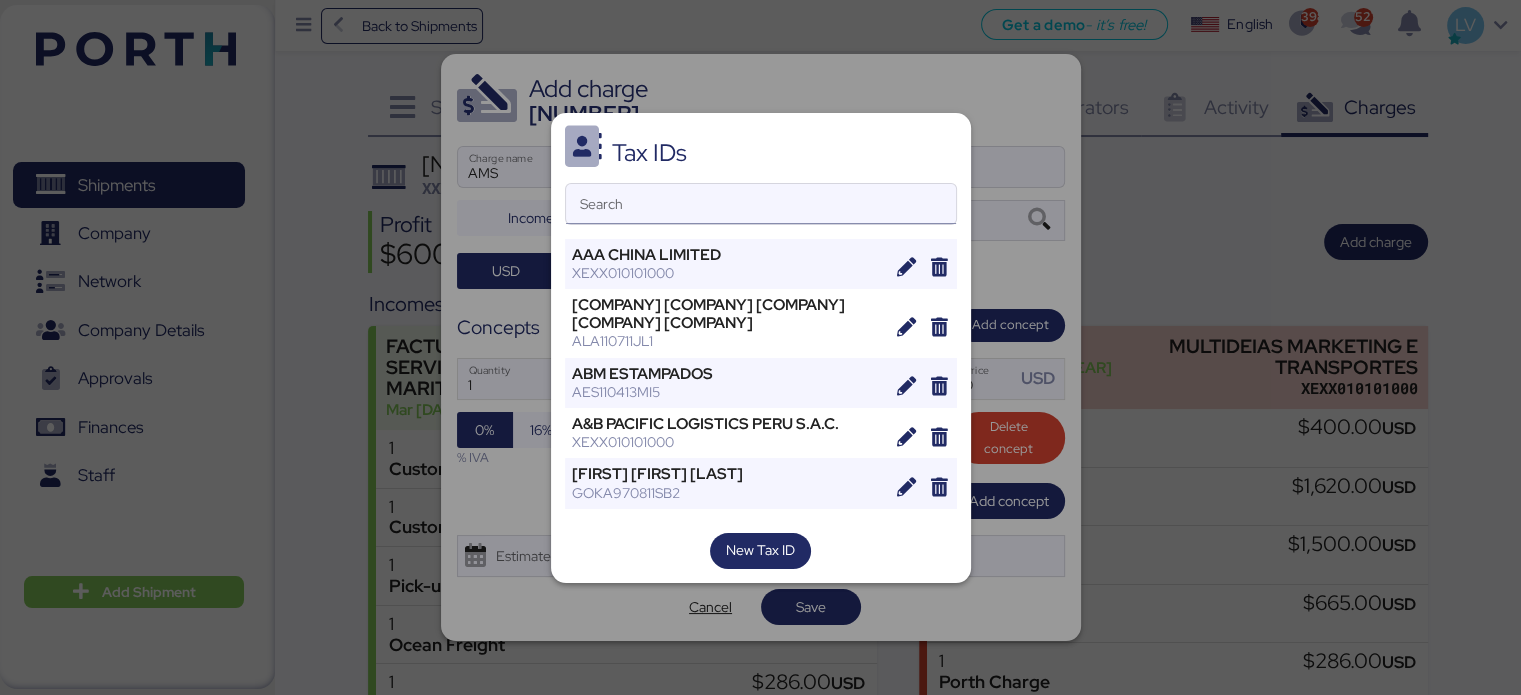 click on "Search" at bounding box center [761, 204] 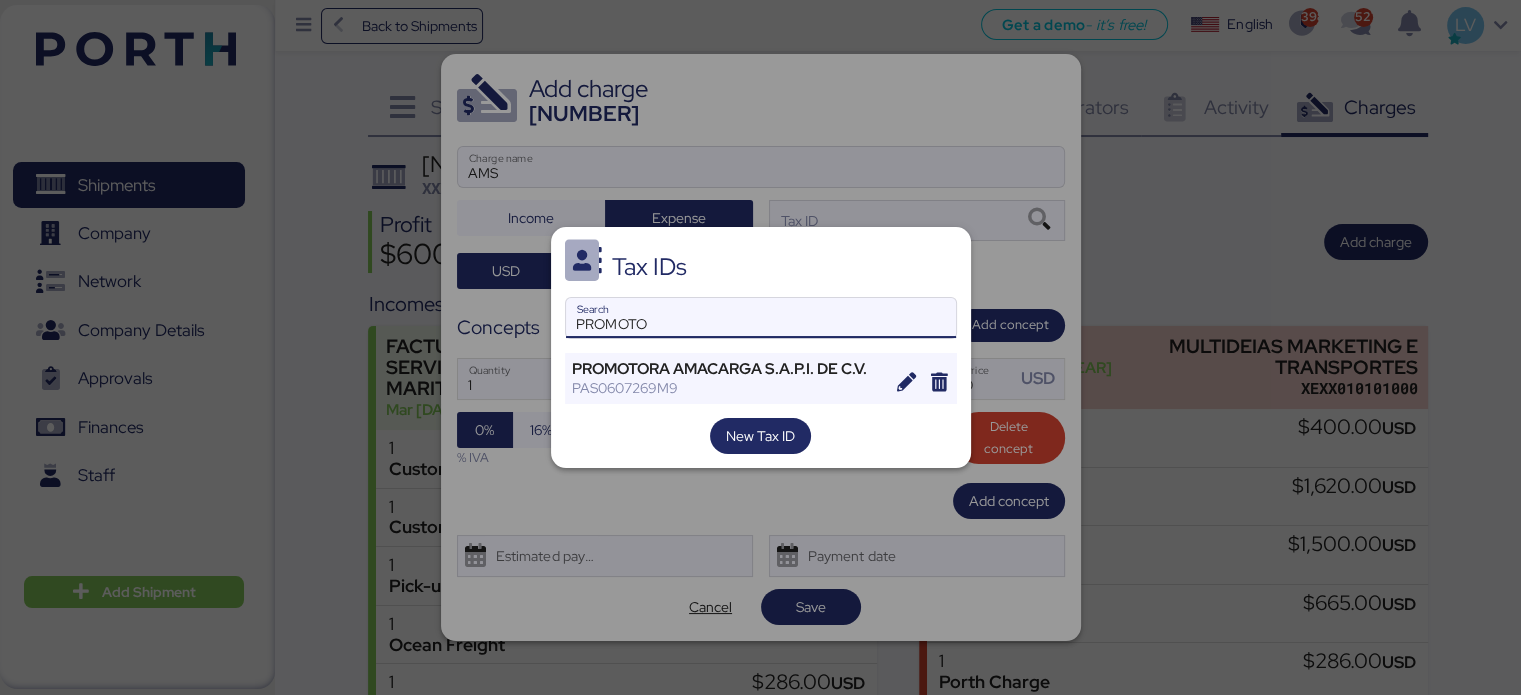 type on "PROMOTO" 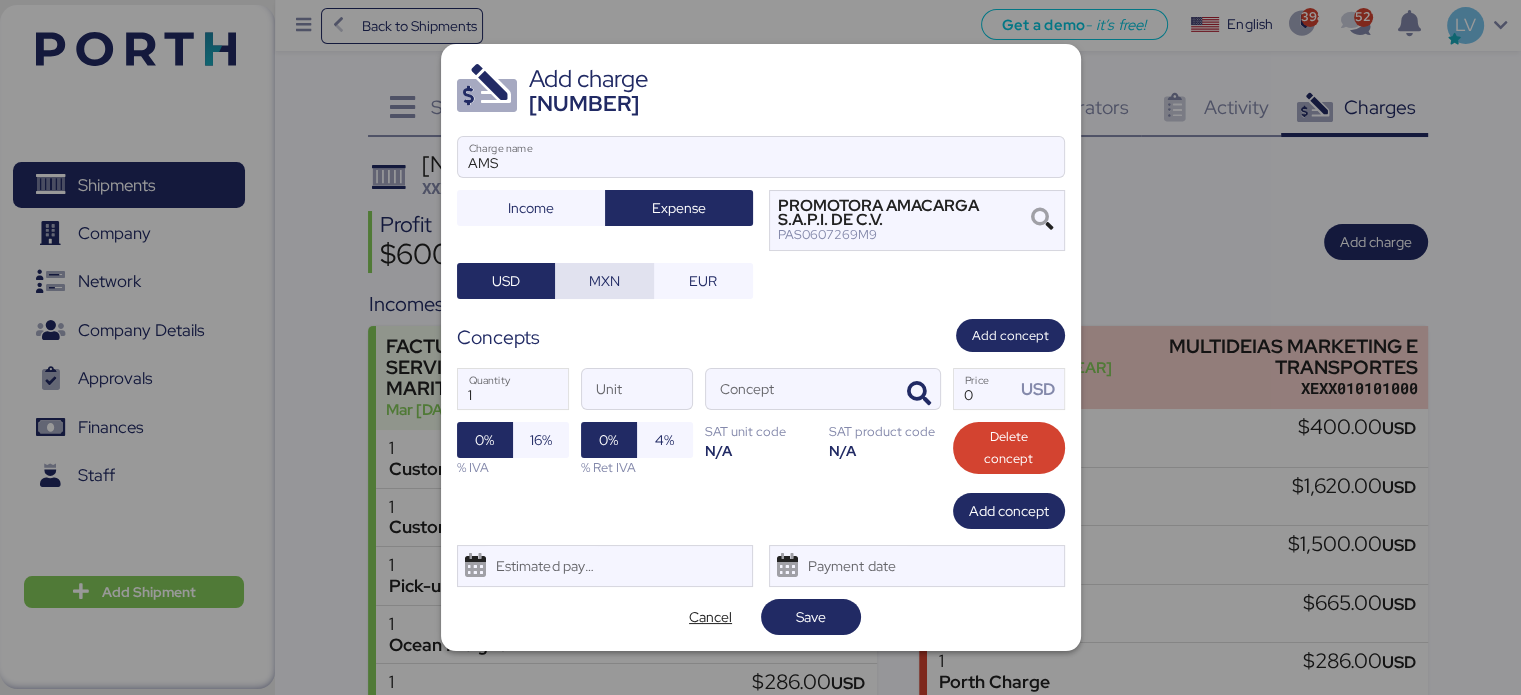 click on "MXN" at bounding box center (604, 281) 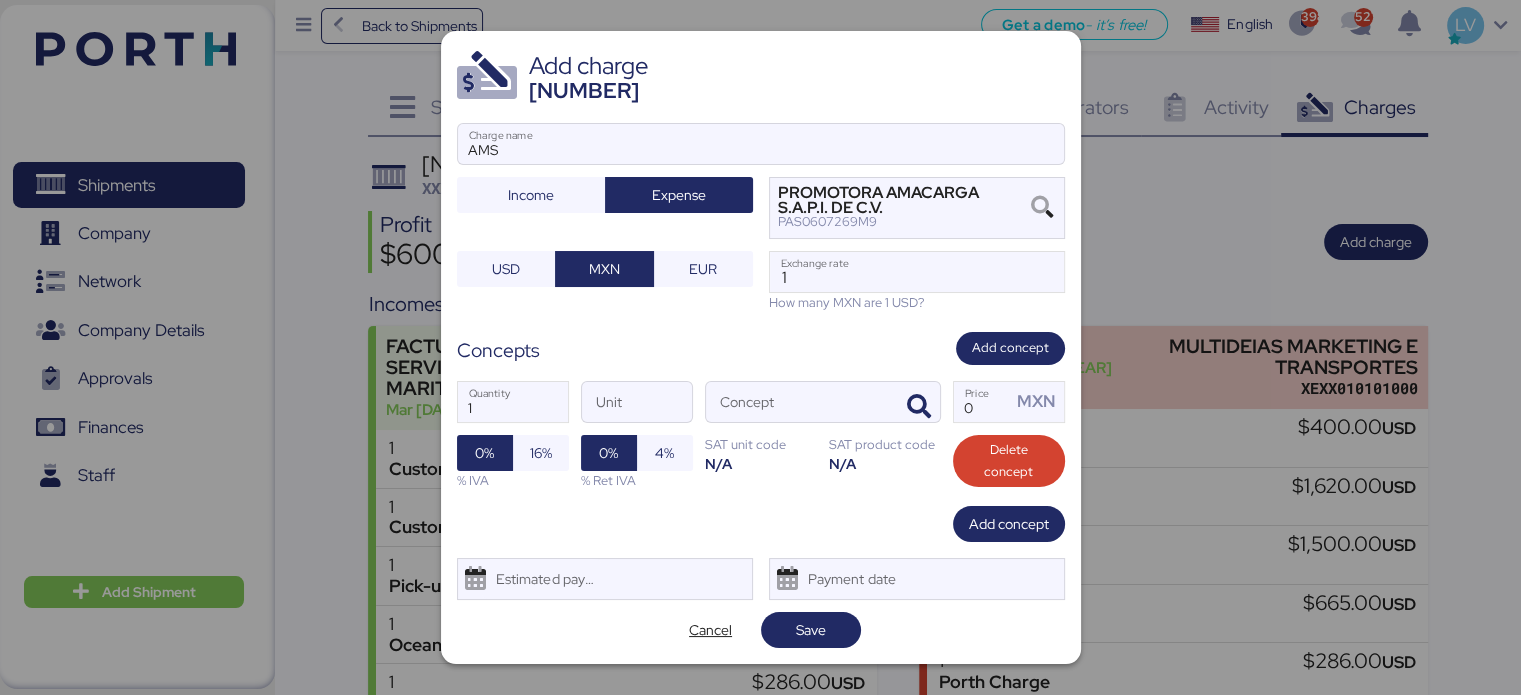 click on "How many
MXN
are 1 USD?" at bounding box center [917, 302] 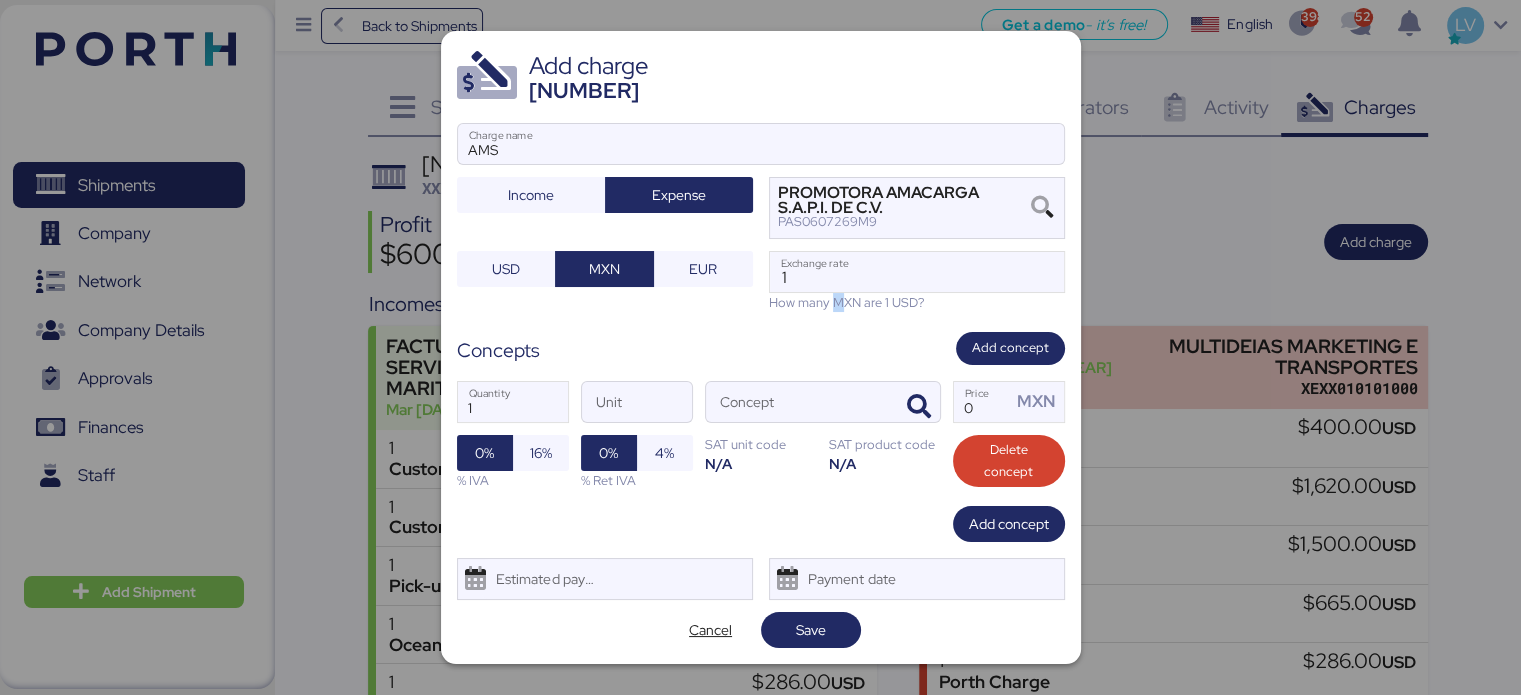 click on "How many
MXN
are 1 USD?" at bounding box center (917, 302) 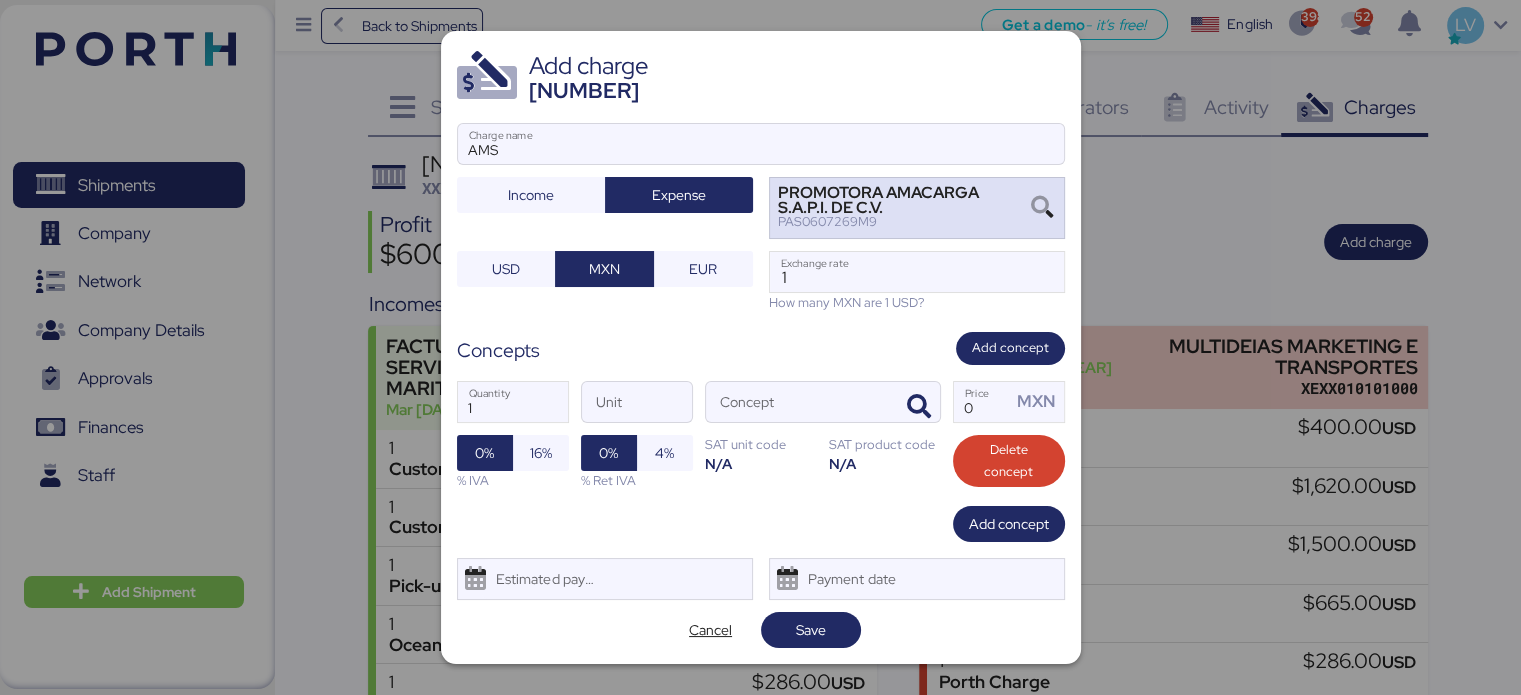 click on "PROMOTORA AMACARGA S.A.P.I. DE C.V. PAS0607269M9" at bounding box center (917, 207) 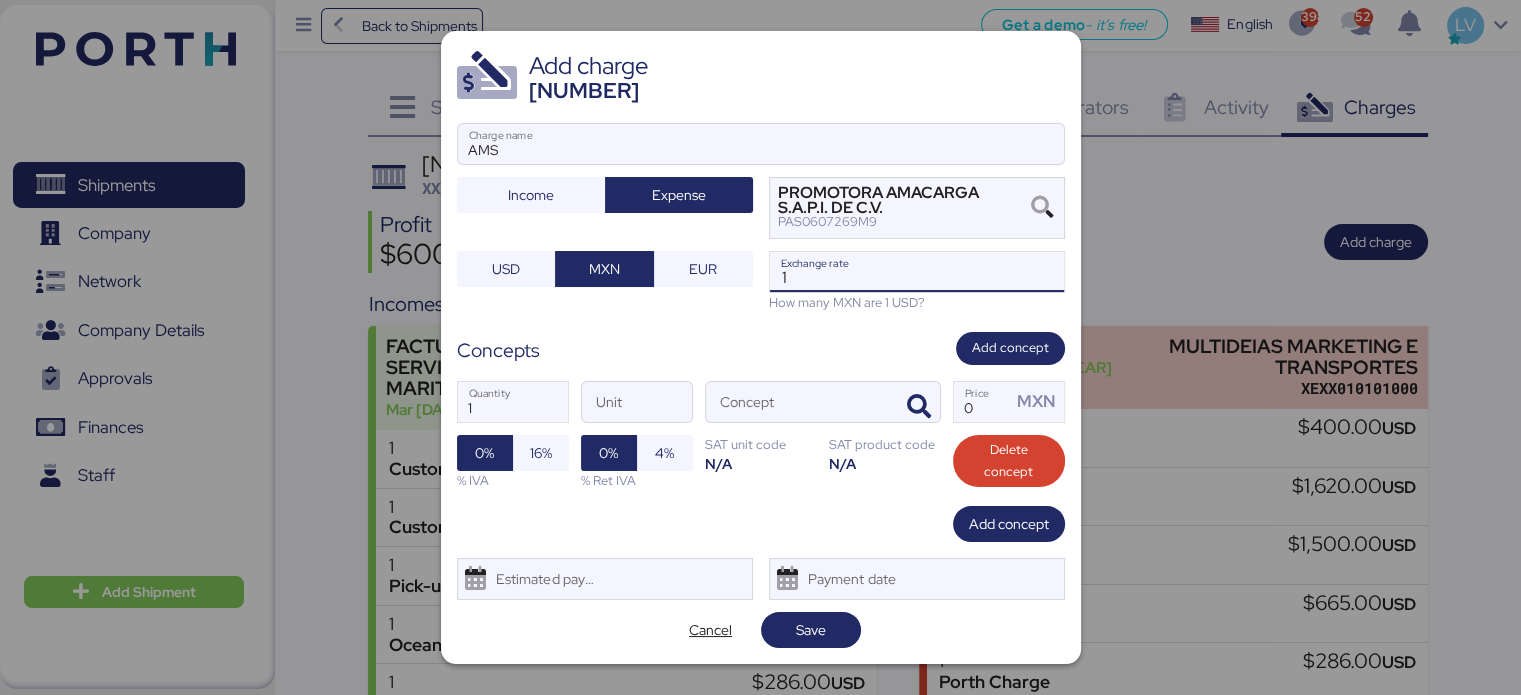 click on "1" at bounding box center (917, 272) 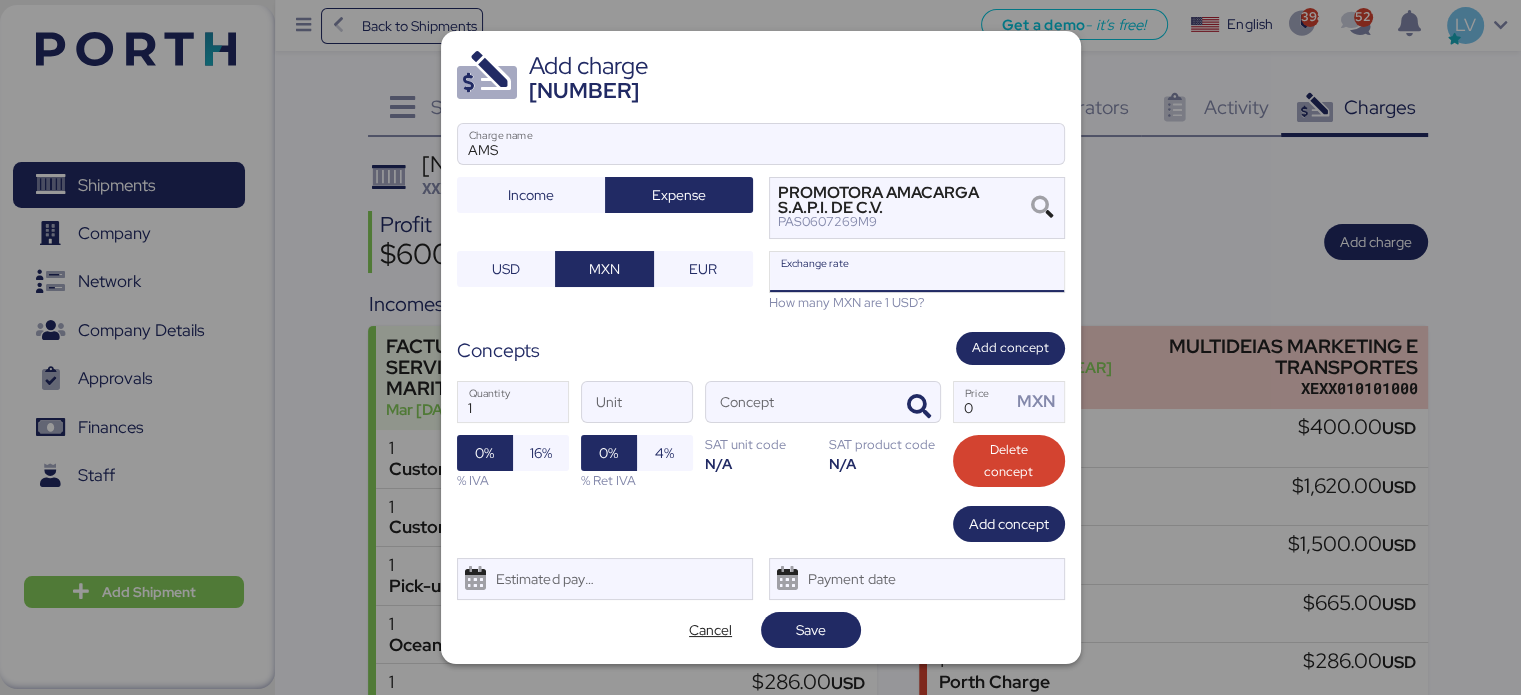 paste on "18.8886" 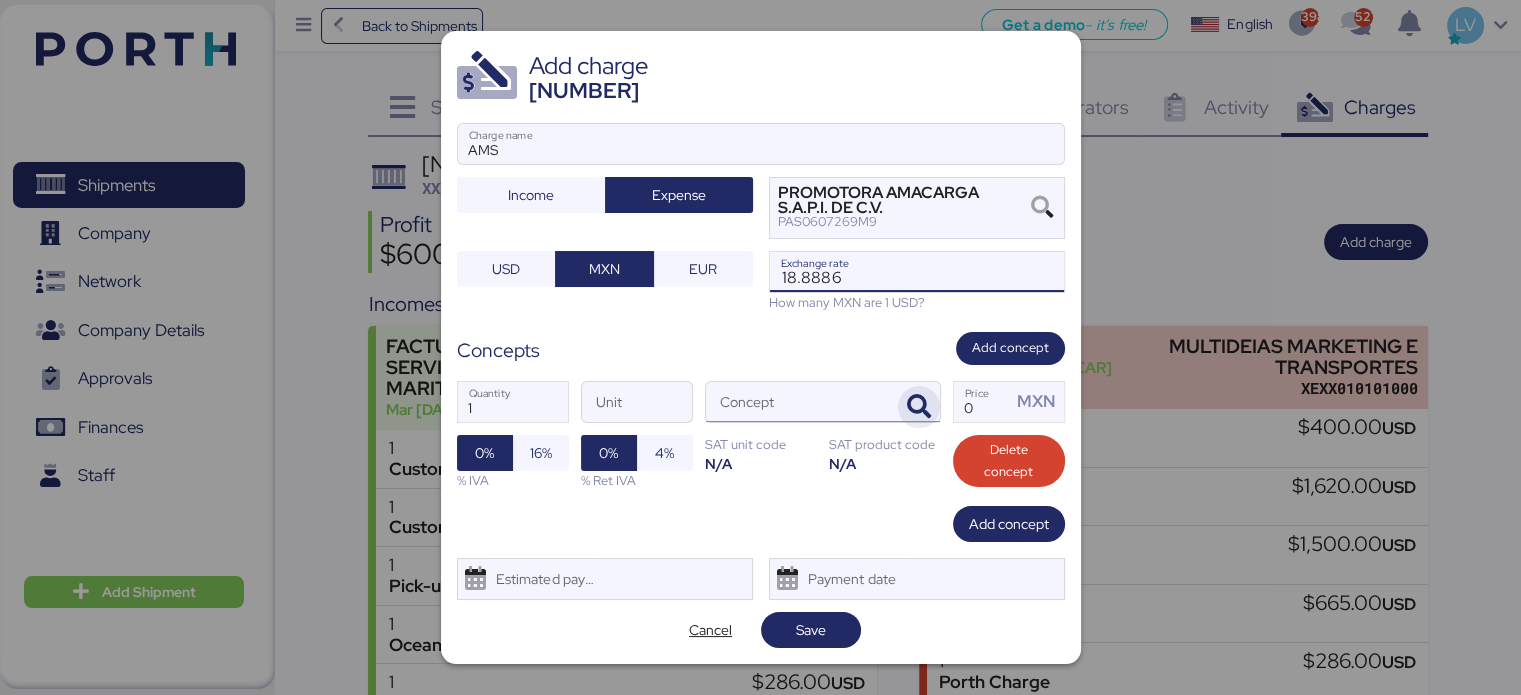 type on "18.8886" 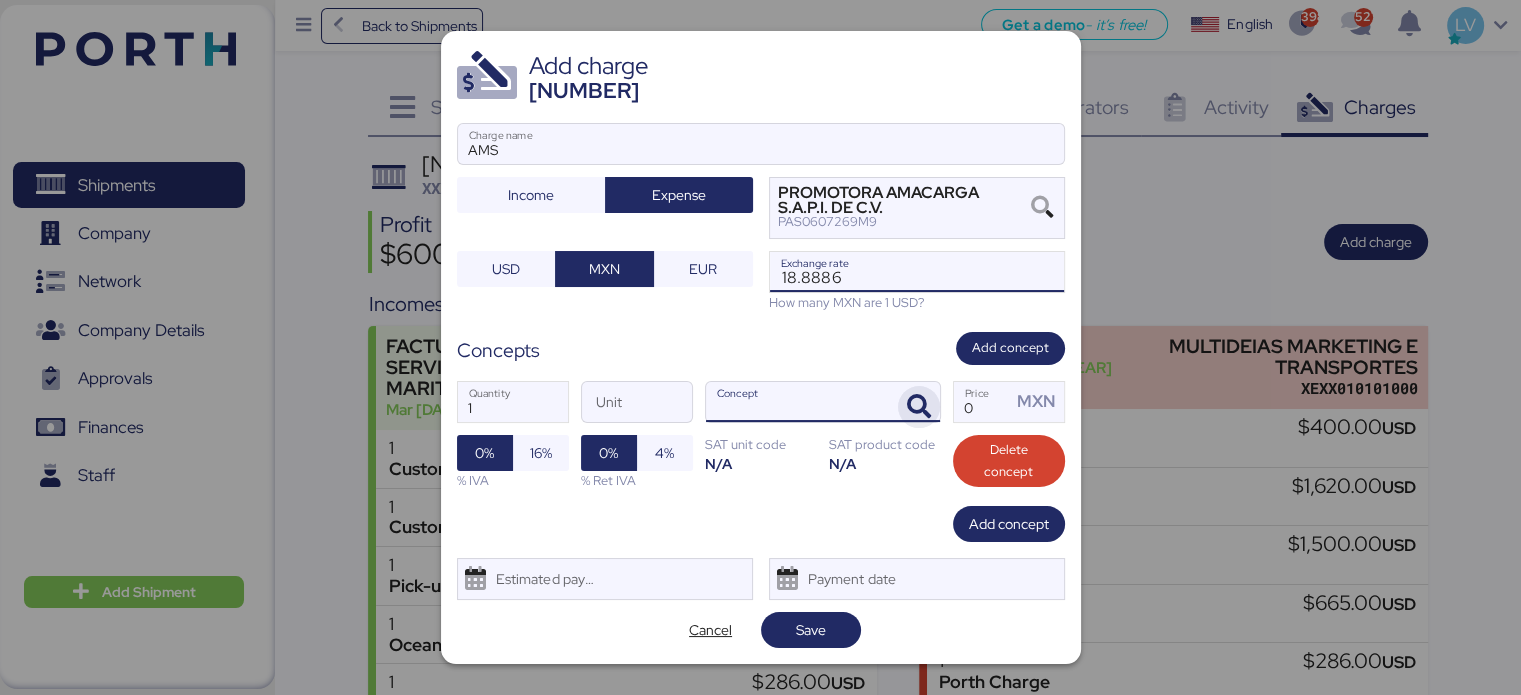 click at bounding box center (919, 407) 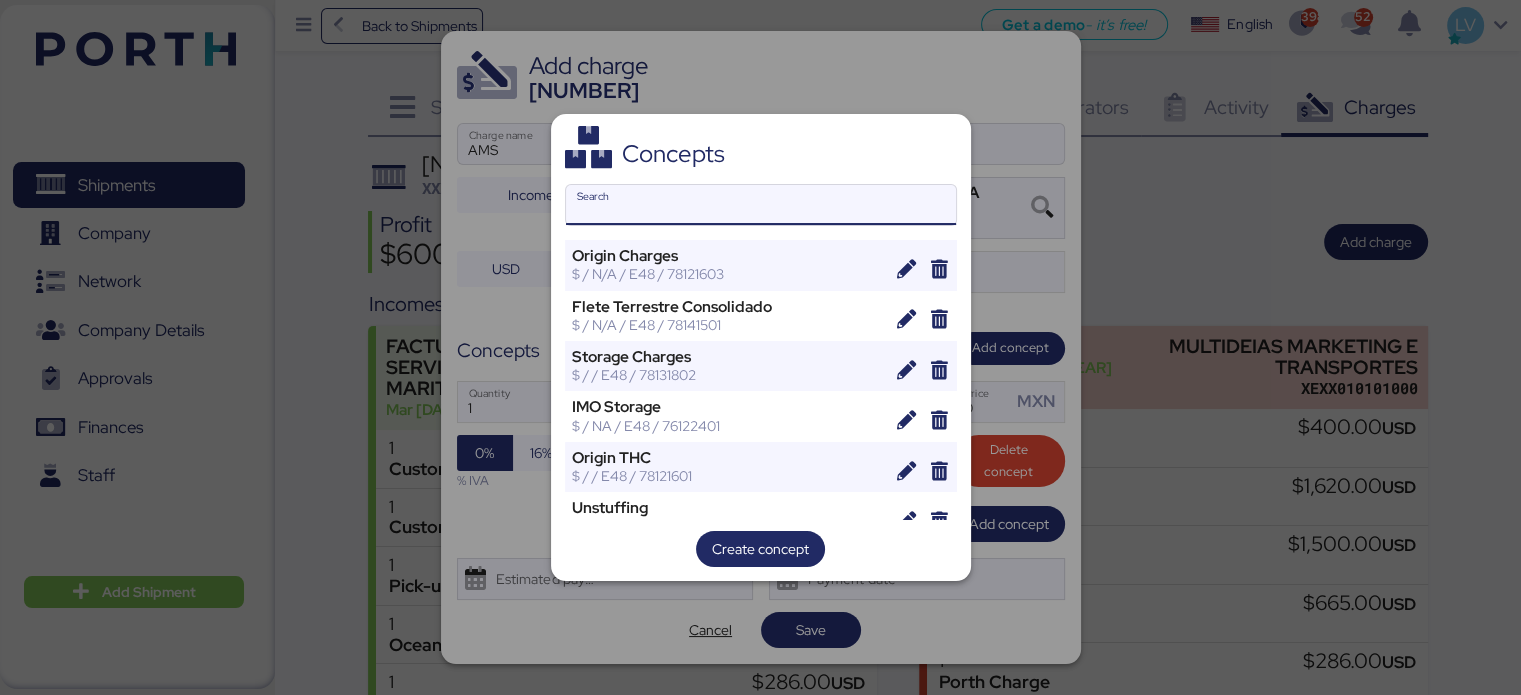 click on "Search" at bounding box center [761, 205] 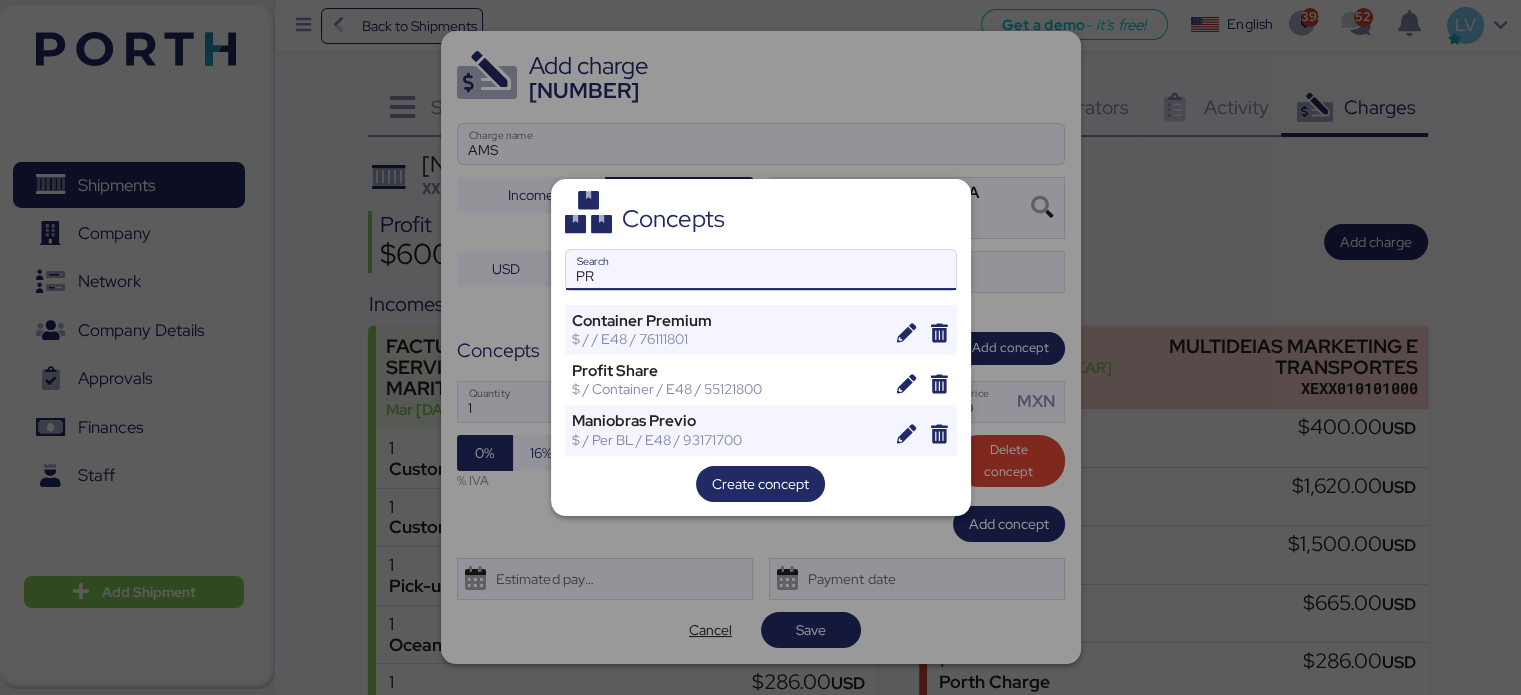 type on "P" 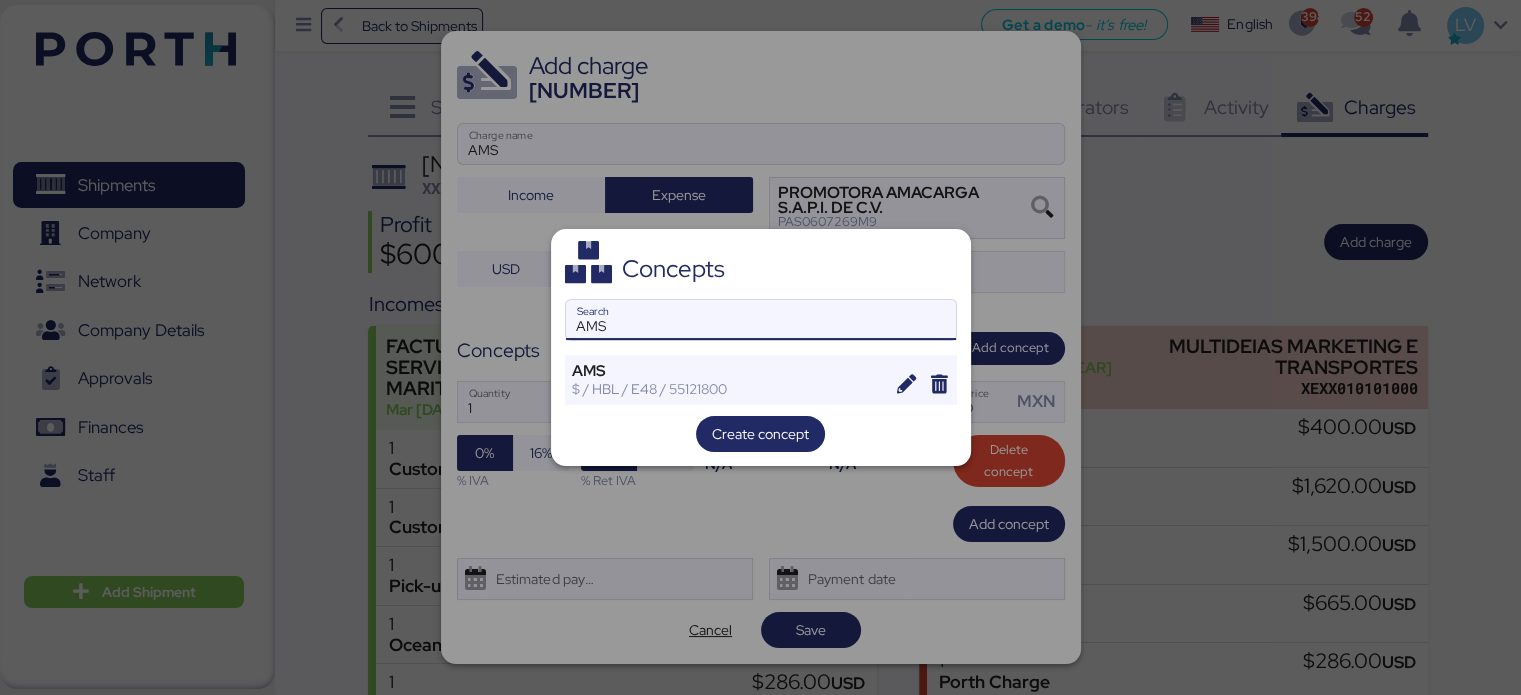 click on "AMS" at bounding box center [761, 320] 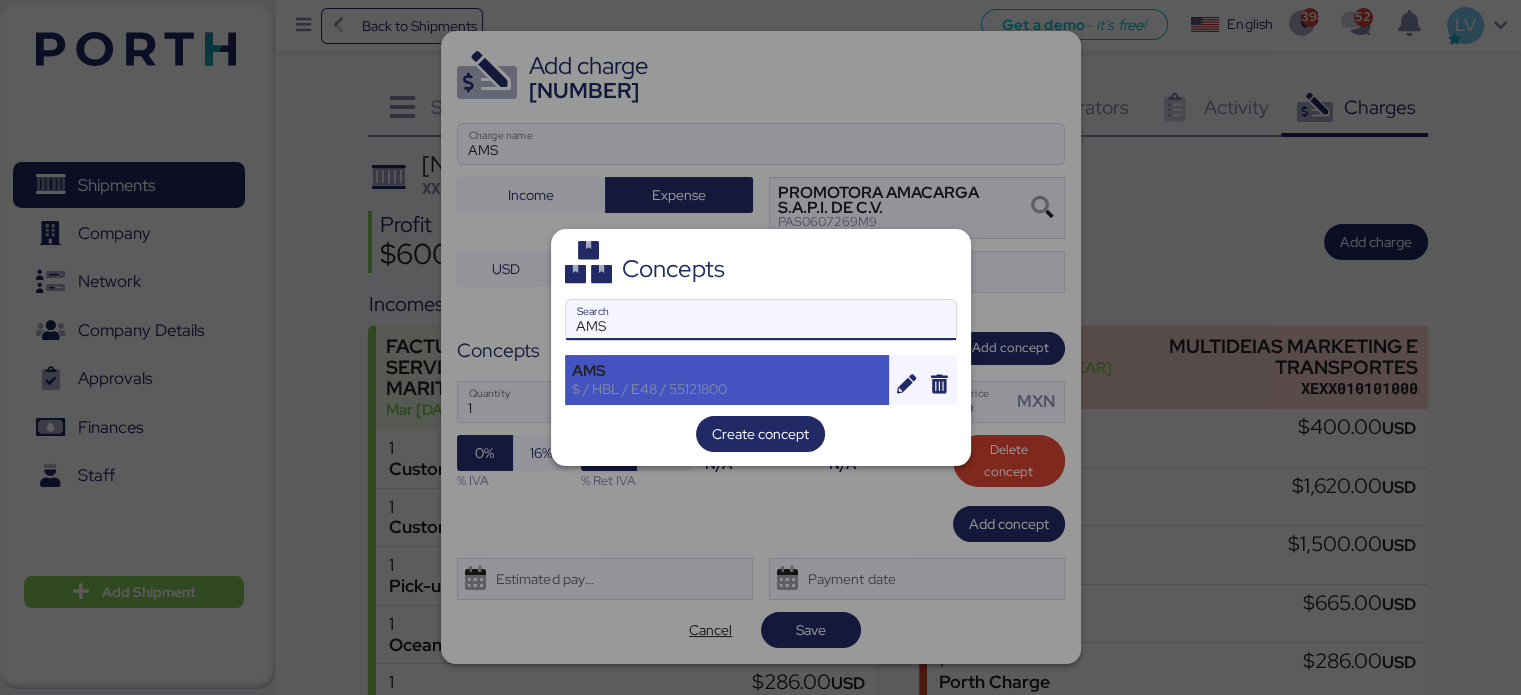 type on "AMS" 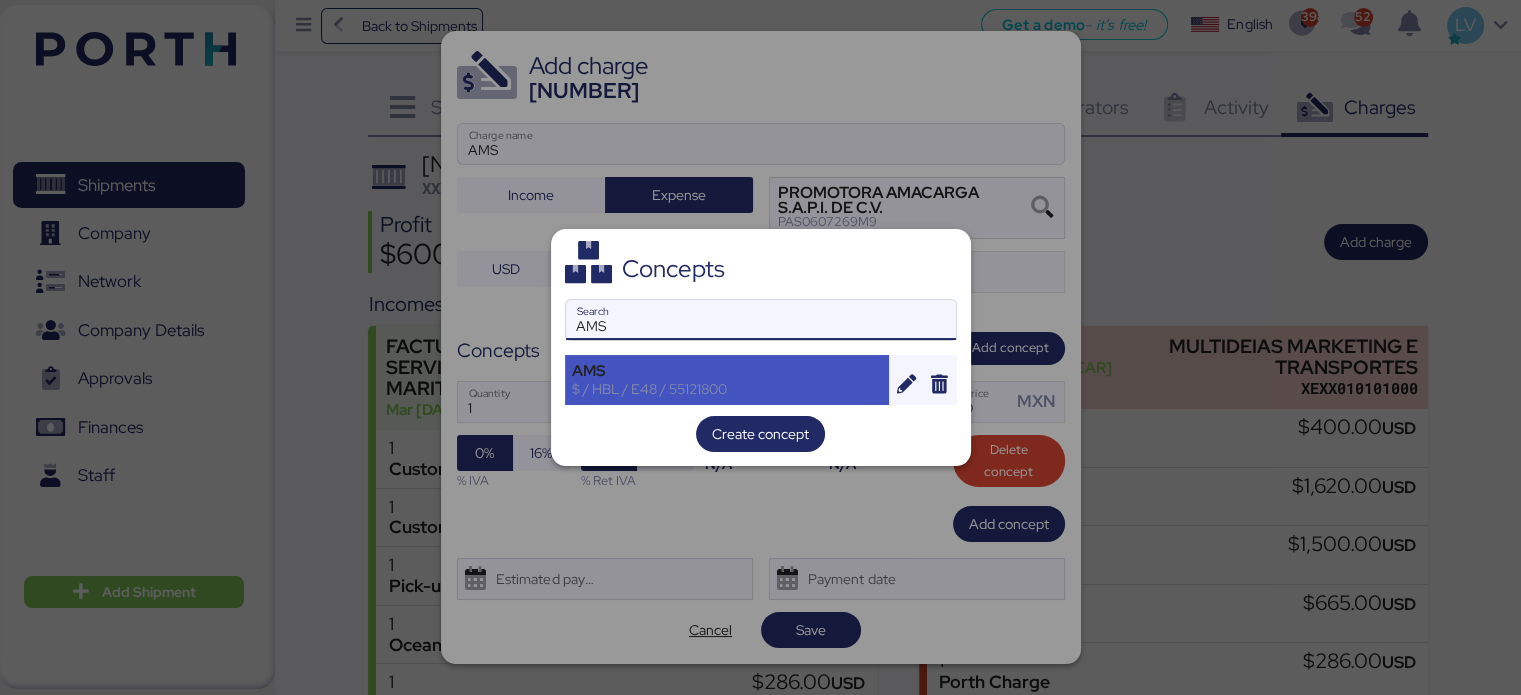 click on "AMS
$ / HBL /
E48 / 55121800" at bounding box center [727, 380] 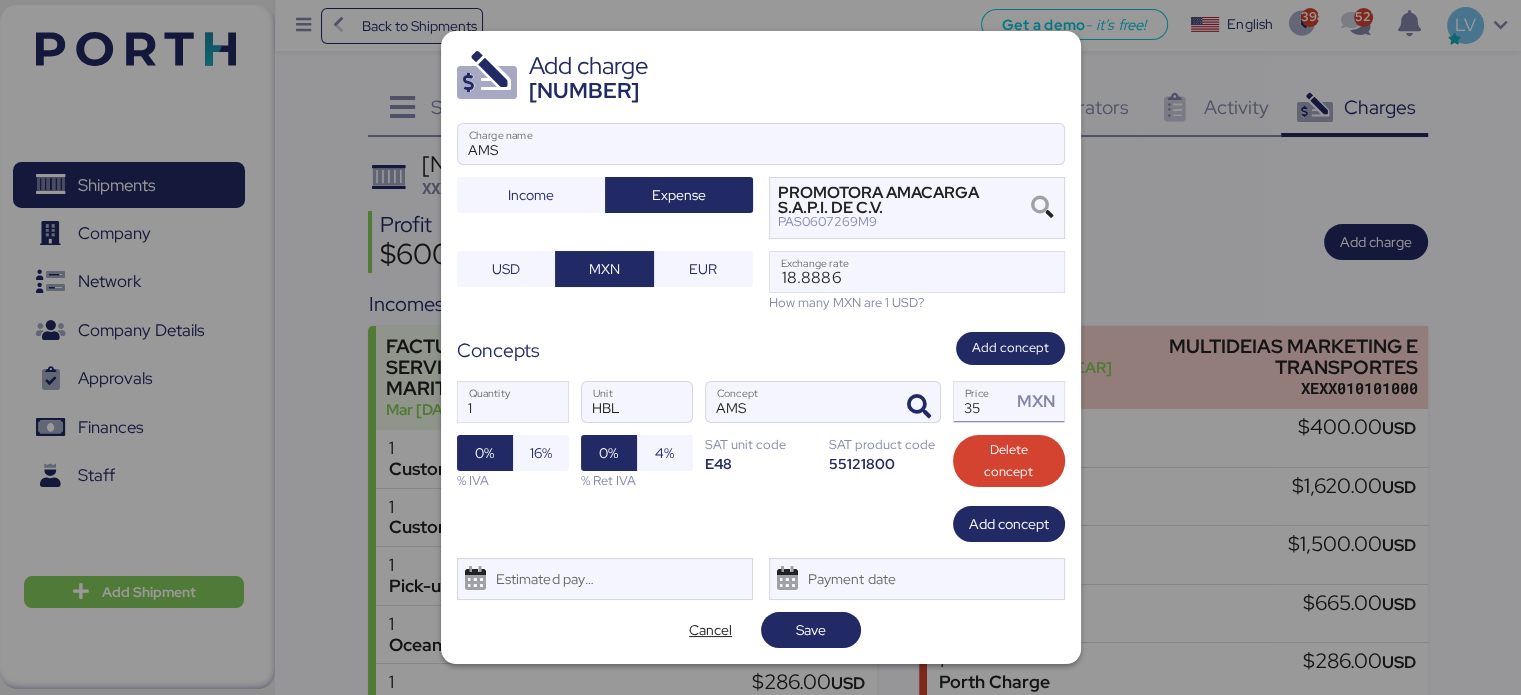 click on "35" at bounding box center [983, 402] 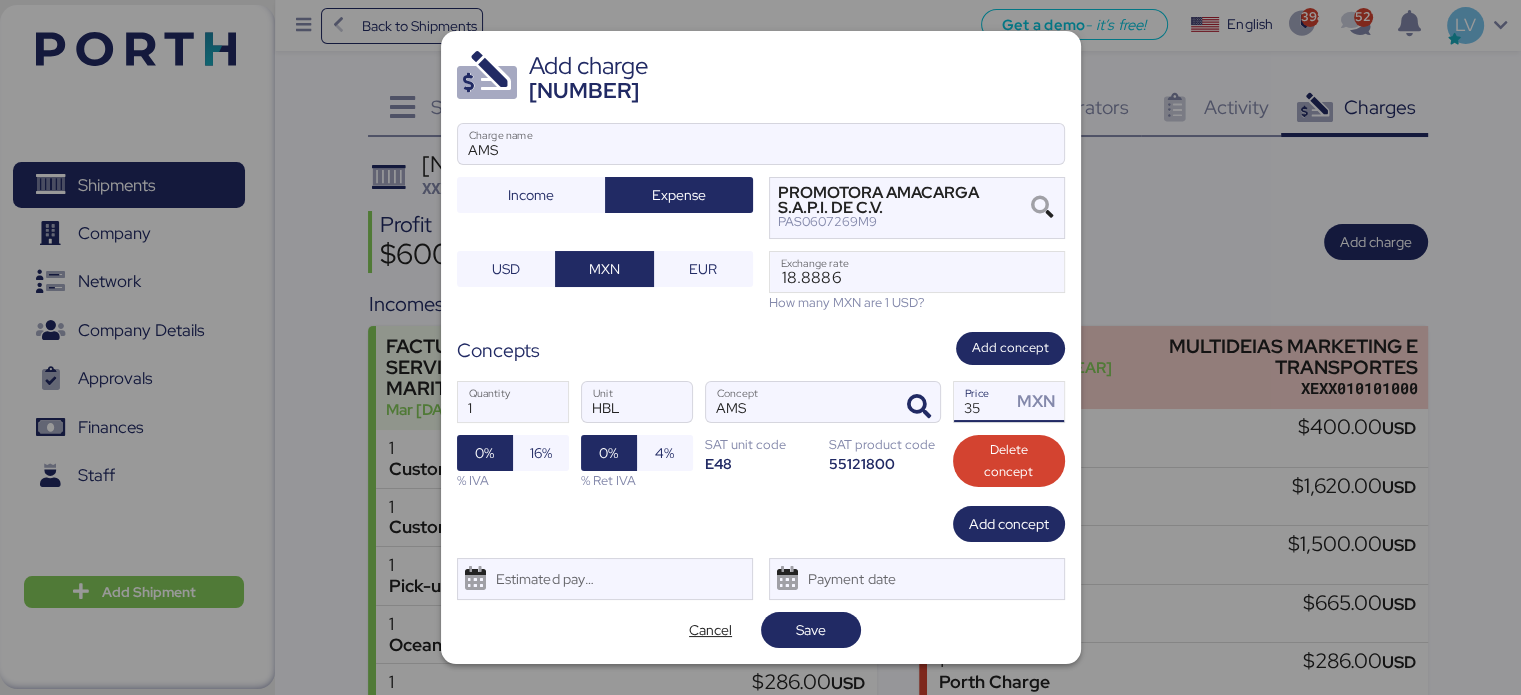 click on "35" at bounding box center (983, 402) 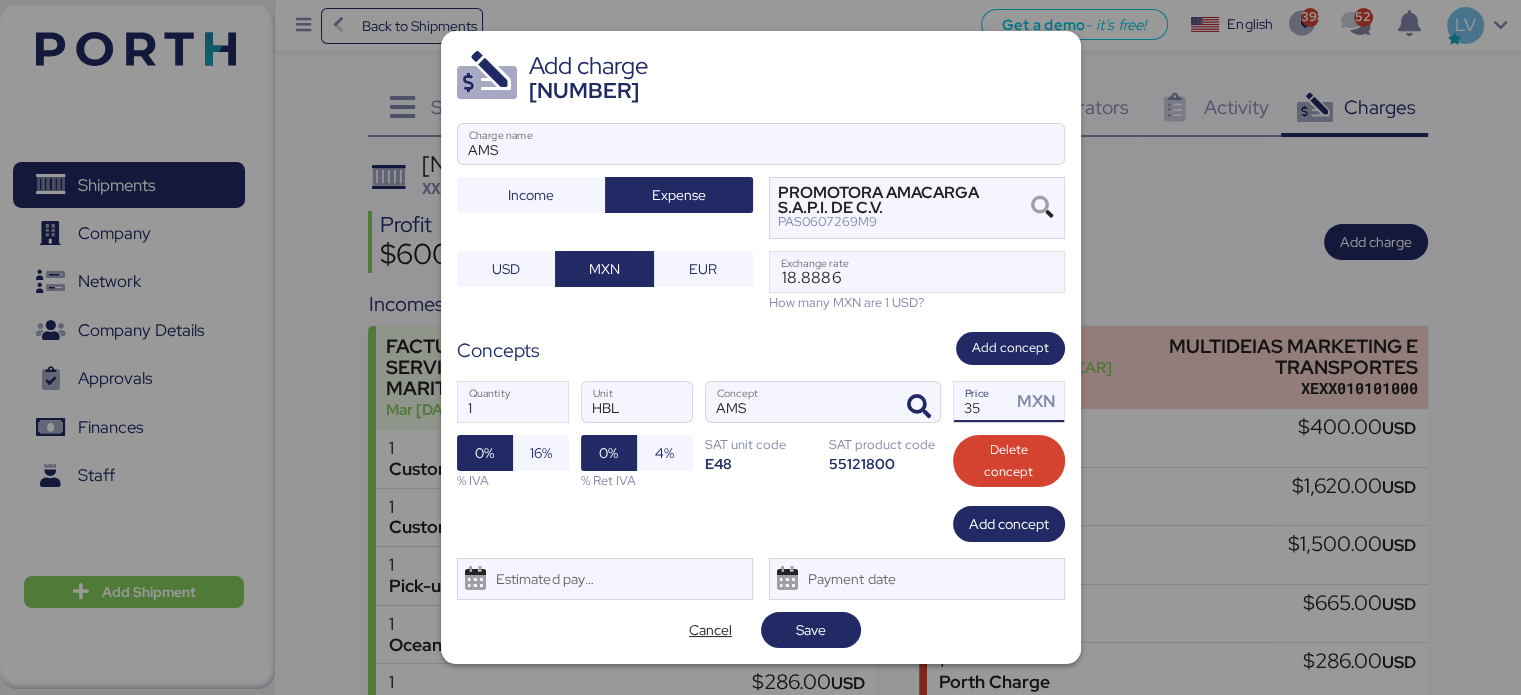 click on "35" at bounding box center [983, 402] 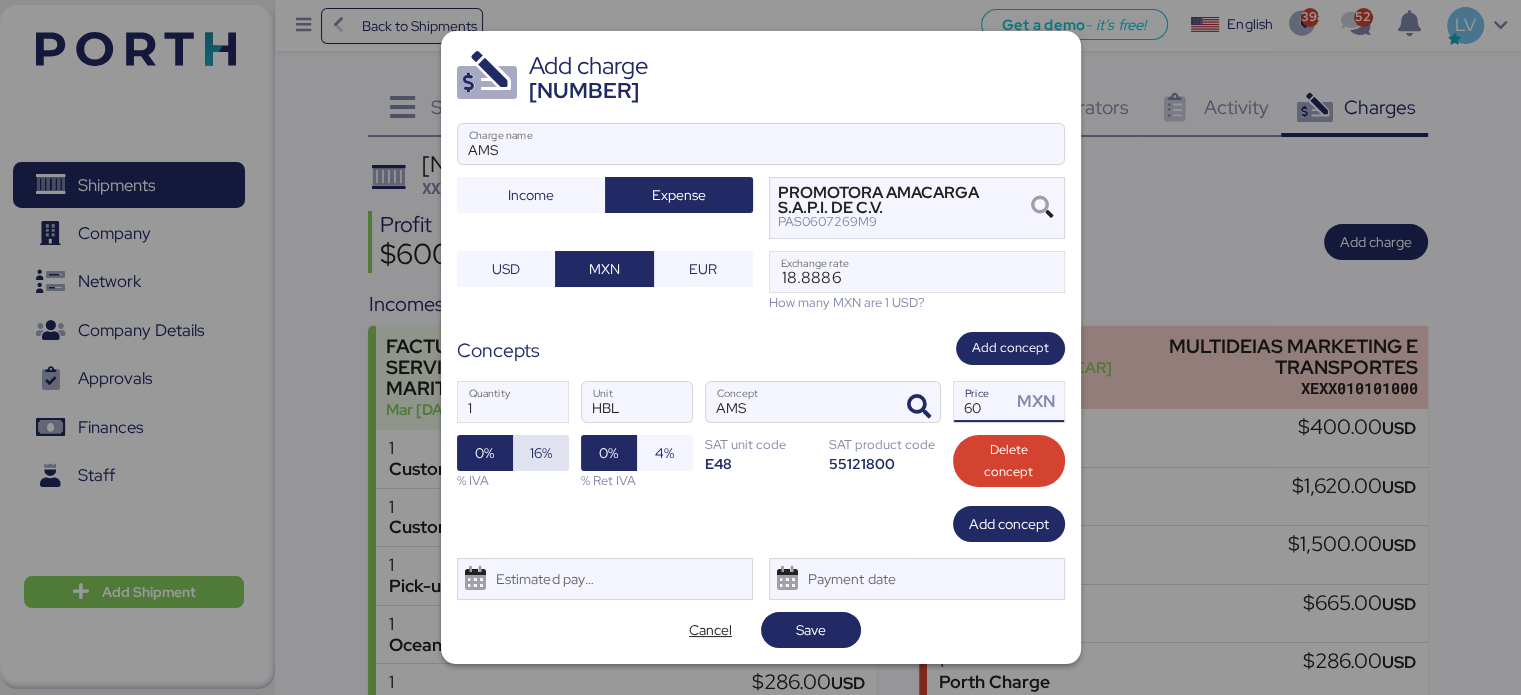 type on "60" 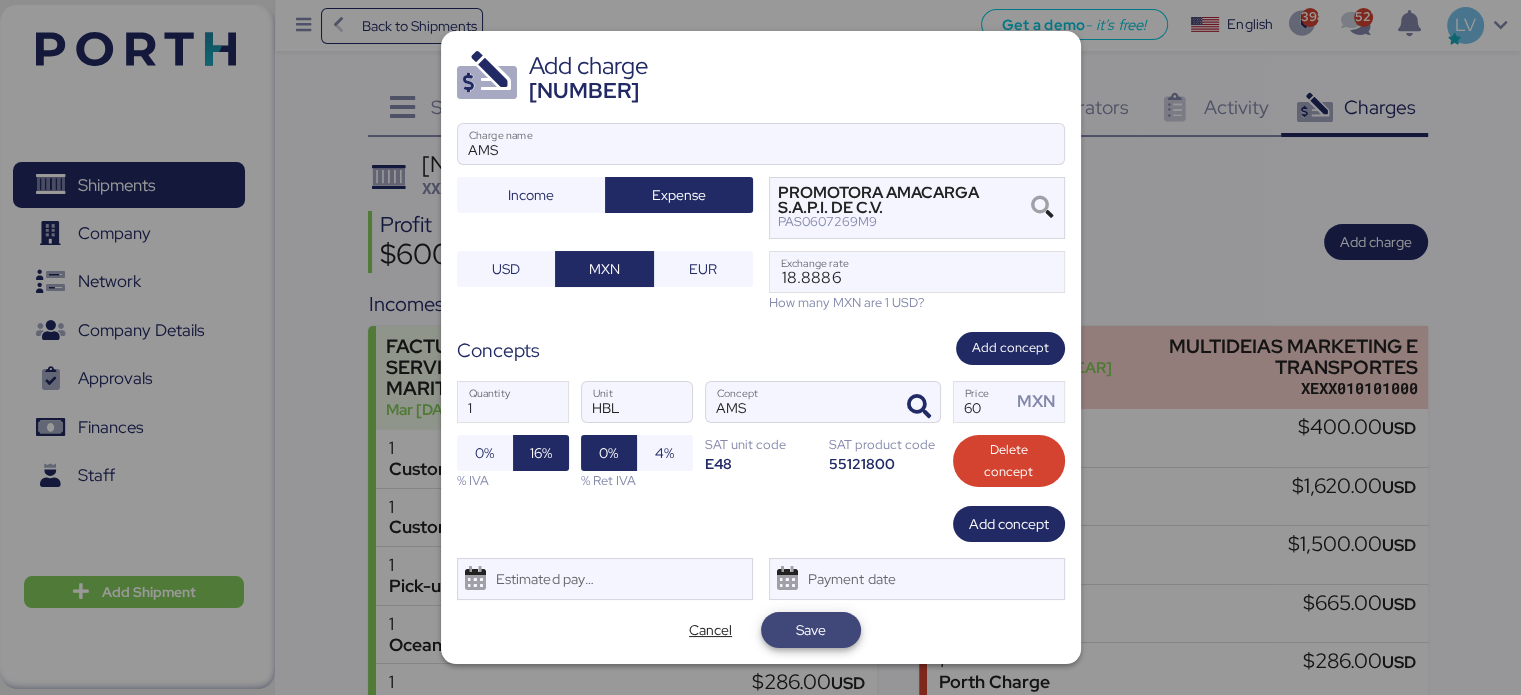 click on "Save" at bounding box center [811, 630] 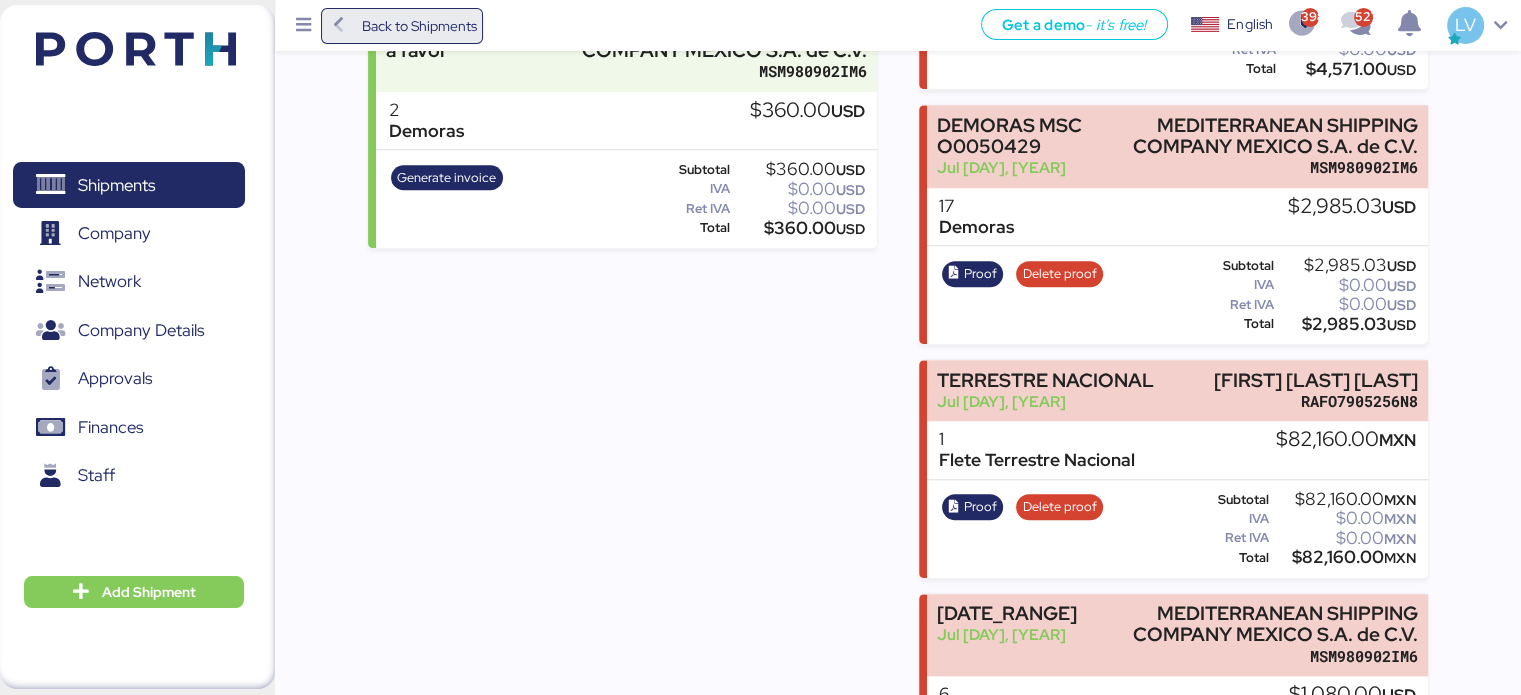 scroll, scrollTop: 1675, scrollLeft: 0, axis: vertical 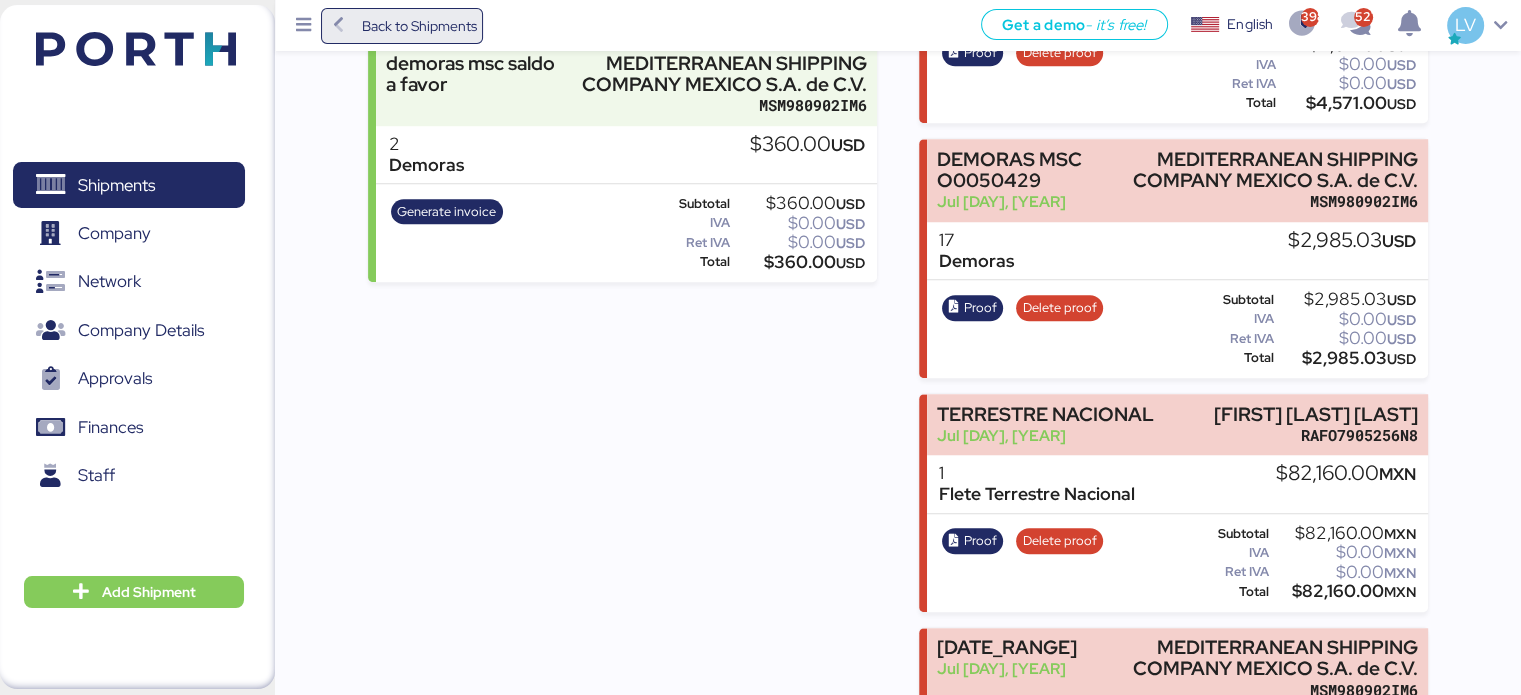 click on "Back to Shipments" at bounding box center (418, 26) 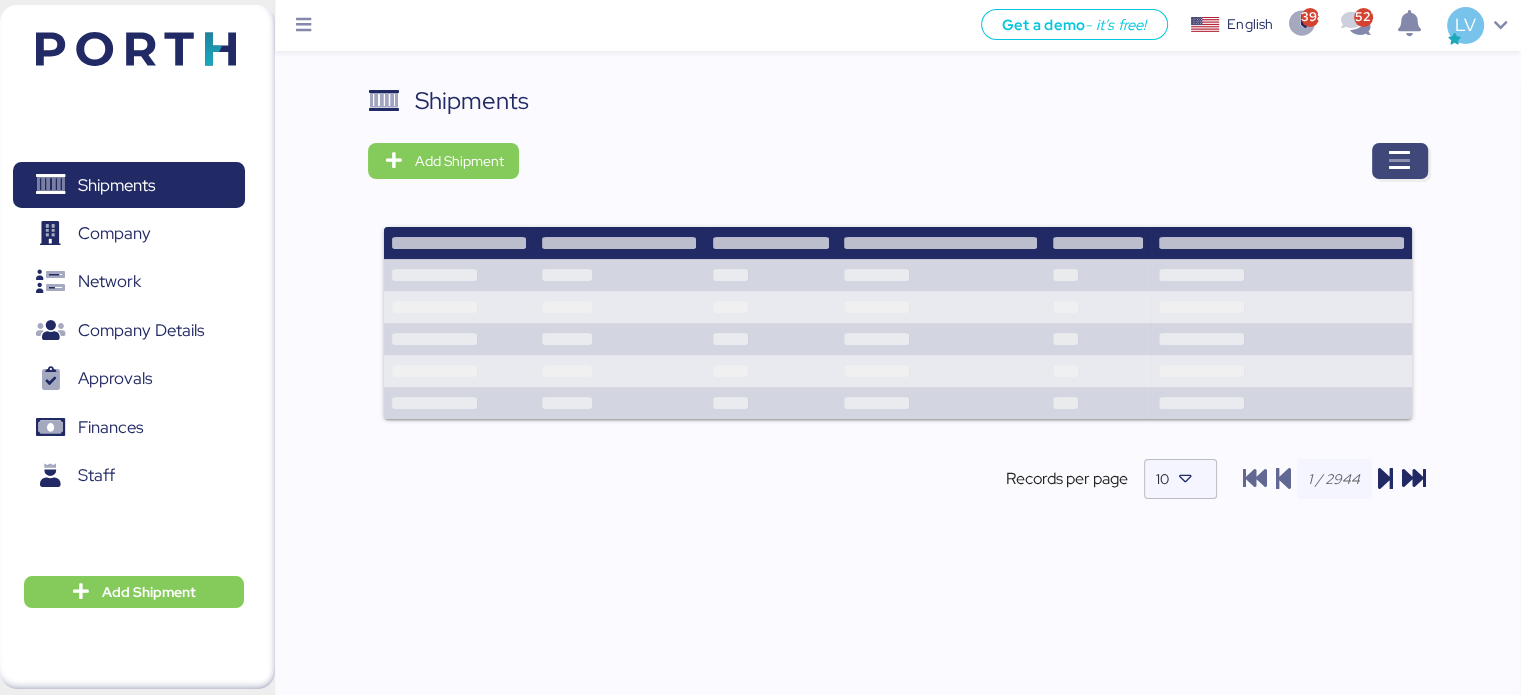 click at bounding box center (1400, 161) 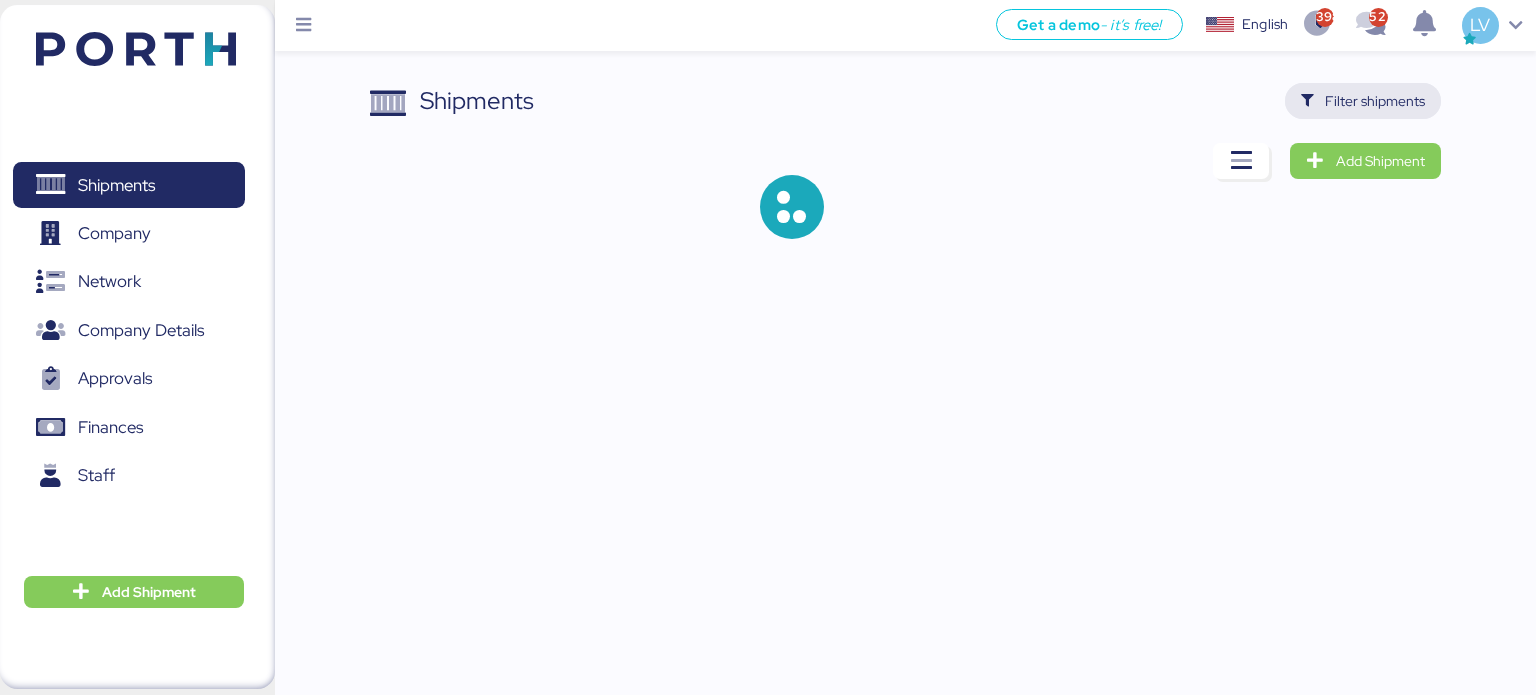 click on "Filter shipments" at bounding box center [1375, 101] 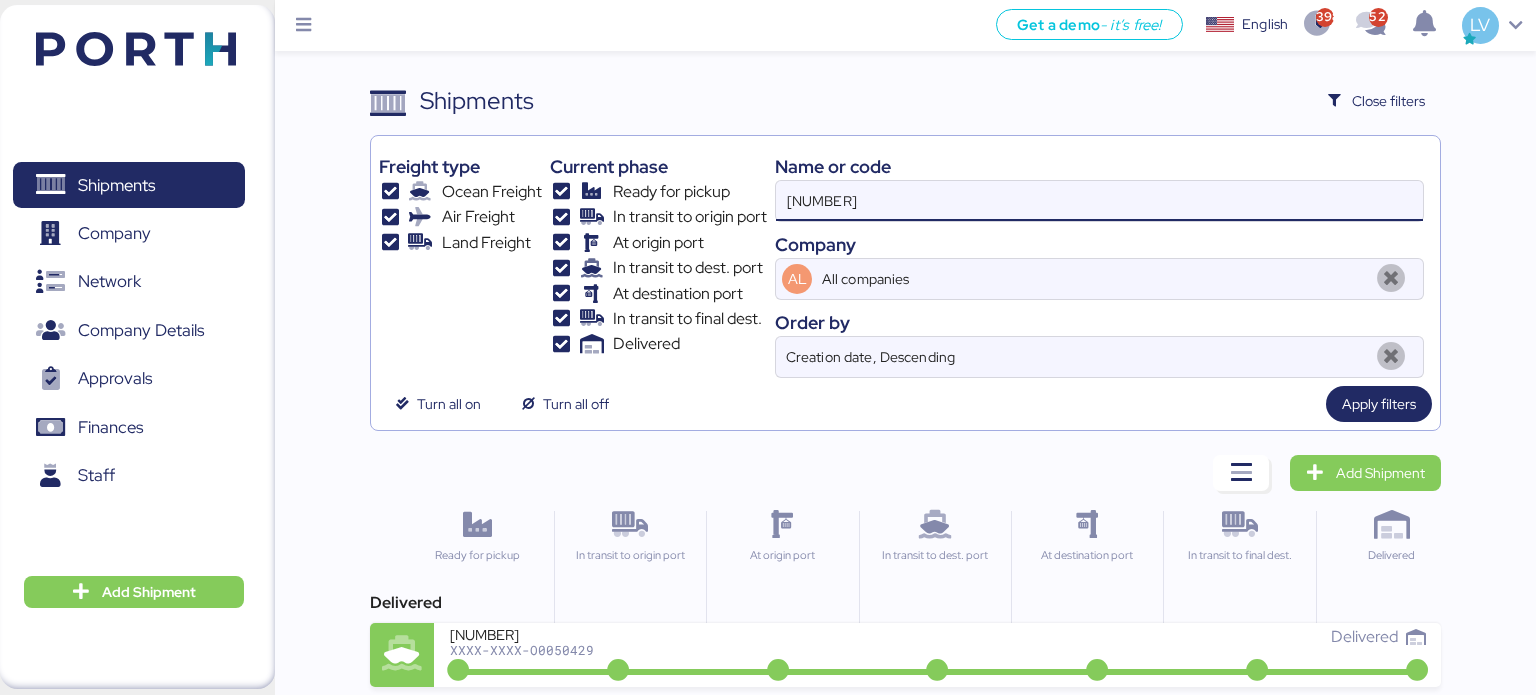 click on "[NUMBER]" at bounding box center (1099, 201) 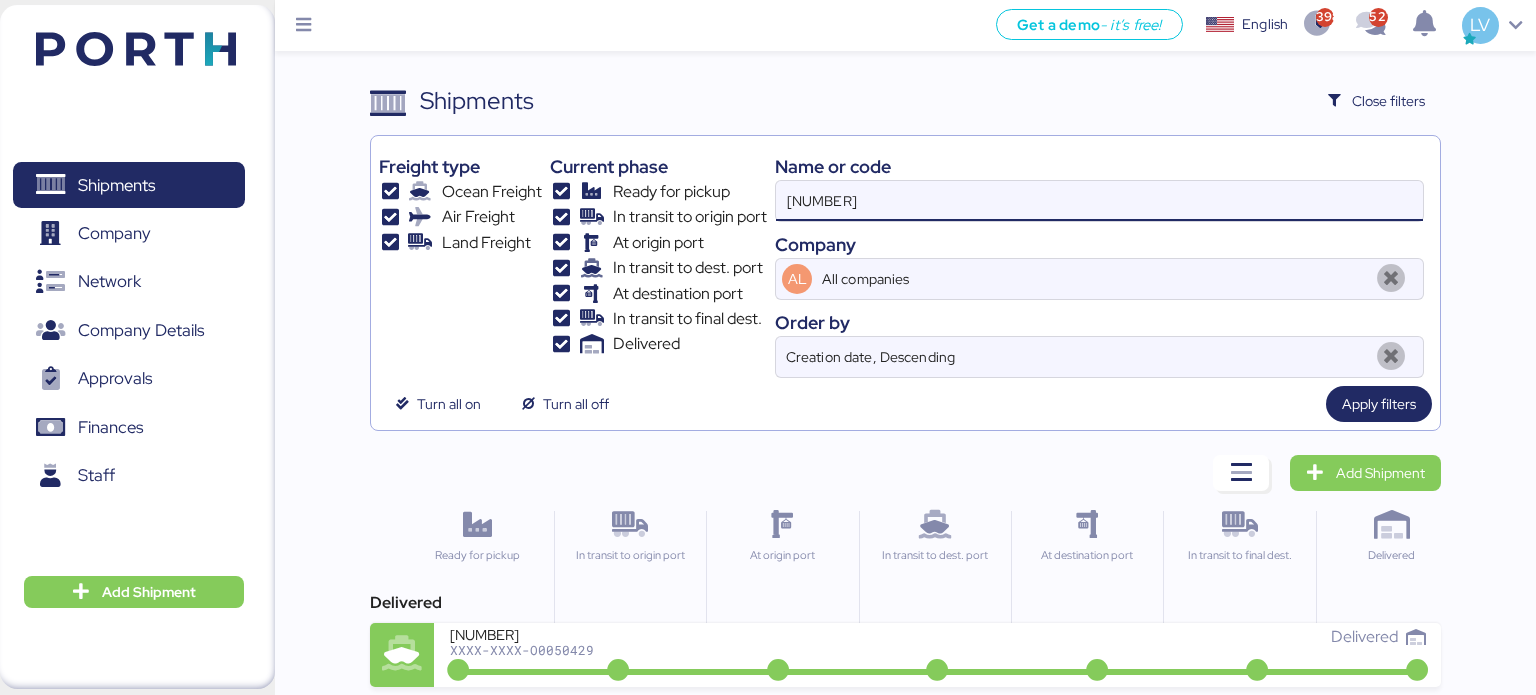 type on "[NUMBER]" 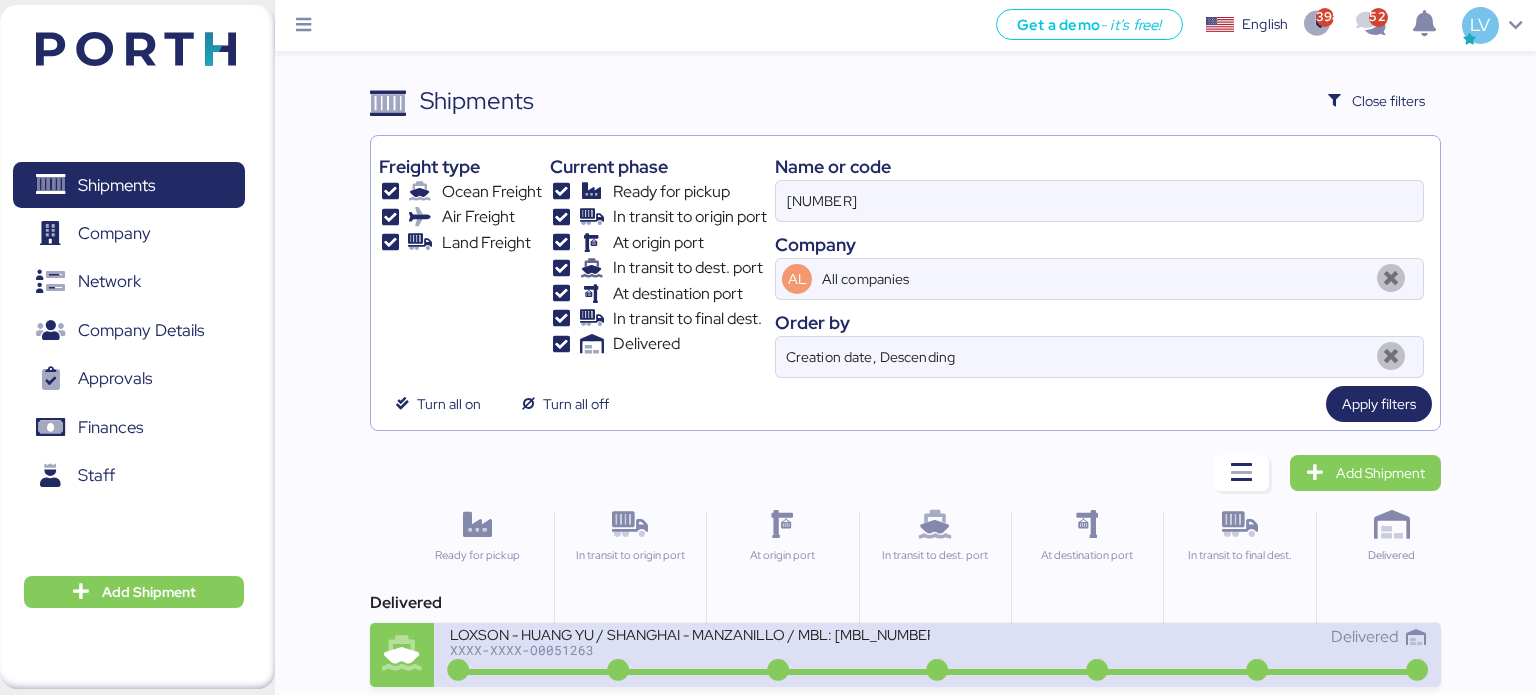 click on "LOXSON - HUANG YU / SHANGHAI - MANZANILLO / MBL: [MBL_NUMBER] - HBL: [HBL_NUMBER] / 1X20GP" at bounding box center (690, 633) 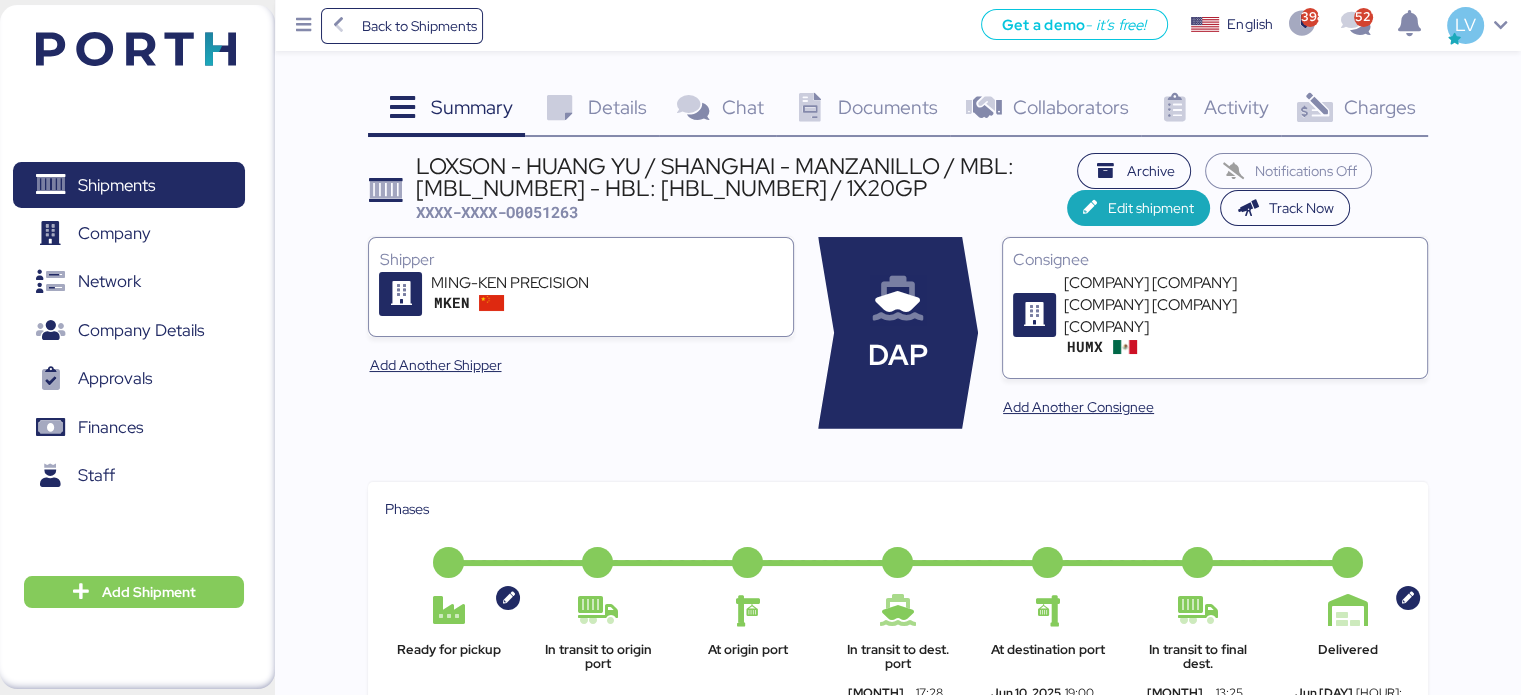 click on "Charges 0" at bounding box center (1354, 110) 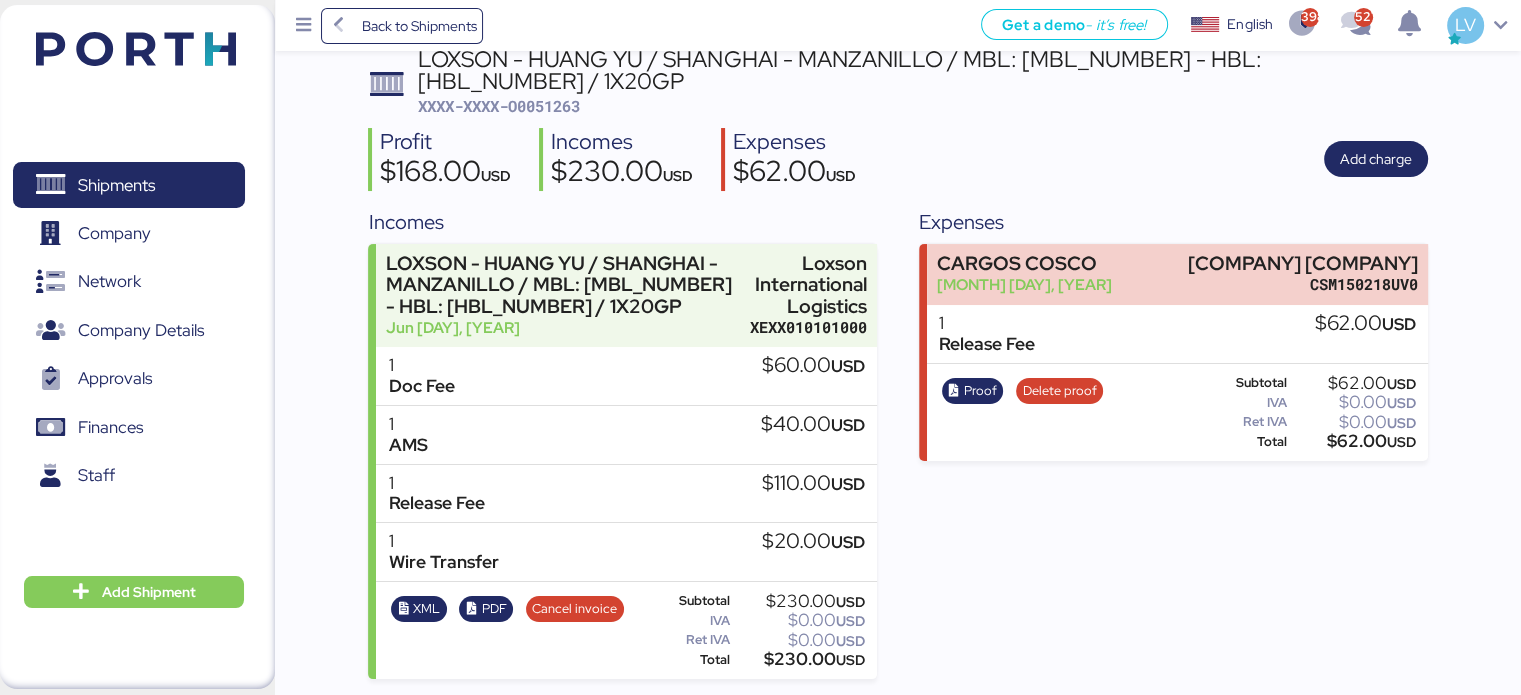 scroll, scrollTop: 0, scrollLeft: 0, axis: both 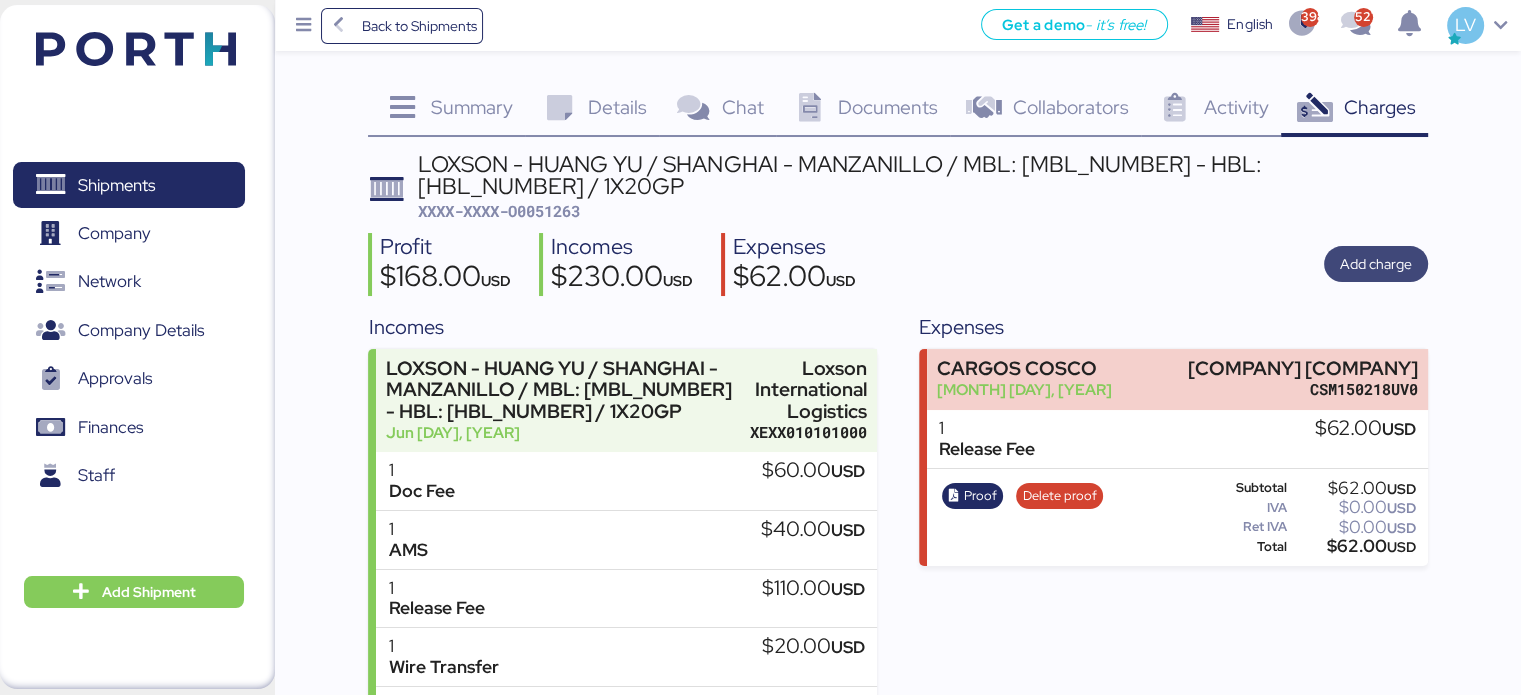 click on "Add charge" at bounding box center (1376, 264) 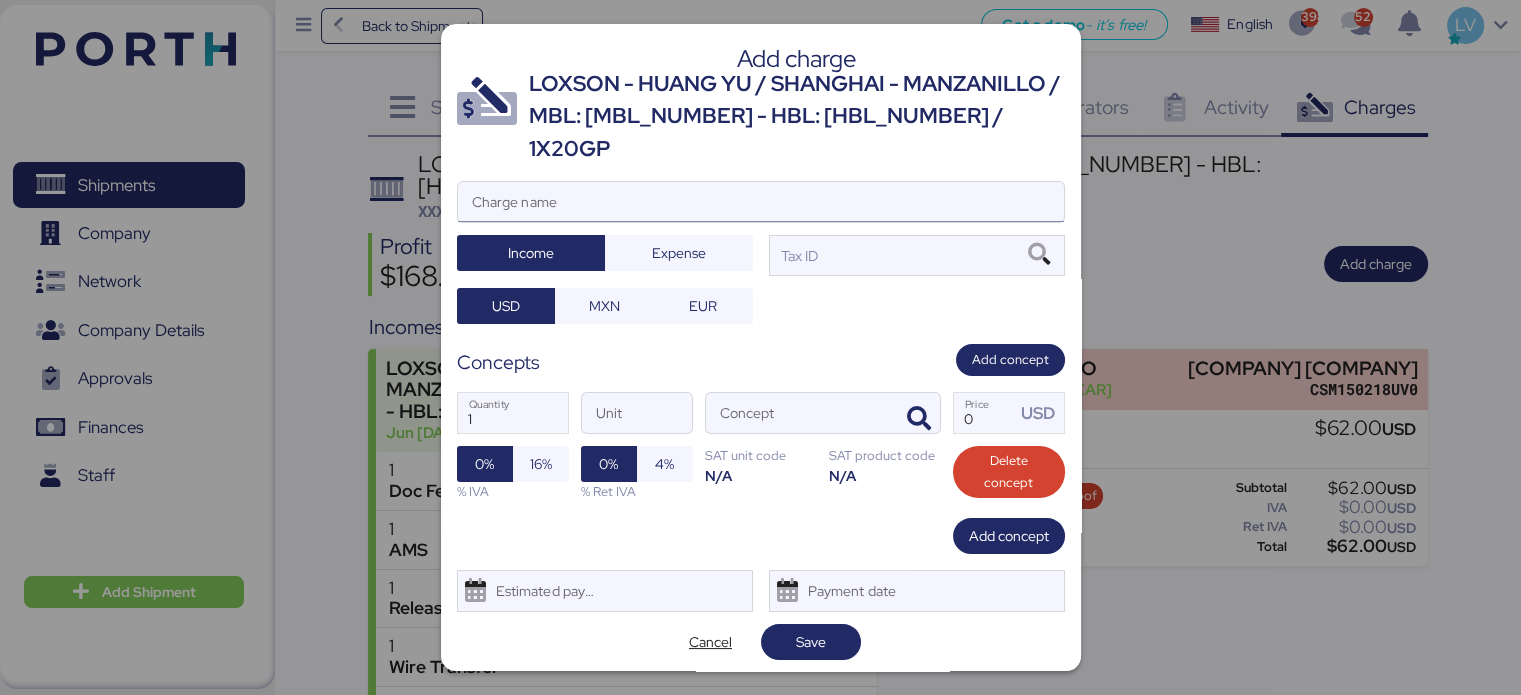 click on "Charge name" at bounding box center [761, 202] 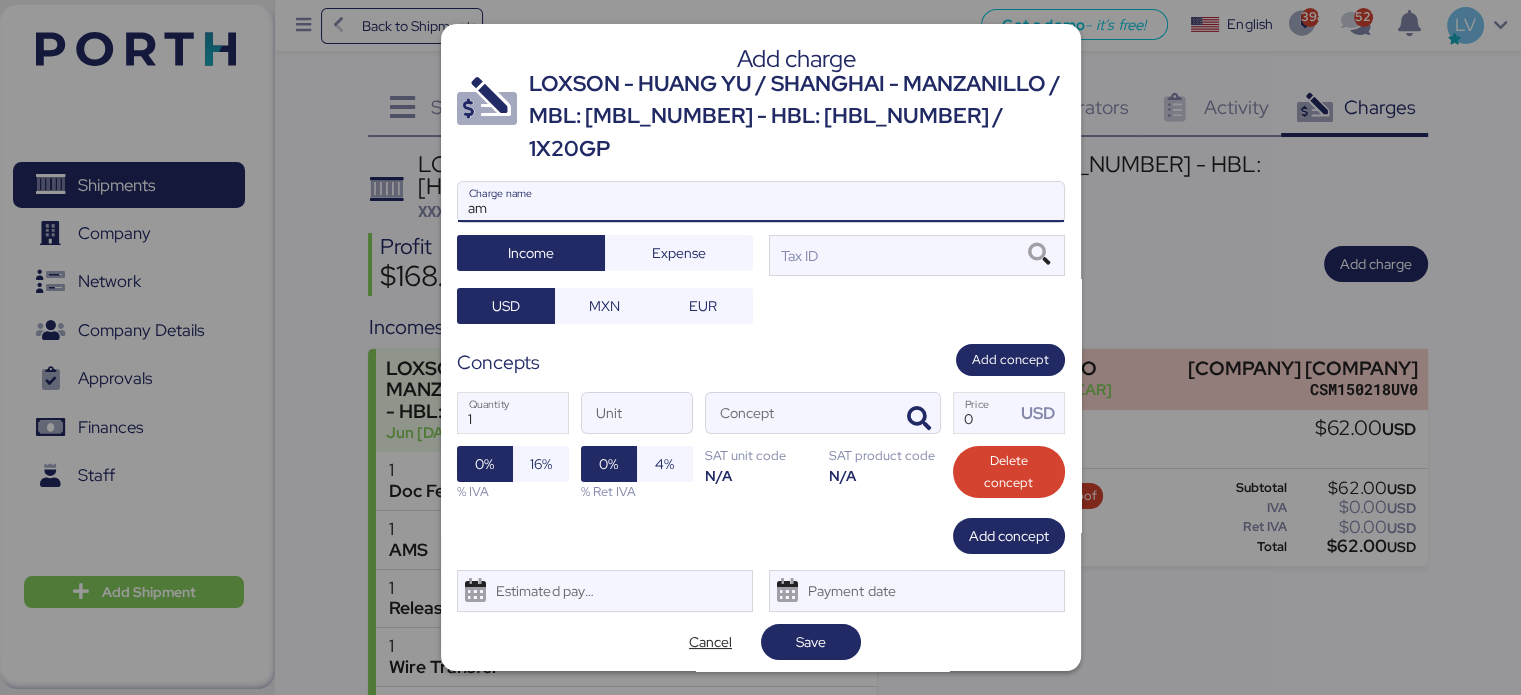 type on "a" 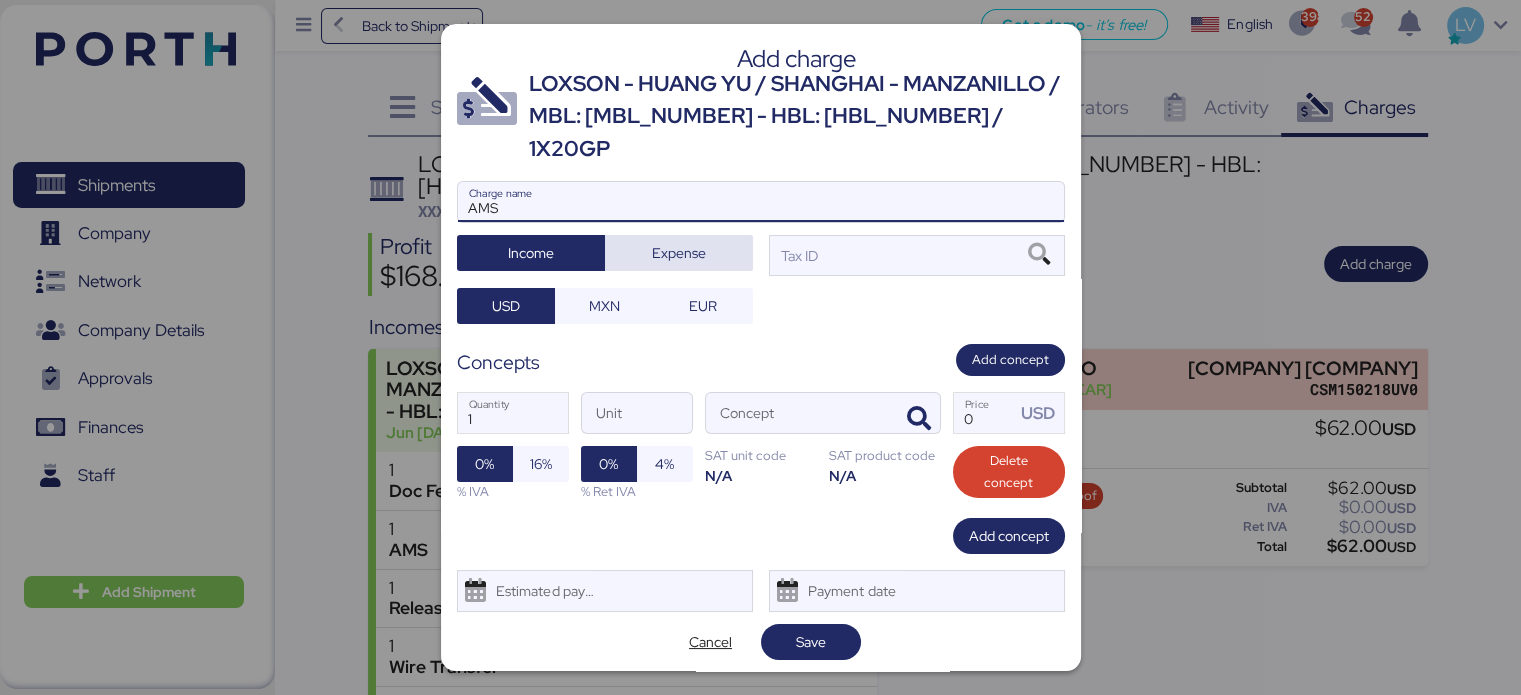 type on "AMS" 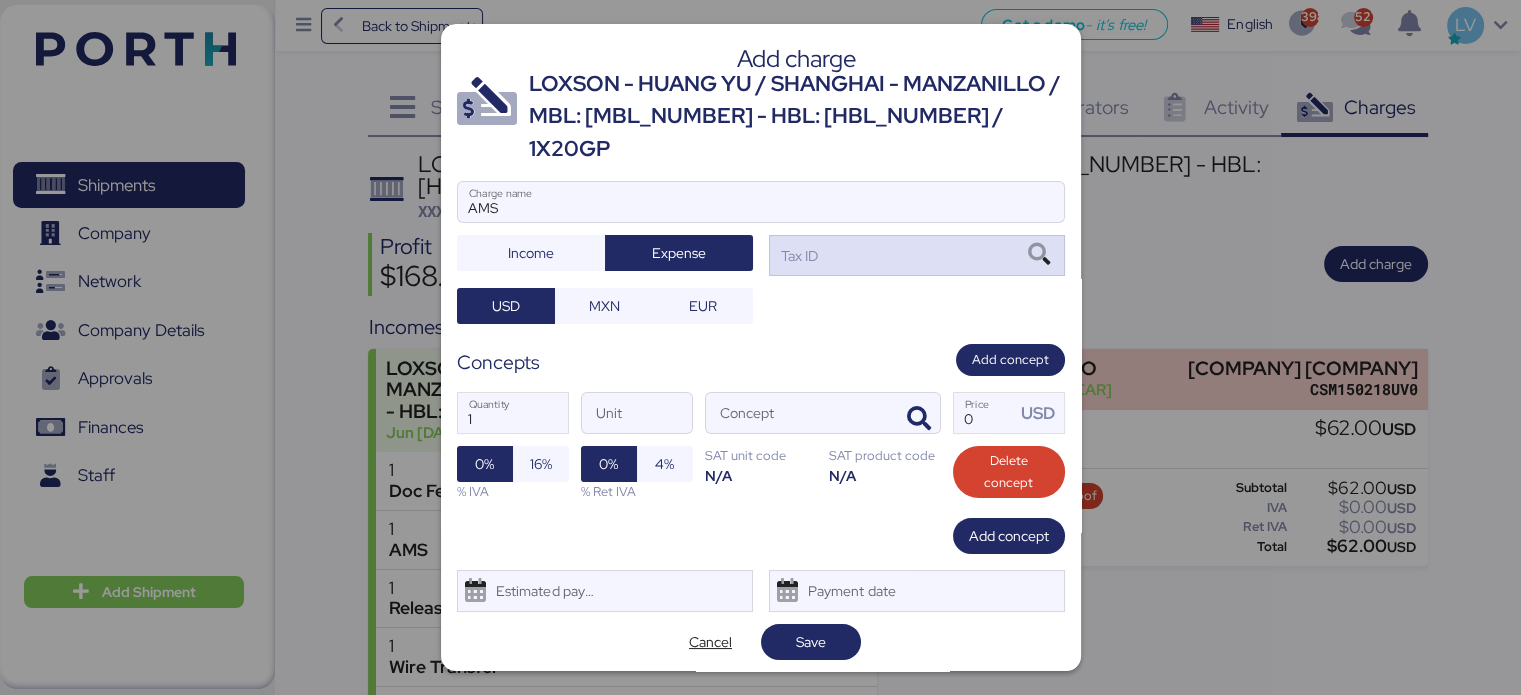 click on "Tax ID" at bounding box center [917, 255] 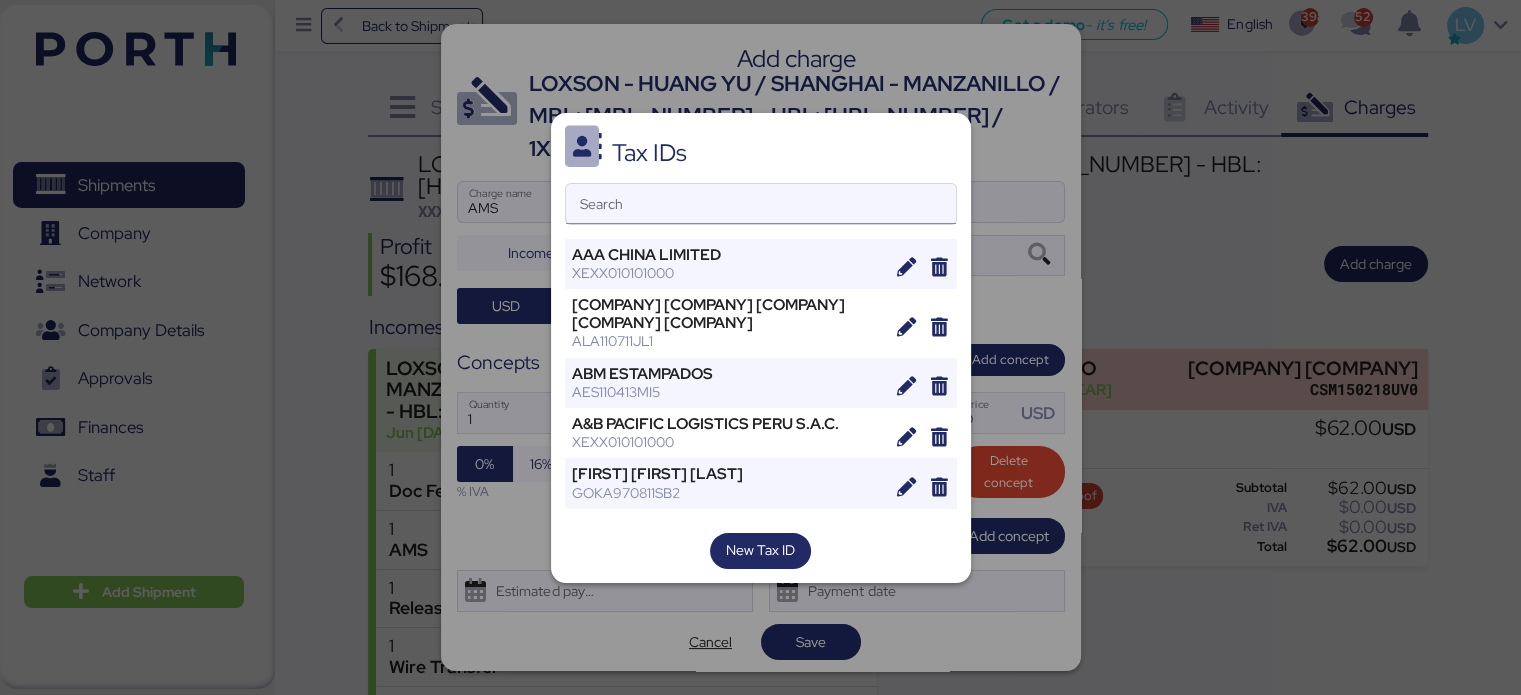 click on "Search" at bounding box center (761, 204) 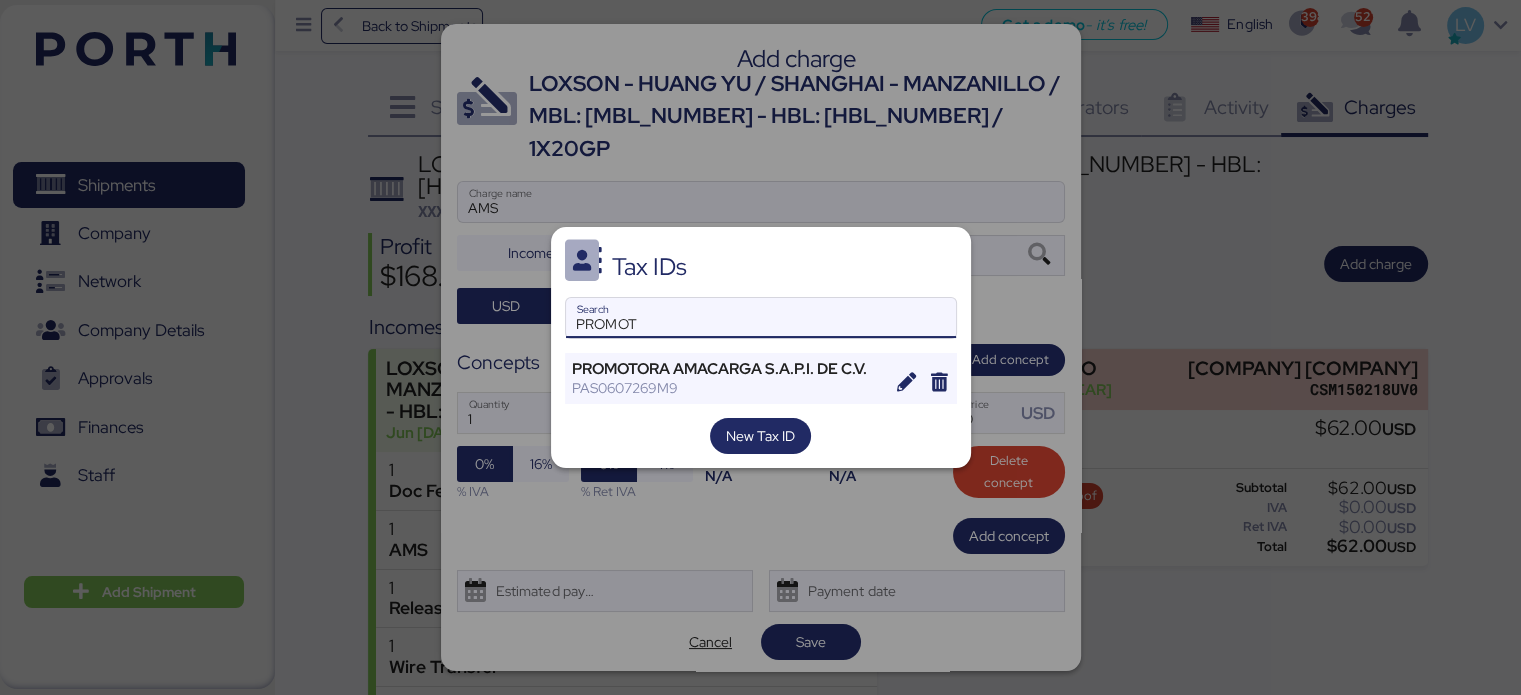 type on "PROMOT" 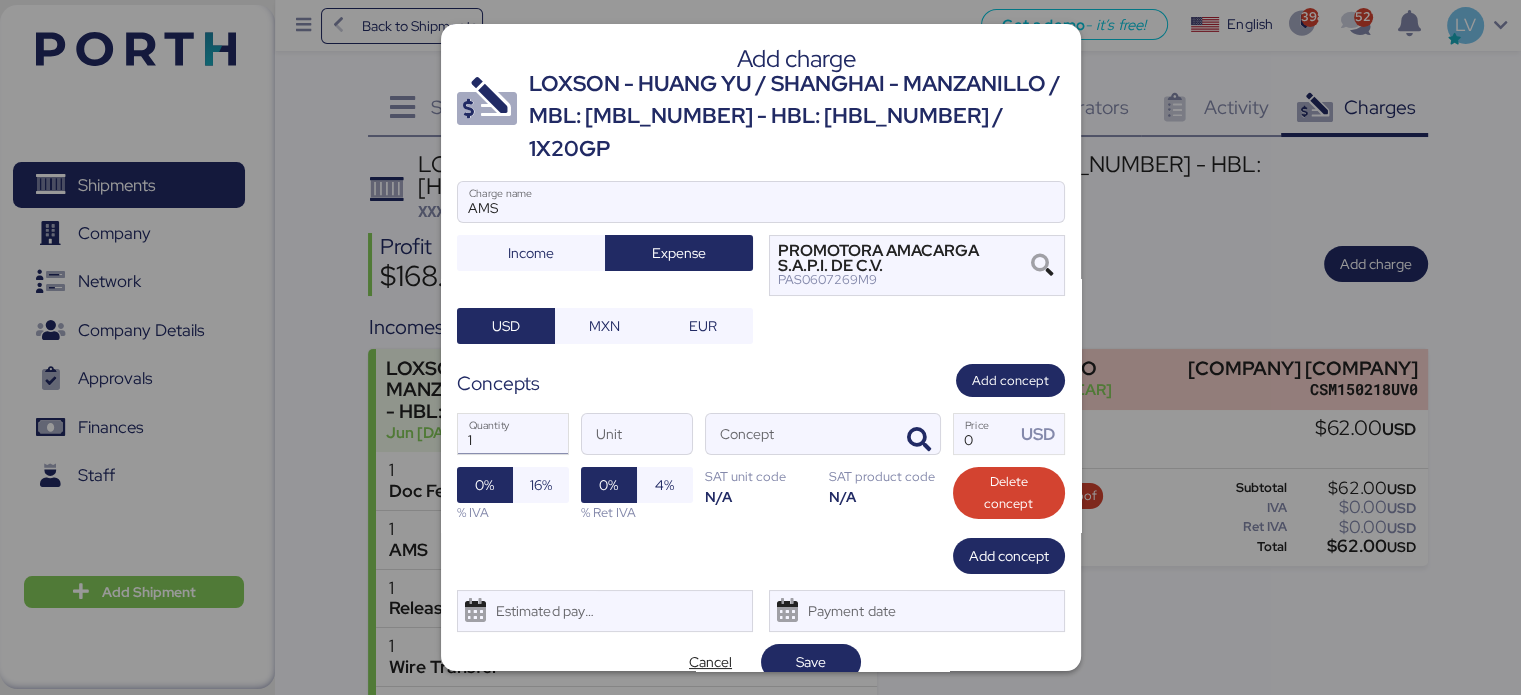 click on "1" at bounding box center [513, 434] 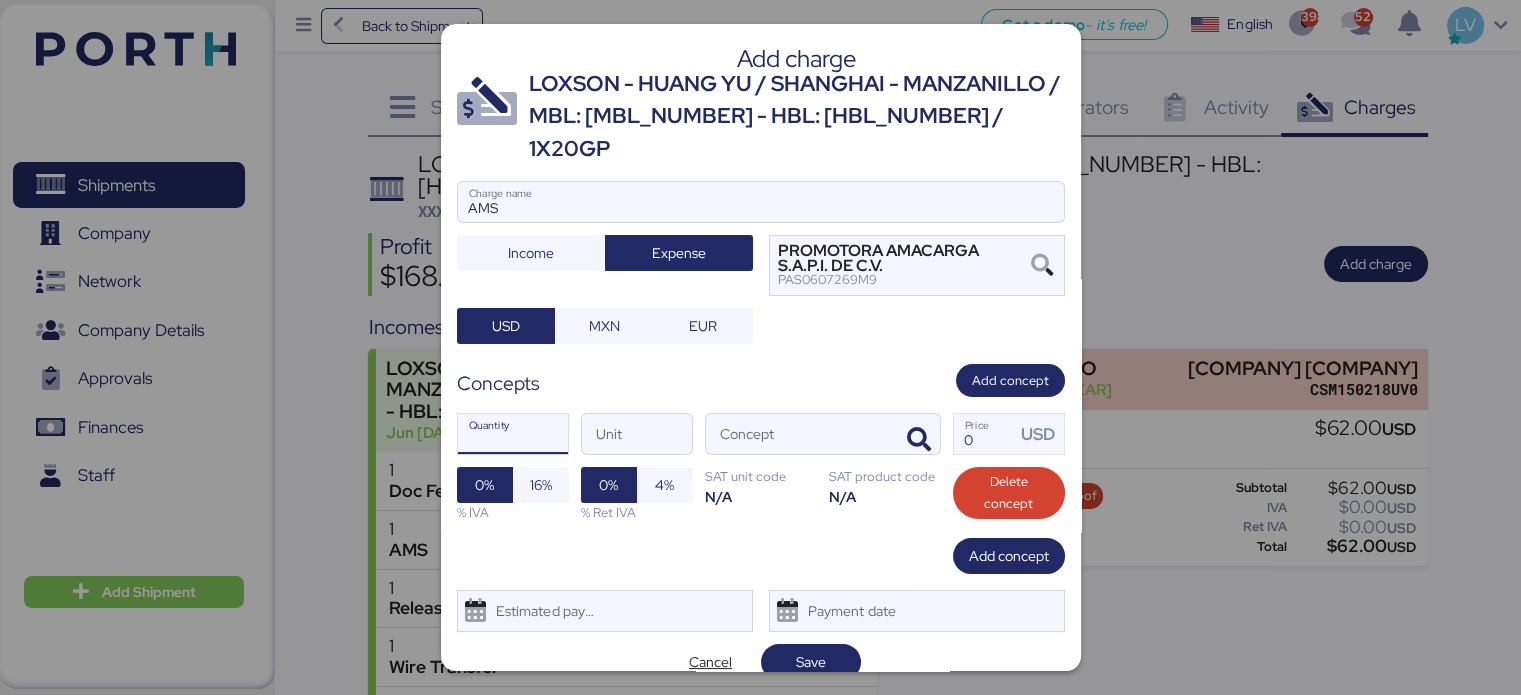 type on "2" 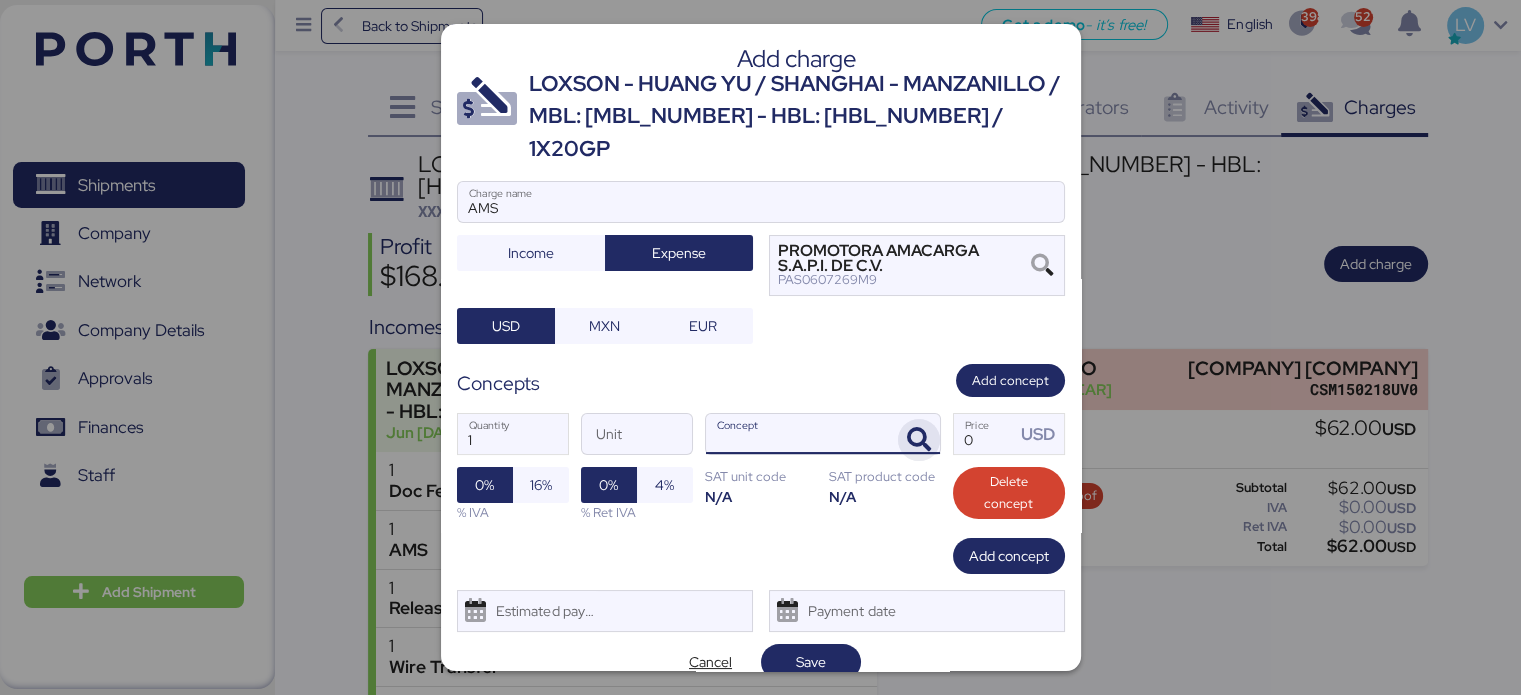 click at bounding box center (919, 440) 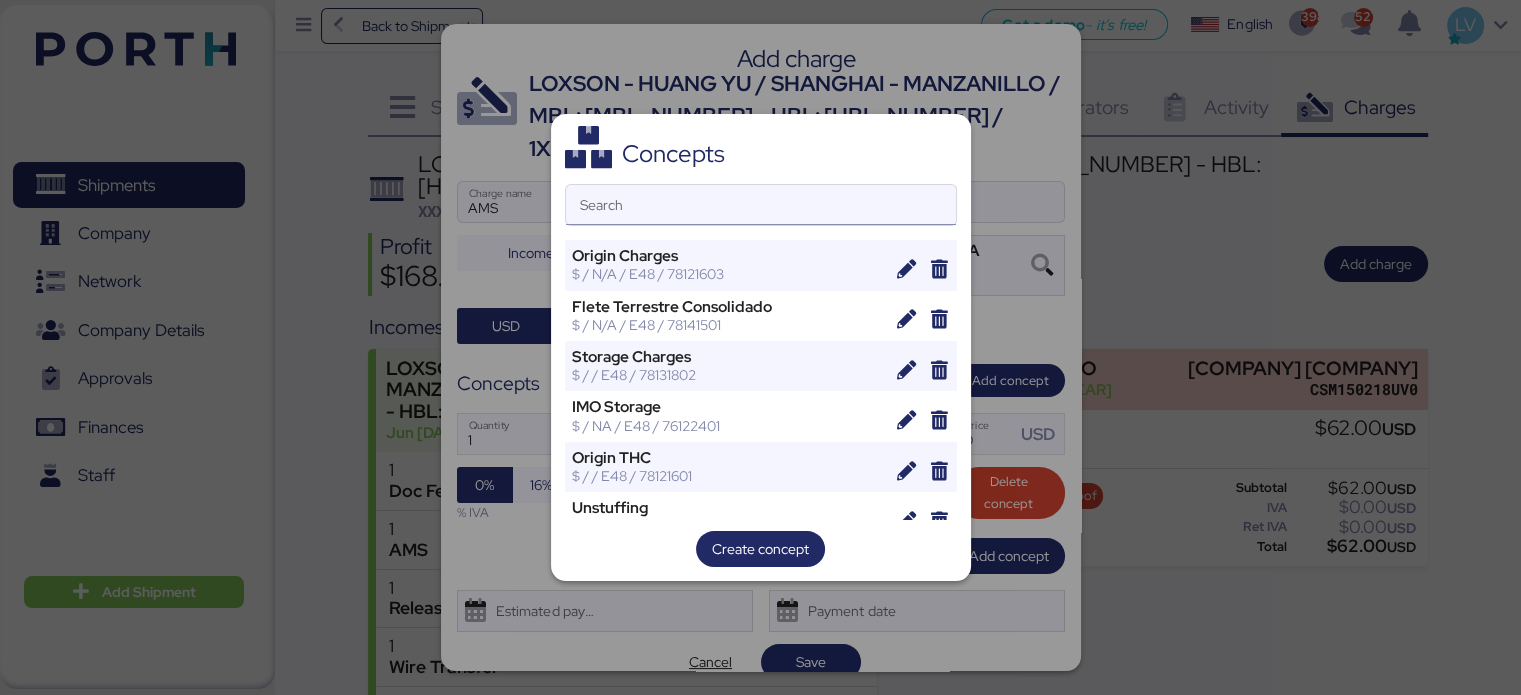click on "Search" at bounding box center [761, 205] 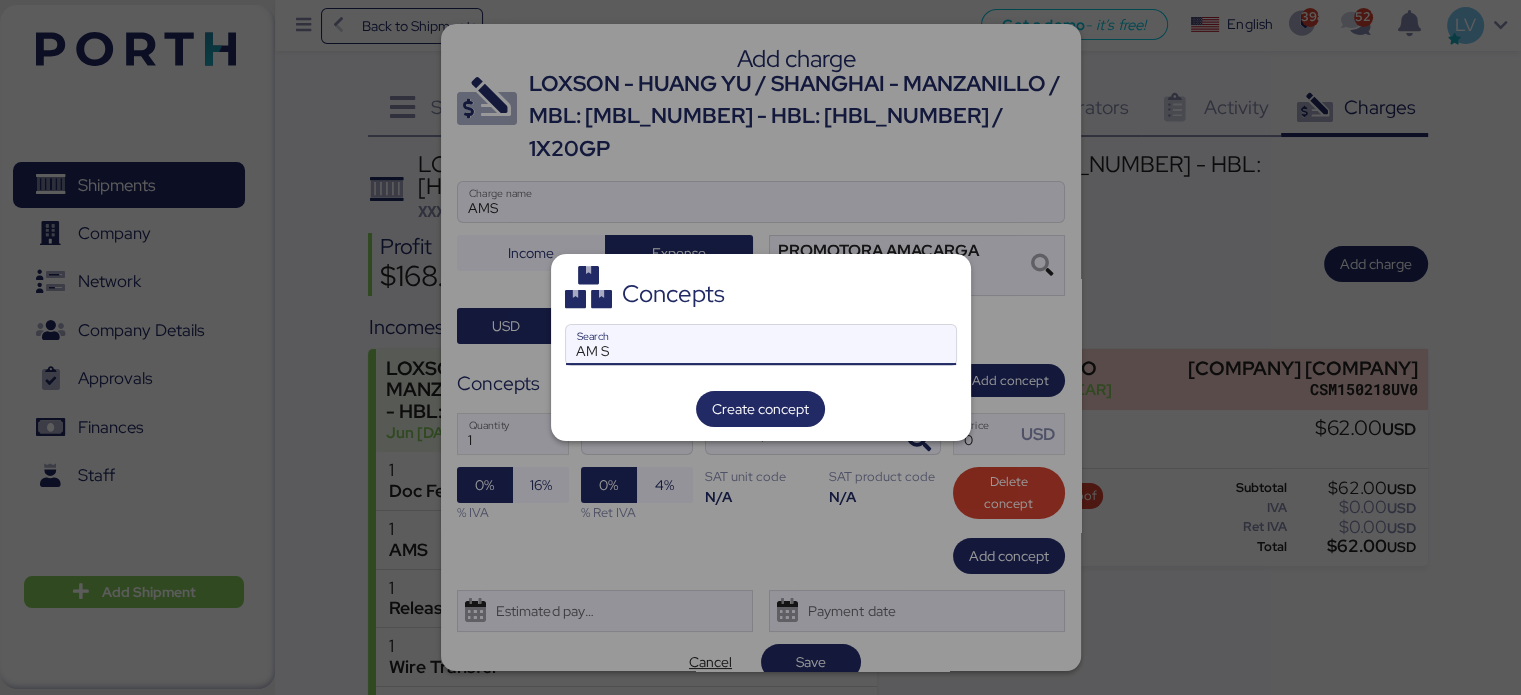 type on "AM S" 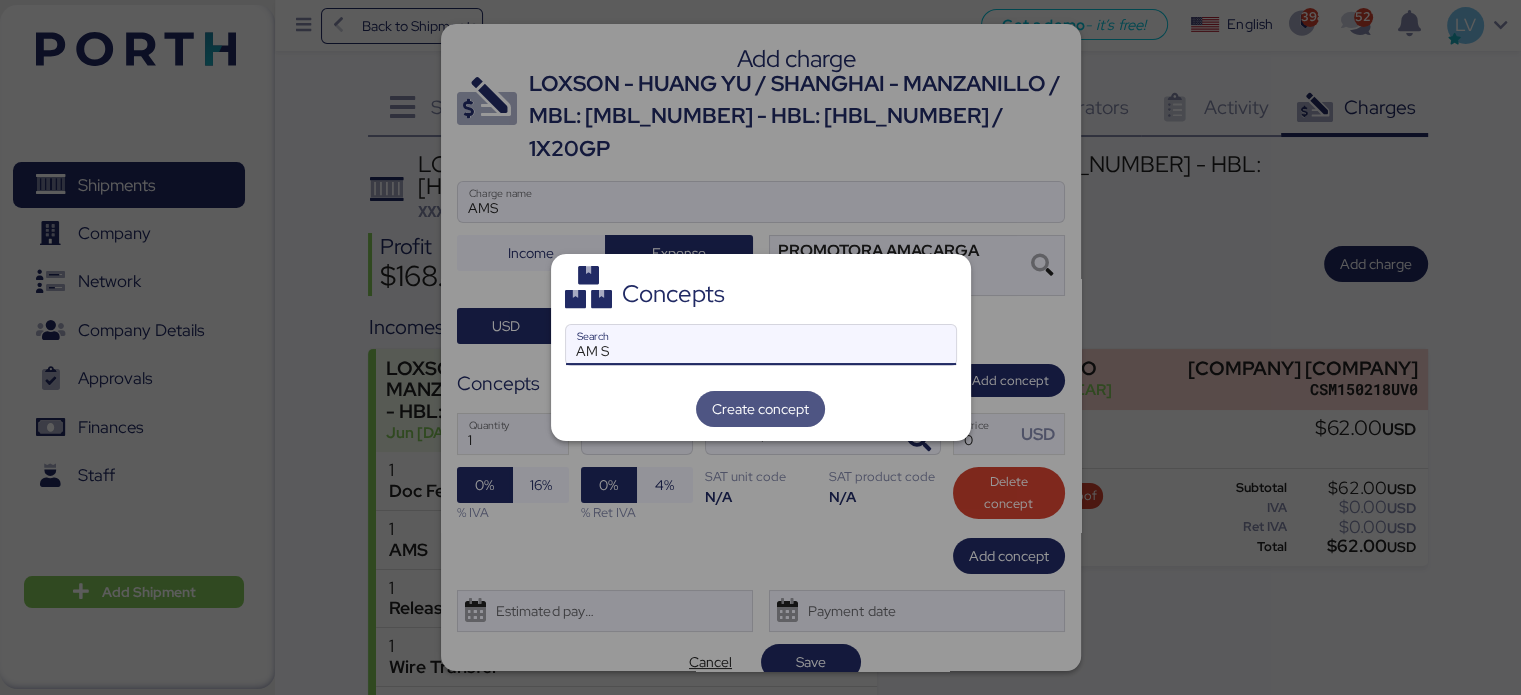 type 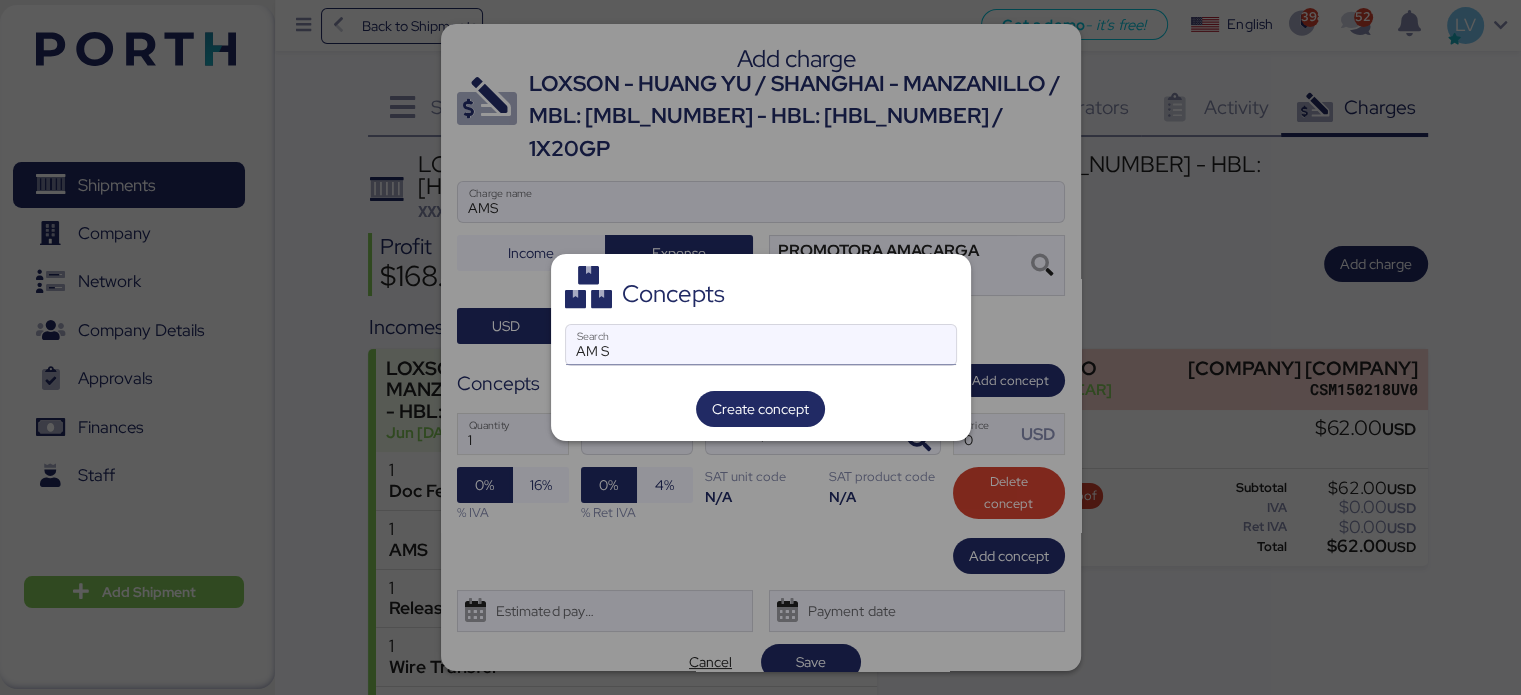 click on "AM S" at bounding box center [761, 345] 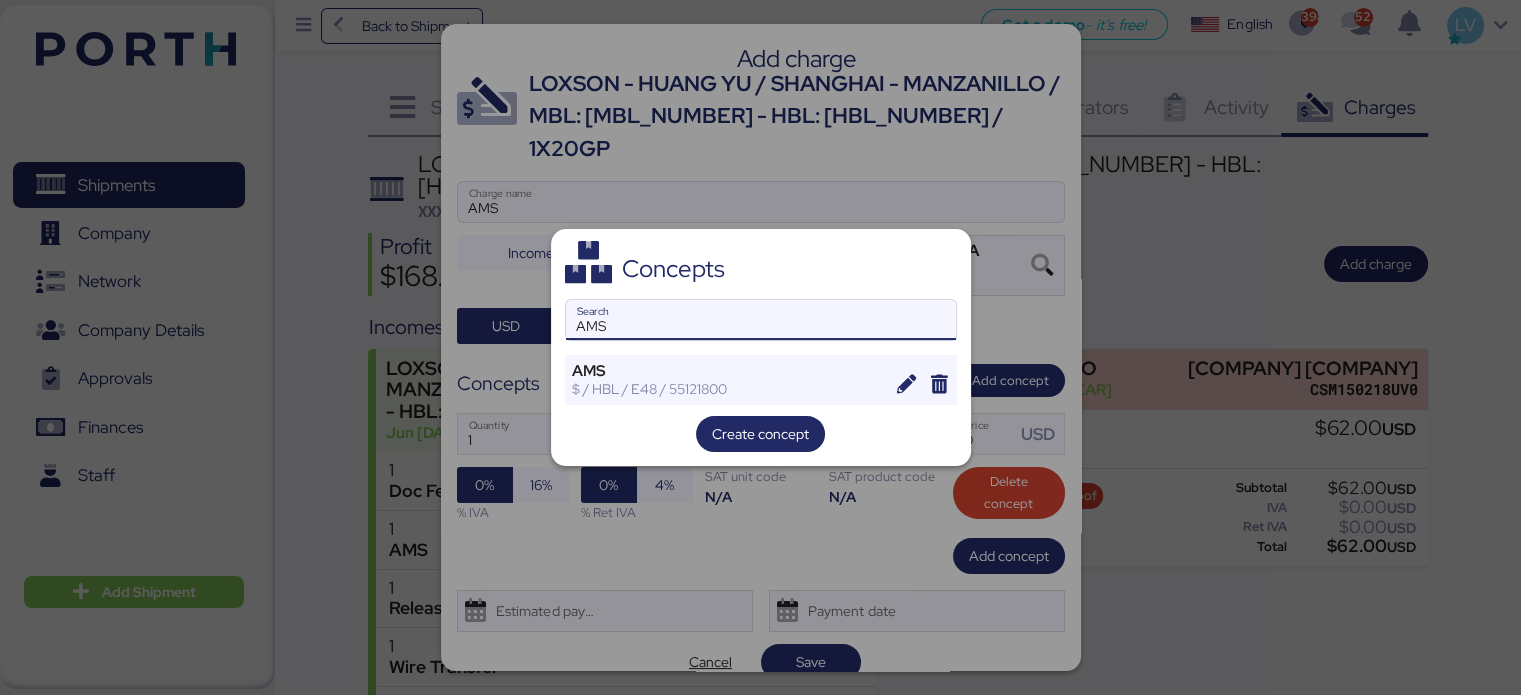 type on "AMS" 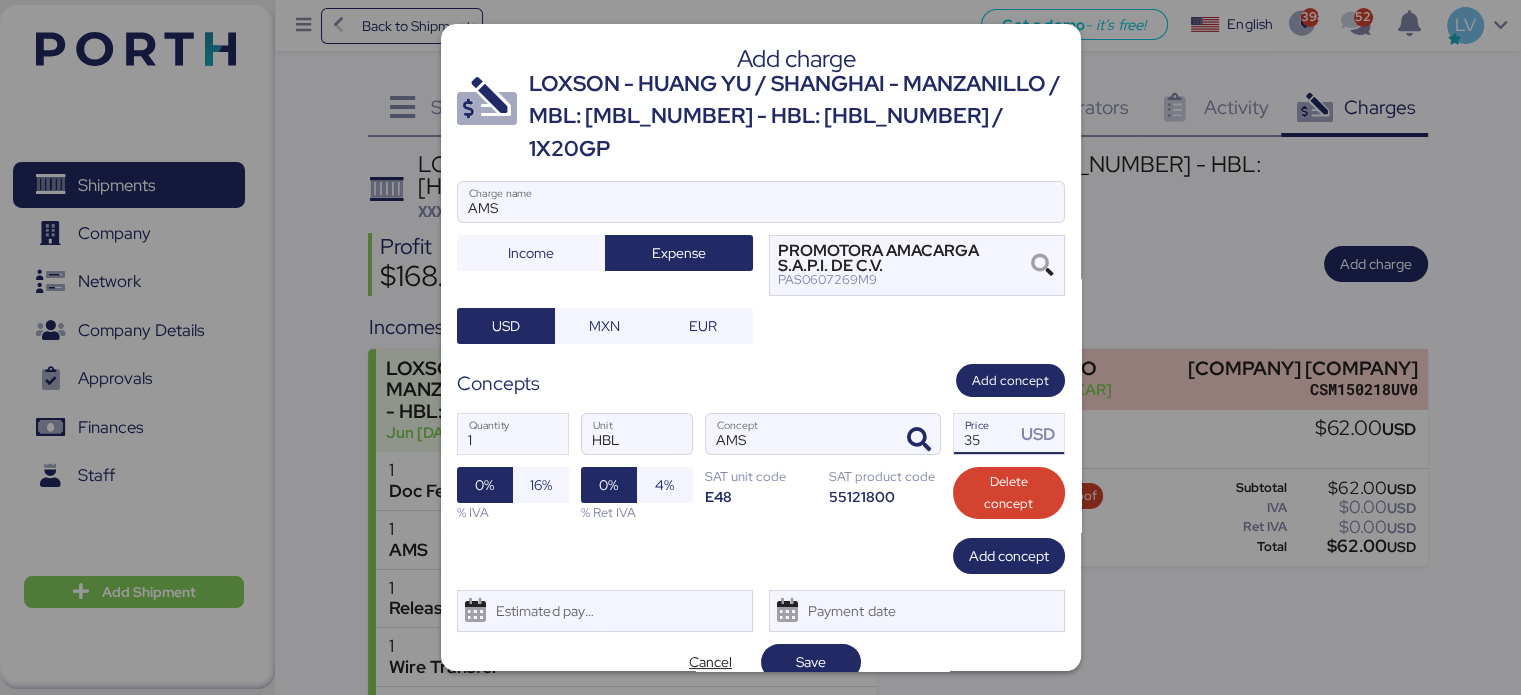click on "35" at bounding box center (985, 434) 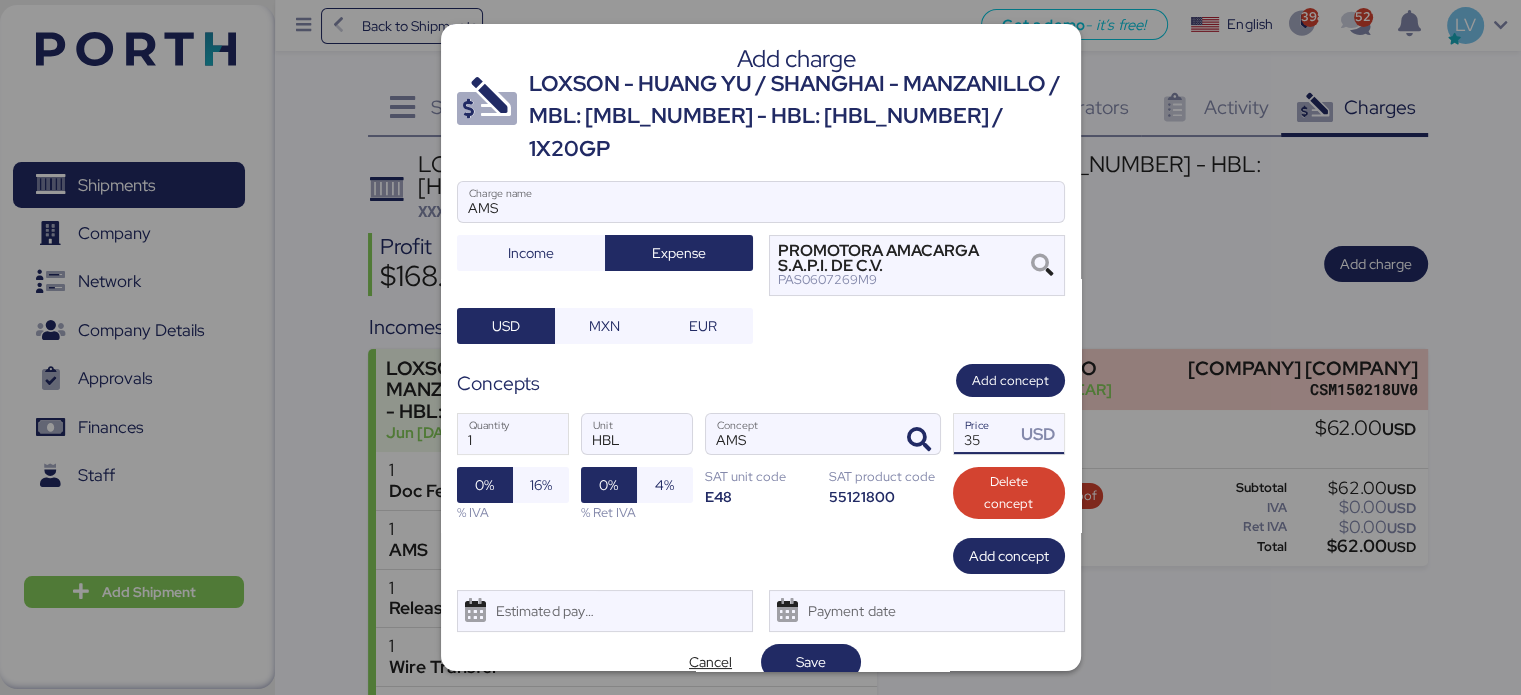 click on "35" at bounding box center [985, 434] 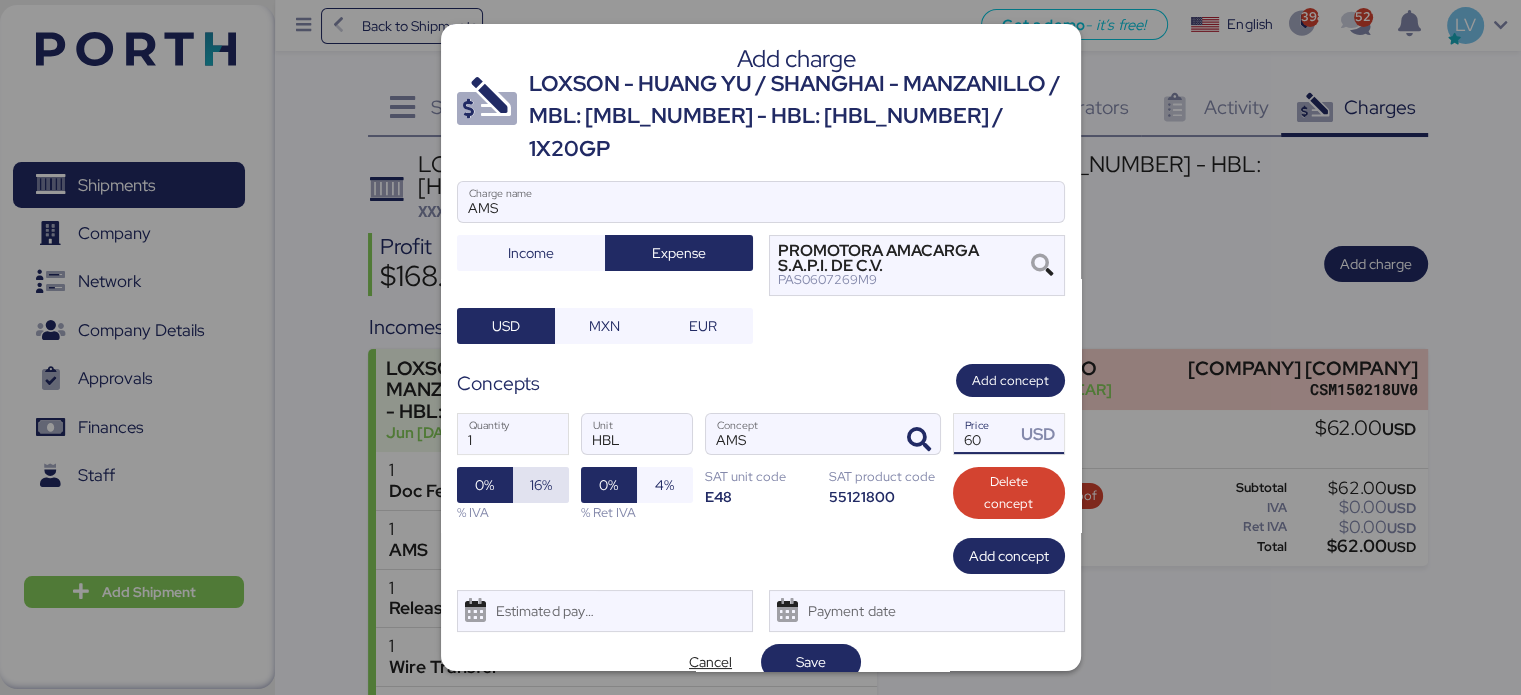 type on "60" 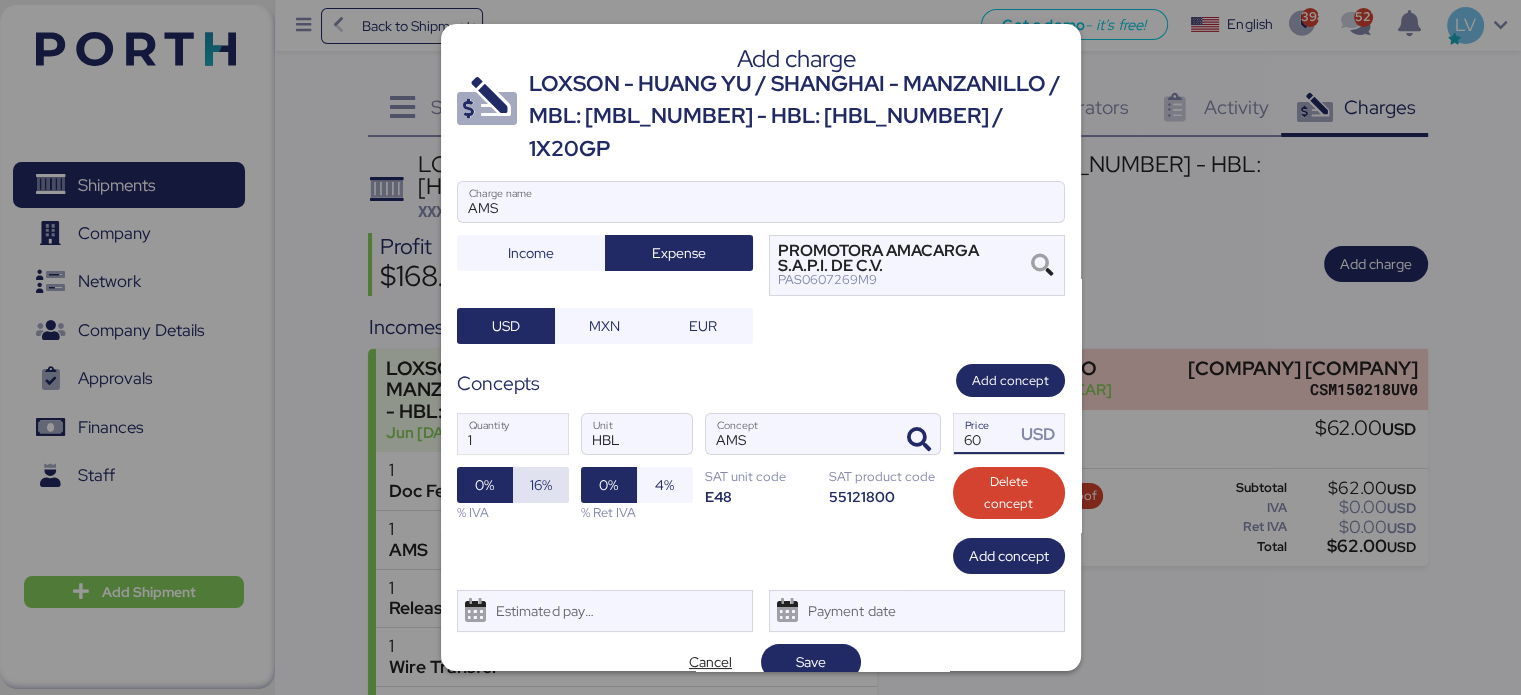 click on "16%" at bounding box center [541, 485] 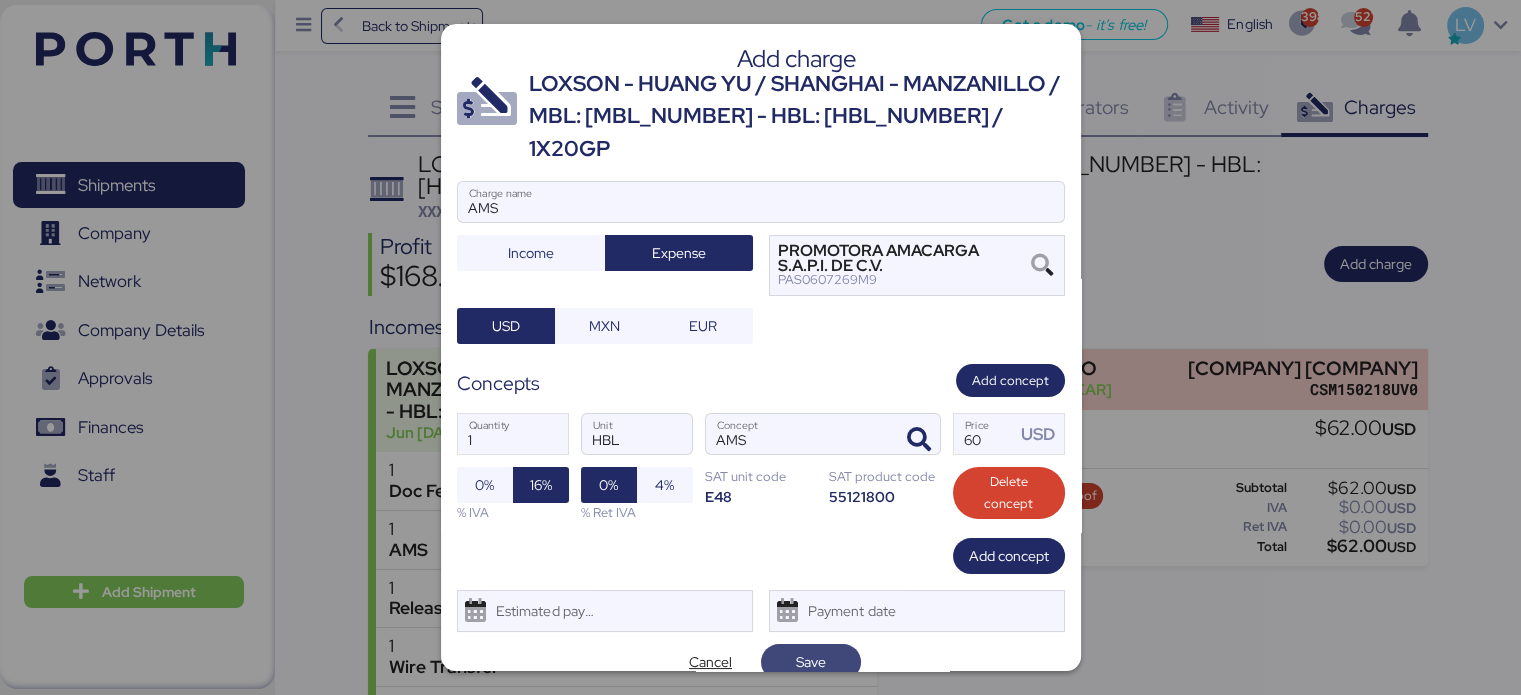 click on "Save" at bounding box center (811, 662) 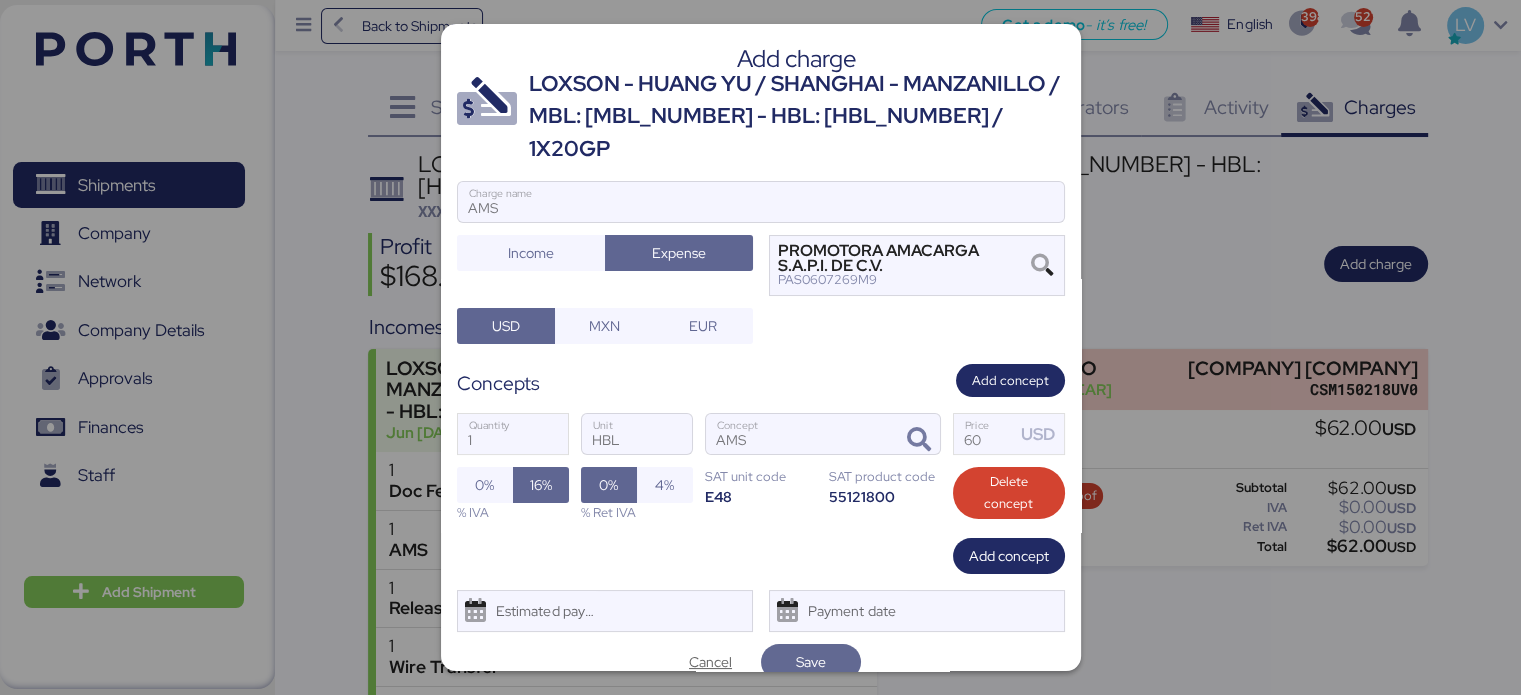 scroll, scrollTop: 8, scrollLeft: 0, axis: vertical 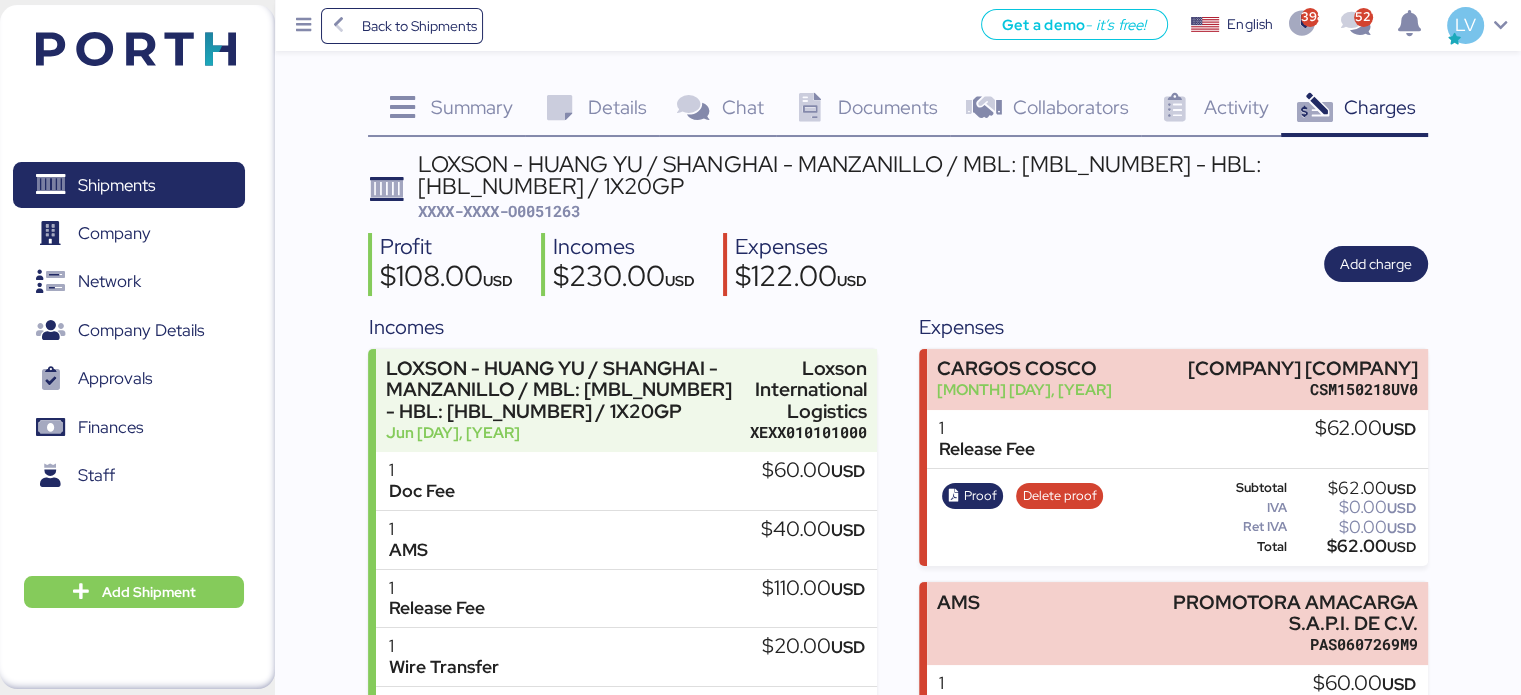 click on "Documents" at bounding box center (888, 107) 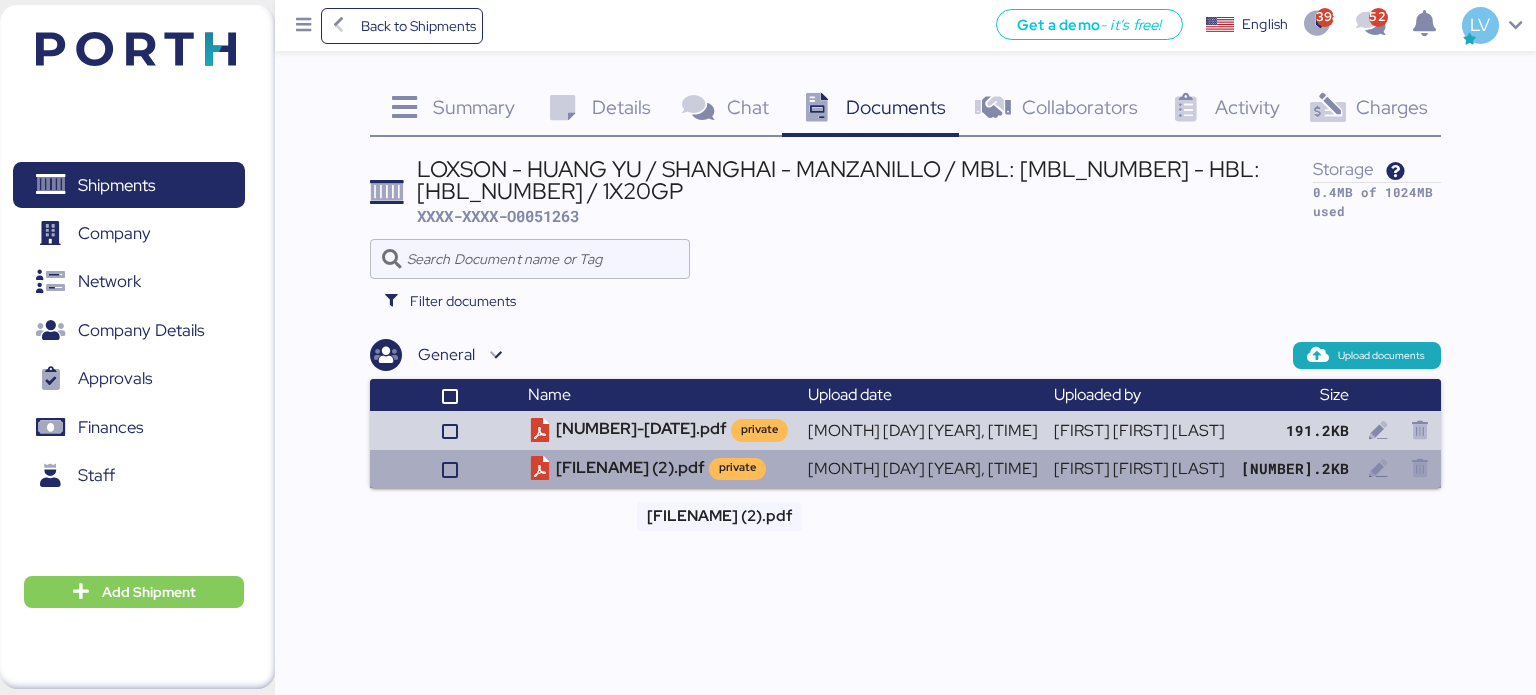 click on "[FILE_NAME] private" at bounding box center [660, 469] 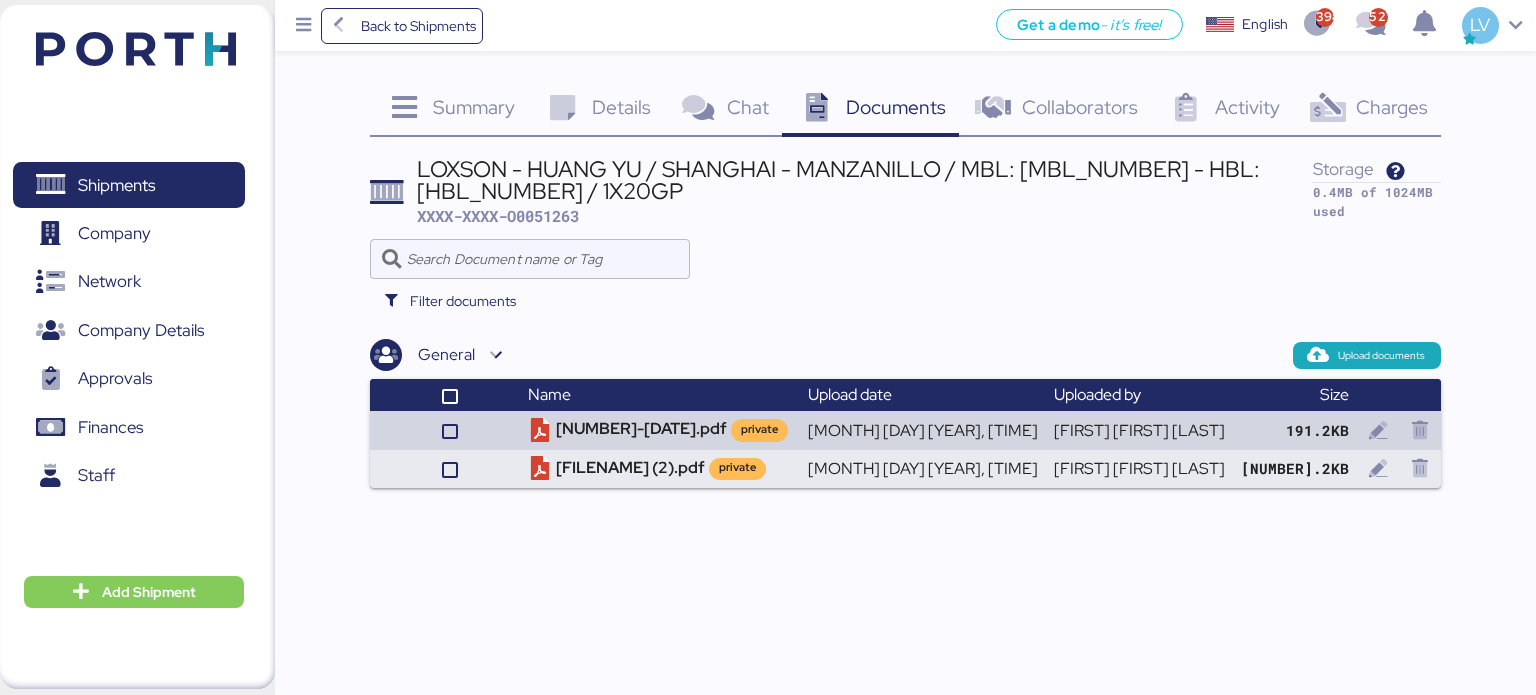 click on "Charges" at bounding box center [1392, 107] 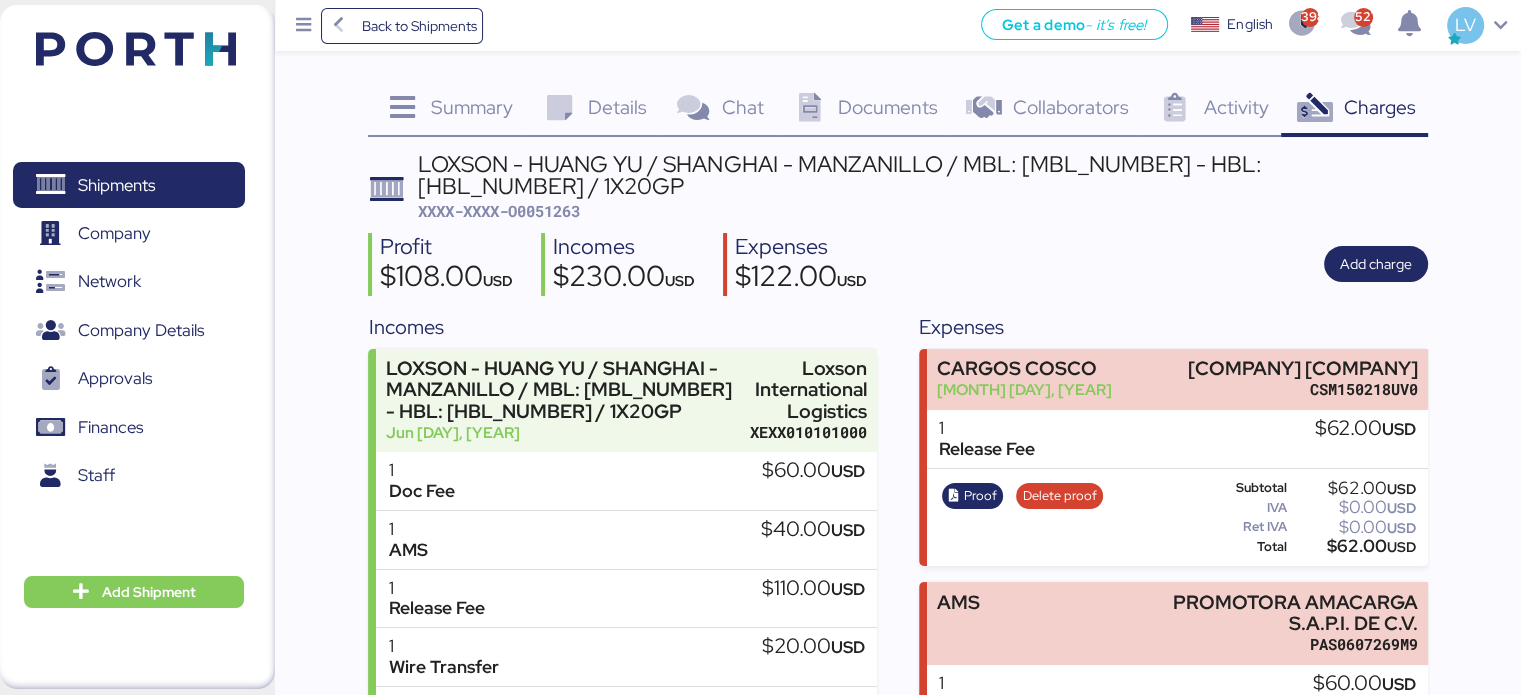 scroll, scrollTop: 160, scrollLeft: 0, axis: vertical 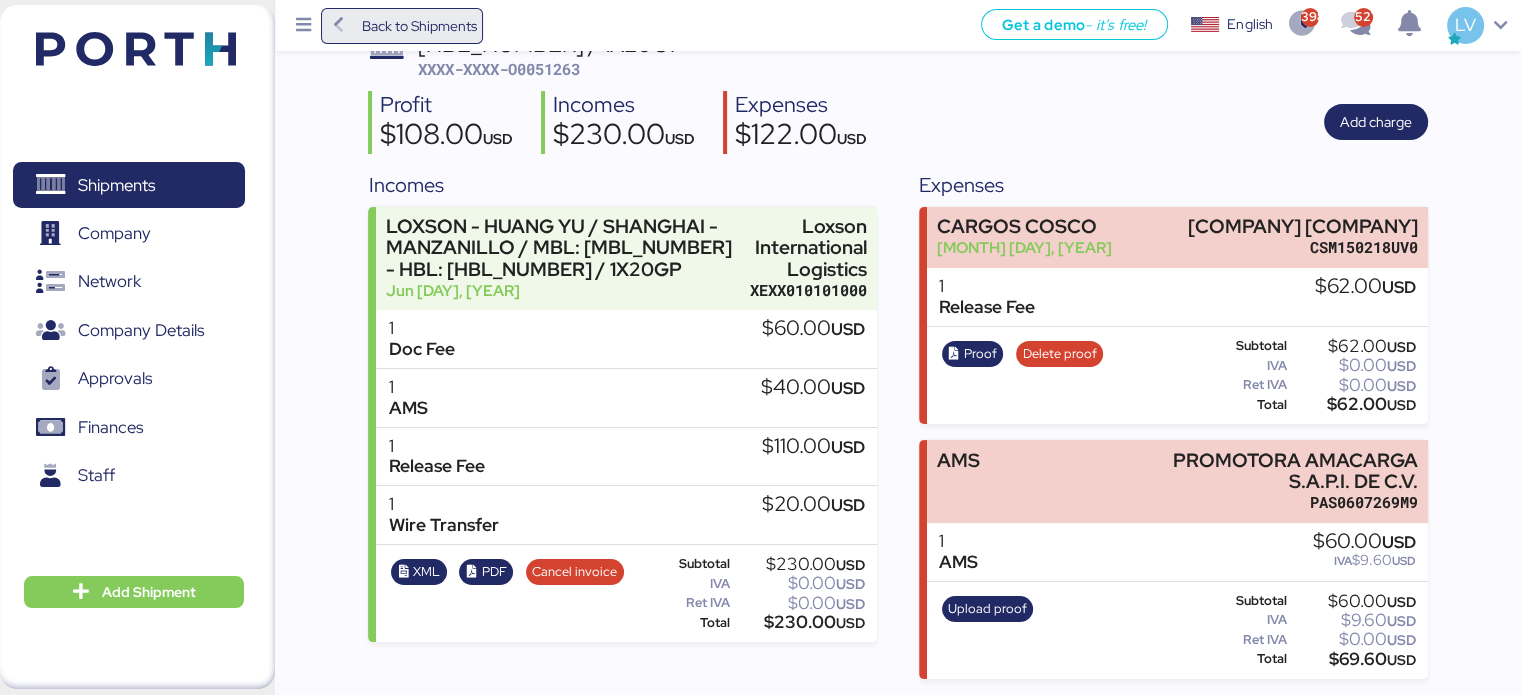 click on "Back to Shipments" at bounding box center (418, 26) 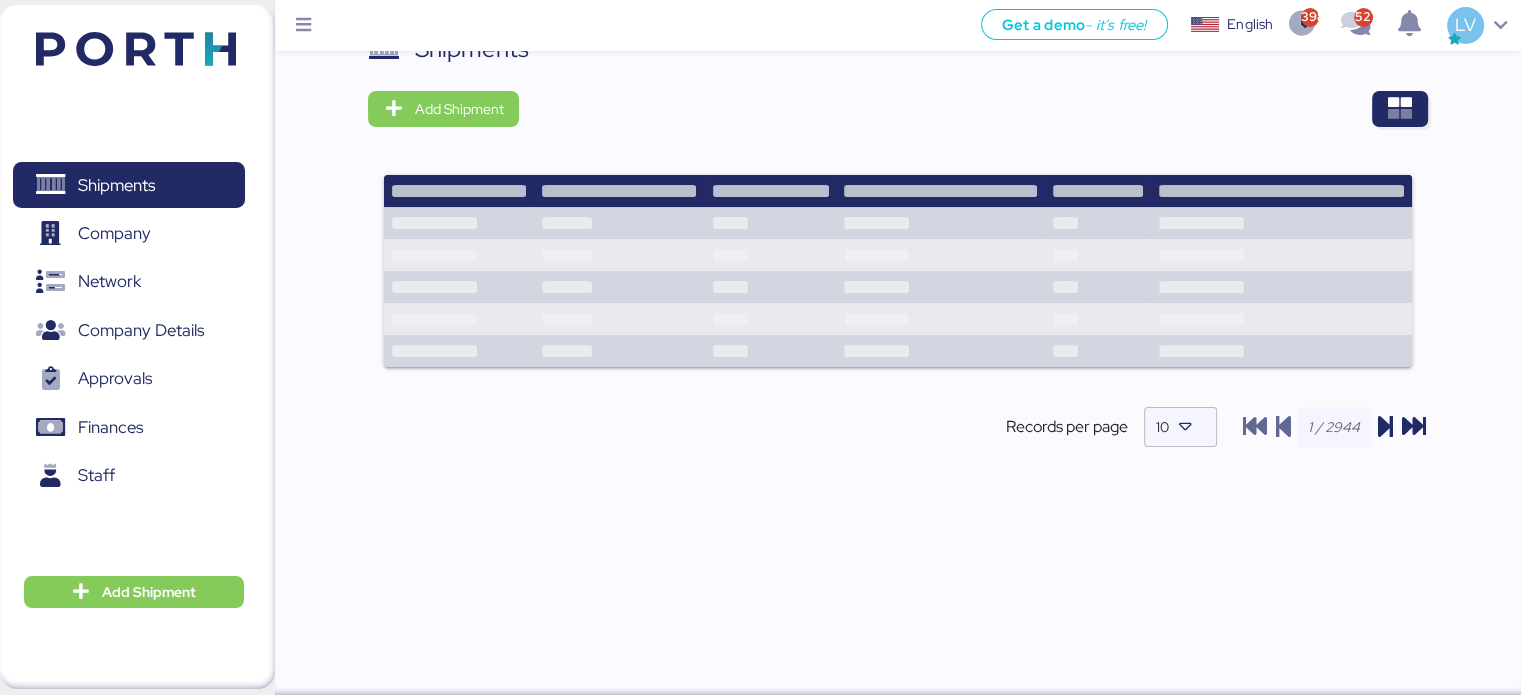 scroll, scrollTop: 0, scrollLeft: 0, axis: both 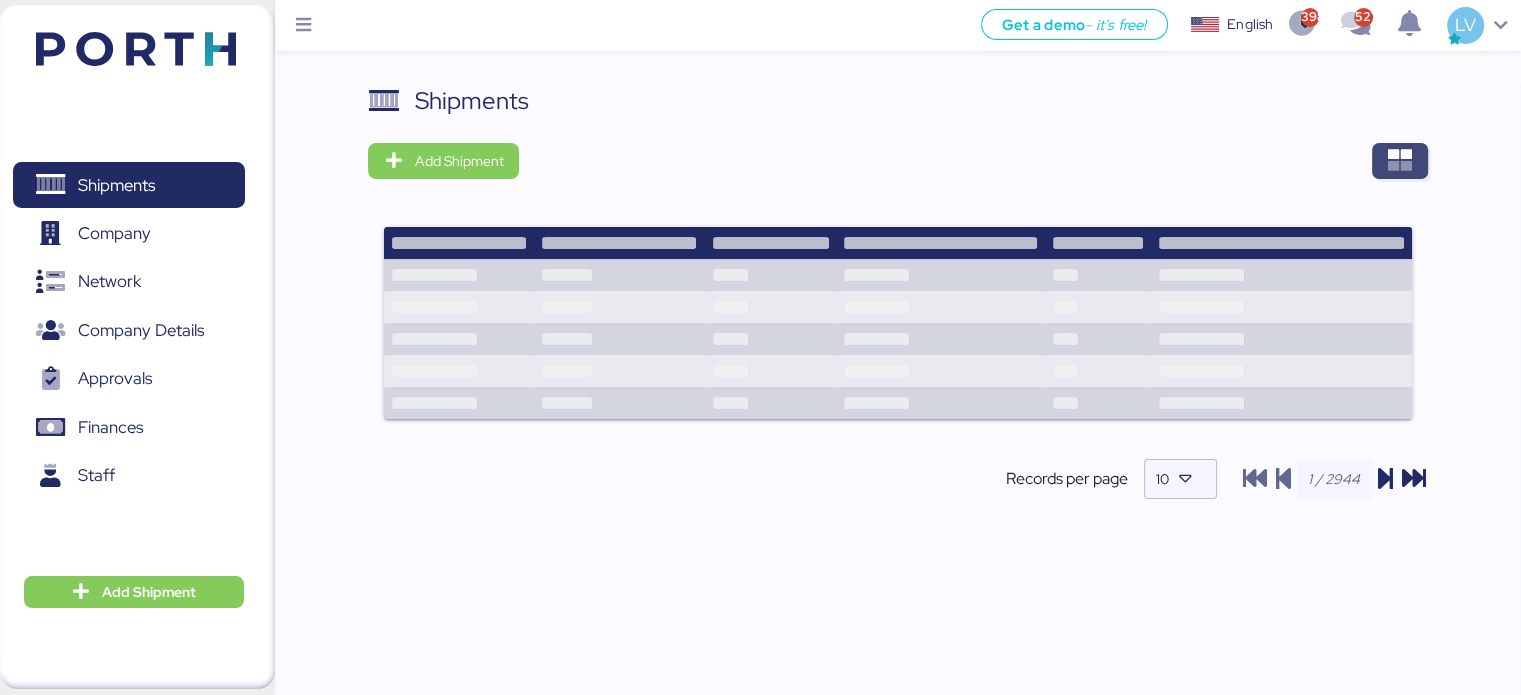 click at bounding box center (1400, 161) 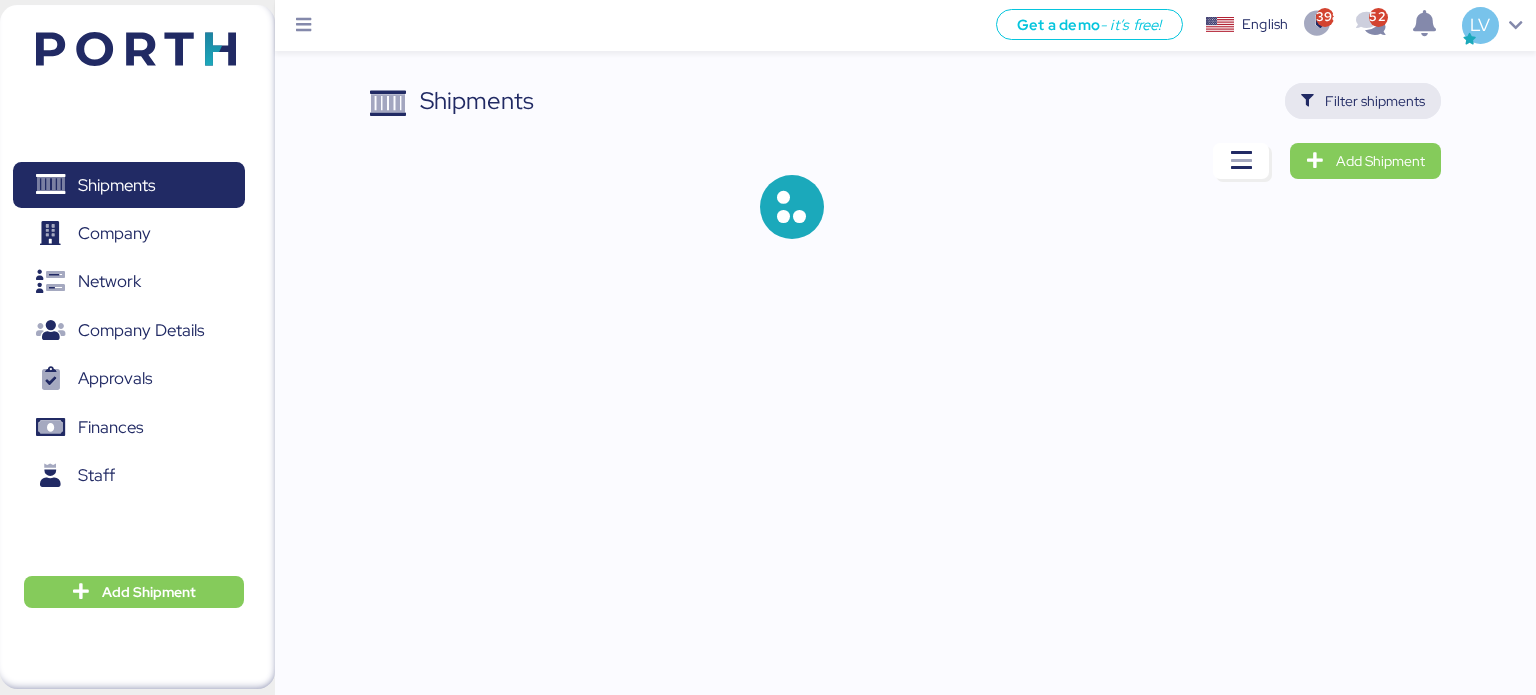 click on "Filter shipments" at bounding box center (1375, 101) 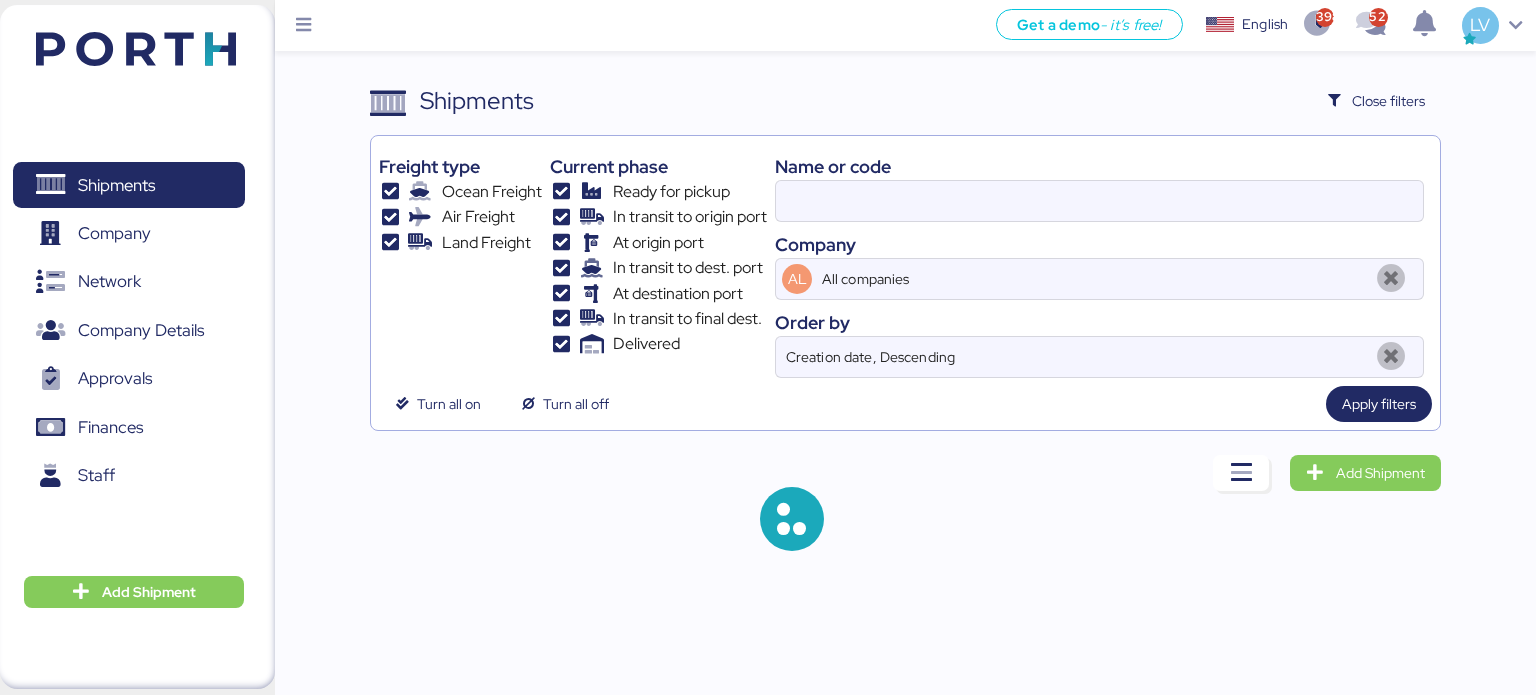 click on "Company" at bounding box center [1099, 244] 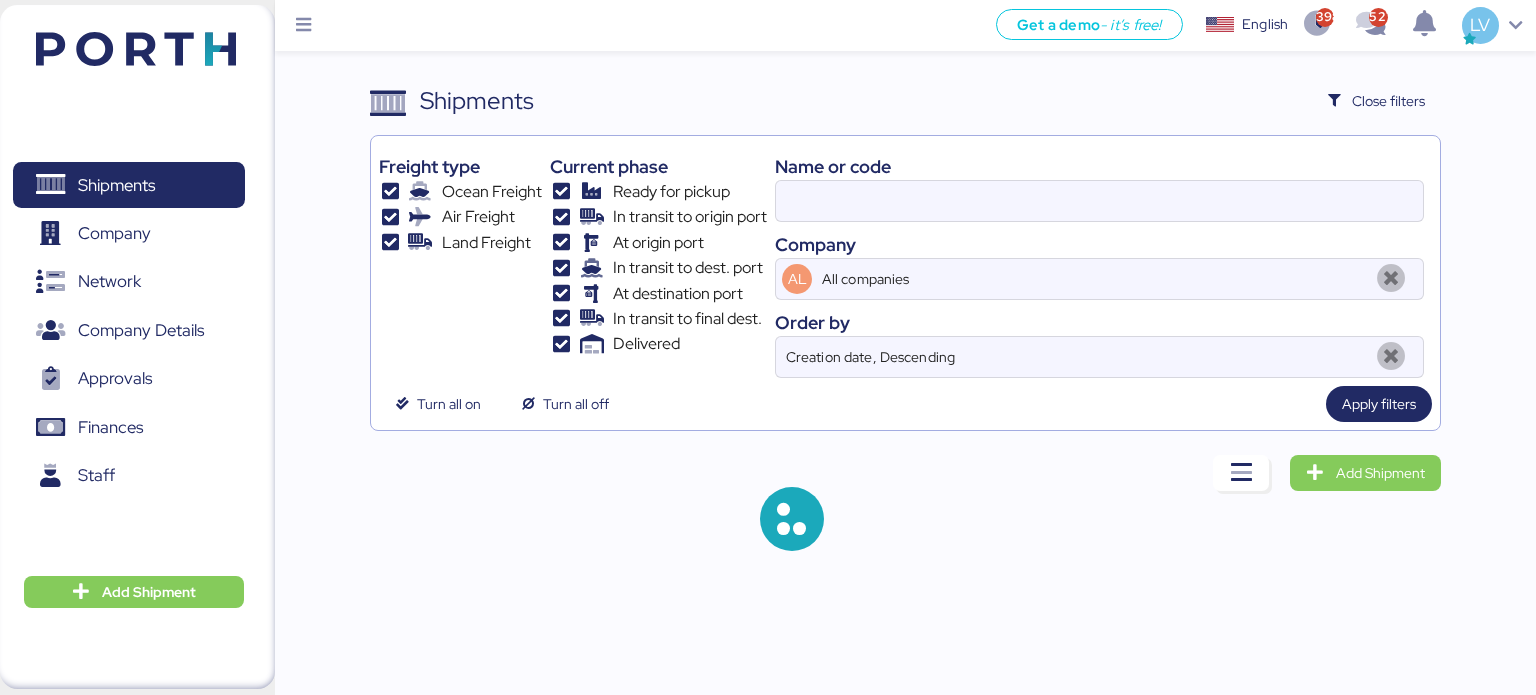 click on "Company" at bounding box center [1099, 244] 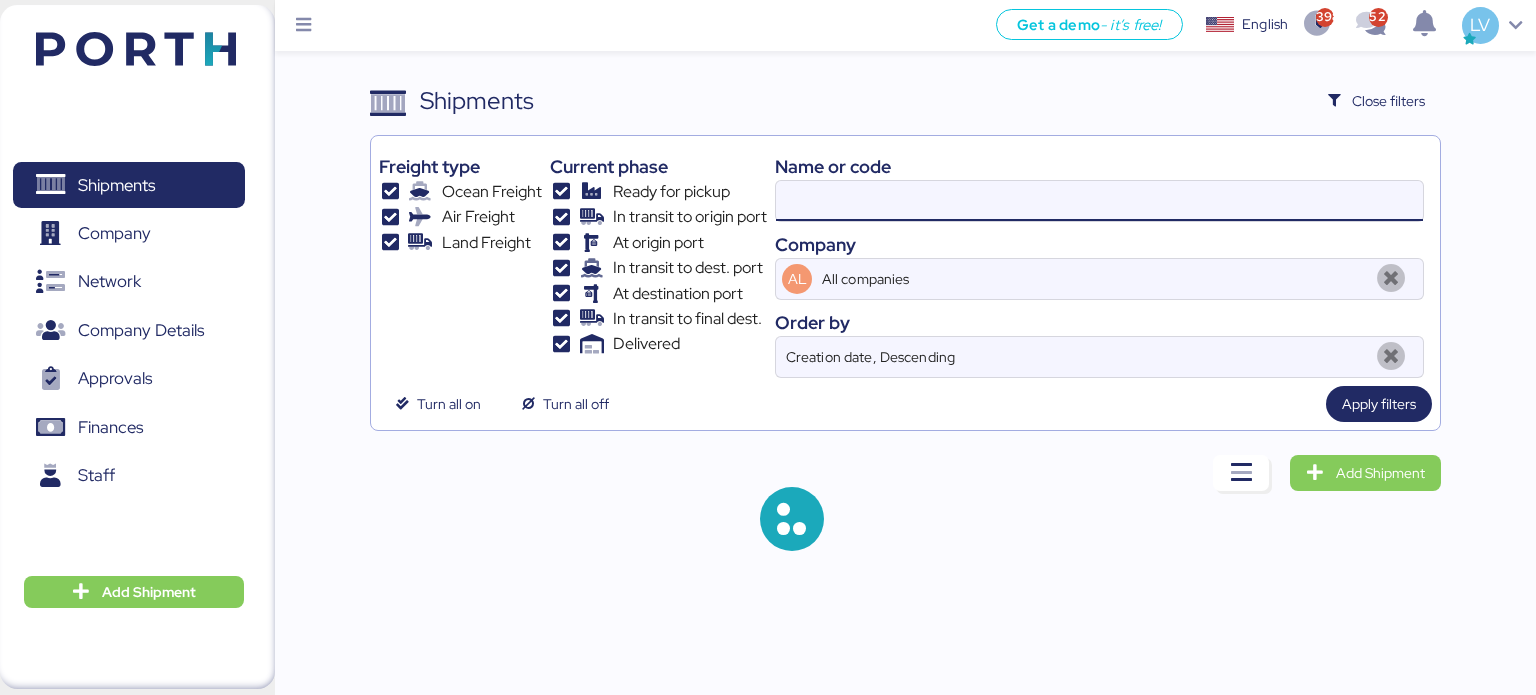 click at bounding box center (1099, 201) 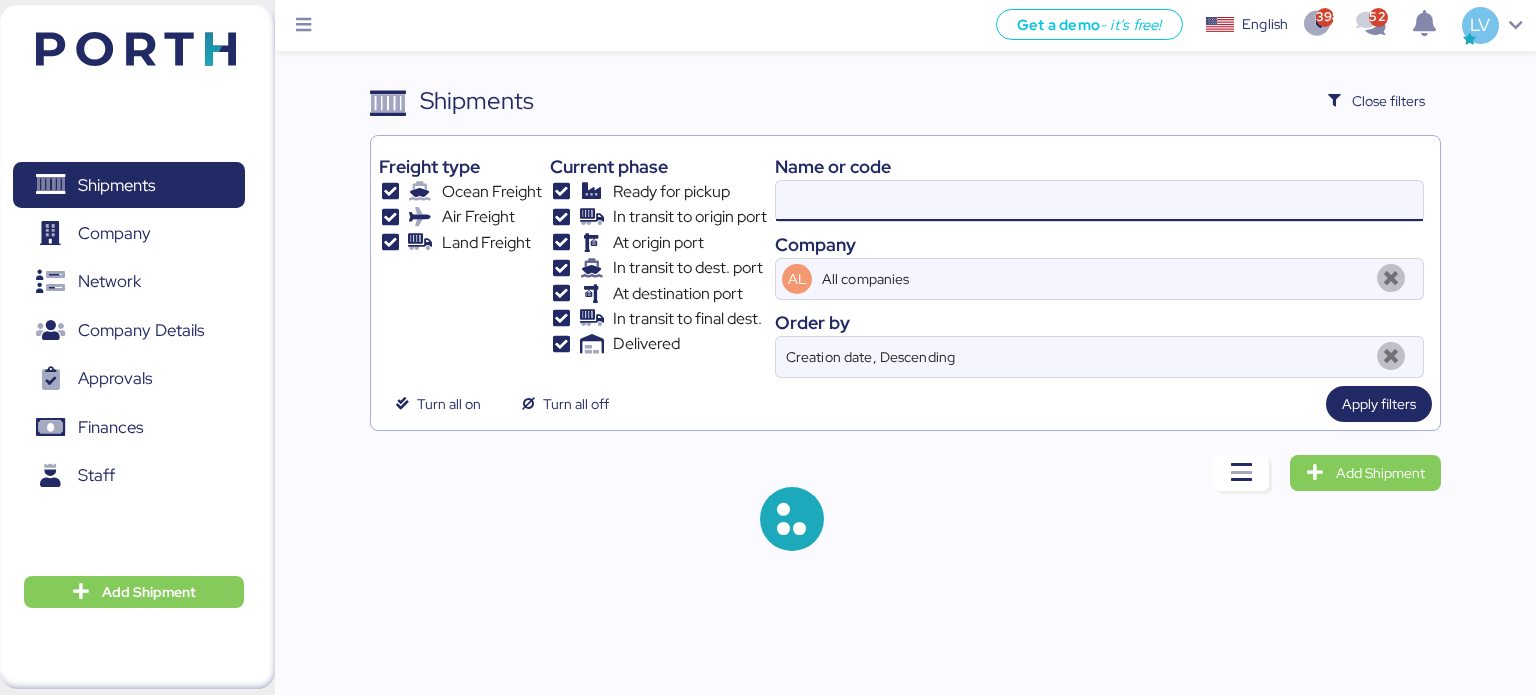 click at bounding box center (1099, 201) 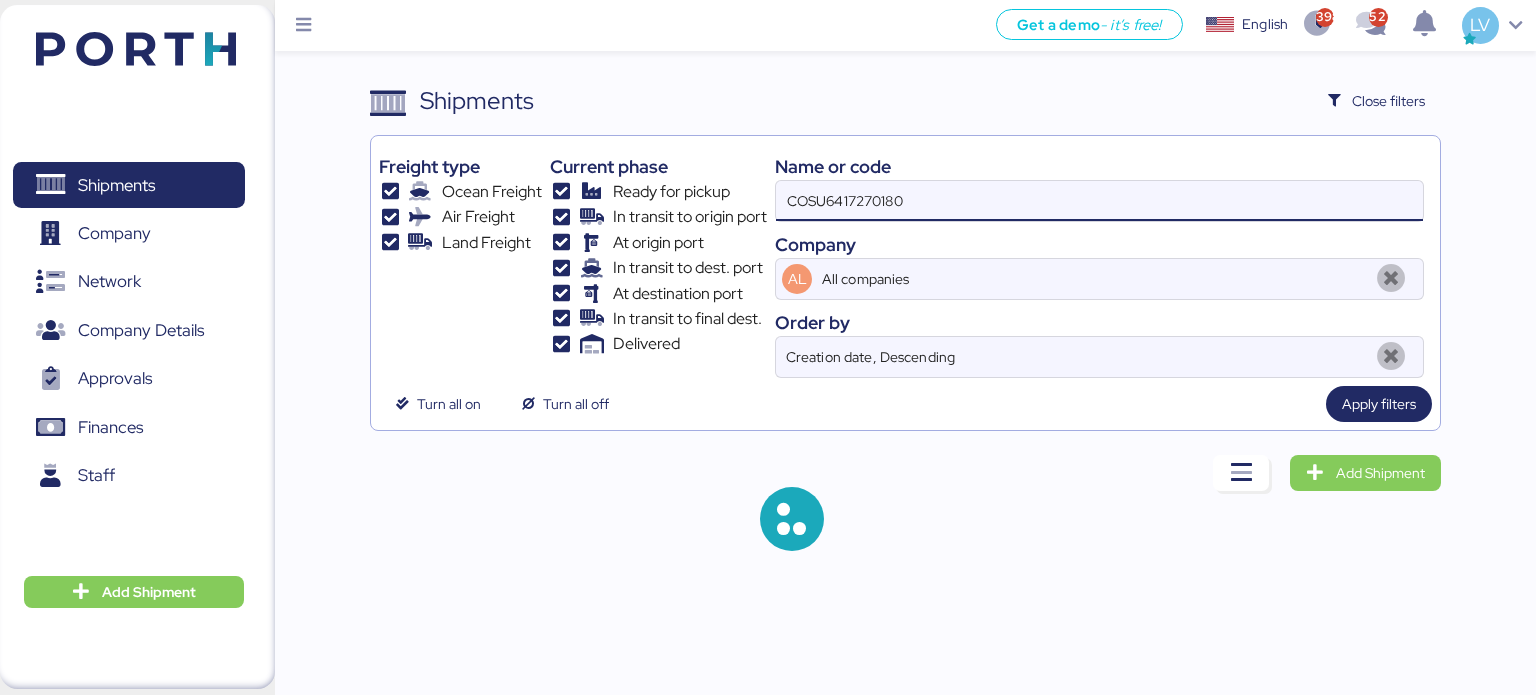 type on "COSU6417270180" 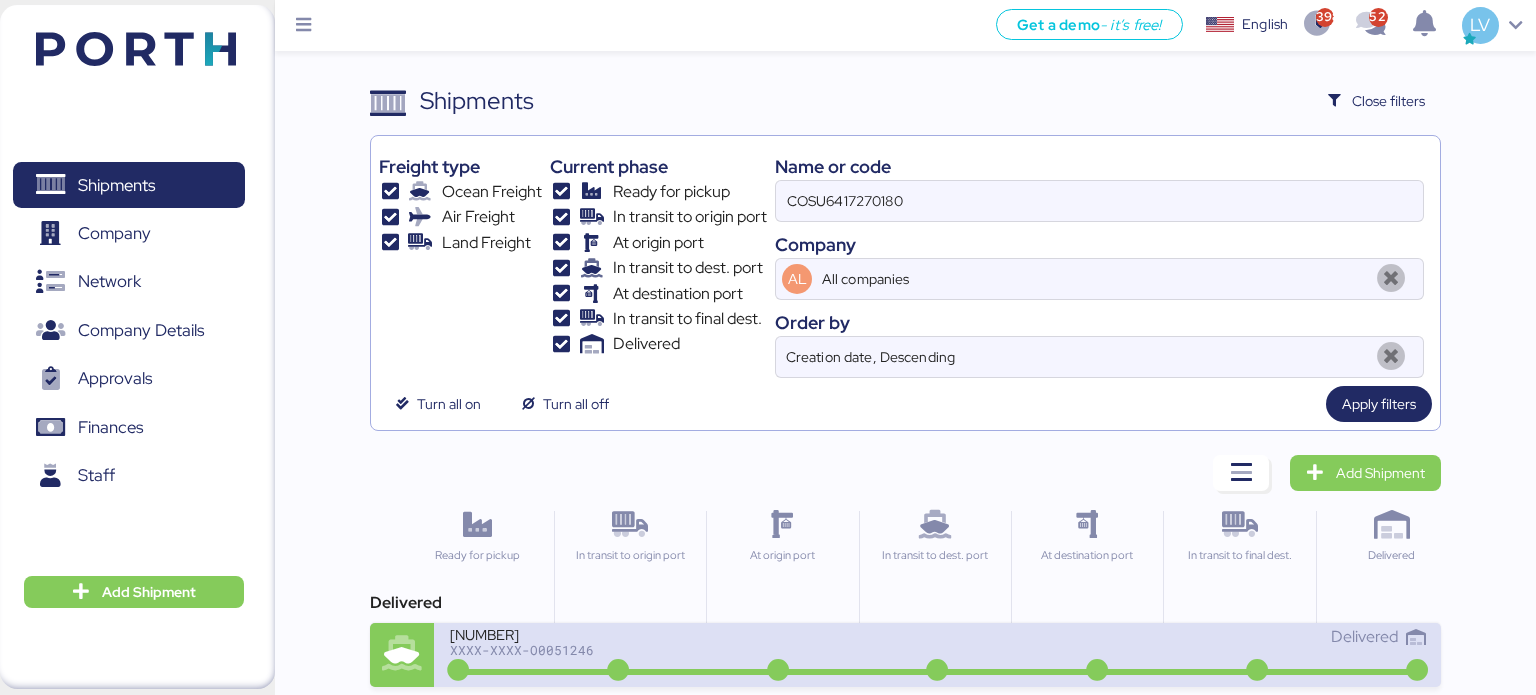 click on "[NUMBER]" at bounding box center [690, 633] 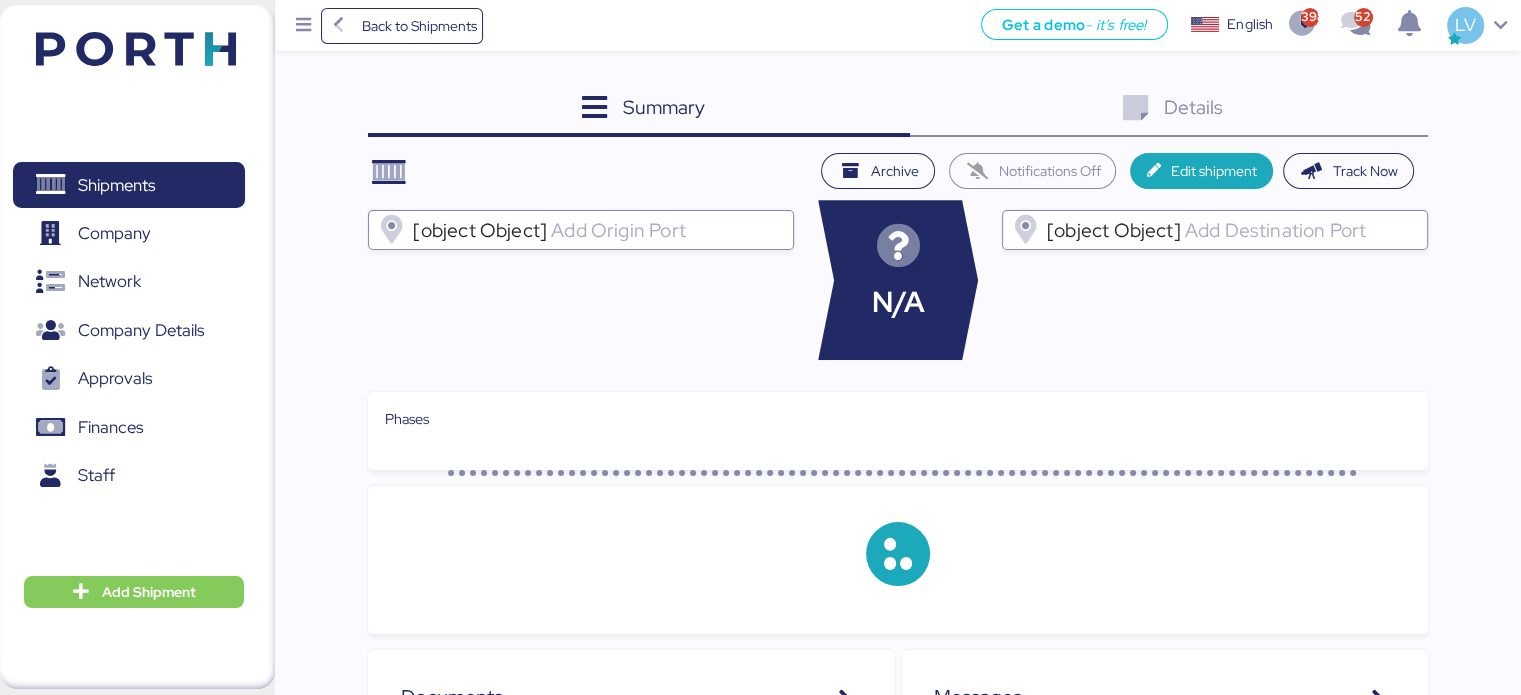 click on "Details 0" at bounding box center (1169, 110) 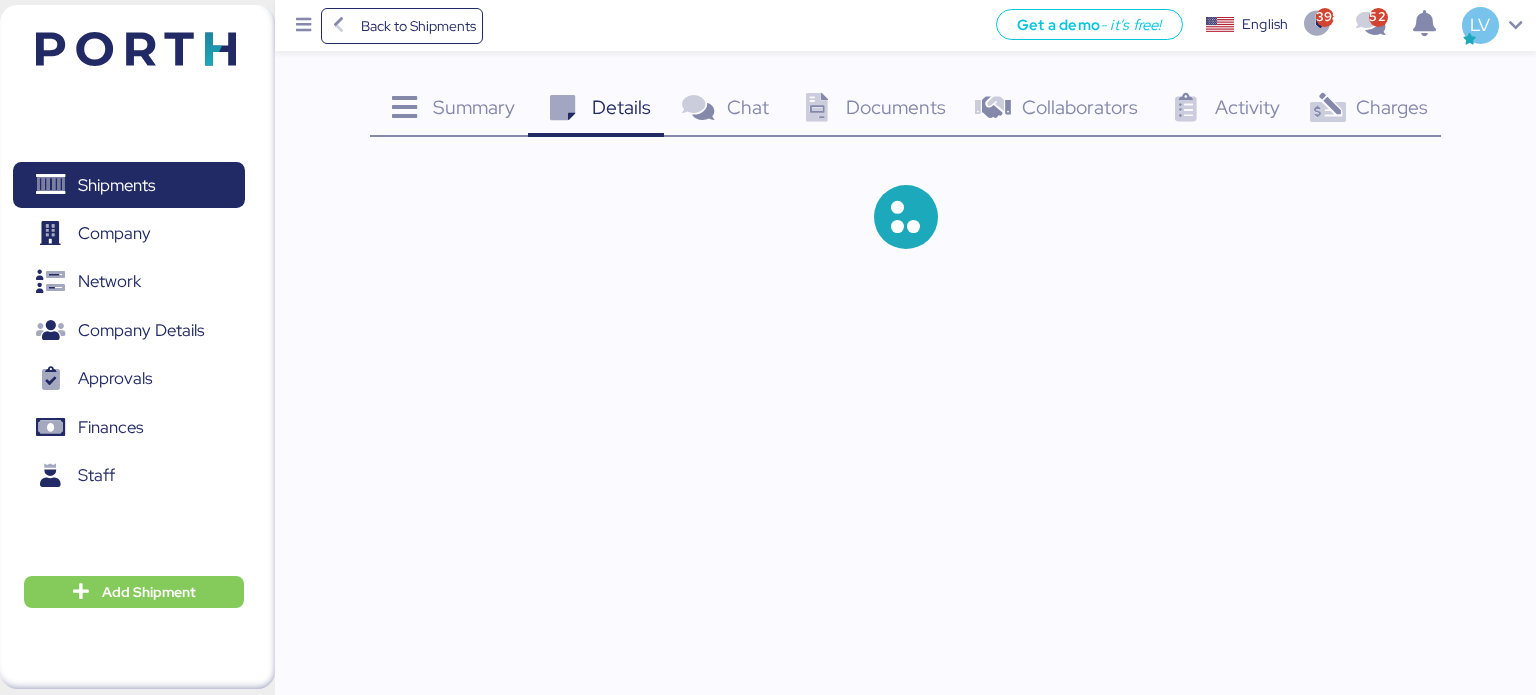 click at bounding box center (1327, 108) 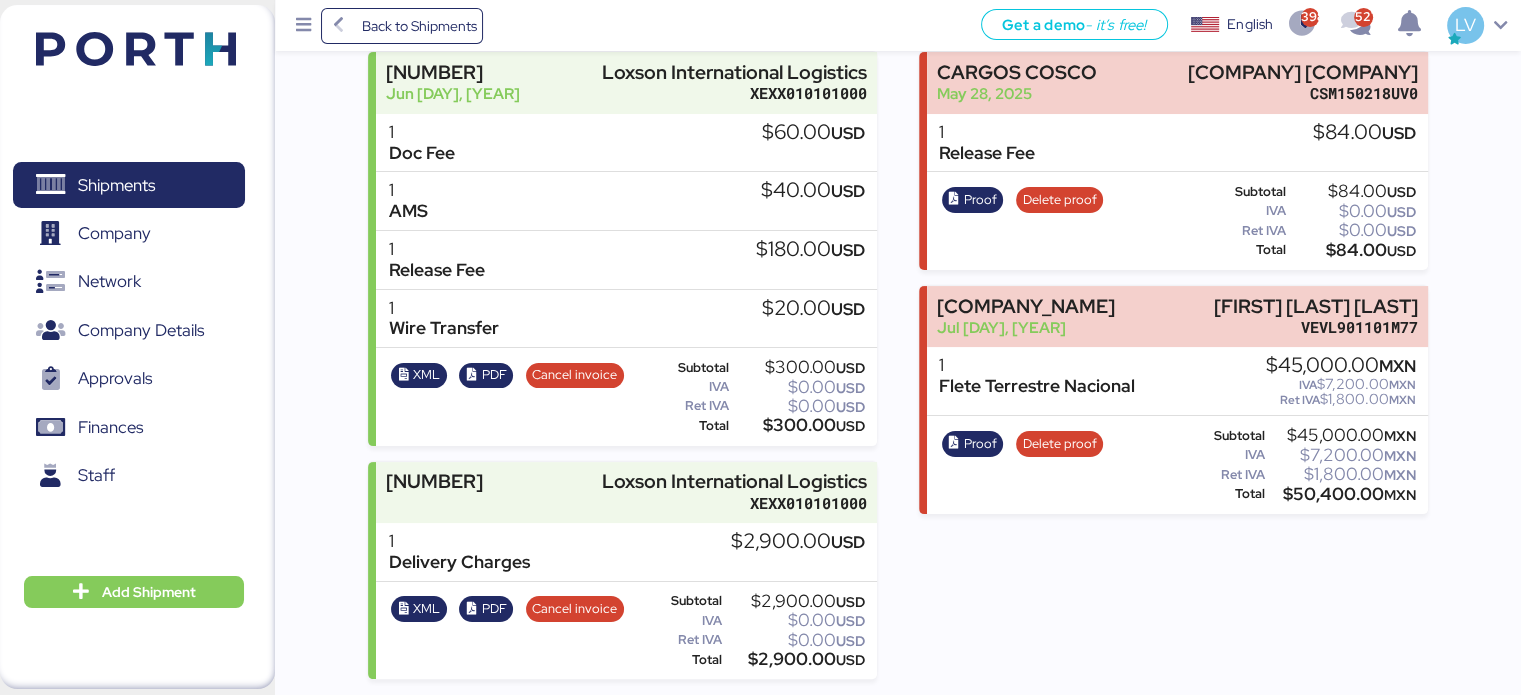 scroll, scrollTop: 0, scrollLeft: 0, axis: both 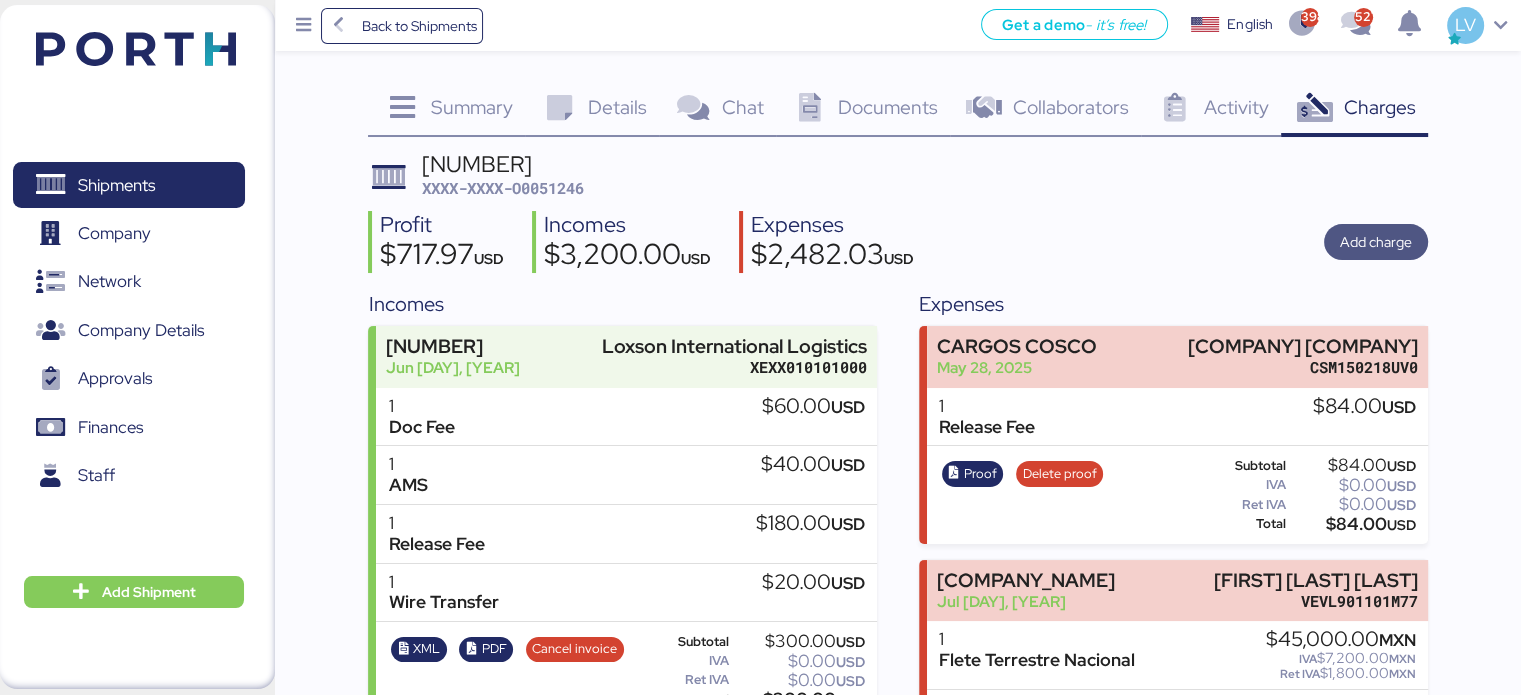 click on "Add charge" at bounding box center (1376, 242) 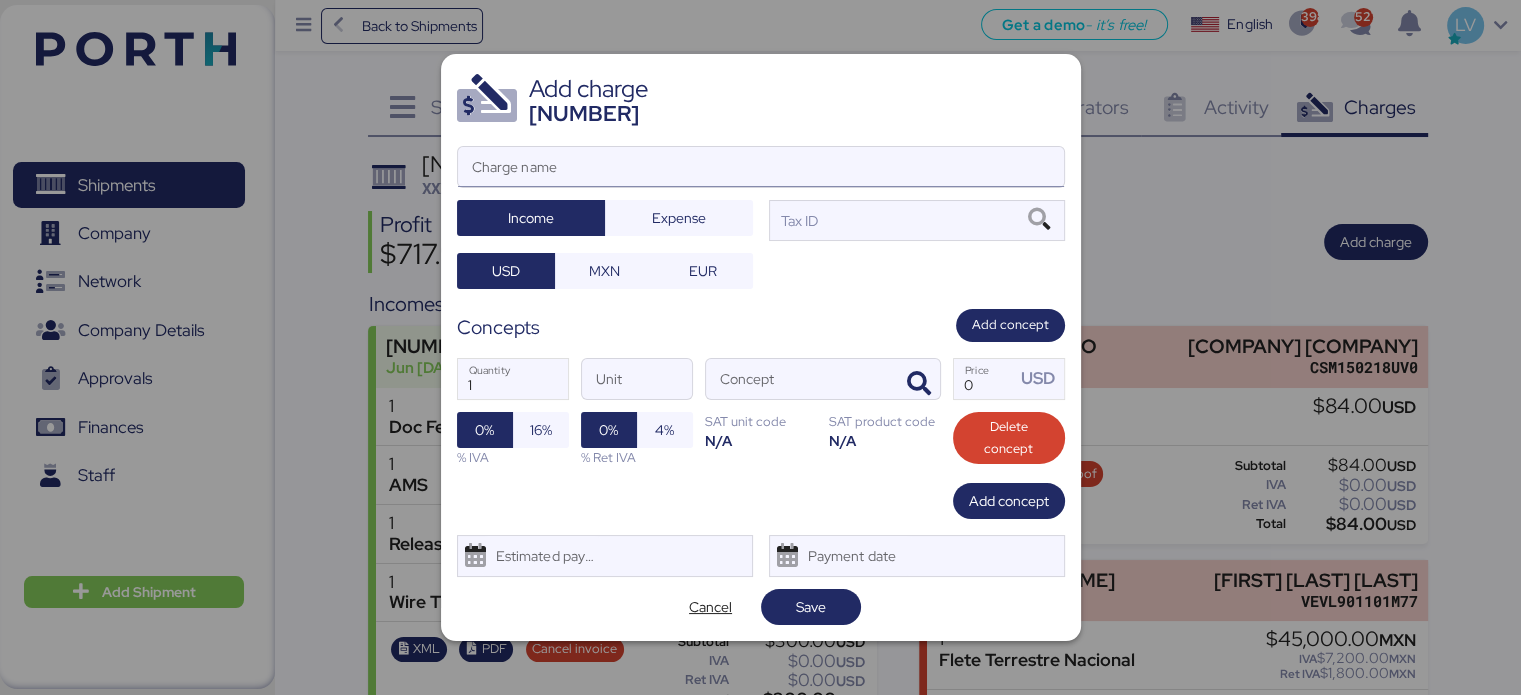click on "Charge name" at bounding box center (761, 167) 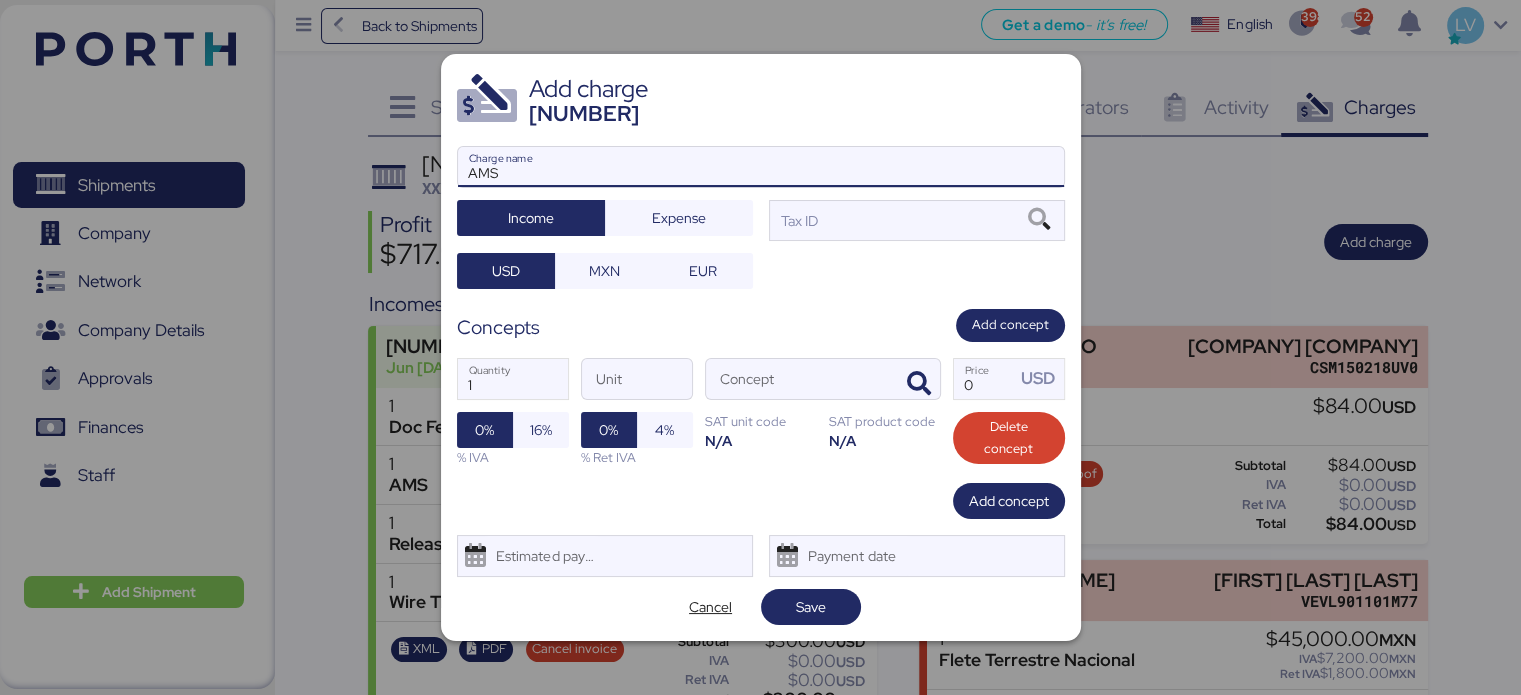 type on "AMS" 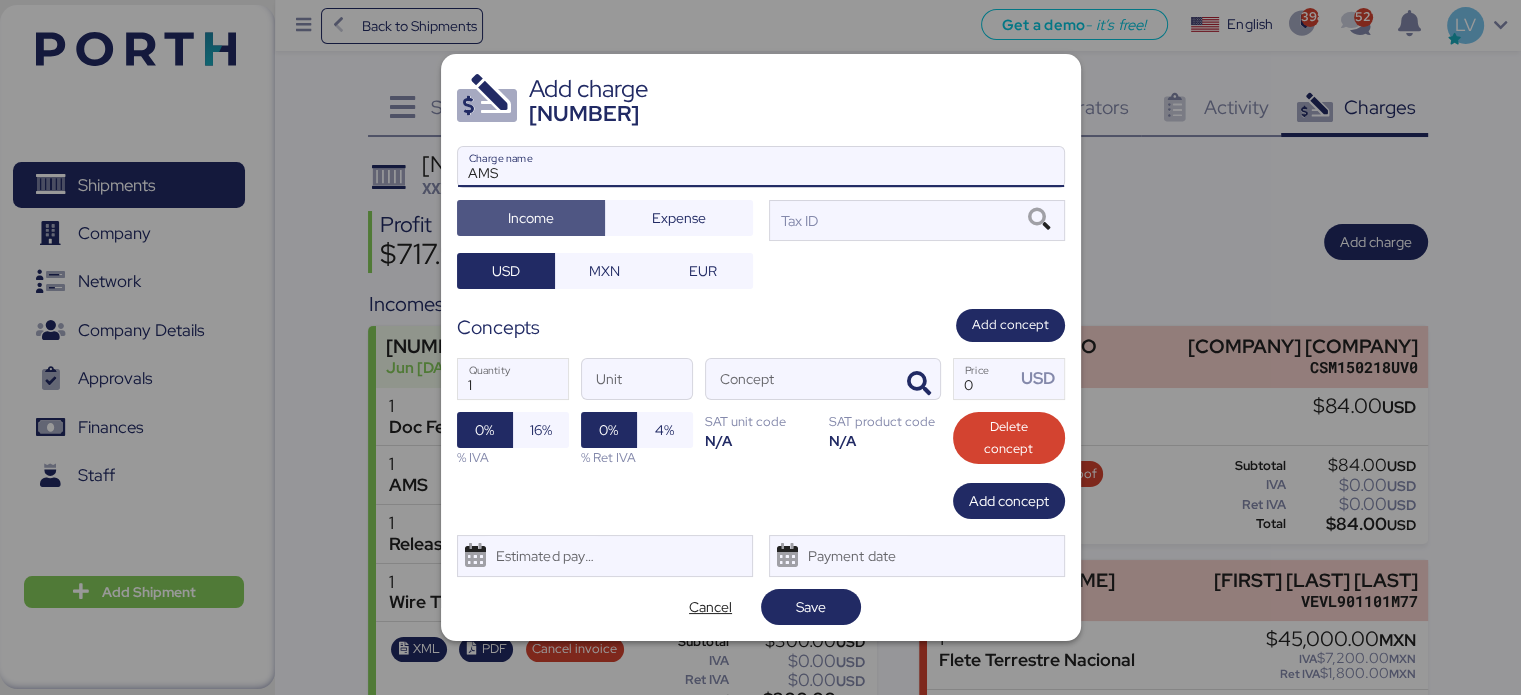 type 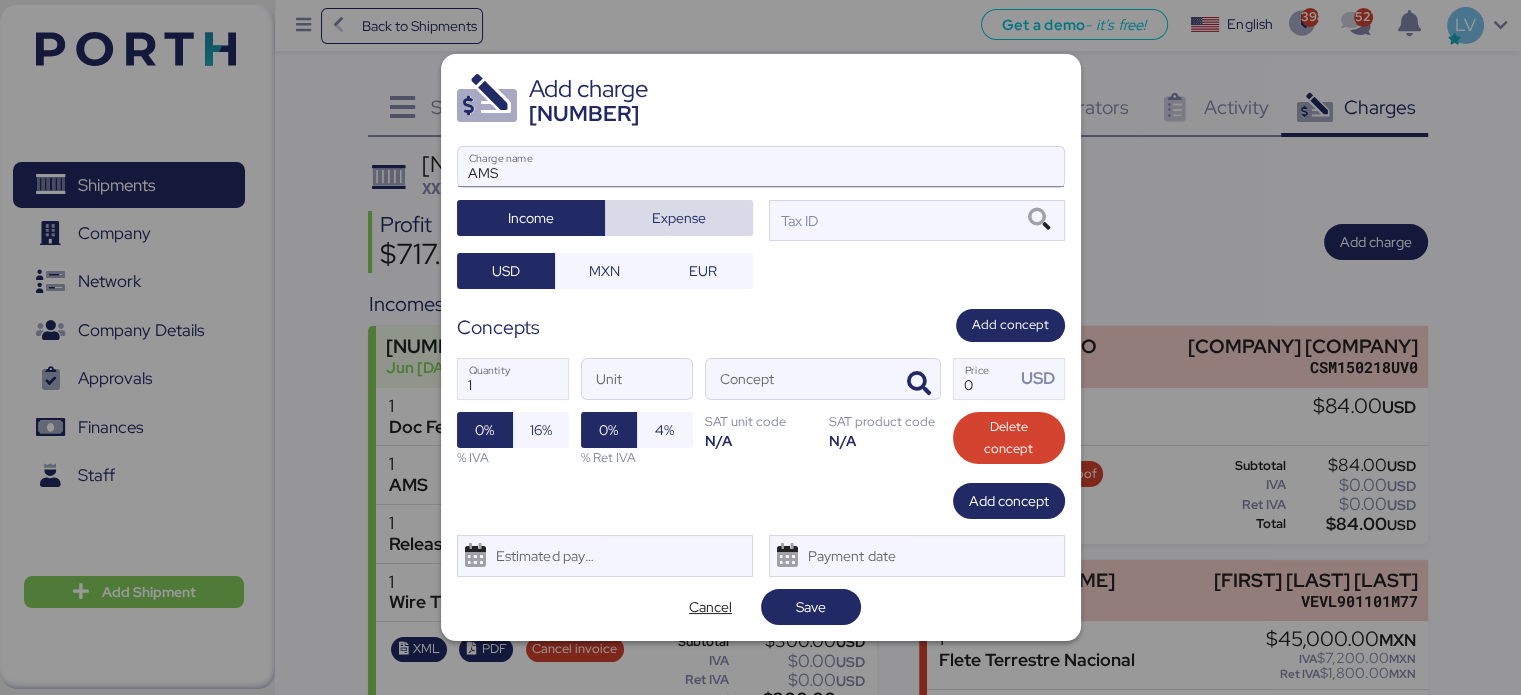 type 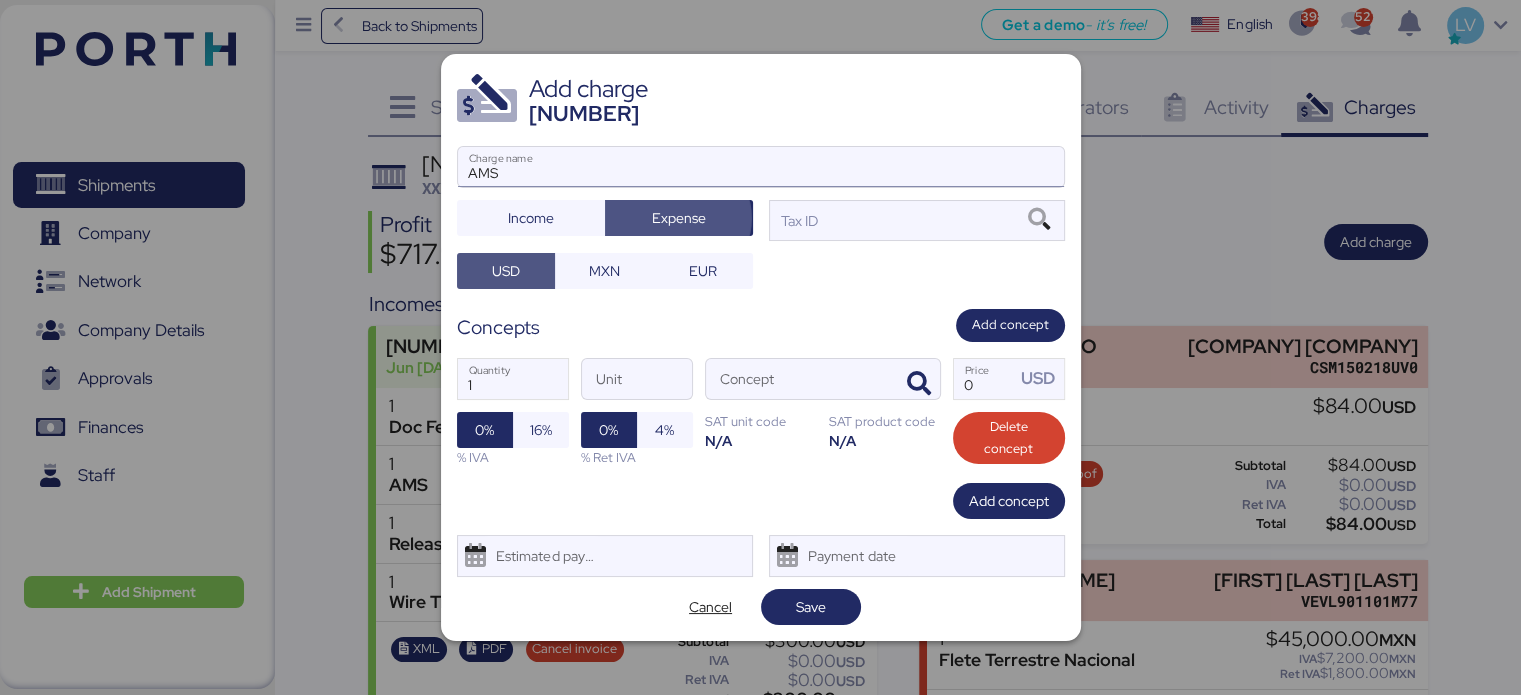 type 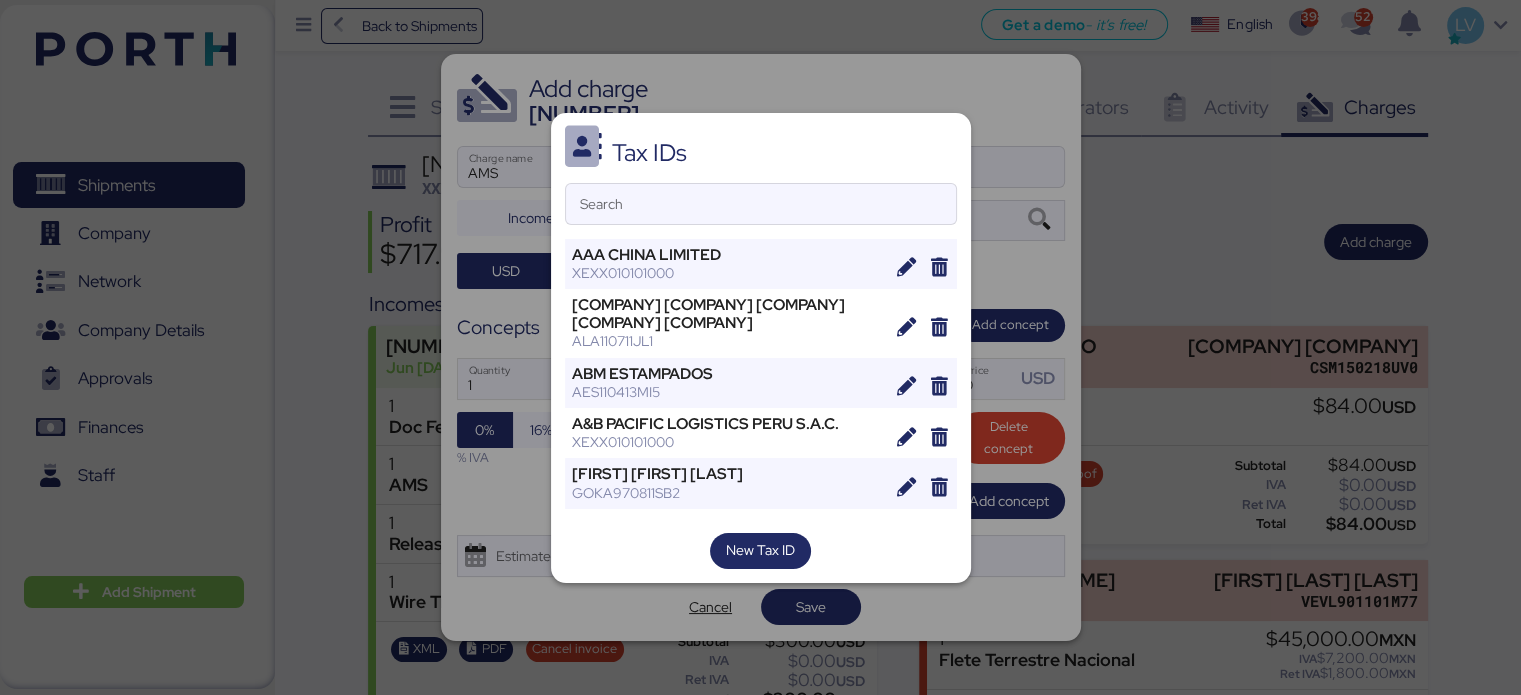 click on "Tax IDs Search AAA CHINA LIMITED [NUMBER] ABJ LOGISTICA ADUANAL DE VERACRUZ, S.A. DE C.V. [NUMBER] ABM ESTAMPADOS [NUMBER] A&B PACIFIC LOGISTICS PERU S.A.C. [NUMBER] ABRAHAM FARID GORDILLO KANAN [NUMBER] AC IMPORTADORA TURRUCARRES [NUMBER] ADMERCE [NUMBER] AD SHIPPING AGENCIAMENTO DE CARGAS [NUMBER] Advanced Technology Research SA de CV [NUMBER] aerocharter de méxico sa de cv [NUMBER] AERO TRANSPORTE DE CARGA UNIÓN, S.A. DE C.V. [NUMBER] AEROTRANSPORTES MAS DE CARGA, S.A. DE C.V. [NUMBER] AGENCIA ADUANAL DEL VALLE [NUMBER] AGENCIA ADUANAL DOCTOR DE LA FUENTE [NUMBER] AGENCIA ADUANAL FRANCISCO RODRIGUEZ ESTRADA [NUMBER] Agencia Aduanal Zamudio SA de CV [NUMBER] Agencia Martima Navegacion del Pacifico, S.A. de C.V. [NUMBER] AGENCIA NAVIERA TAILANDIA SA DE CV/MARITIMEX GROUP [NUMBER] AGENCIA TECNICA ADUANAL CARLOS NOUEL & ASOC [NUMBER]" at bounding box center (761, 348) 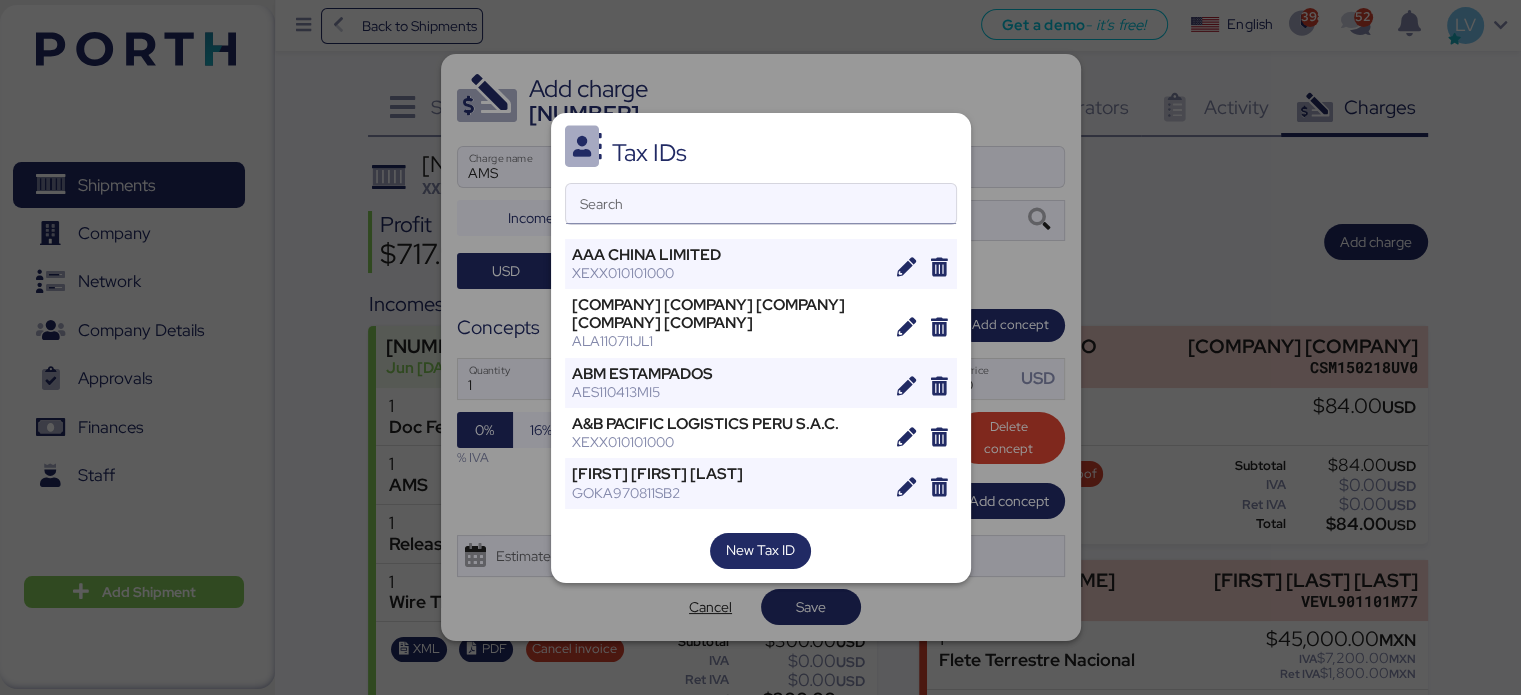 click on "Search" at bounding box center [761, 204] 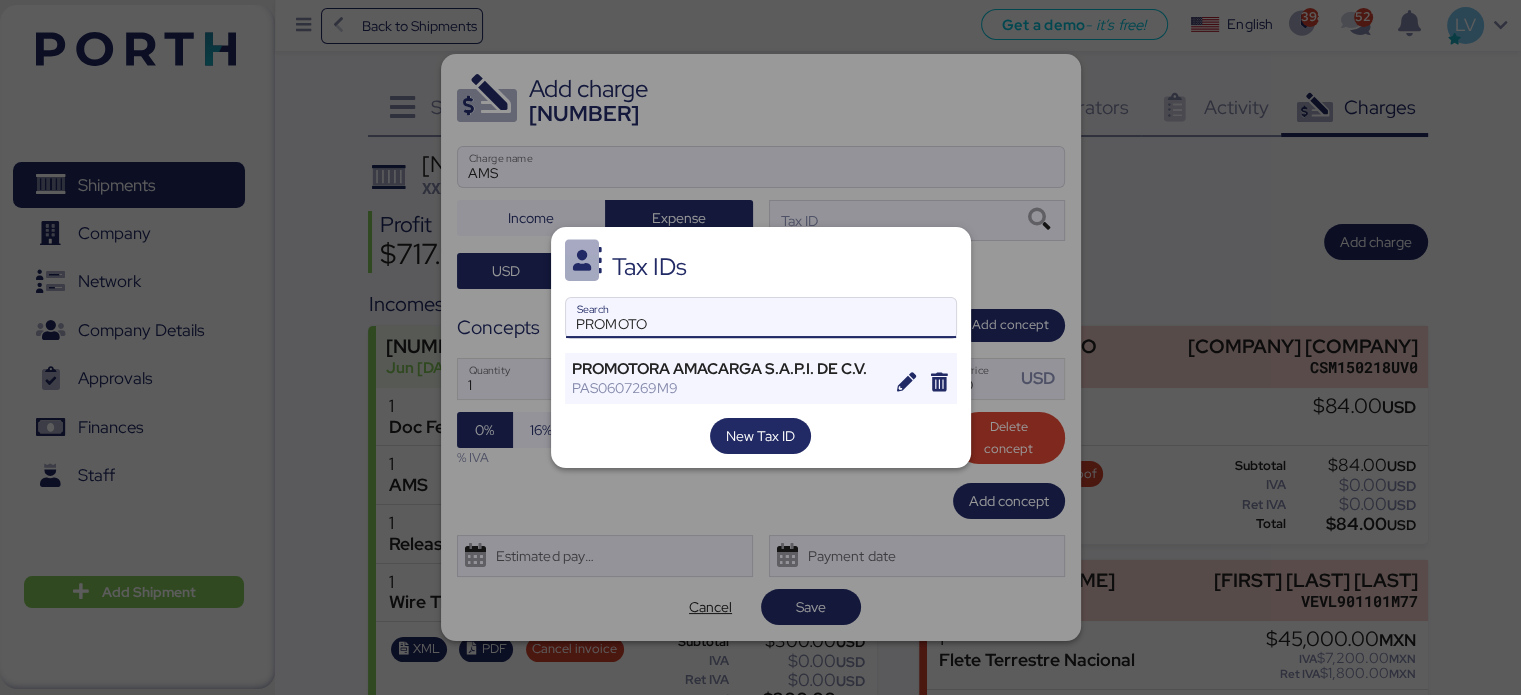 type on "PROMOTO" 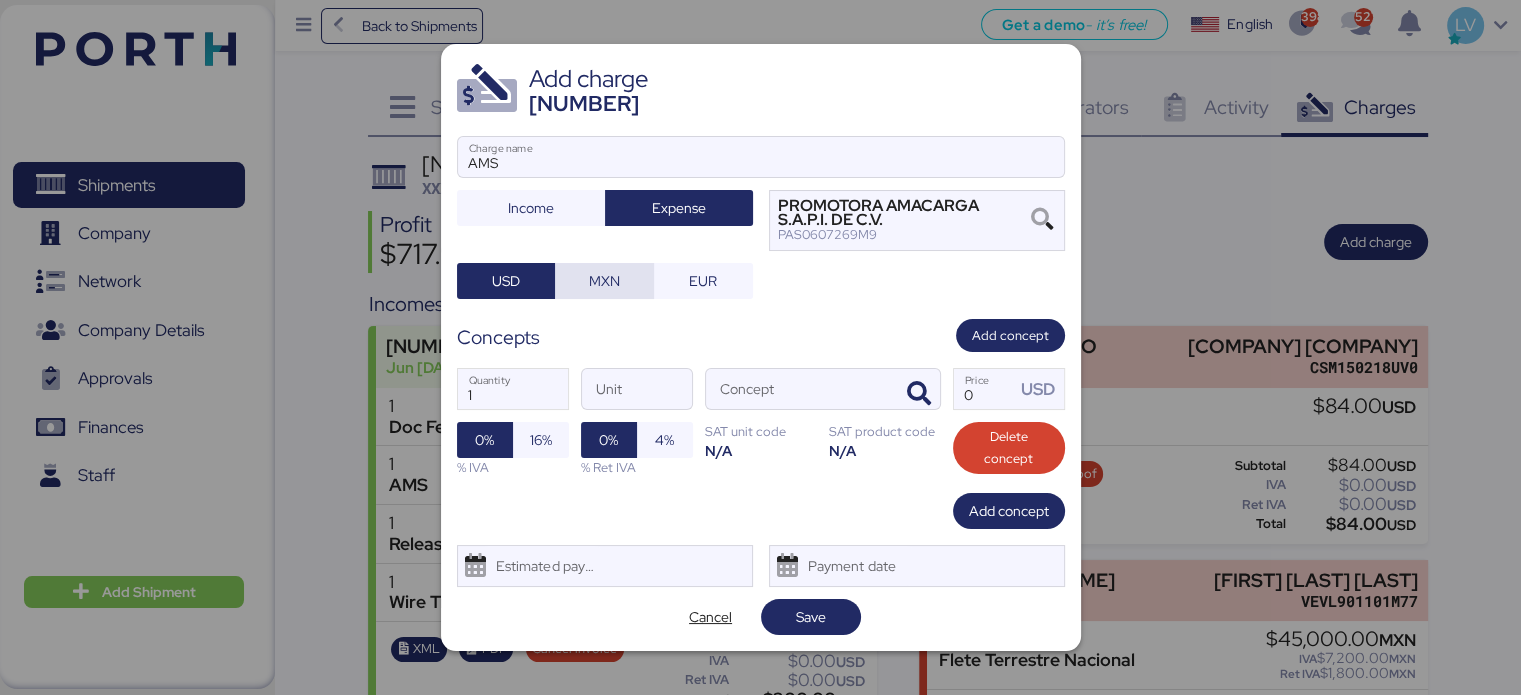 click on "MXN" at bounding box center (604, 281) 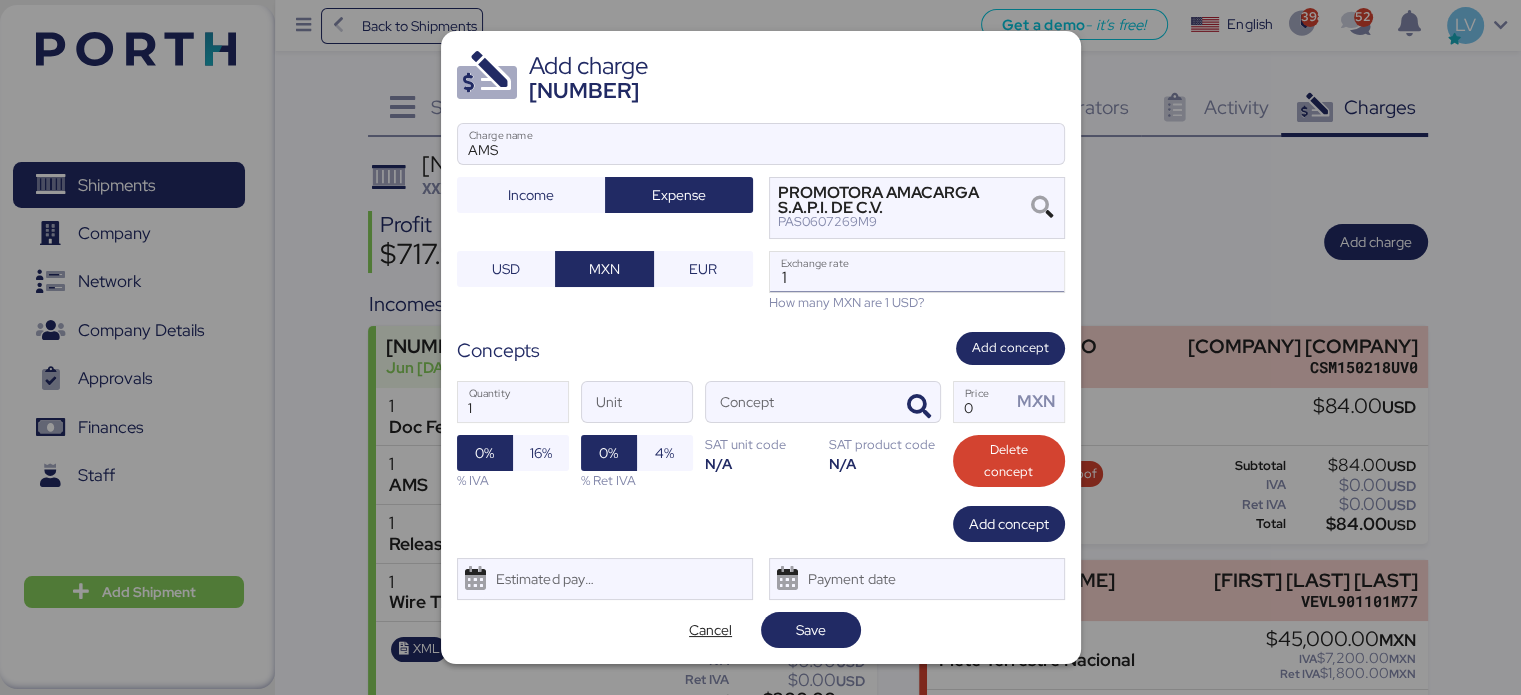 click on "1" at bounding box center [917, 272] 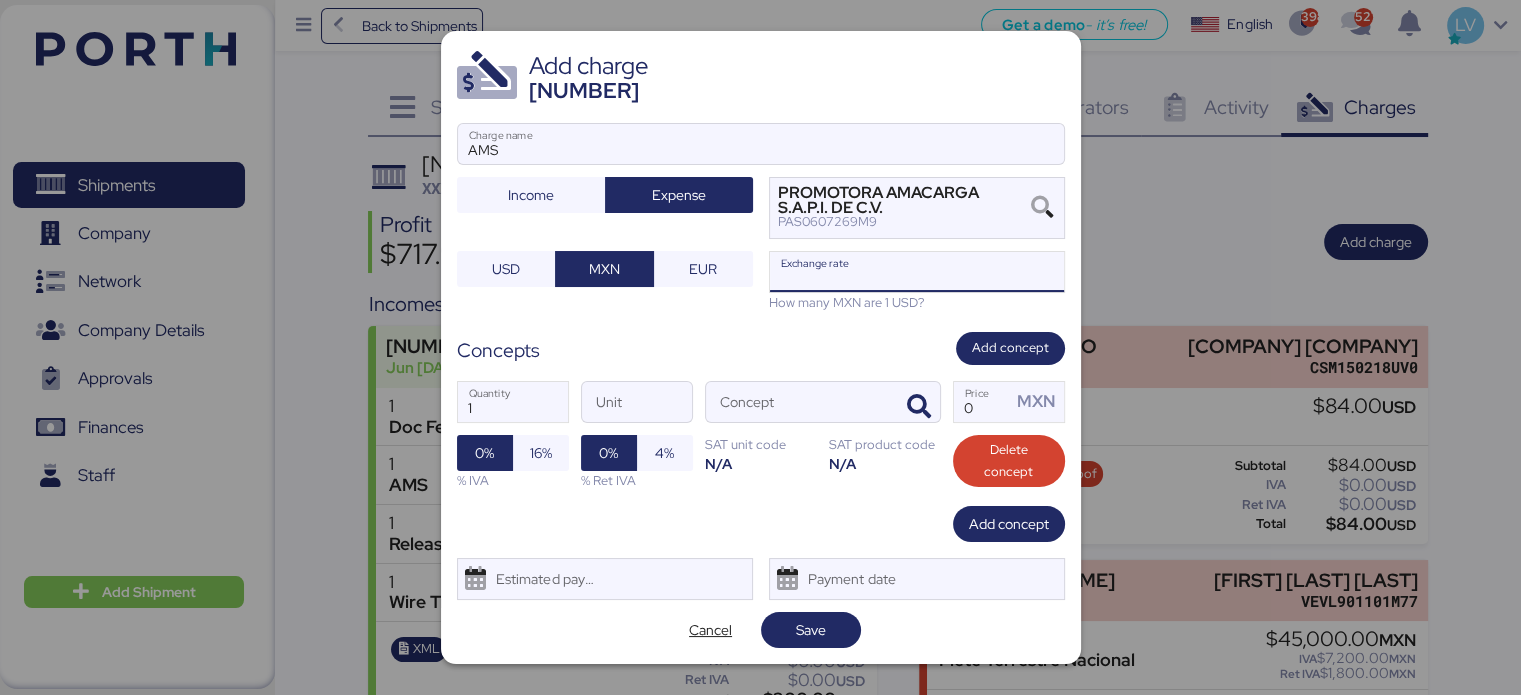 paste on "18.8886" 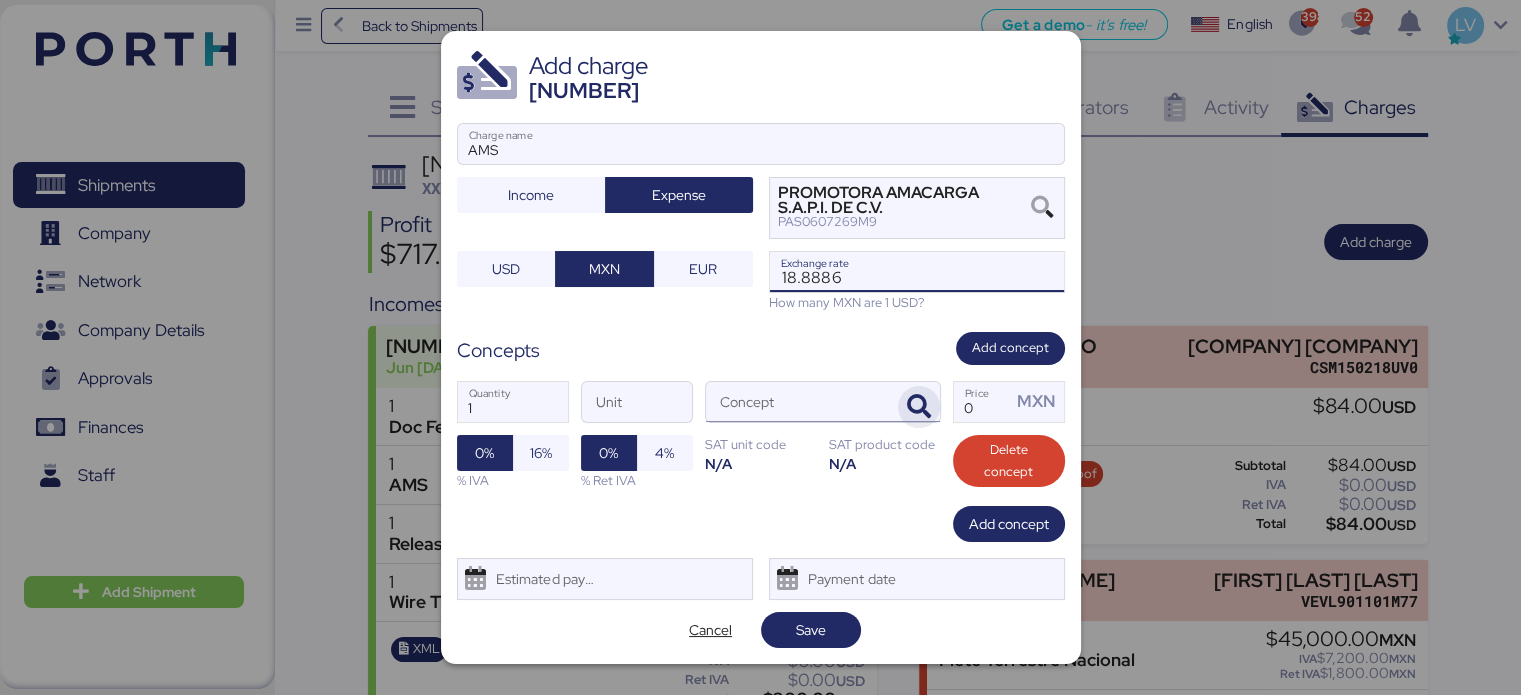 type on "18.8886" 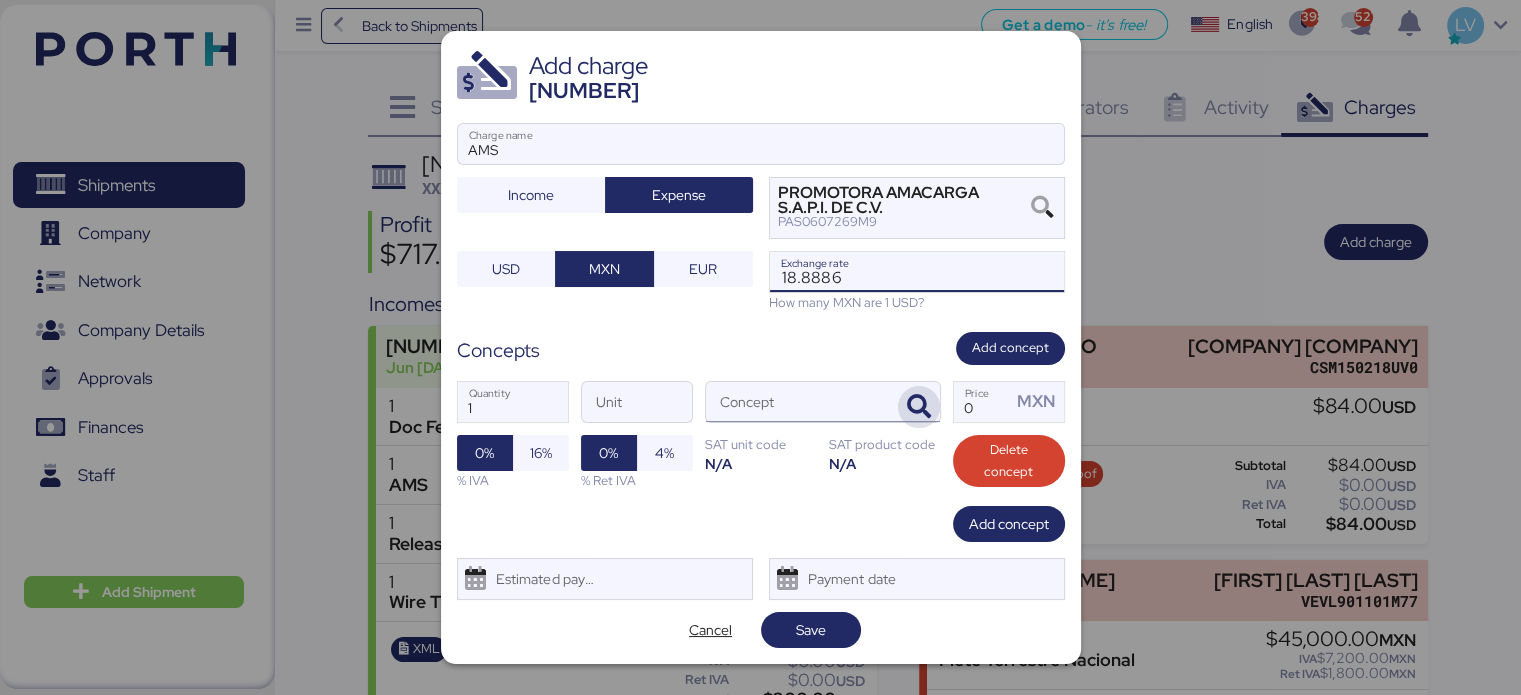click at bounding box center (919, 407) 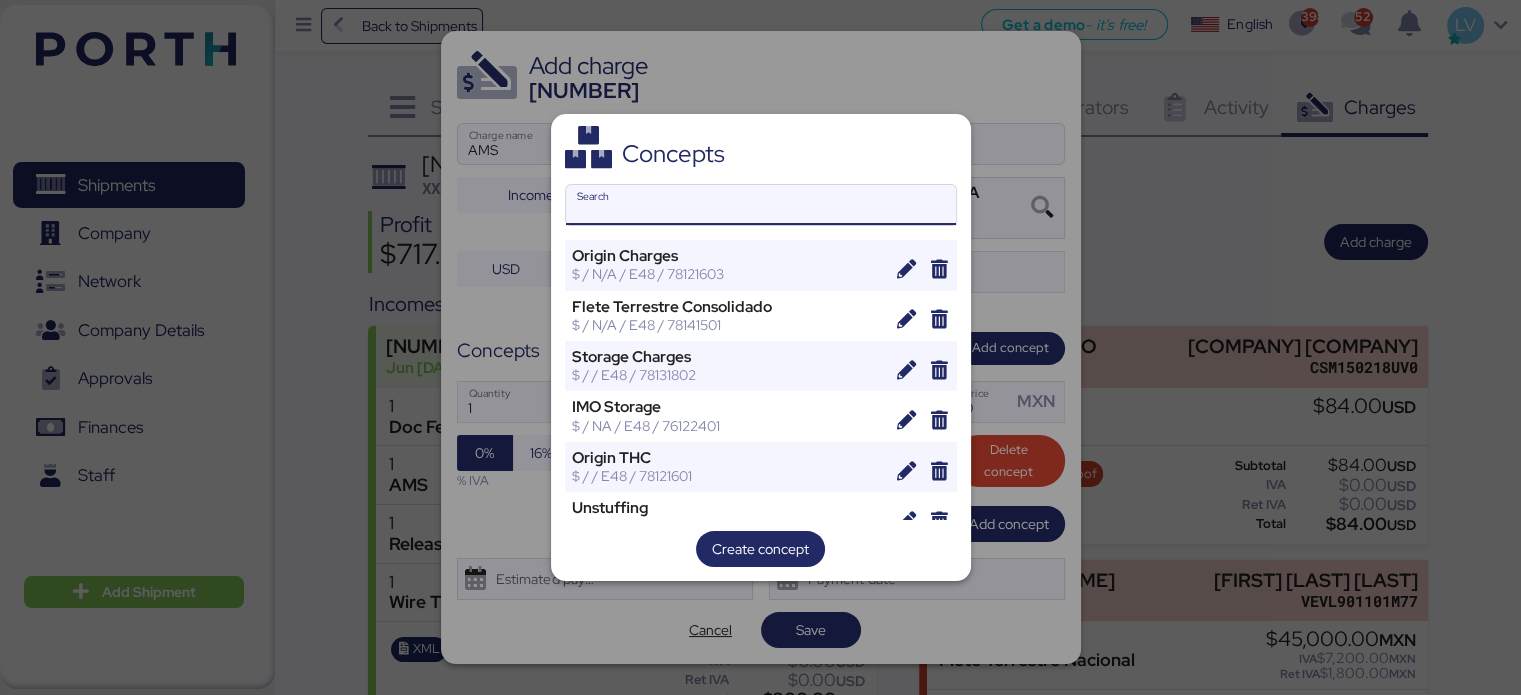 click on "Search" at bounding box center [761, 205] 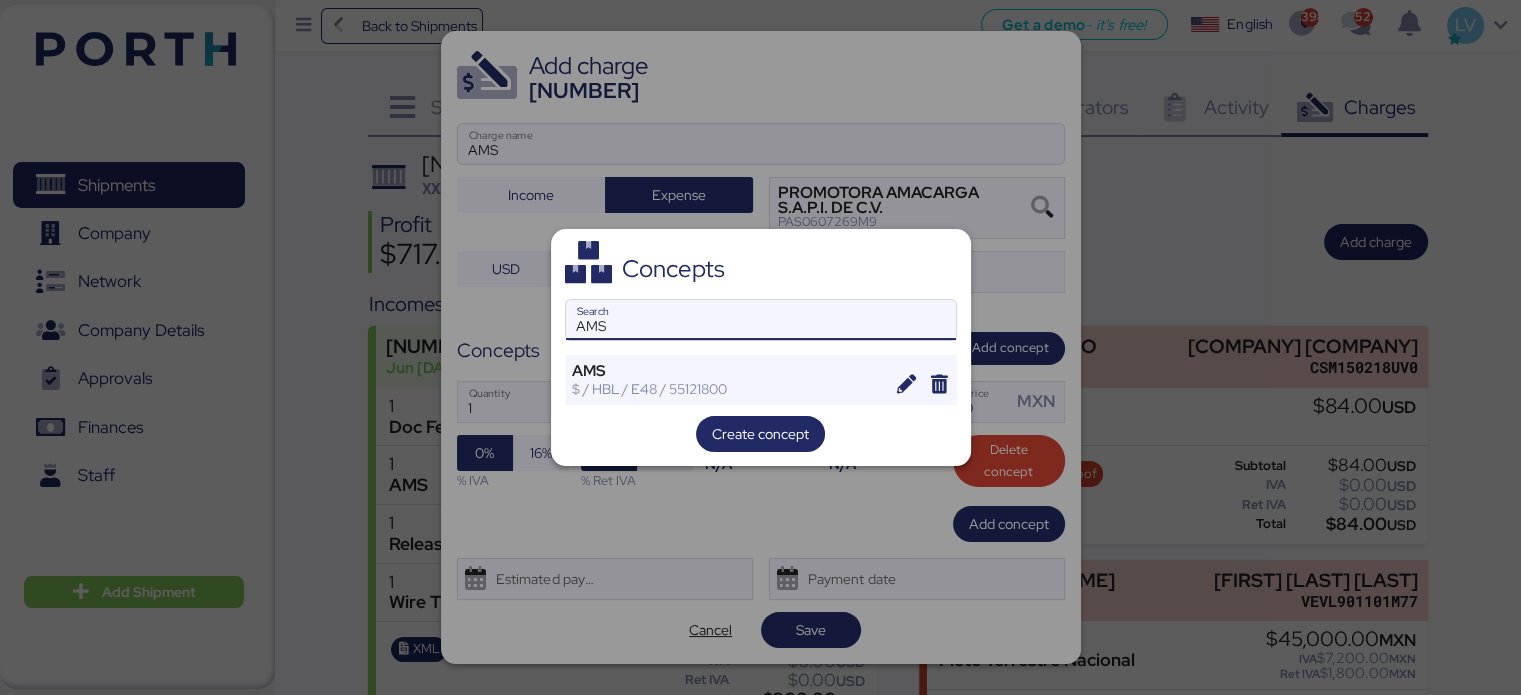 type on "AMS" 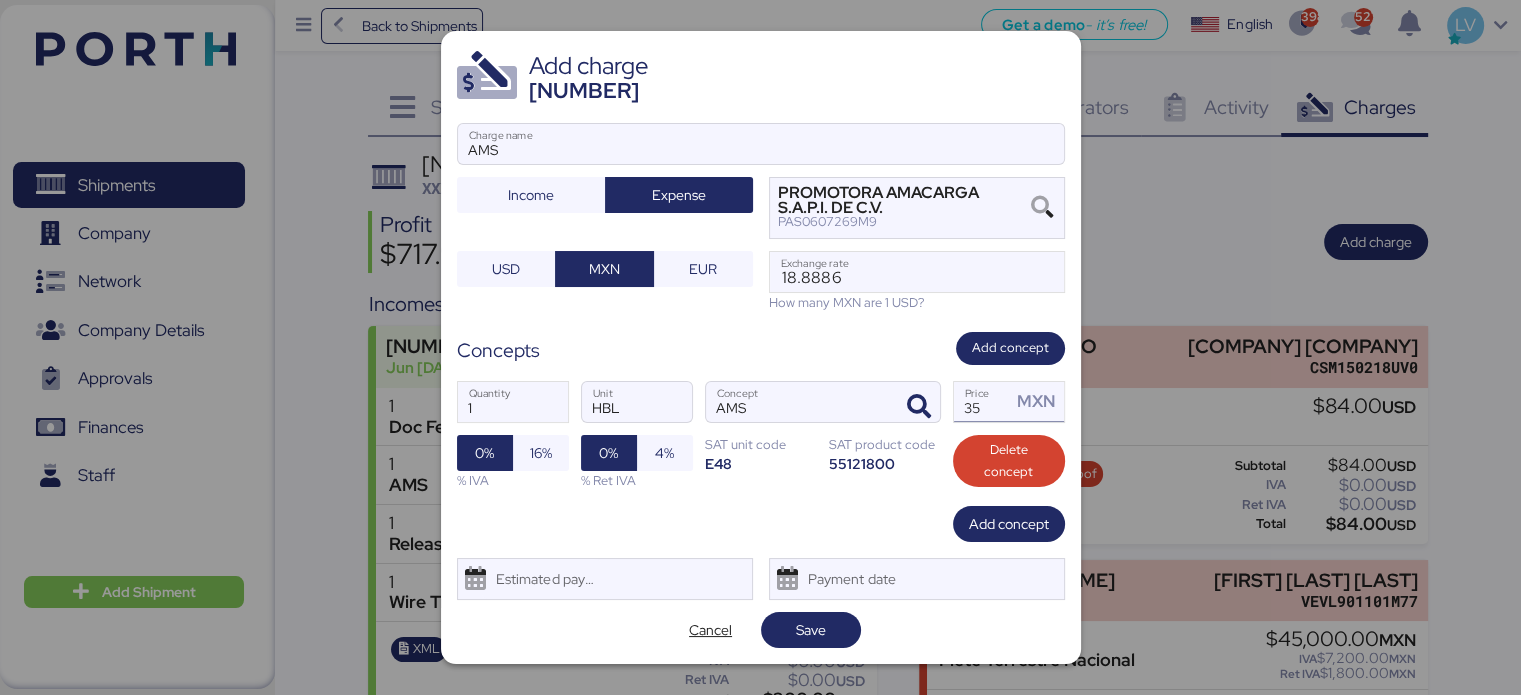 click on "35" at bounding box center (983, 402) 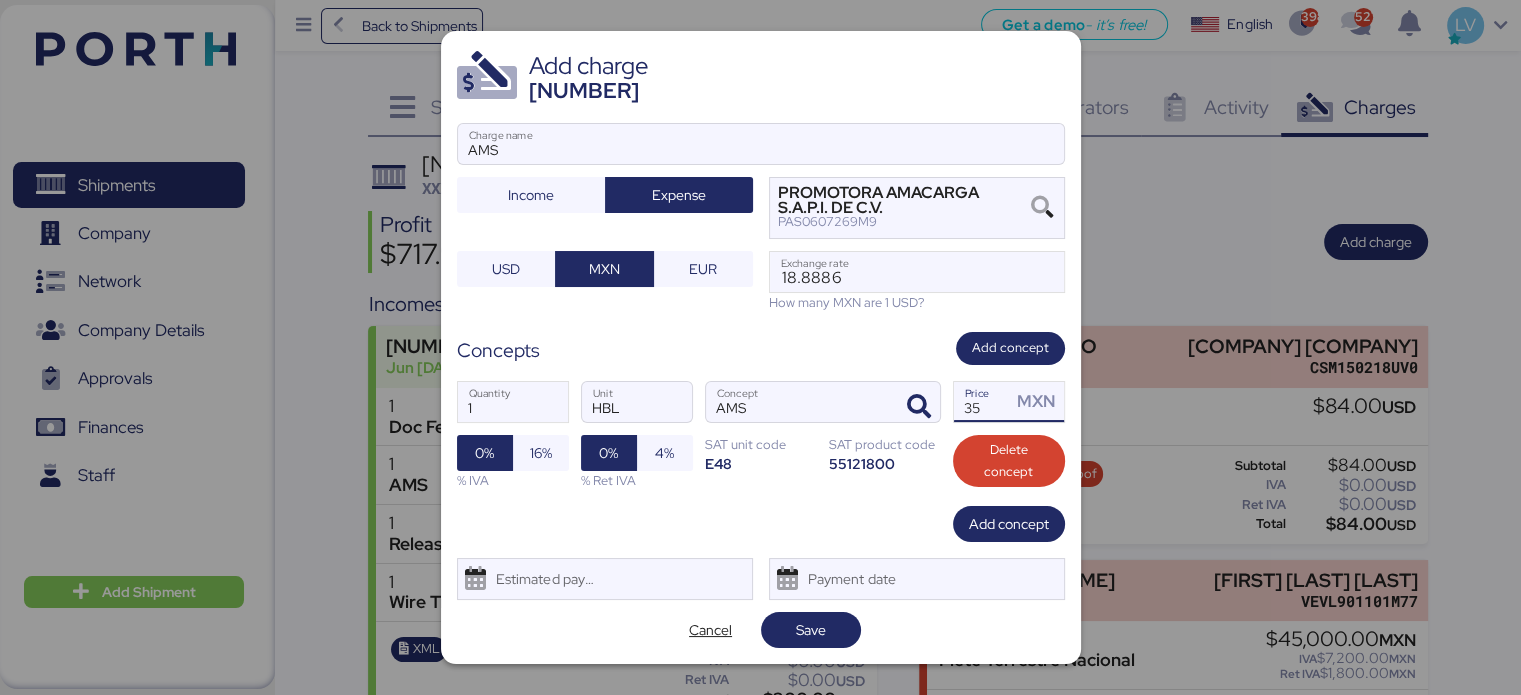 click on "35" at bounding box center (983, 402) 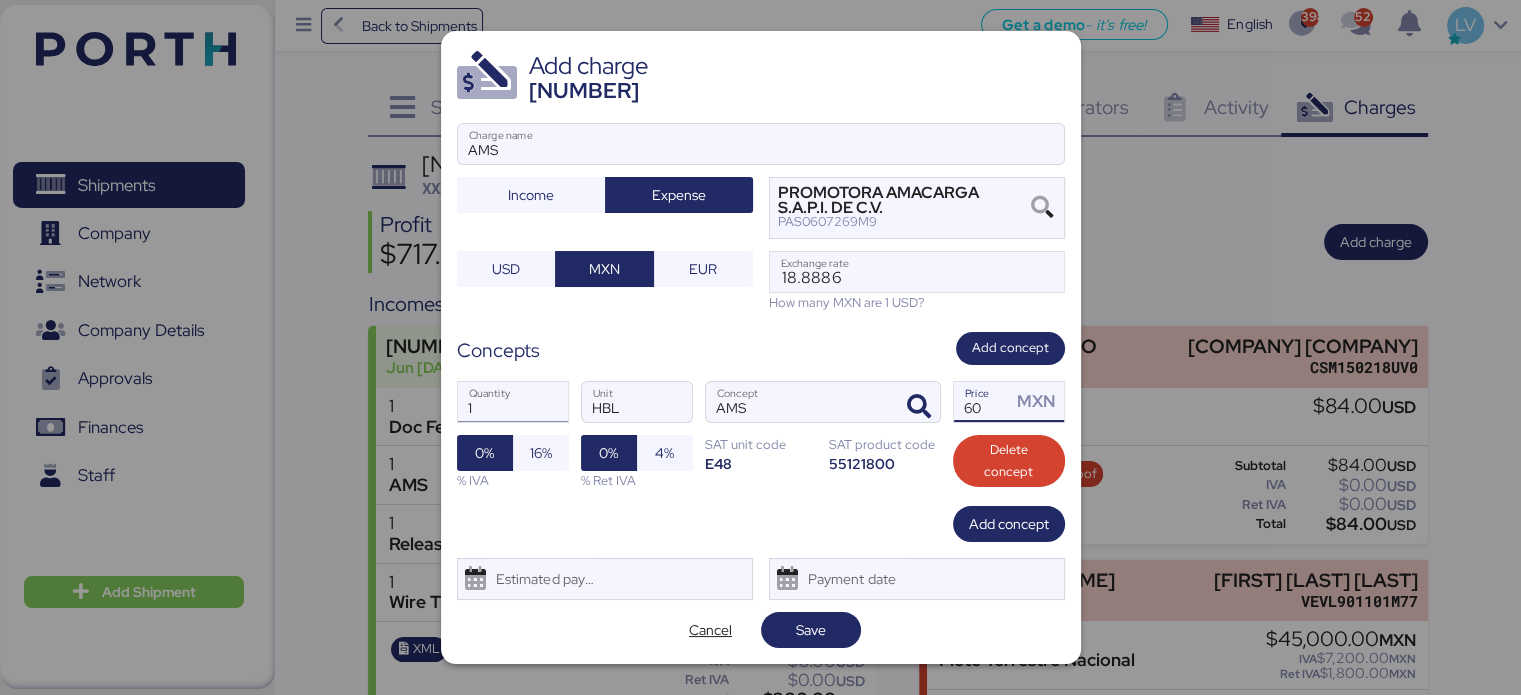 type on "60" 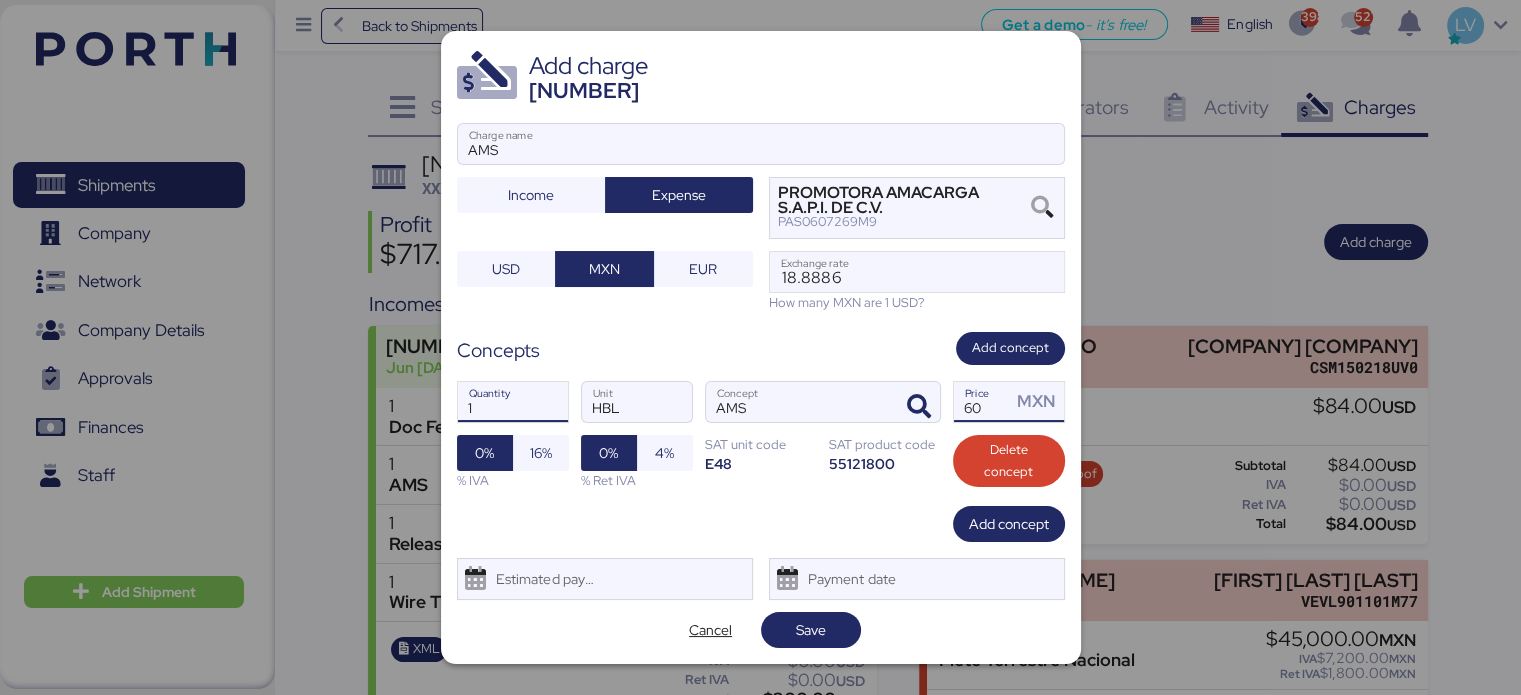 click on "1" at bounding box center [513, 402] 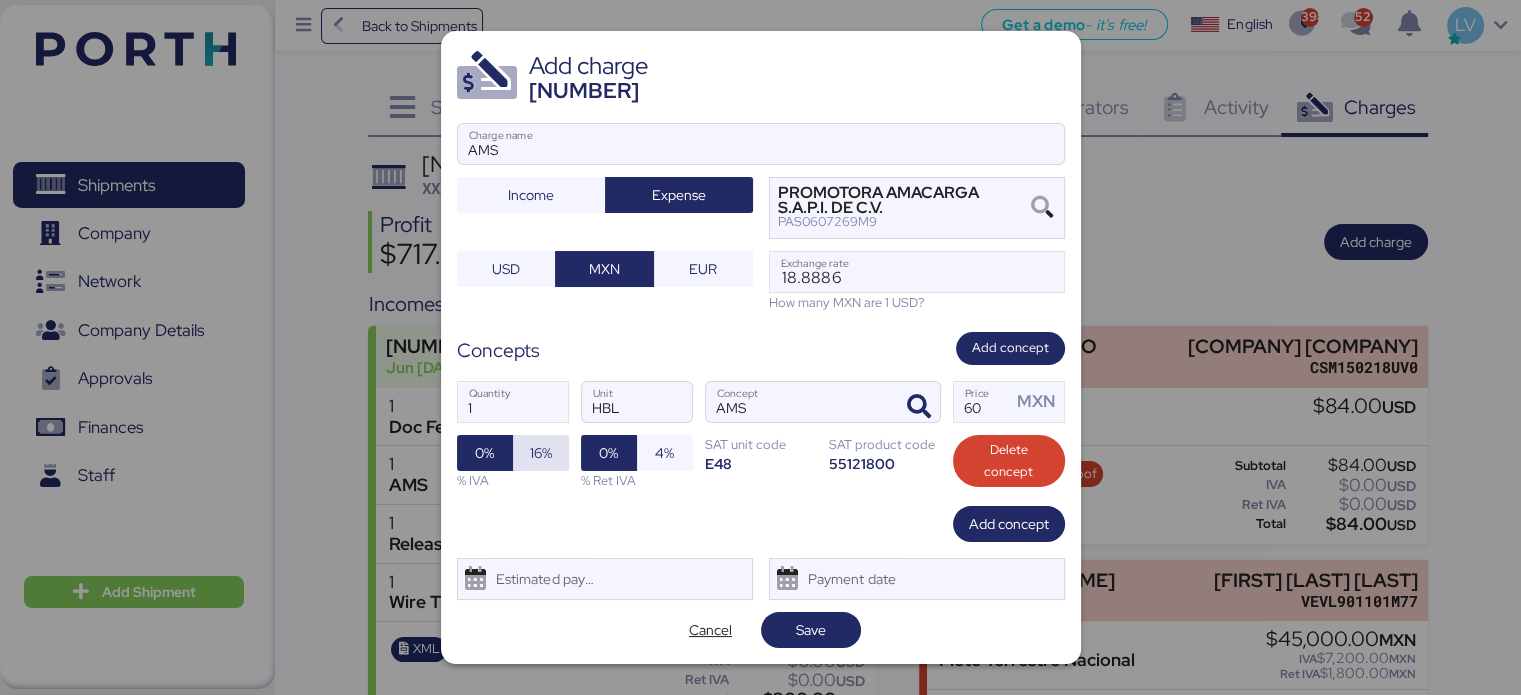 click on "16%" at bounding box center (541, 453) 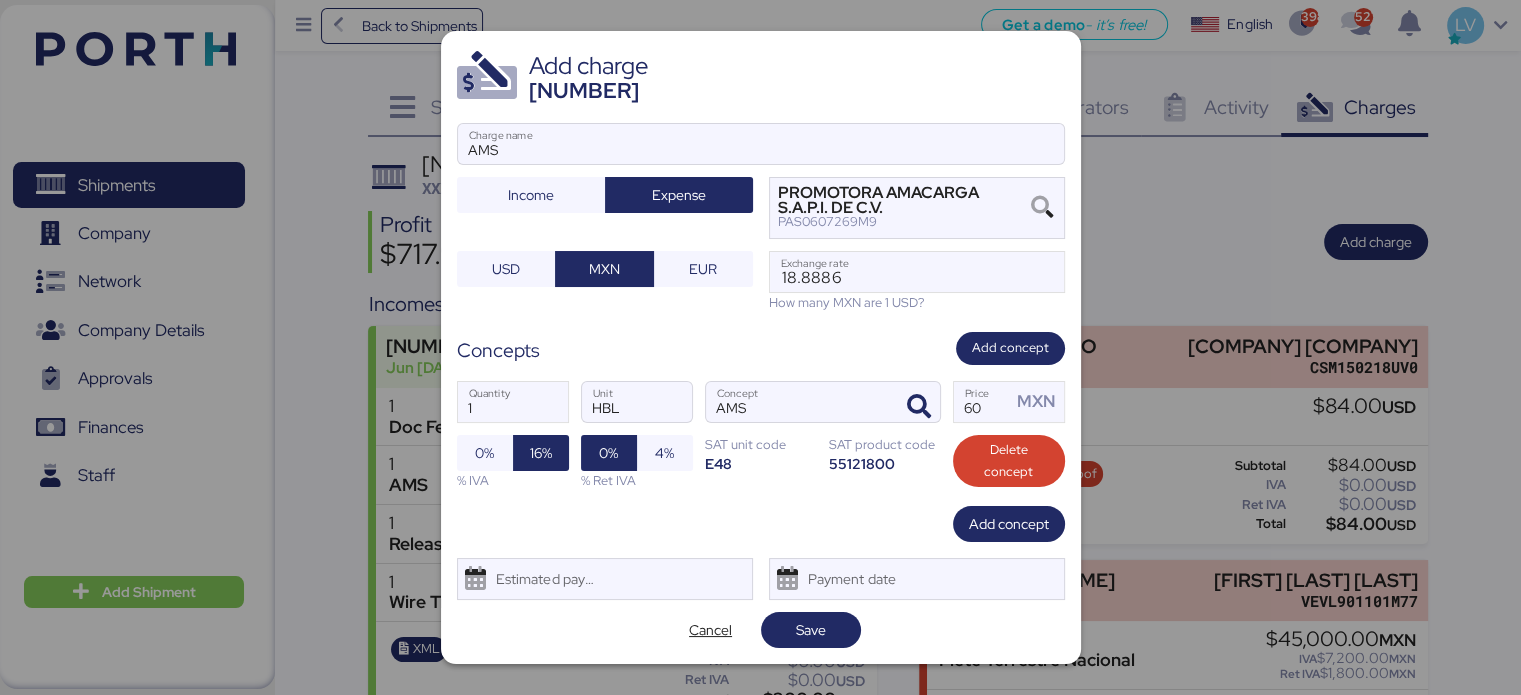 scroll, scrollTop: 48, scrollLeft: 0, axis: vertical 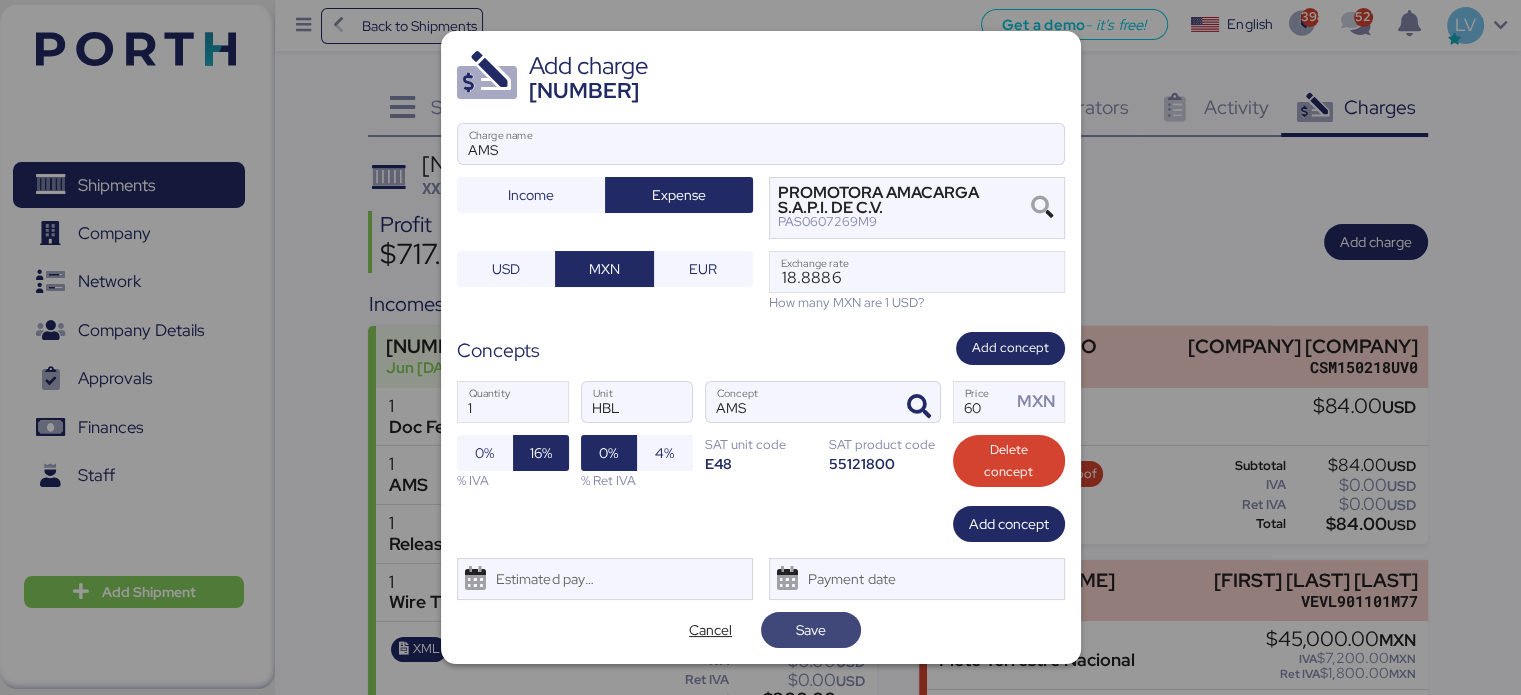 click on "Save" at bounding box center (811, 630) 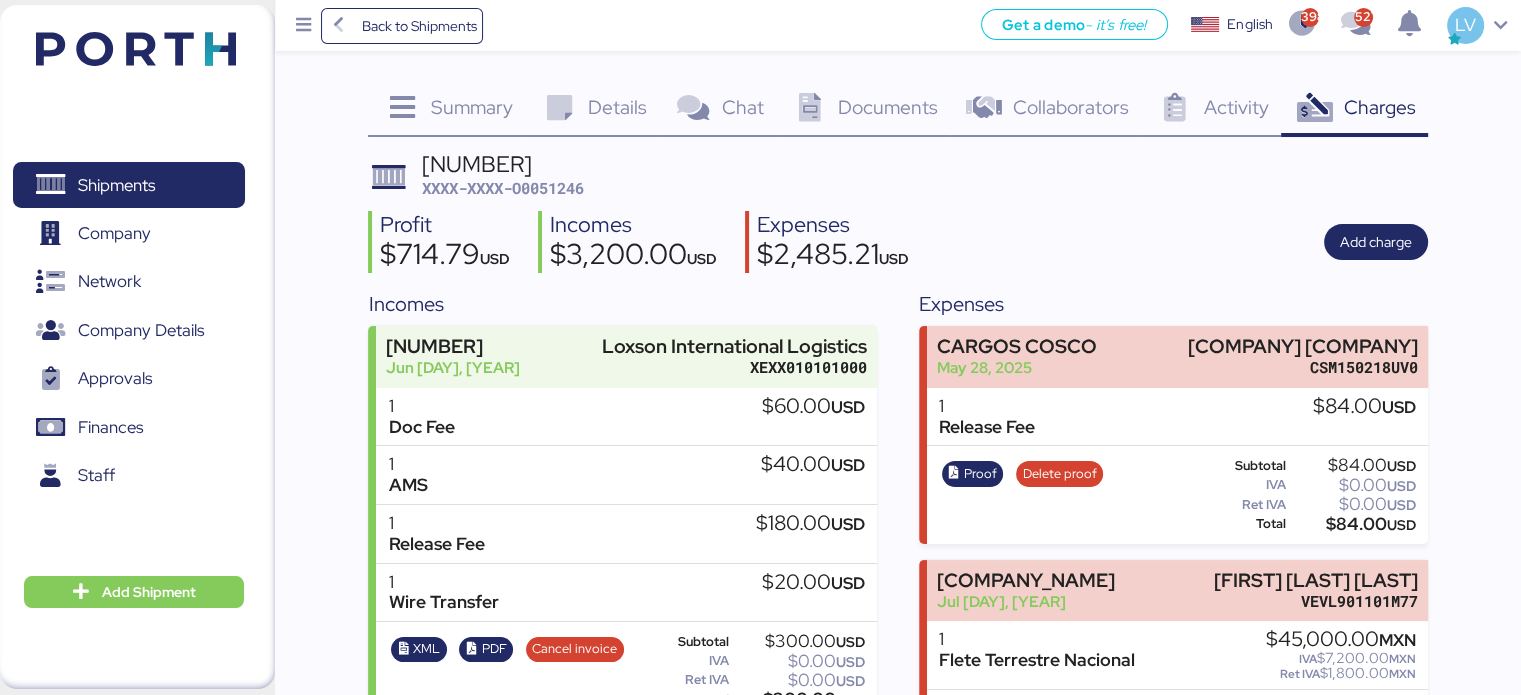 click on "Documents" at bounding box center (888, 107) 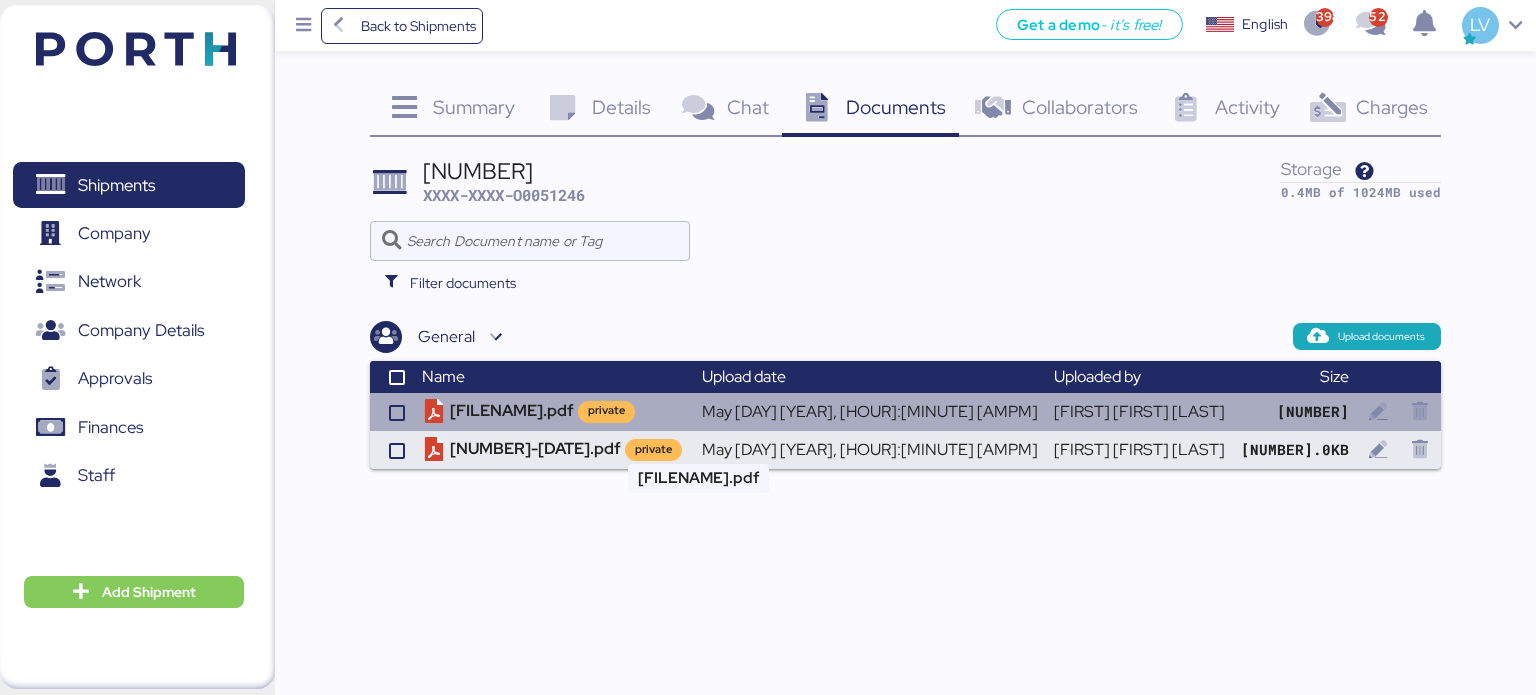 click on "[FILENAME].pdf
private" at bounding box center [554, 412] 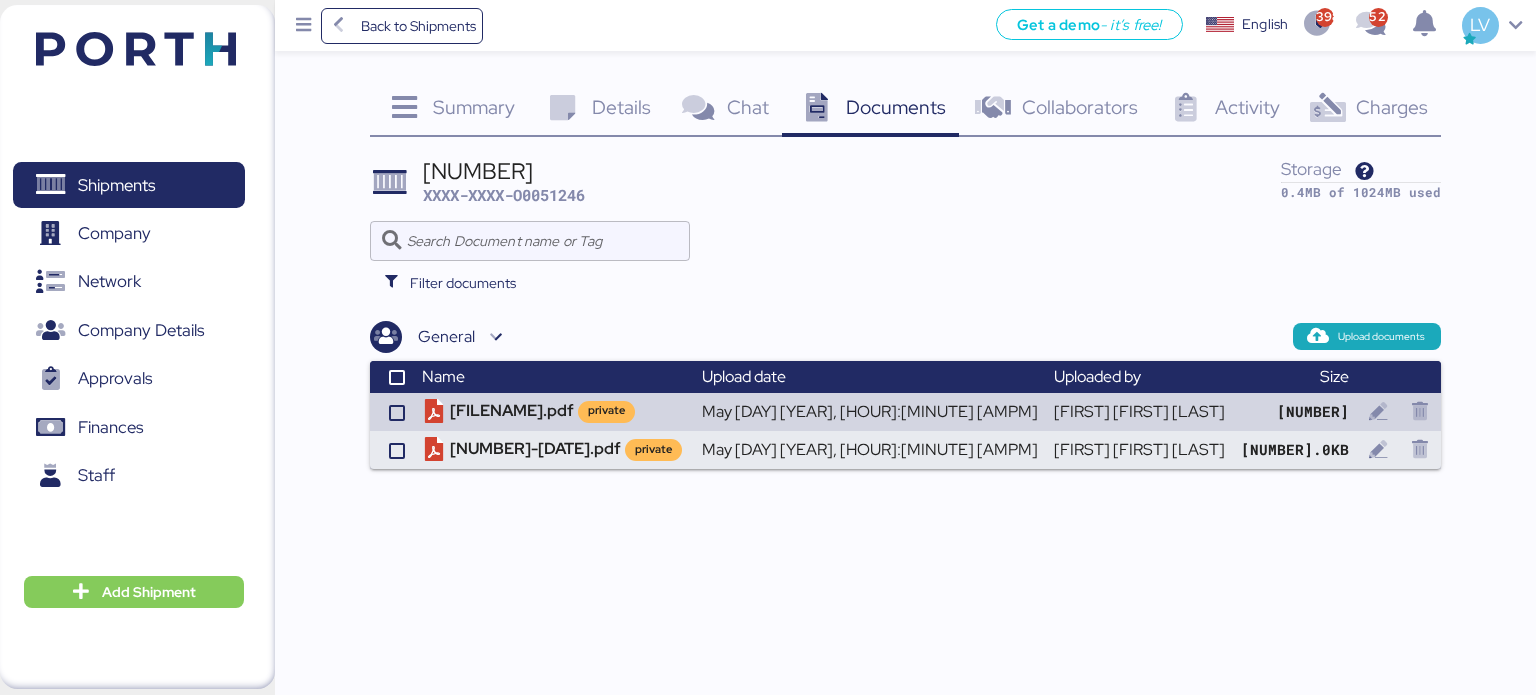 click on "Charges 0" at bounding box center [1367, 110] 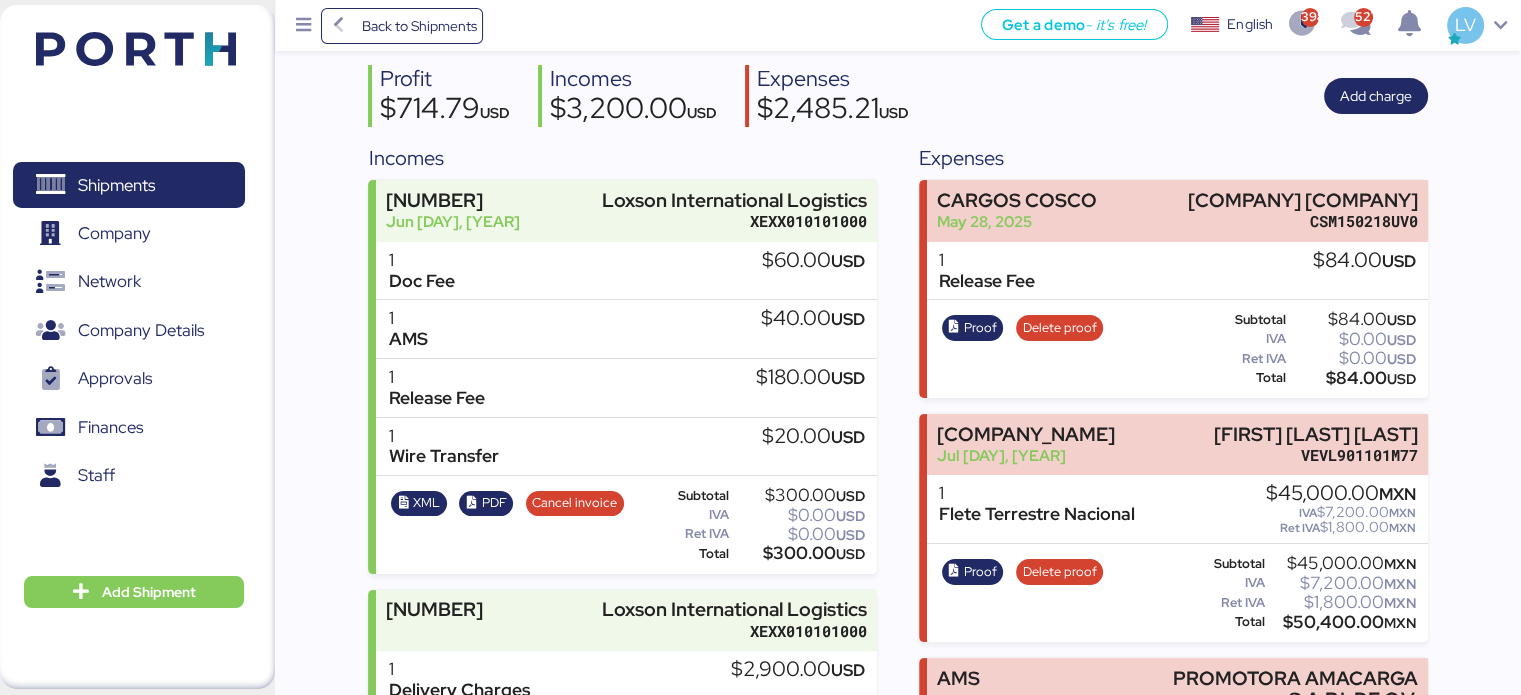 scroll, scrollTop: 0, scrollLeft: 0, axis: both 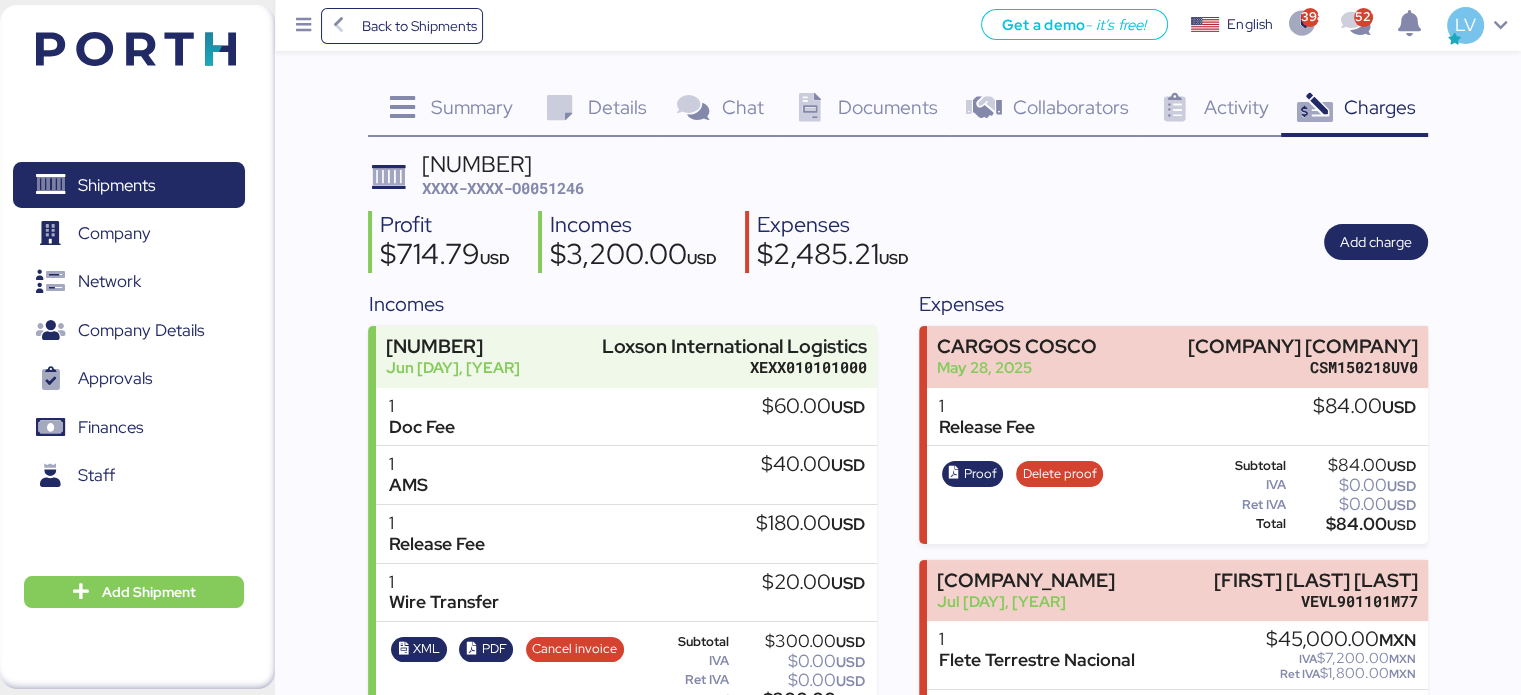 click on "Documents" at bounding box center (888, 107) 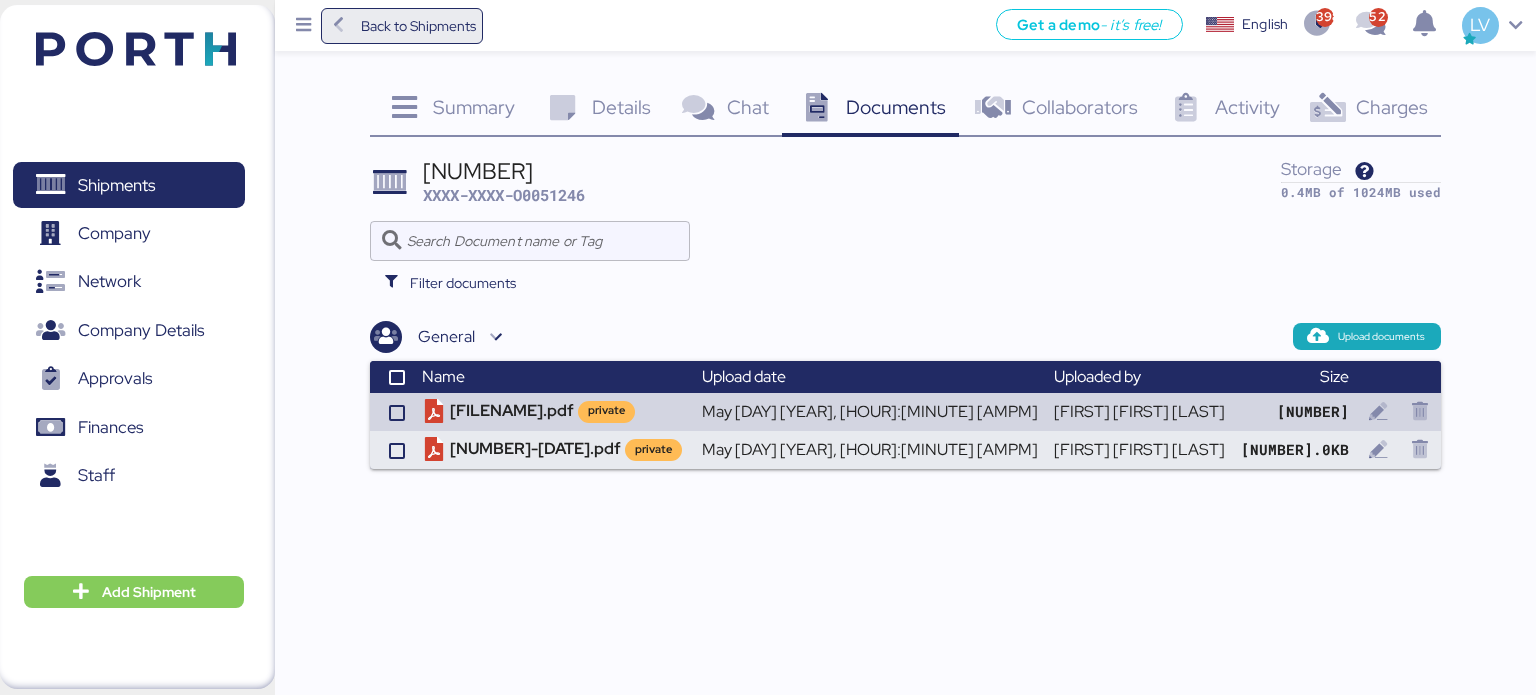 click on "Back to Shipments" at bounding box center [418, 26] 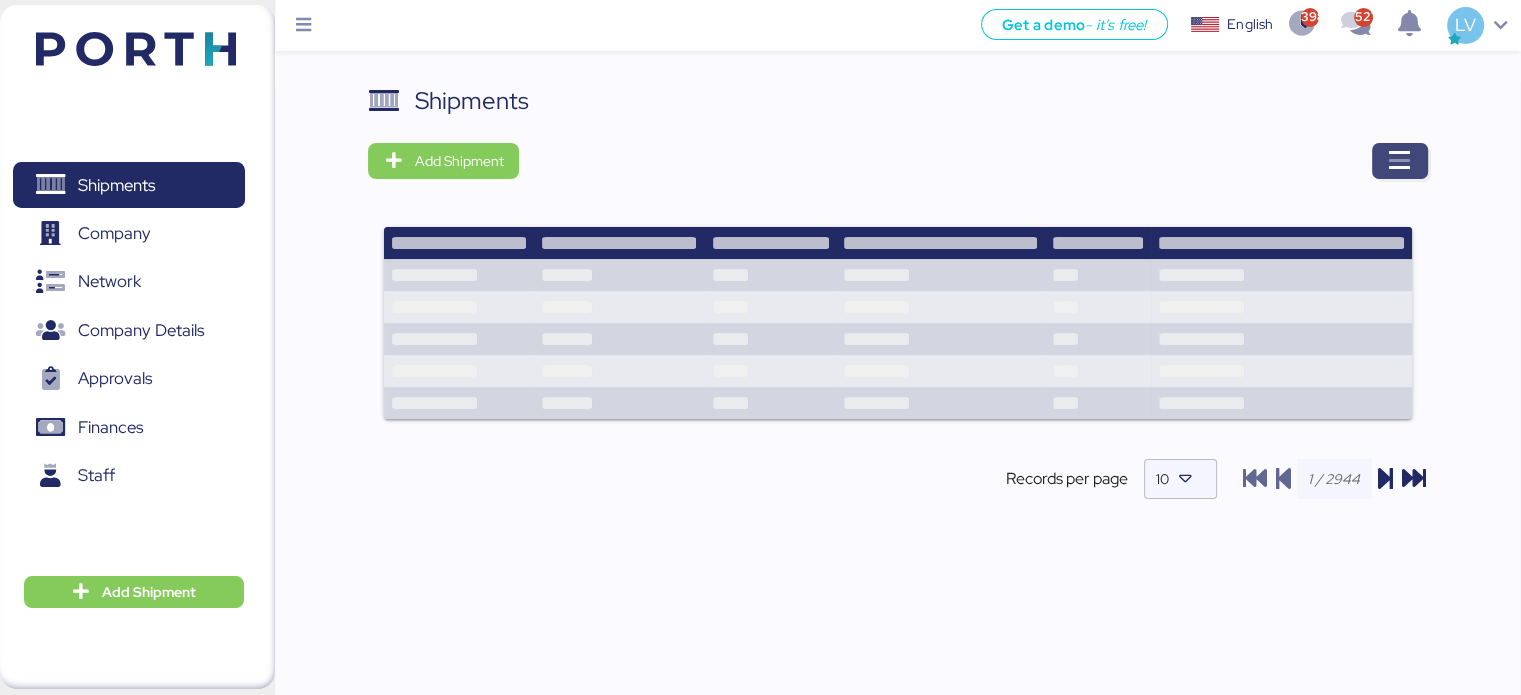 click at bounding box center (1400, 161) 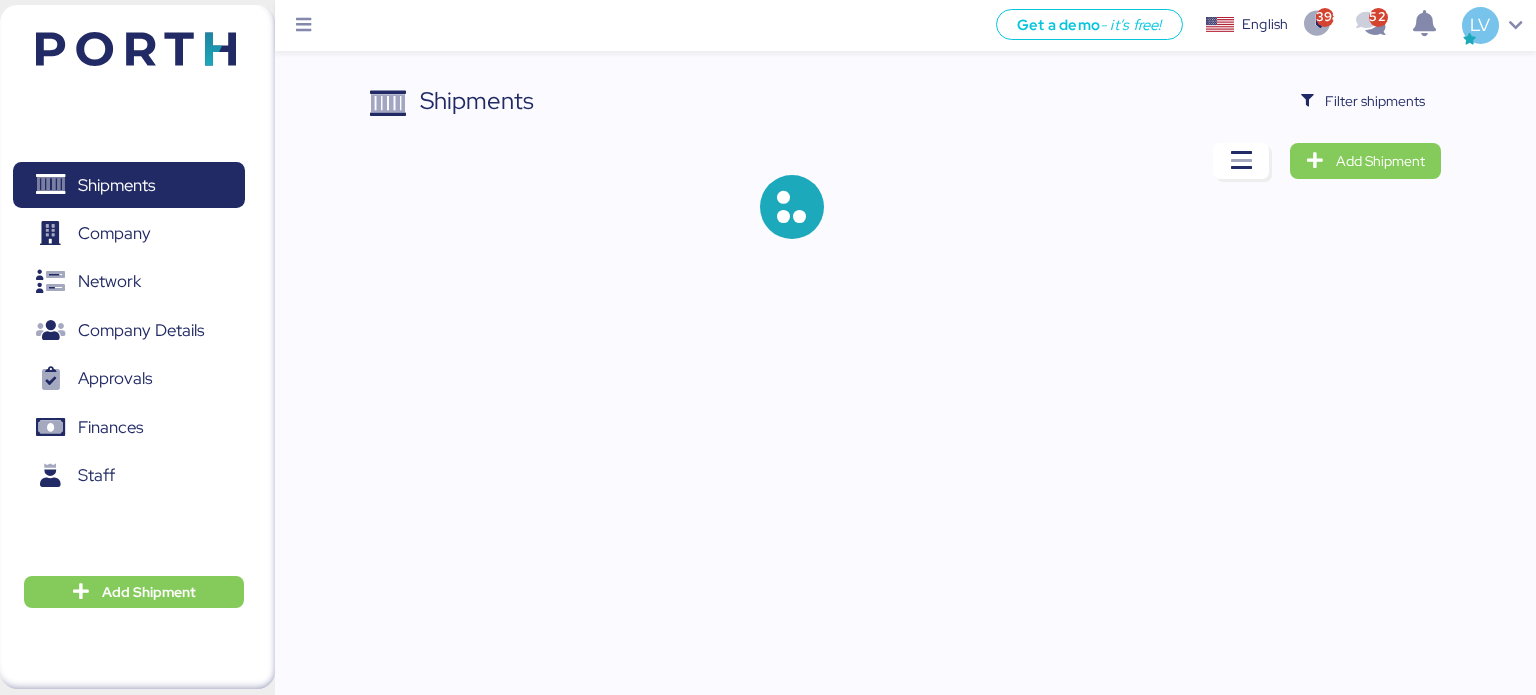 click on "Shipments   Filter shipments     Add Shipment" at bounding box center (768, 135) 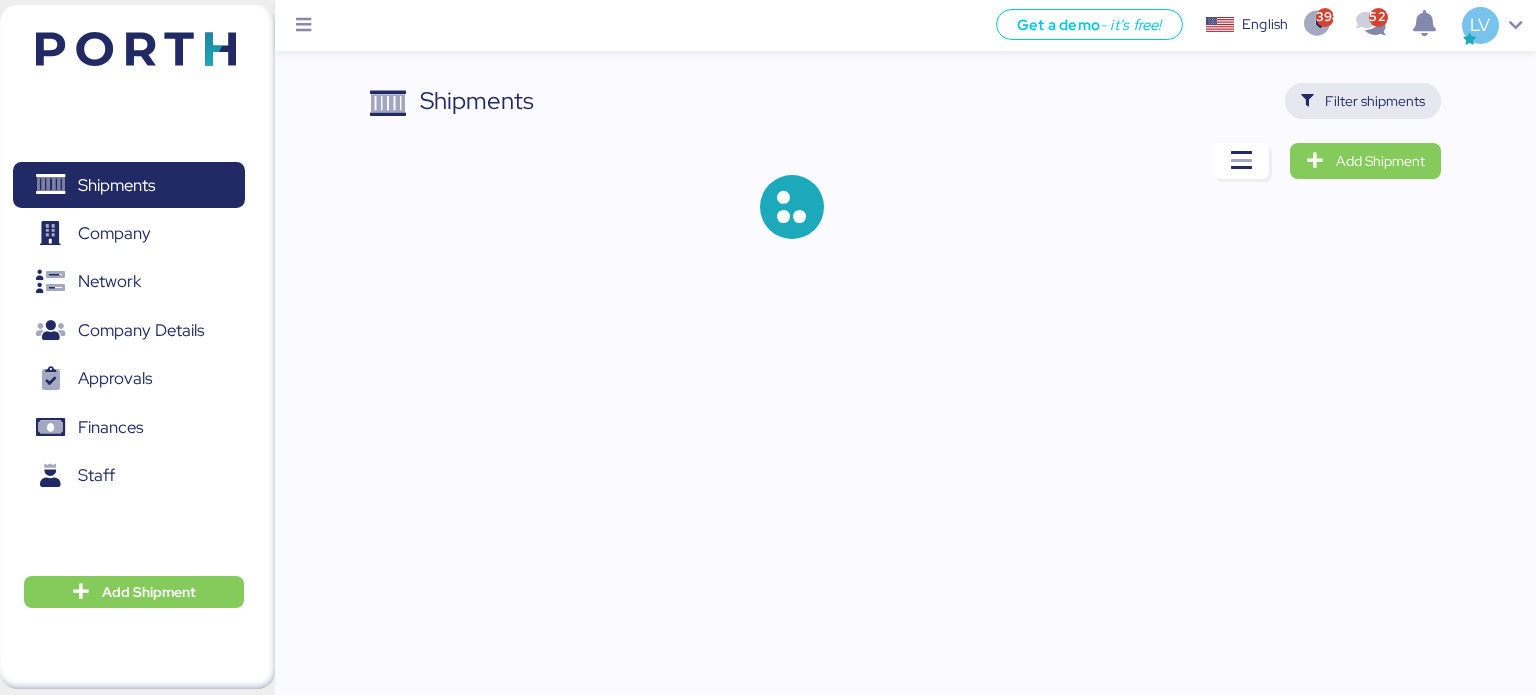 click on "Filter shipments" at bounding box center [1375, 101] 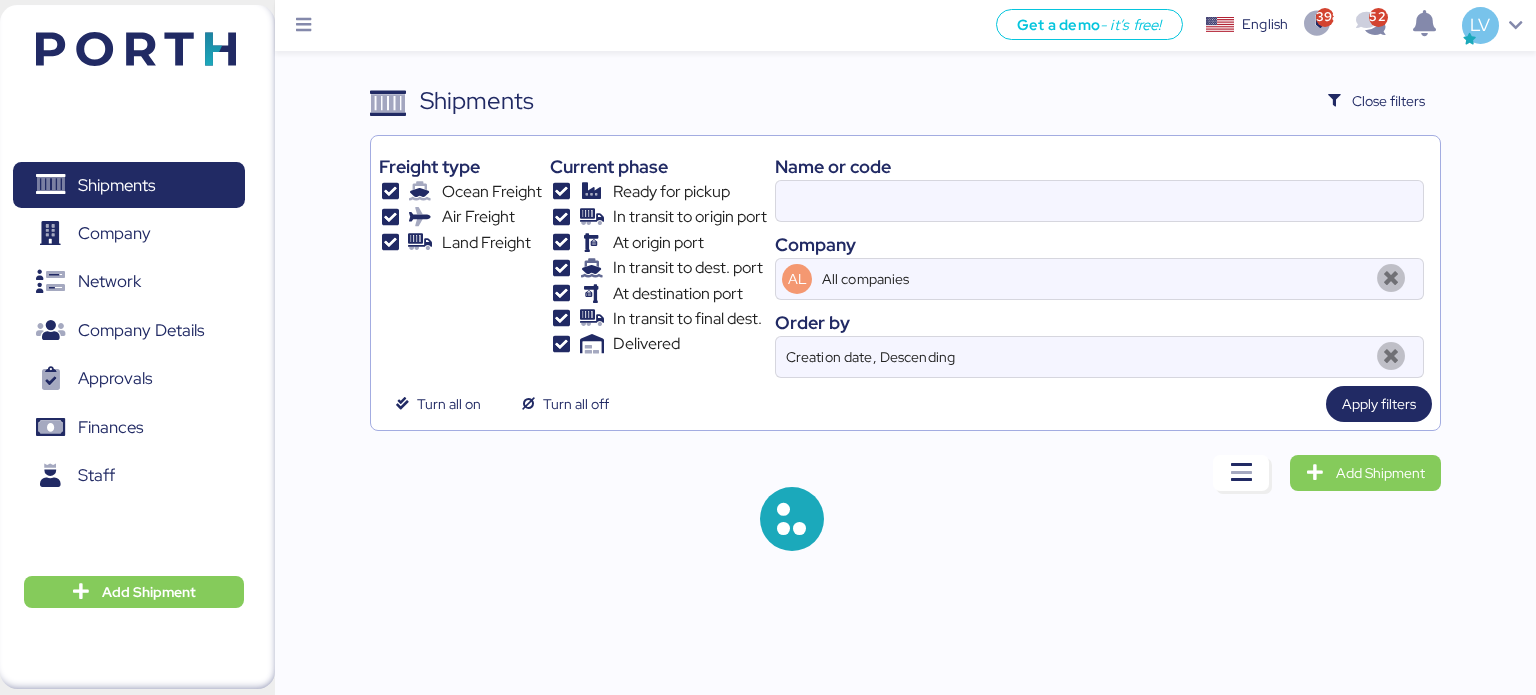 click on "Name or code" at bounding box center [1099, 166] 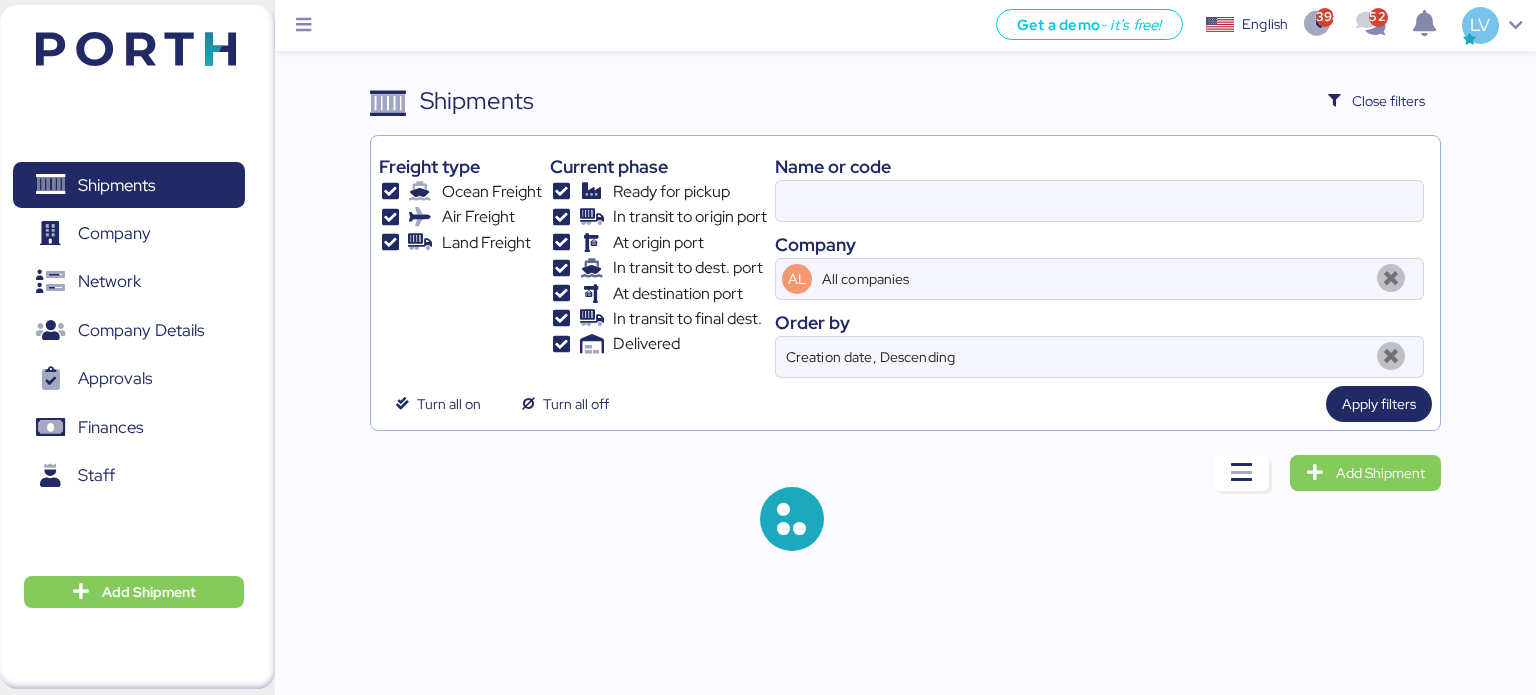 click on "Name or code" at bounding box center (1099, 166) 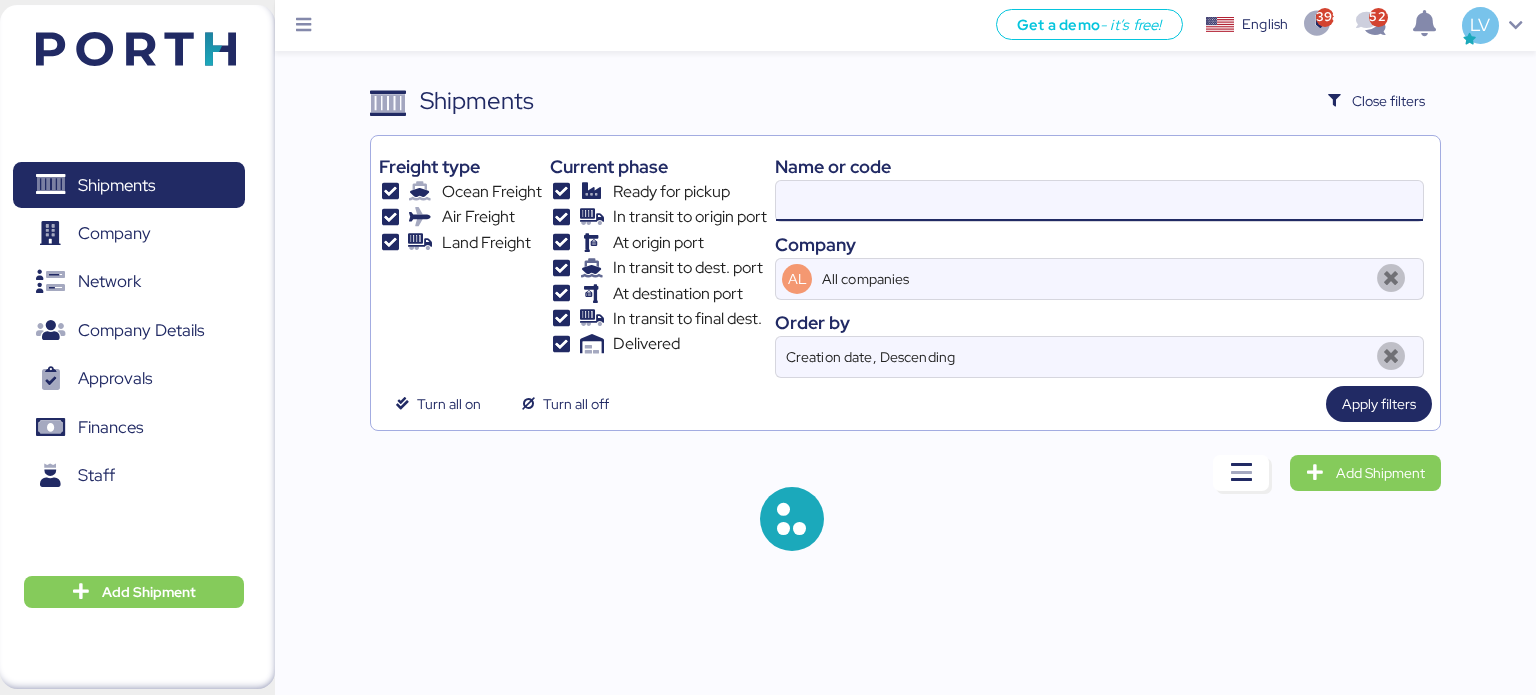 click at bounding box center [1099, 201] 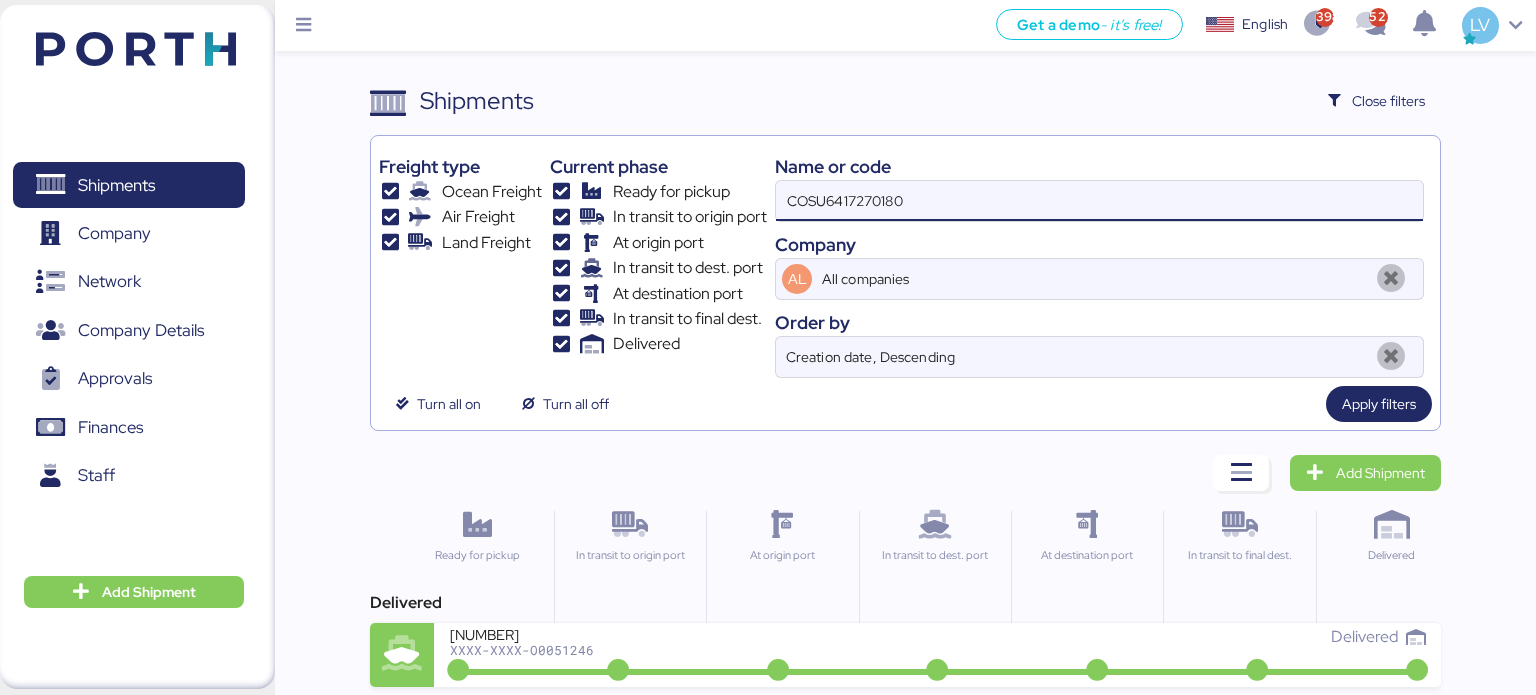 click on "COSU6417270180" at bounding box center [1099, 201] 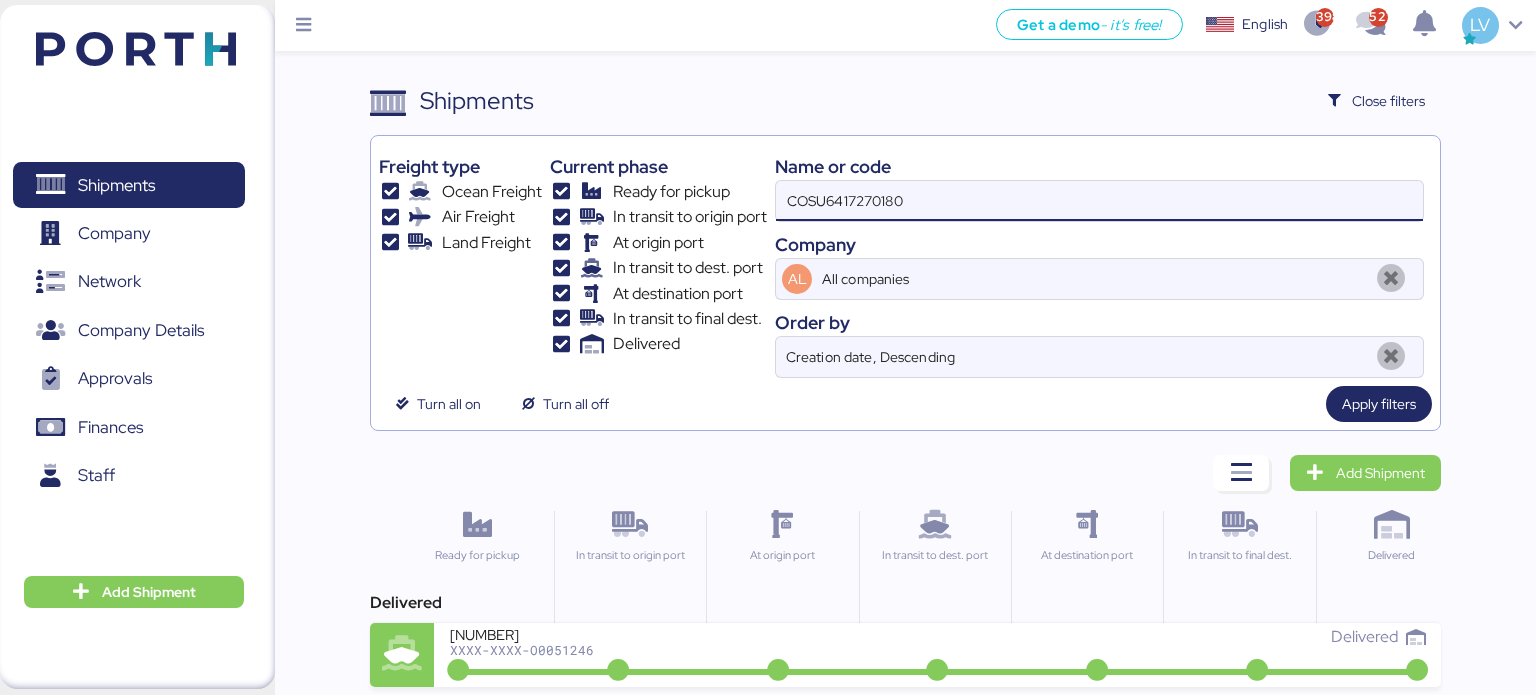 click on "COSU6417270180" at bounding box center (1099, 201) 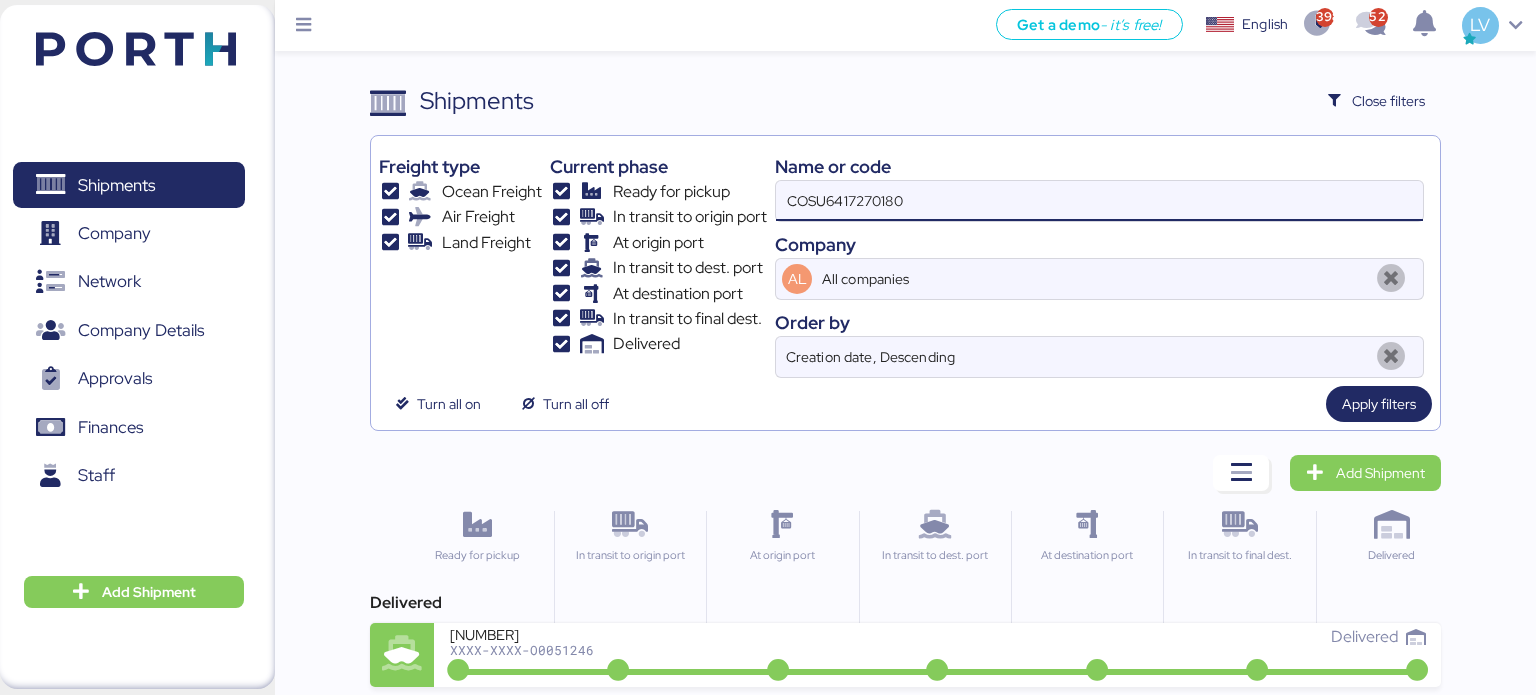 click on "COSU6417270180" at bounding box center [1099, 201] 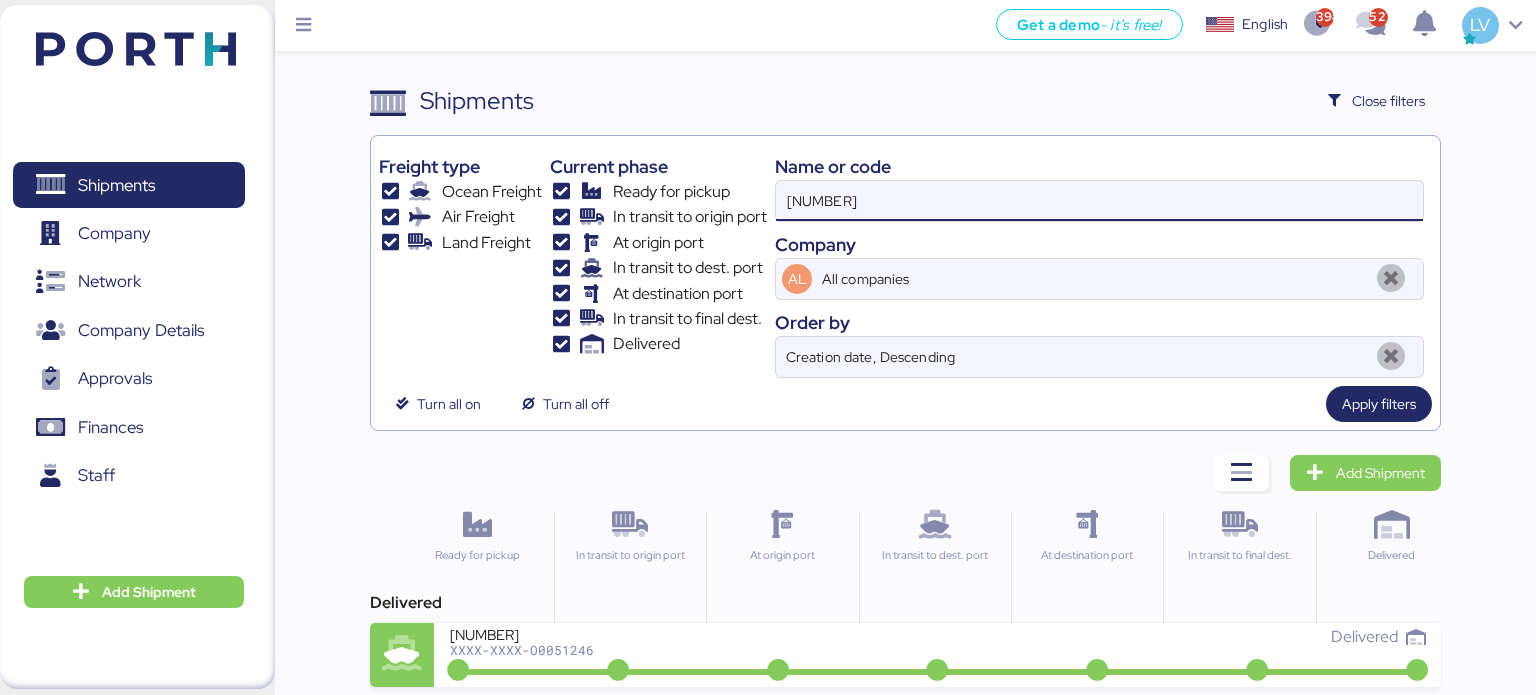 type on "[NUMBER]" 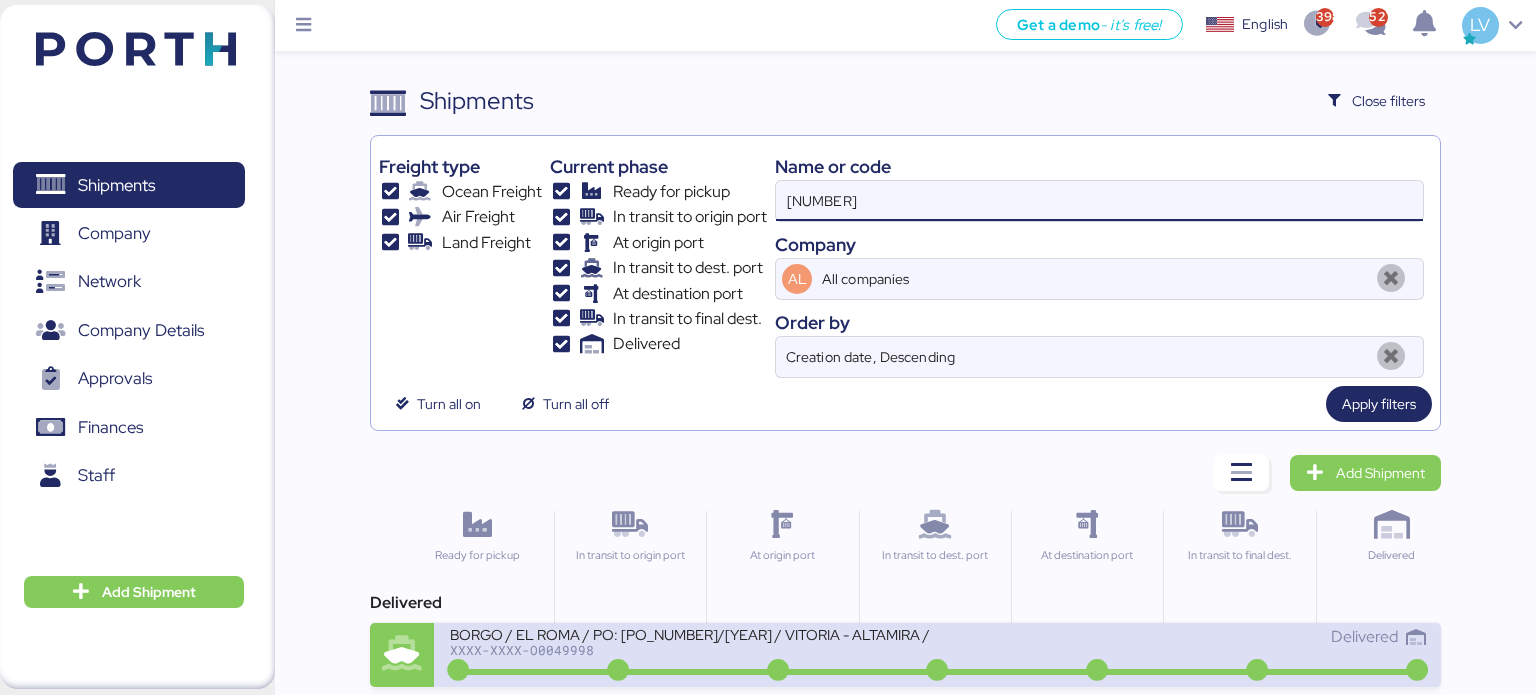 click on "BORGO / EL ROMA / PO: [PO_NUMBER]/[YEAR] / VITORIA - ALTAMIRA / 1x20'DC / TARMAR [FILENAME]" at bounding box center (690, 633) 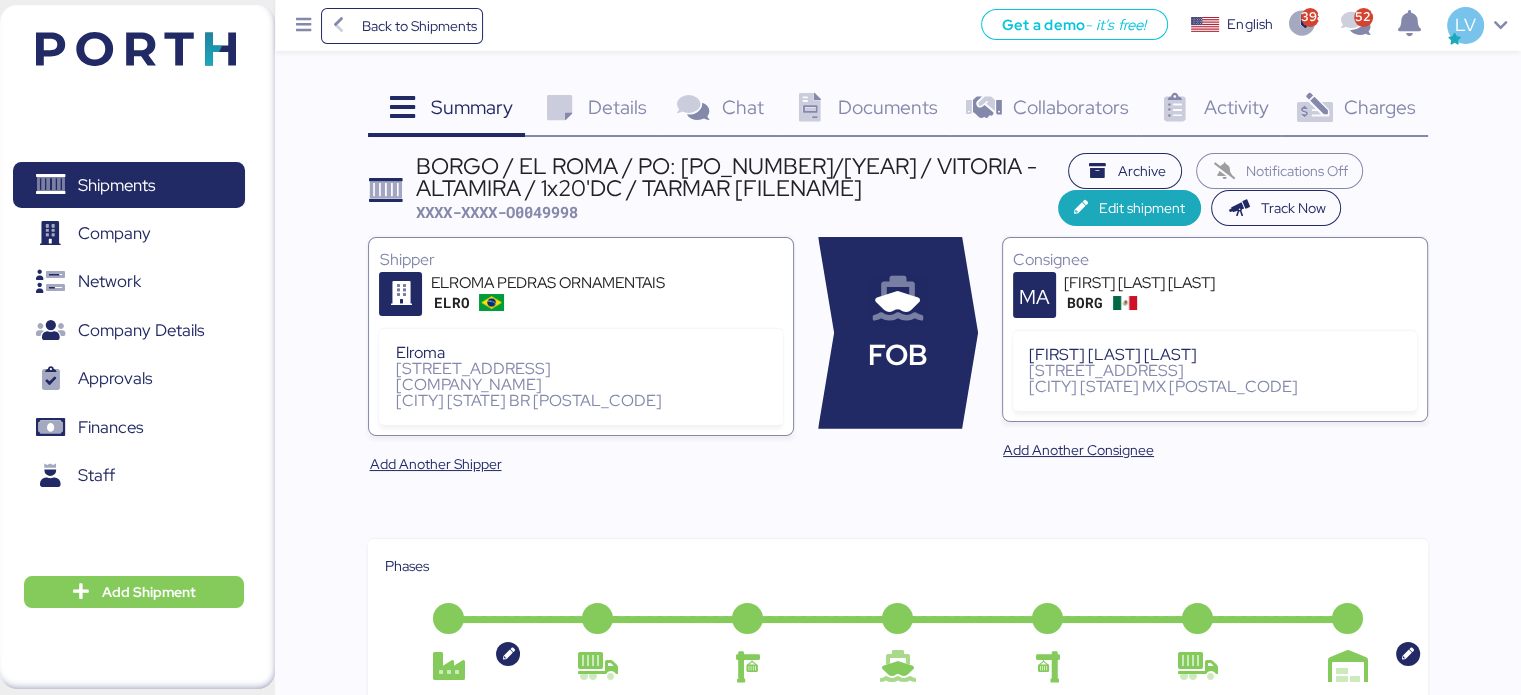click on "Charges" at bounding box center (1379, 107) 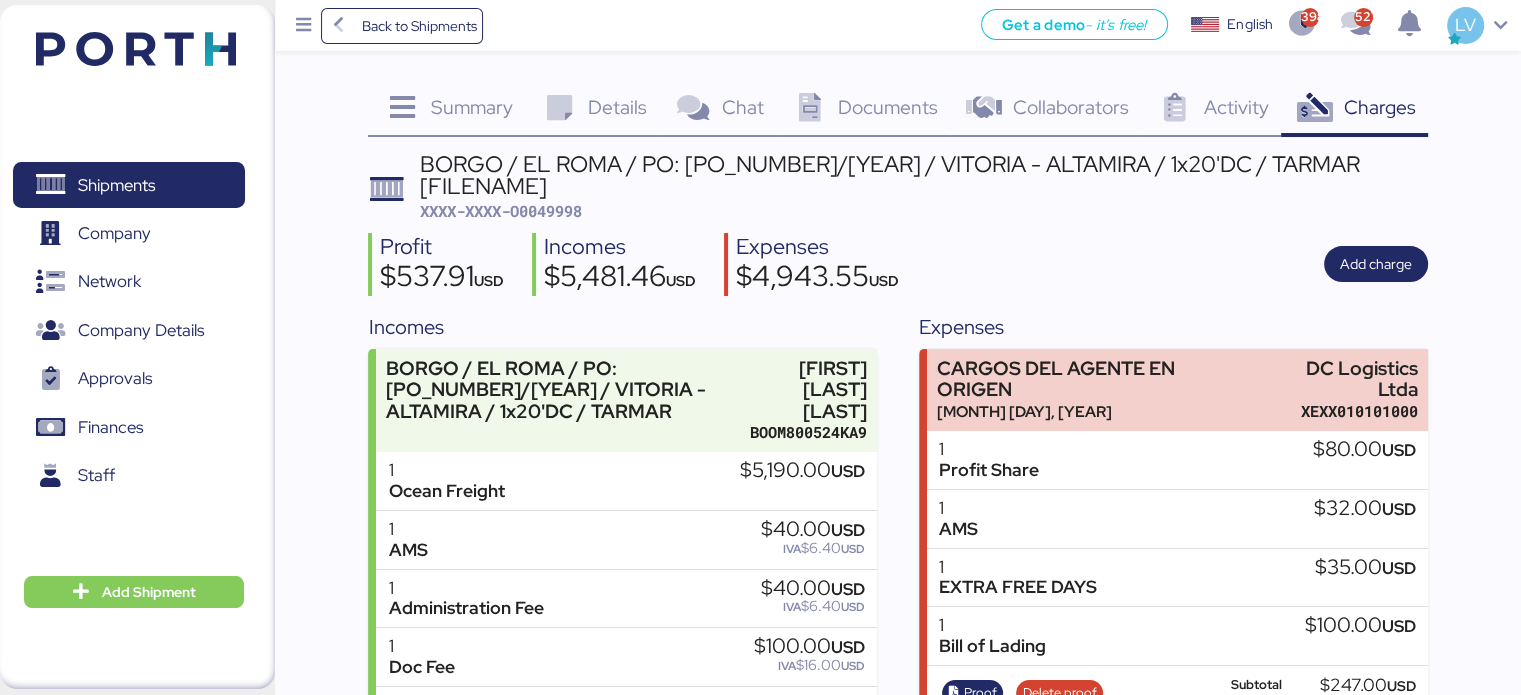 drag, startPoint x: 1404, startPoint y: 98, endPoint x: 1498, endPoint y: 115, distance: 95.524864 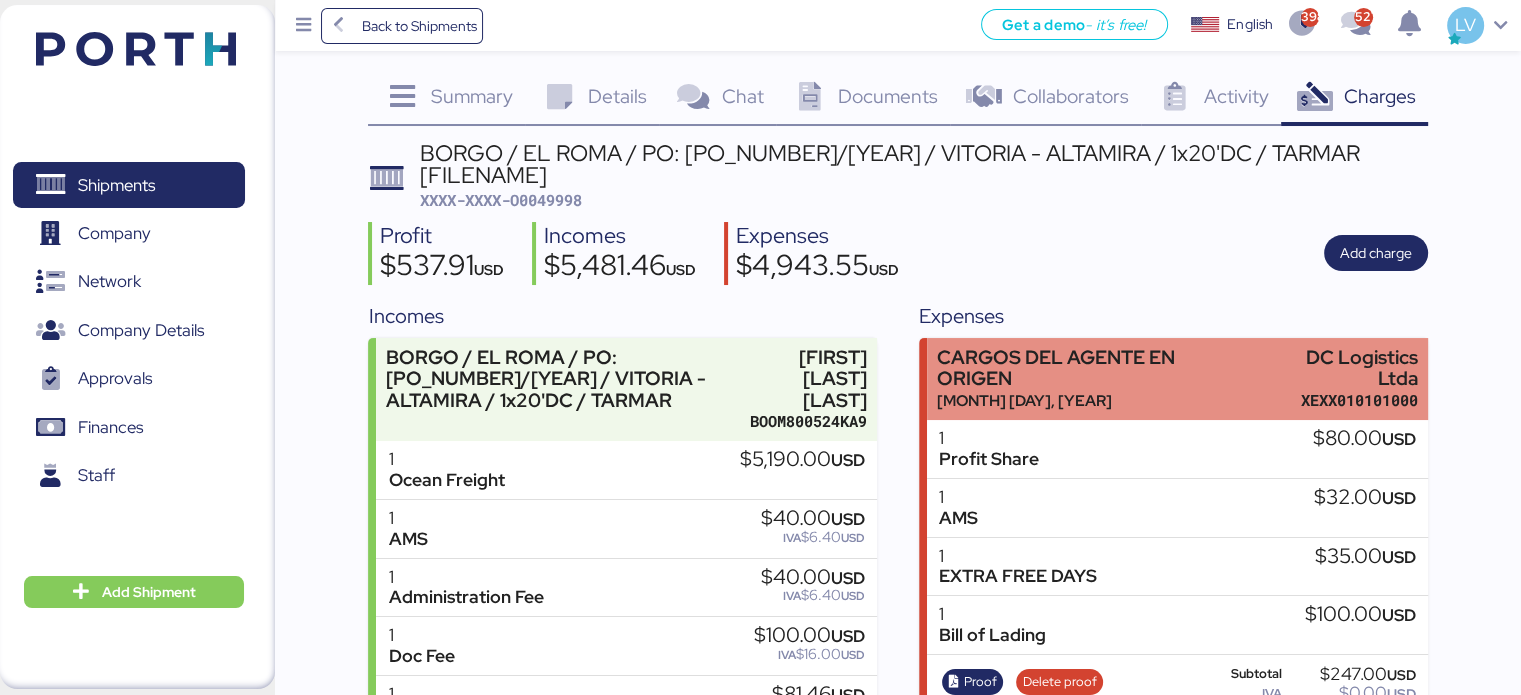 scroll, scrollTop: 0, scrollLeft: 0, axis: both 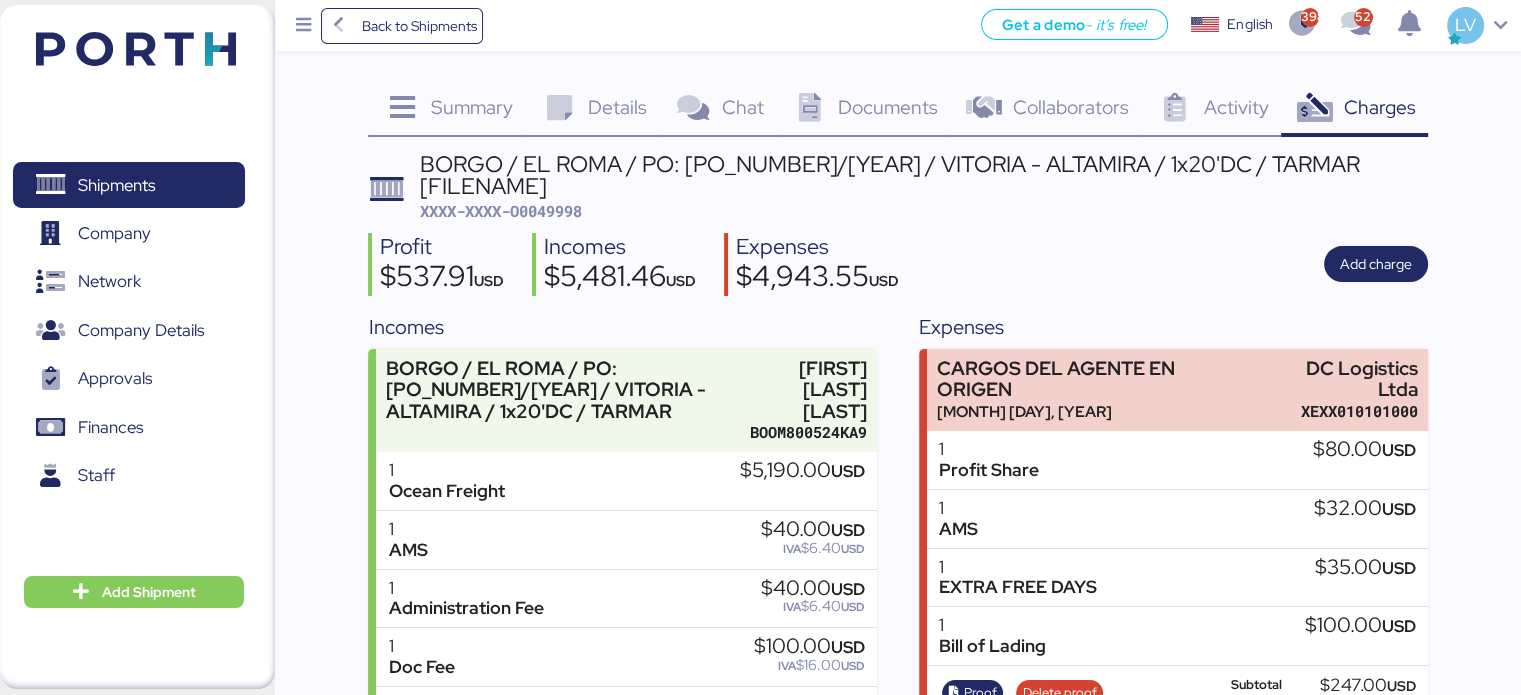 click on "Documents" at bounding box center [888, 107] 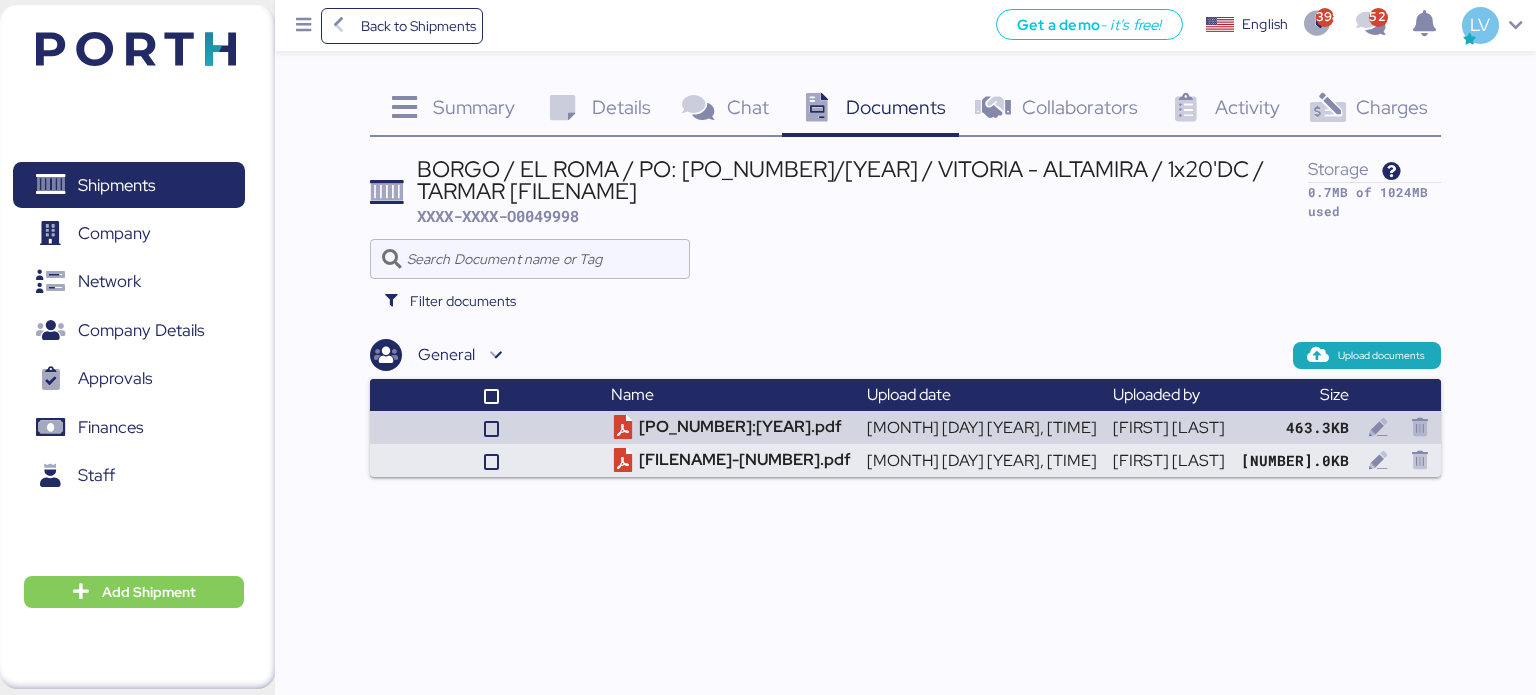 click at bounding box center [1327, 108] 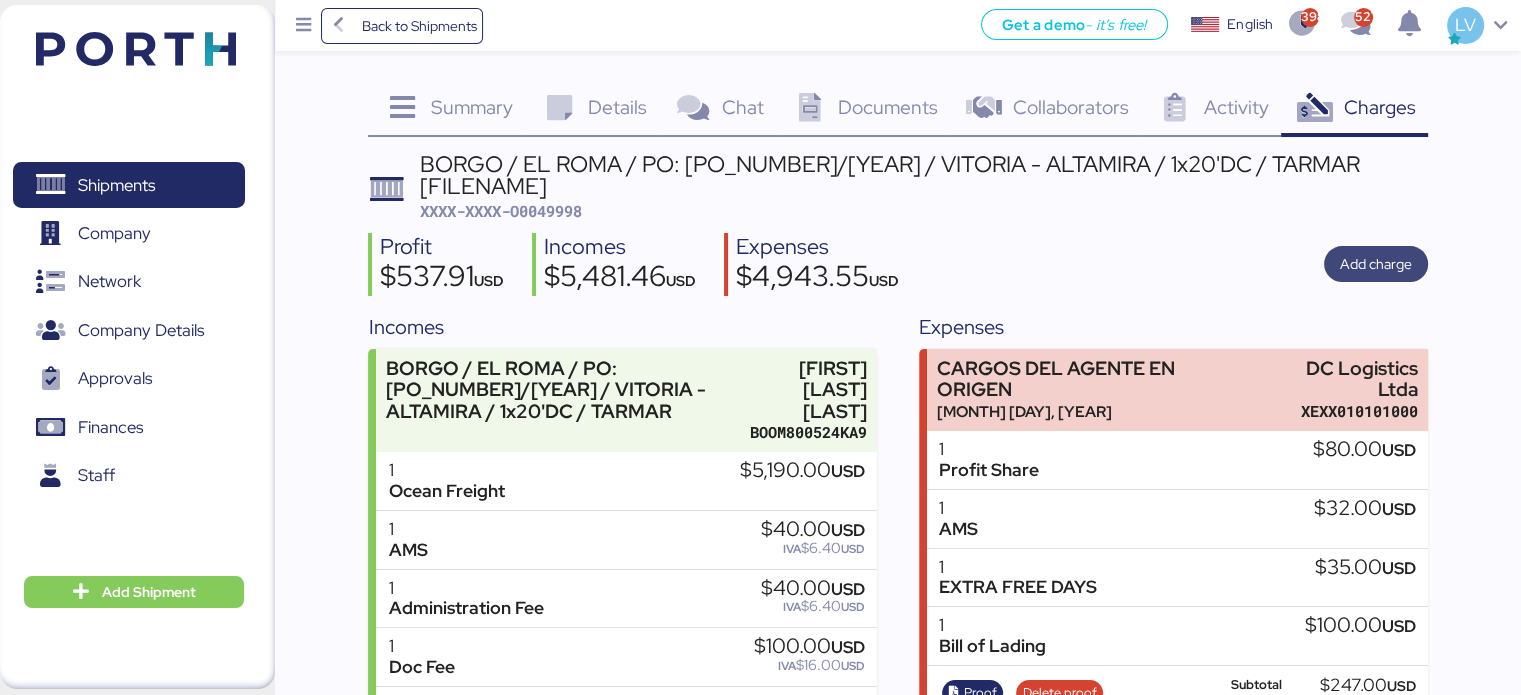 click on "Add charge" at bounding box center (1376, 264) 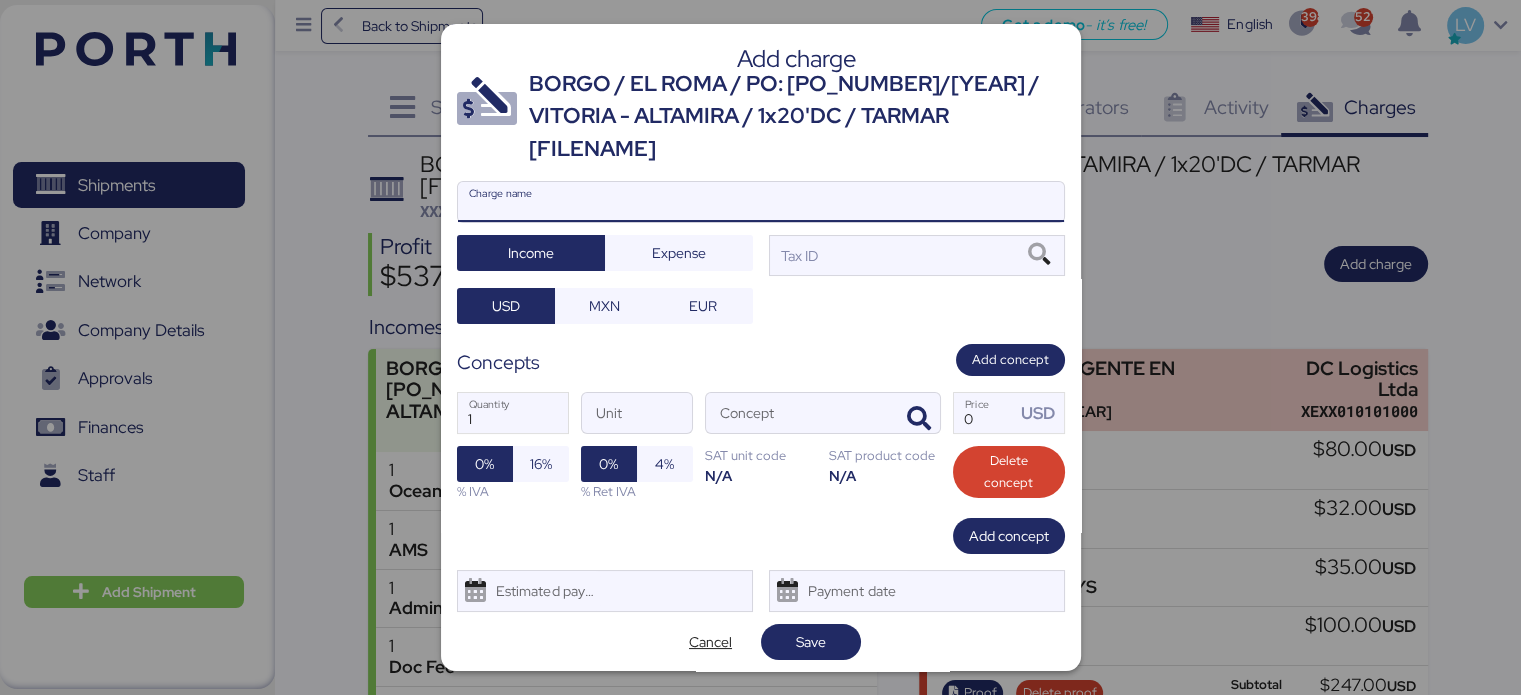 click on "Charge name" at bounding box center (761, 202) 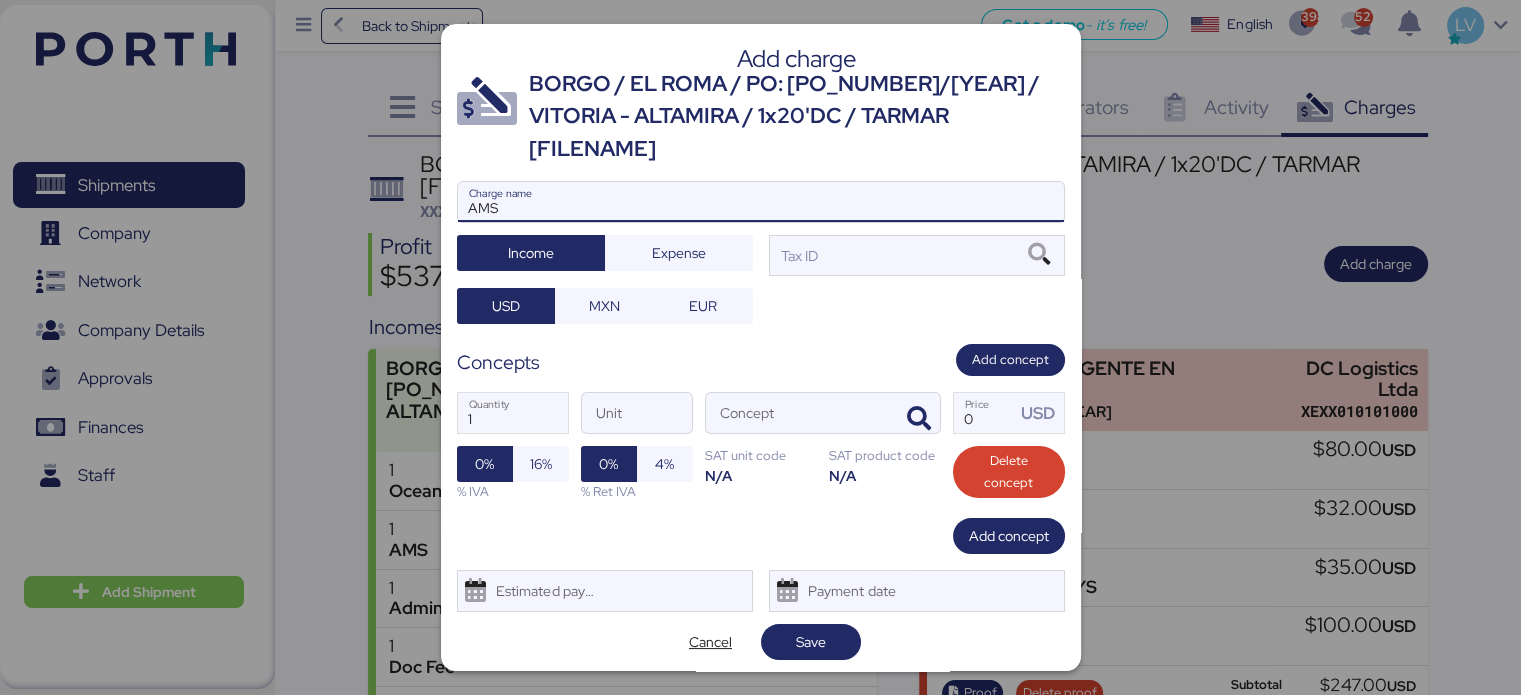 type on "AMS" 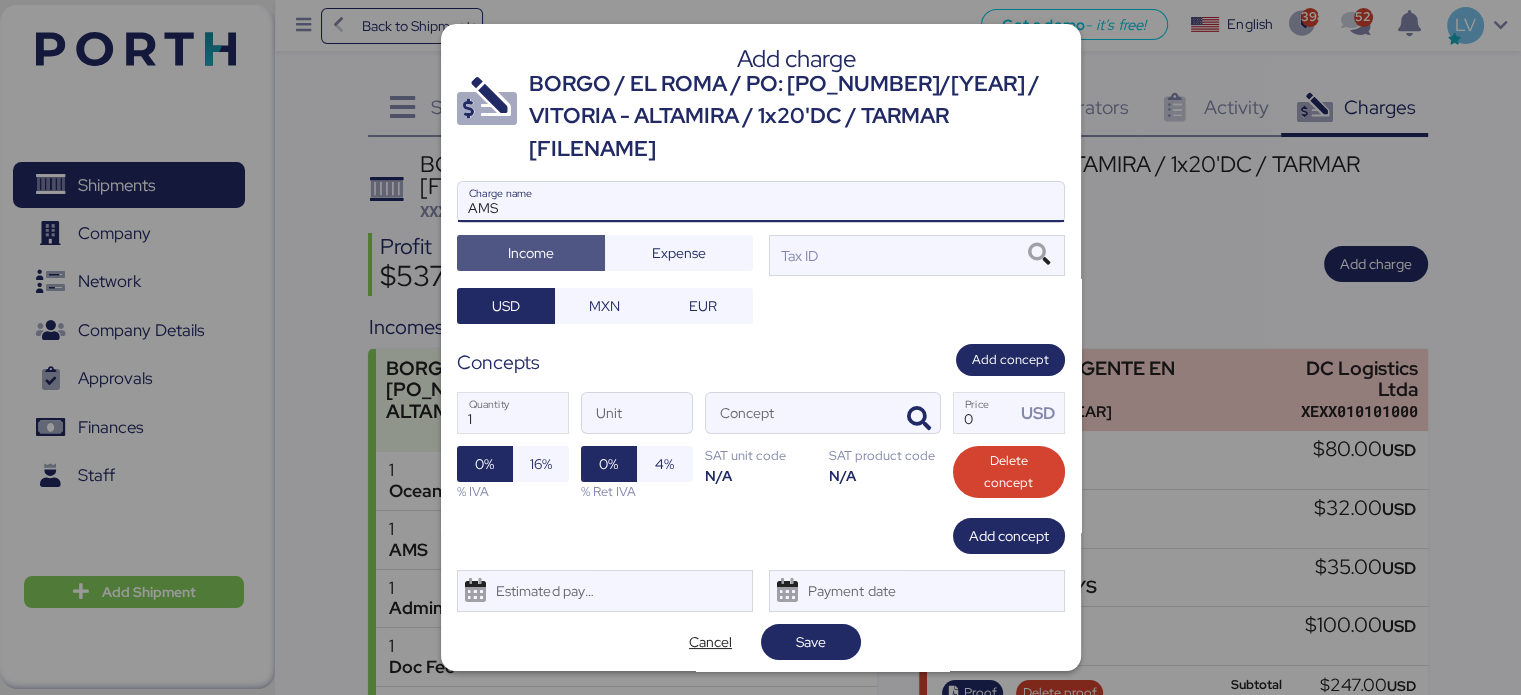 type 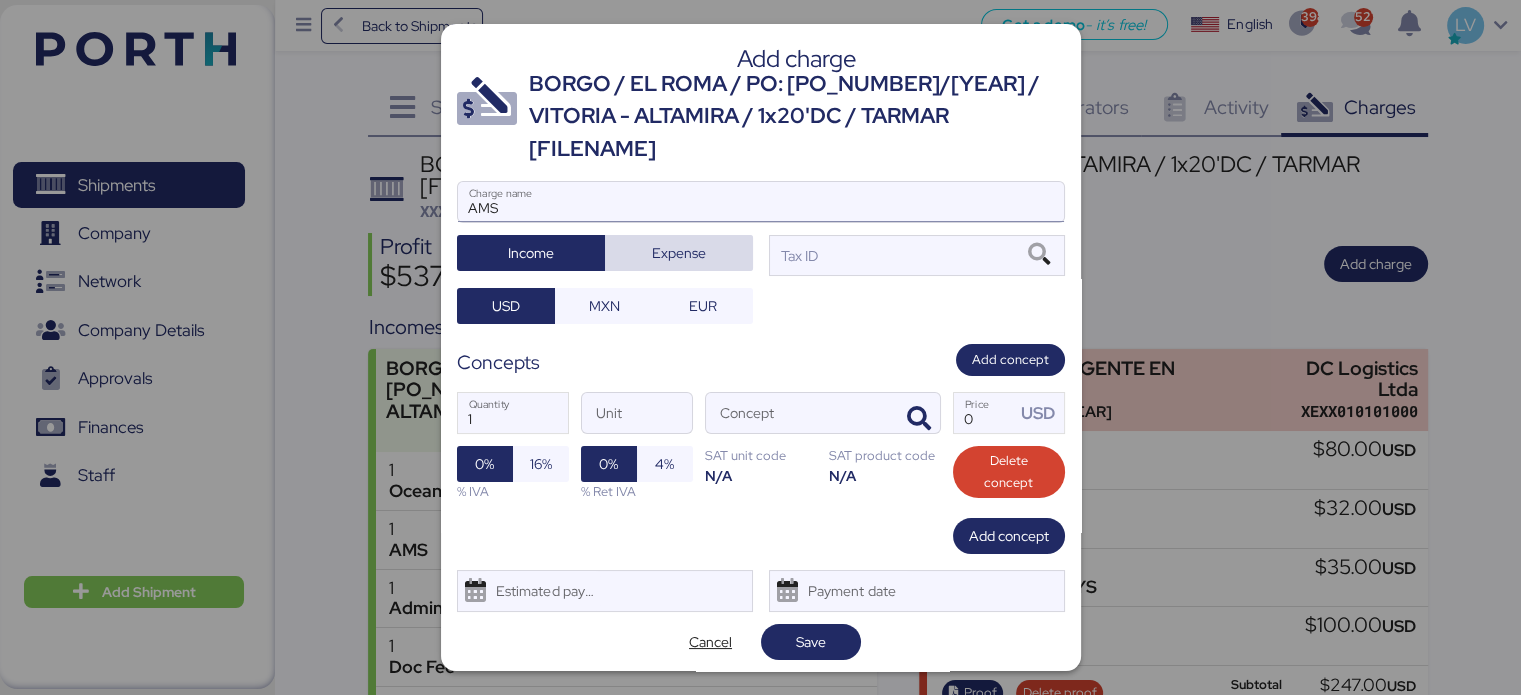 type 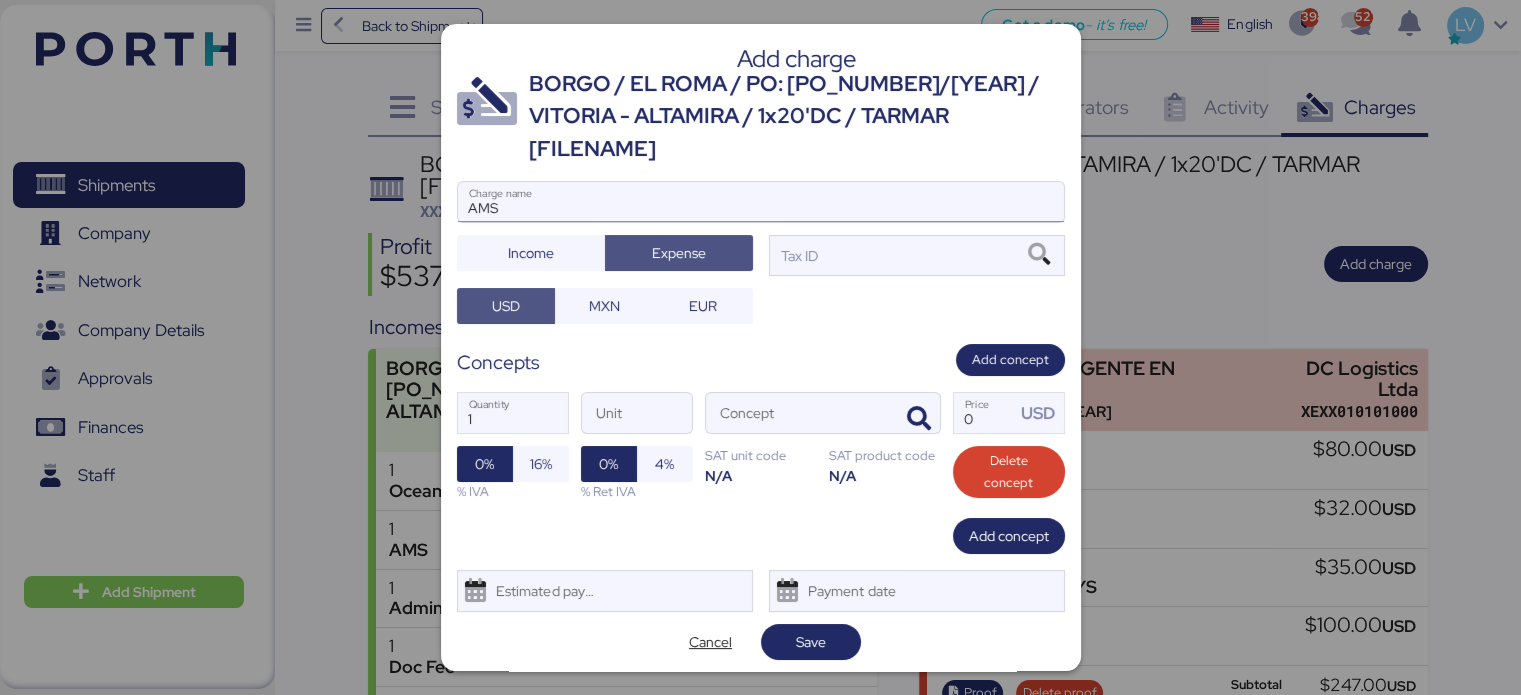 type 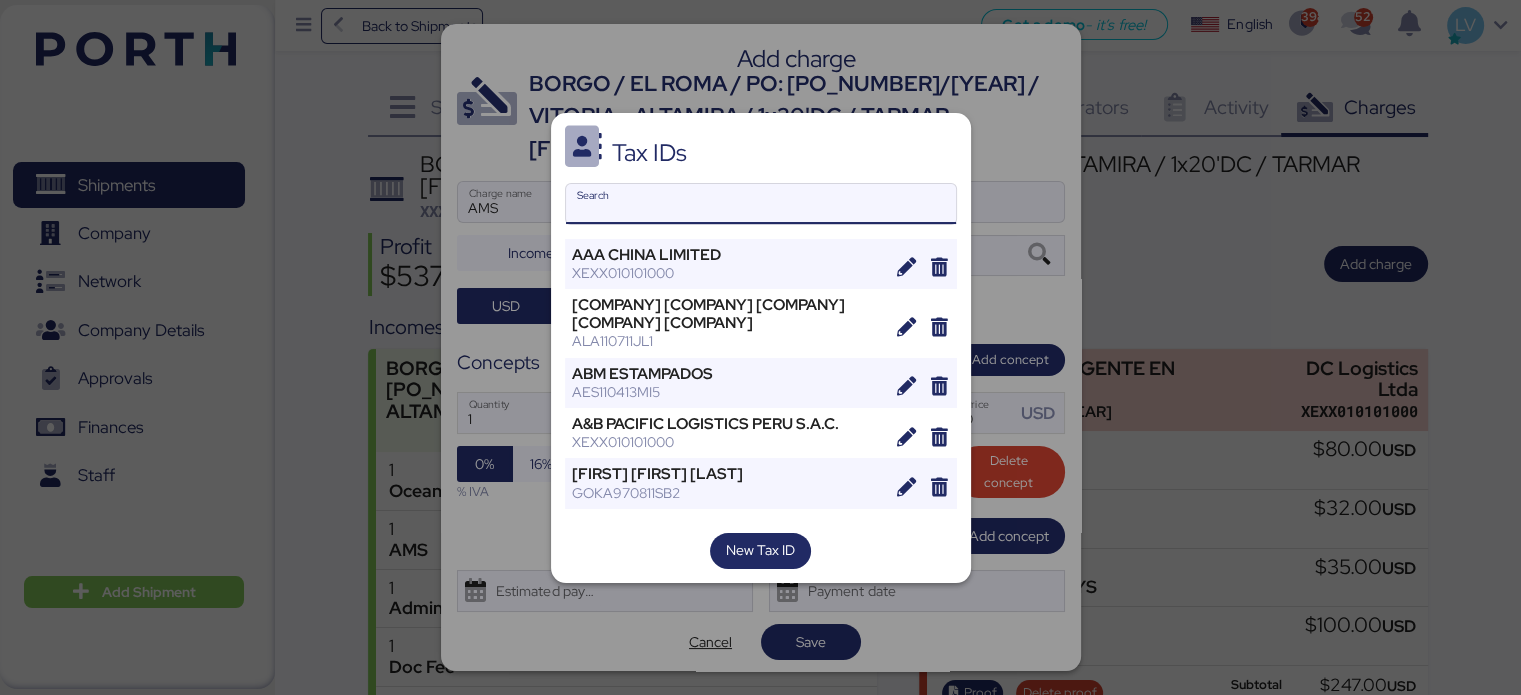 click on "Search" at bounding box center (761, 204) 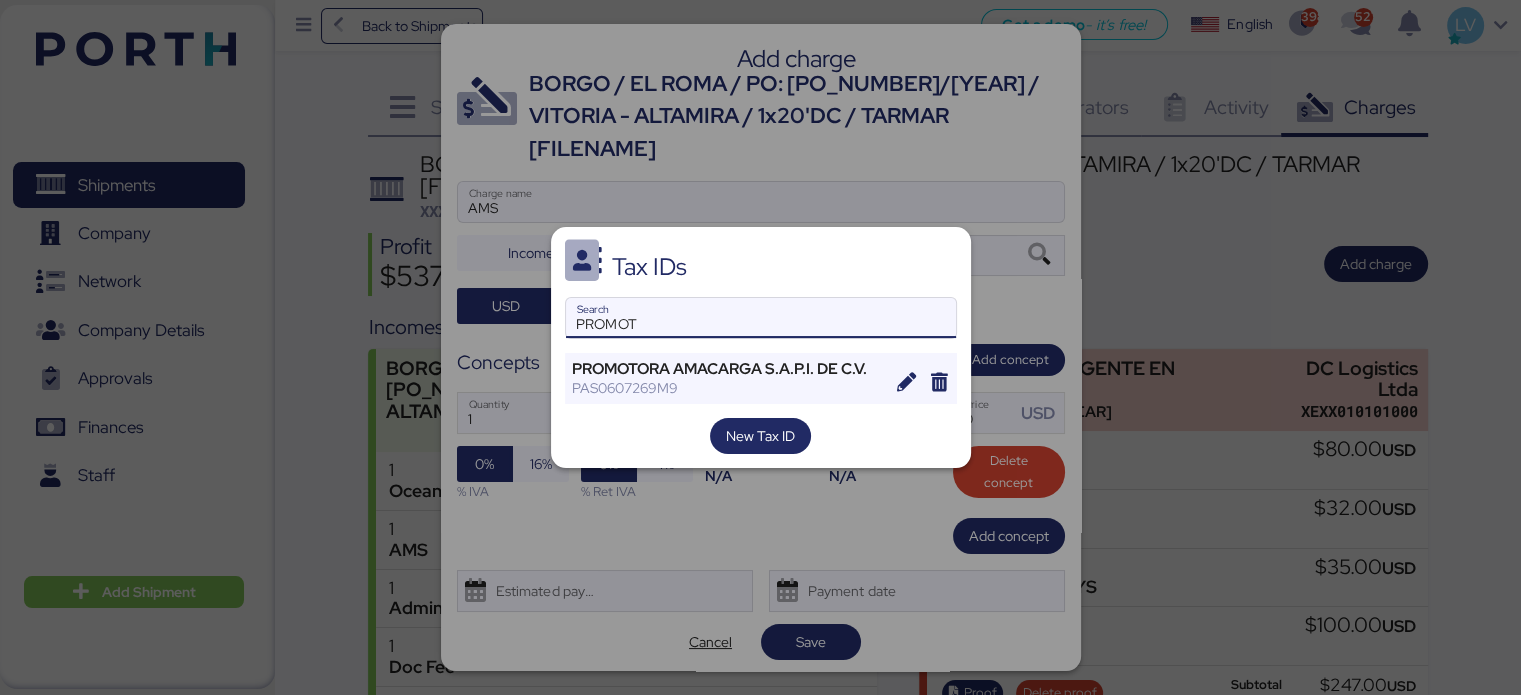 type on "PROMOT" 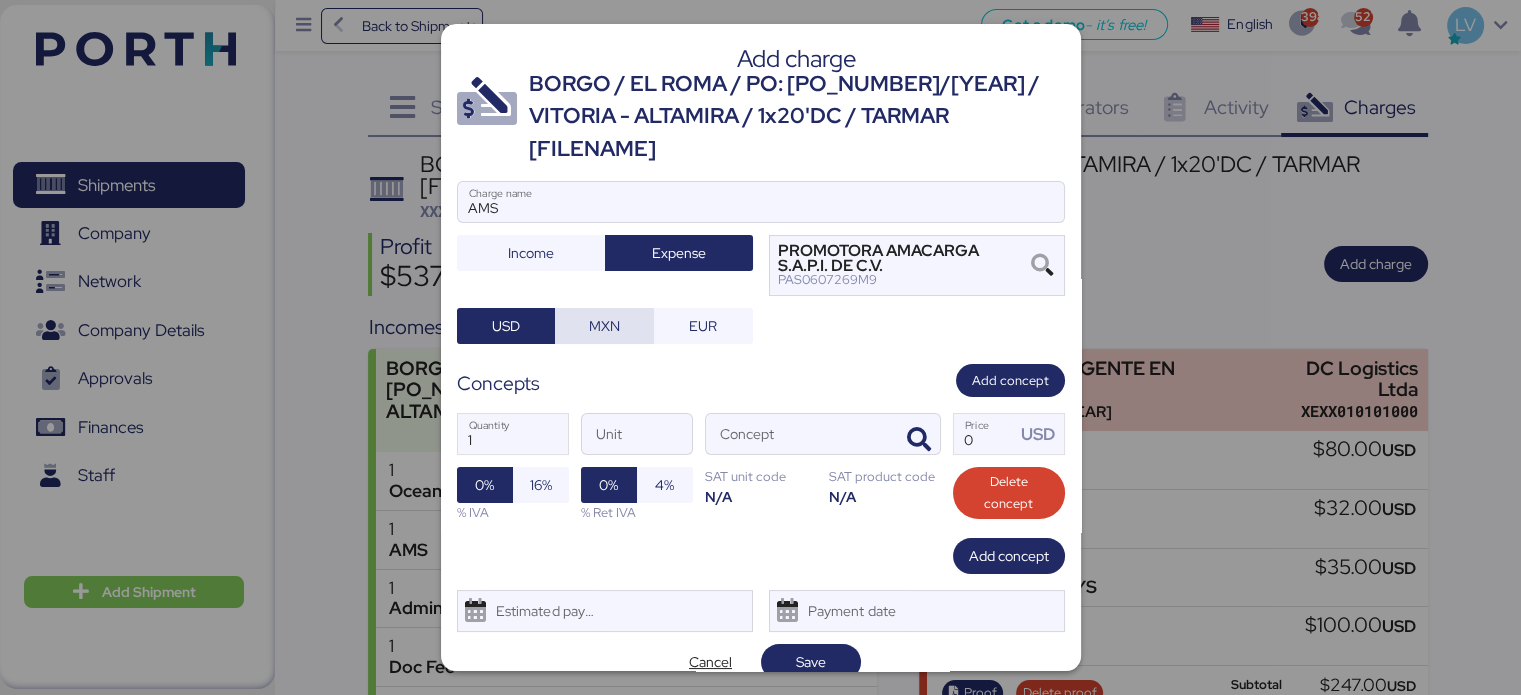 click on "MXN" at bounding box center (604, 326) 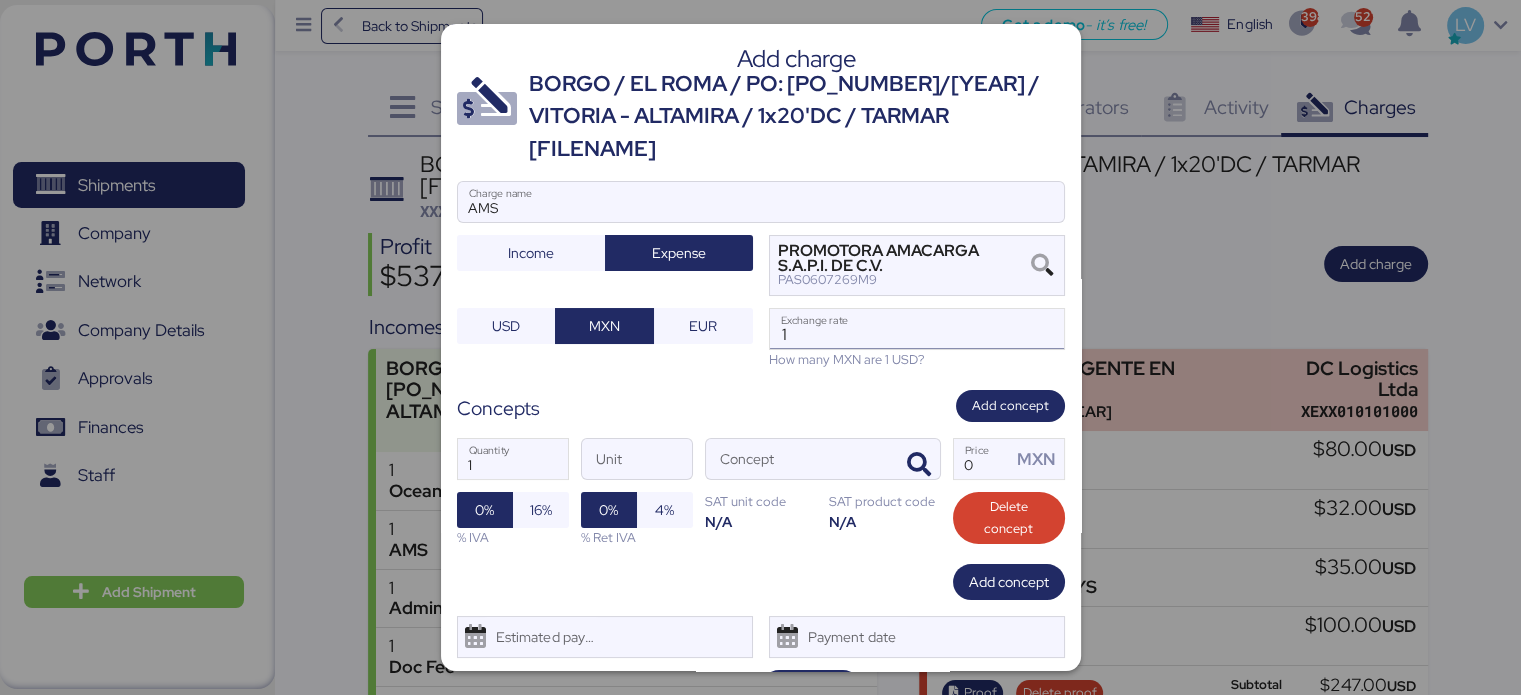 click on "1" at bounding box center (917, 329) 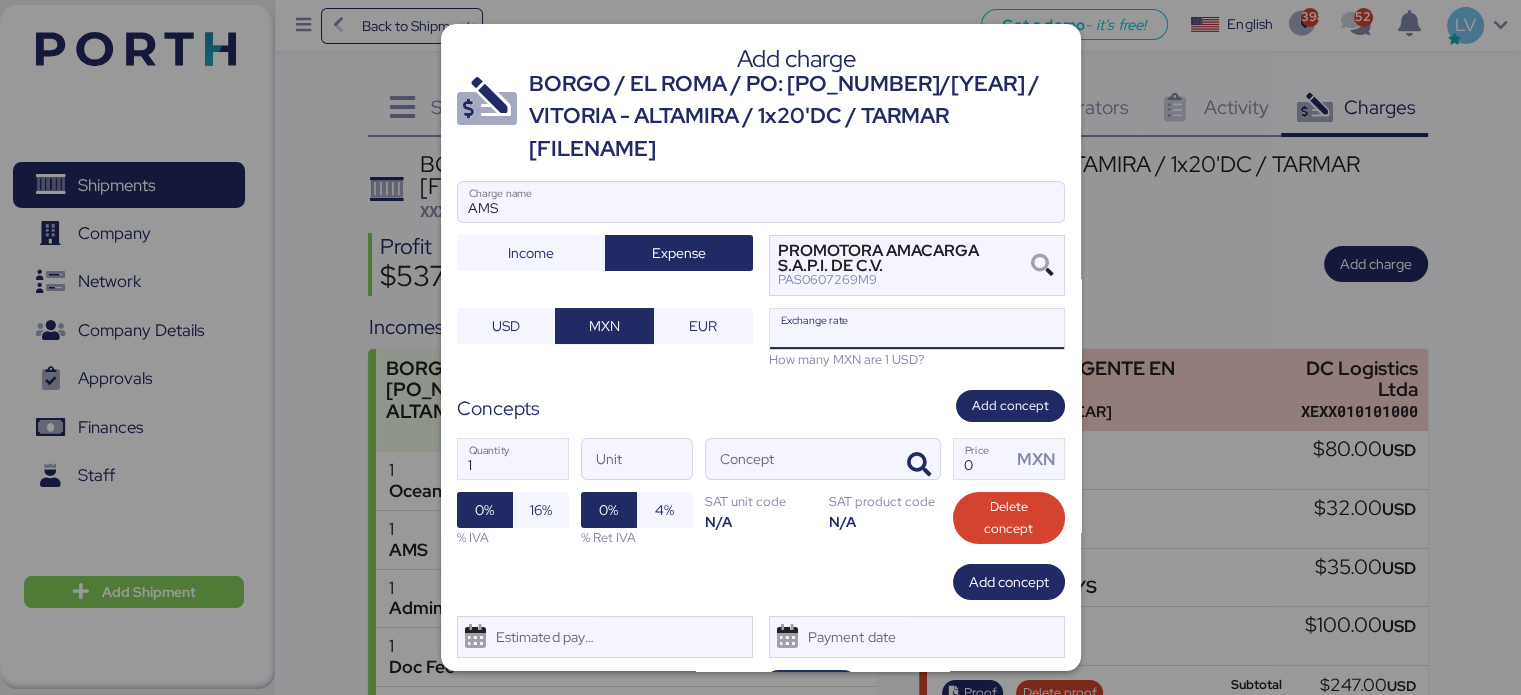 paste on "18.8886" 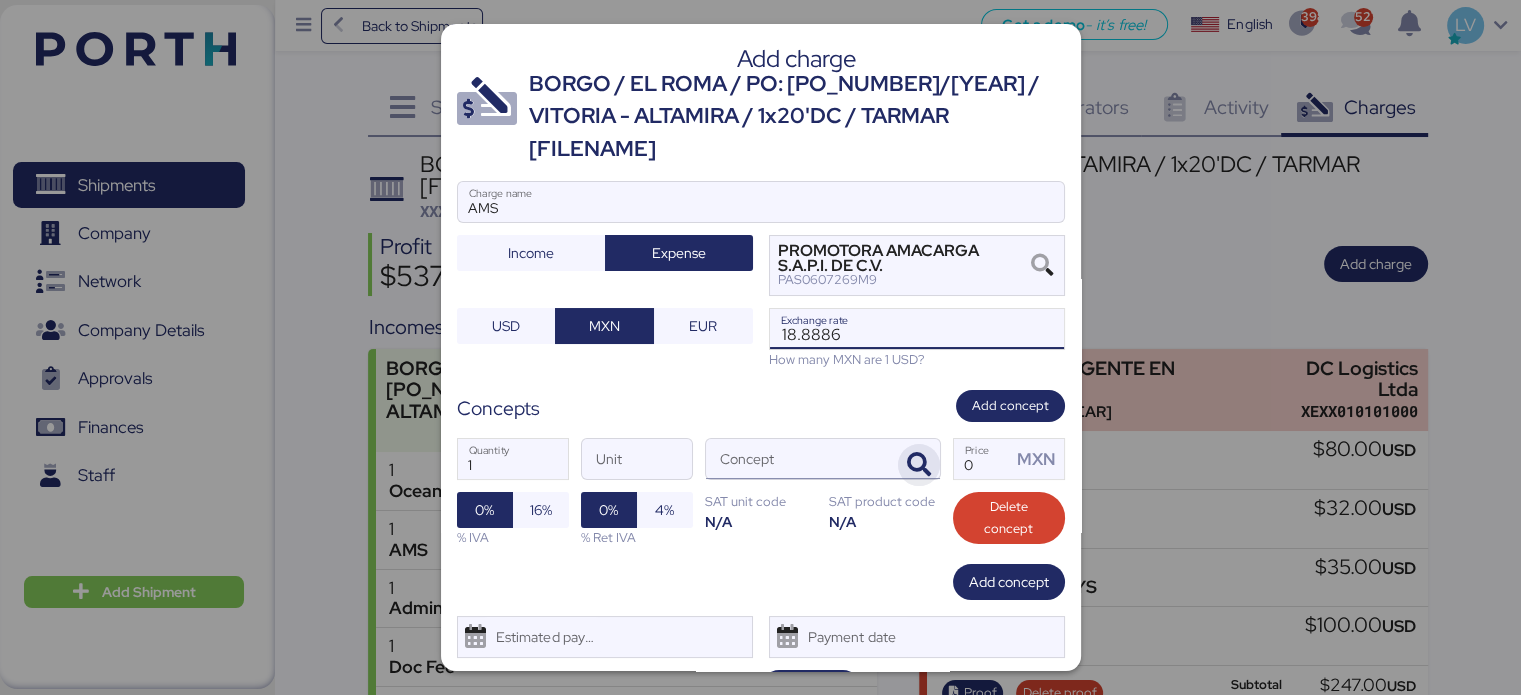 type on "18.8886" 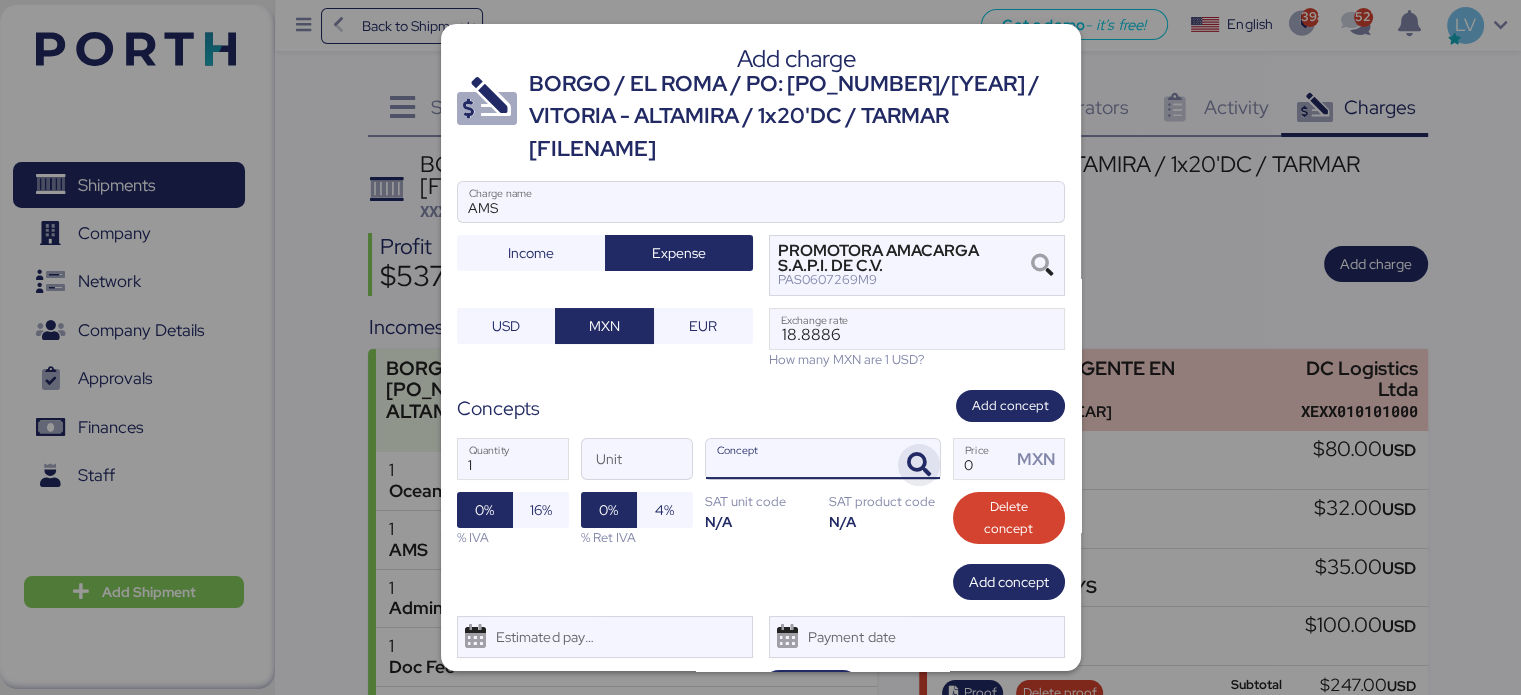 click at bounding box center [919, 465] 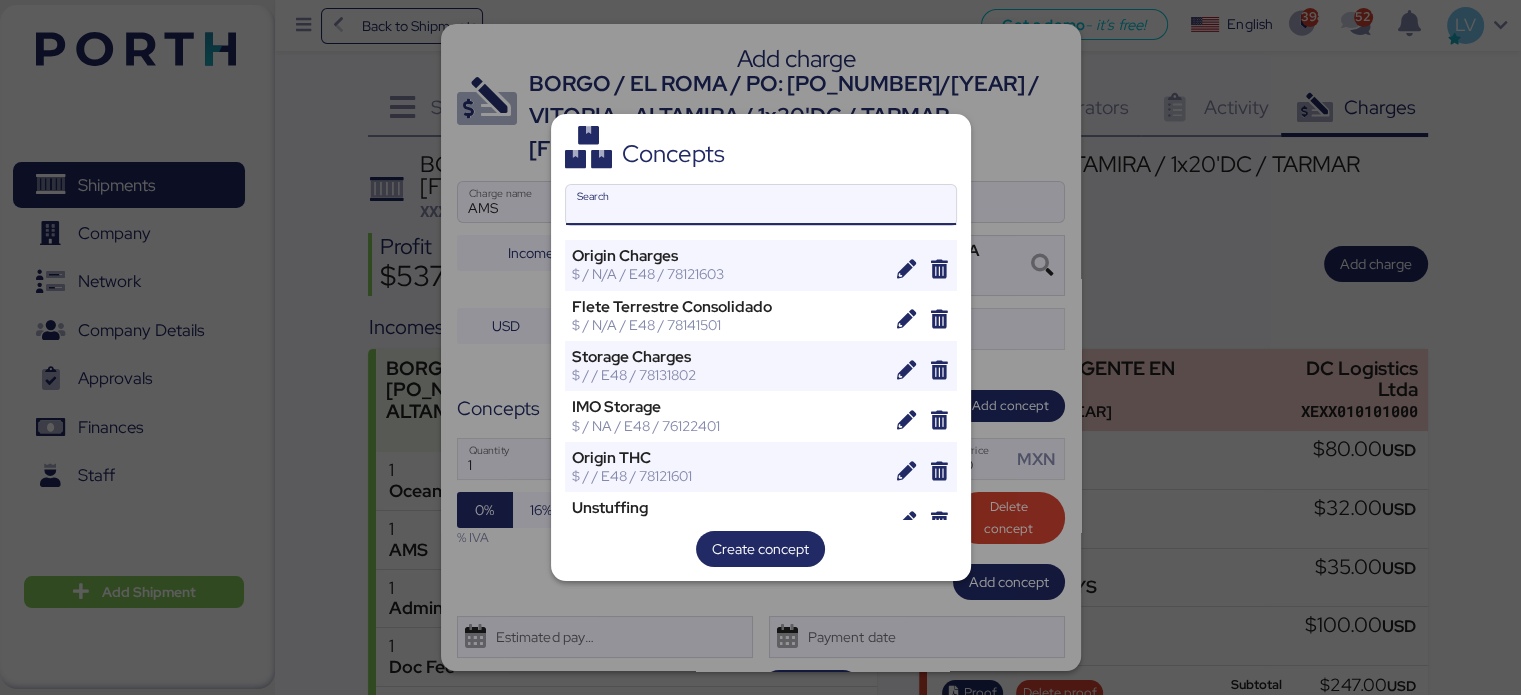 click on "Search" at bounding box center [761, 205] 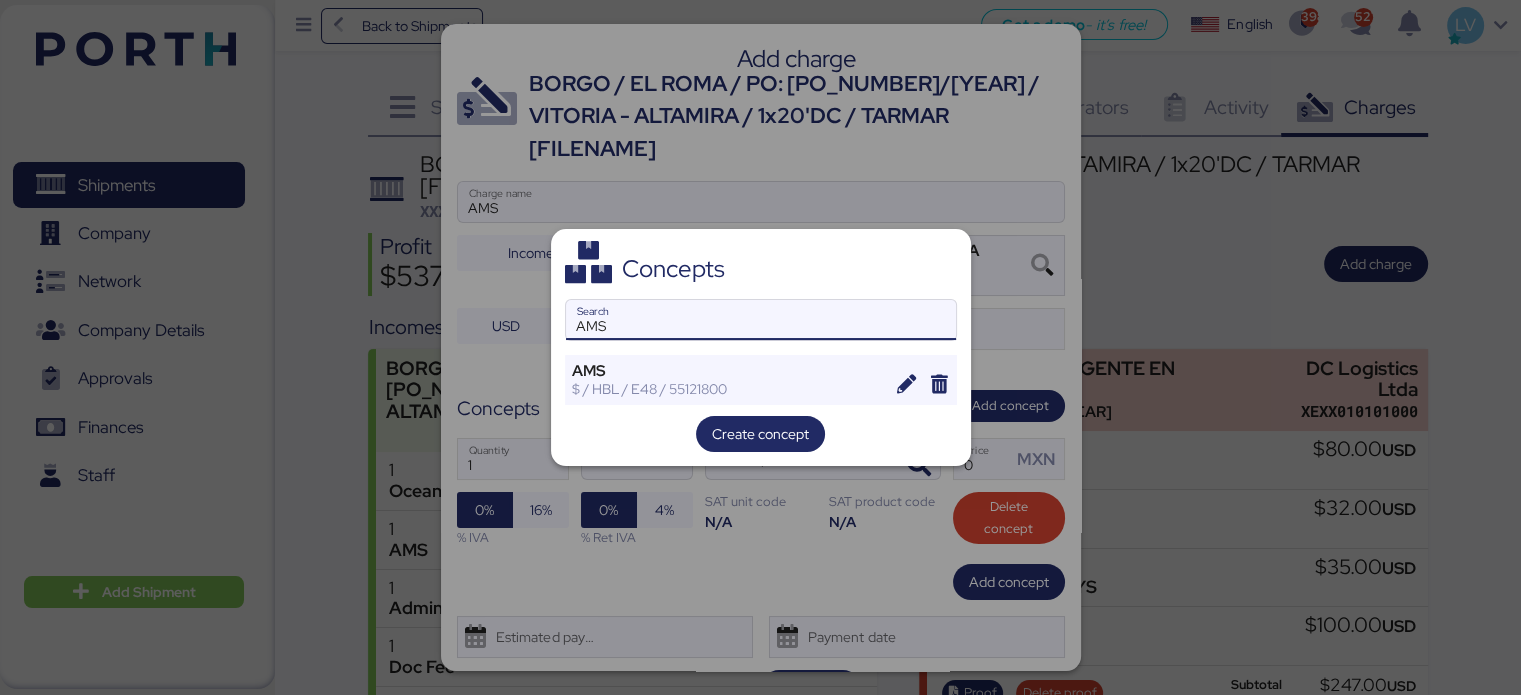 type on "AMS" 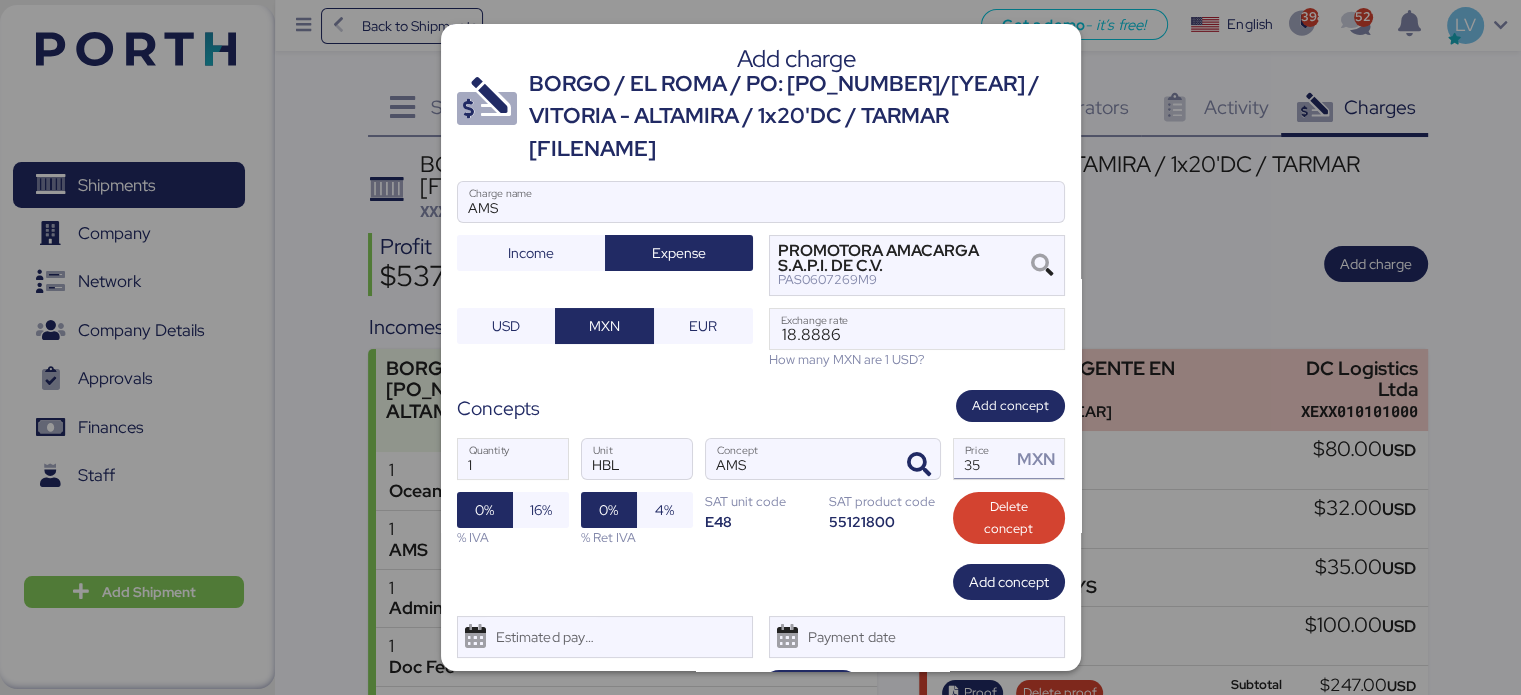 click on "35" at bounding box center [983, 459] 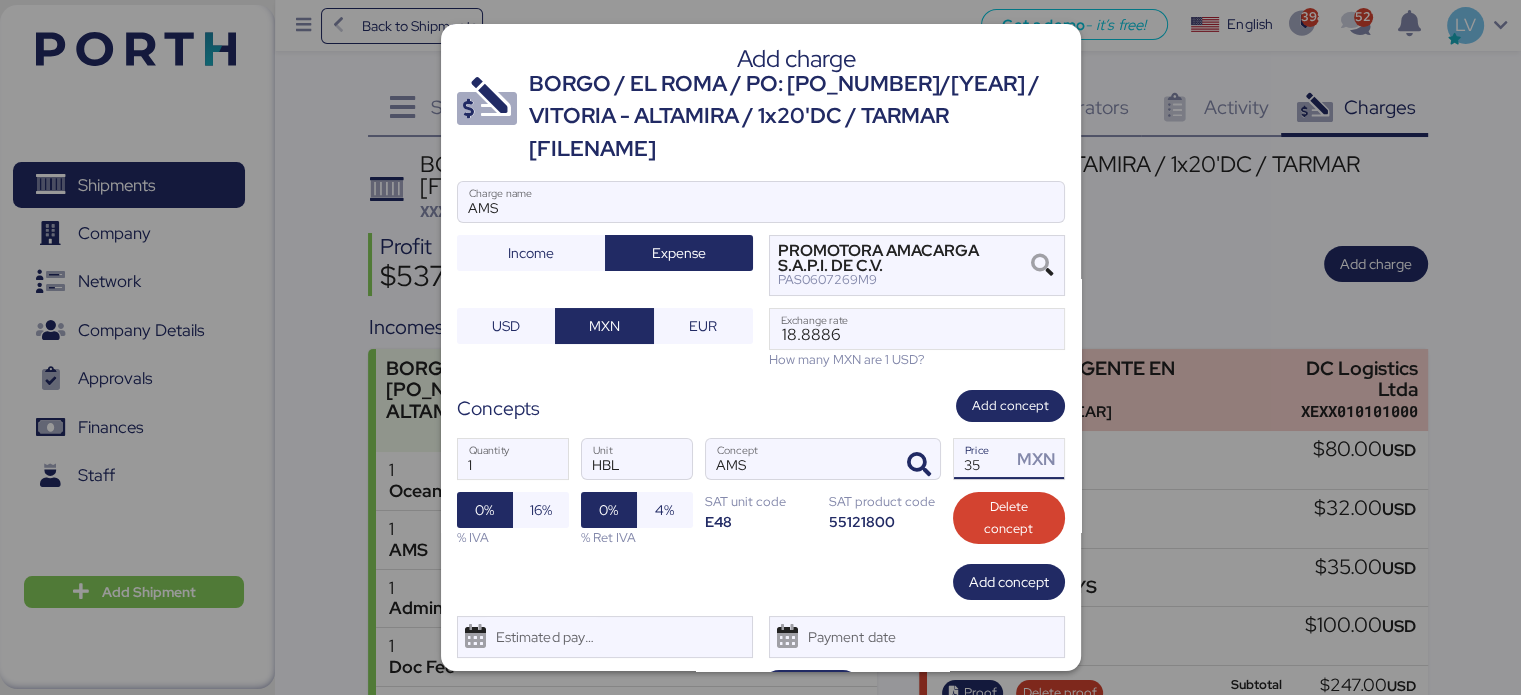 click on "35" at bounding box center [983, 459] 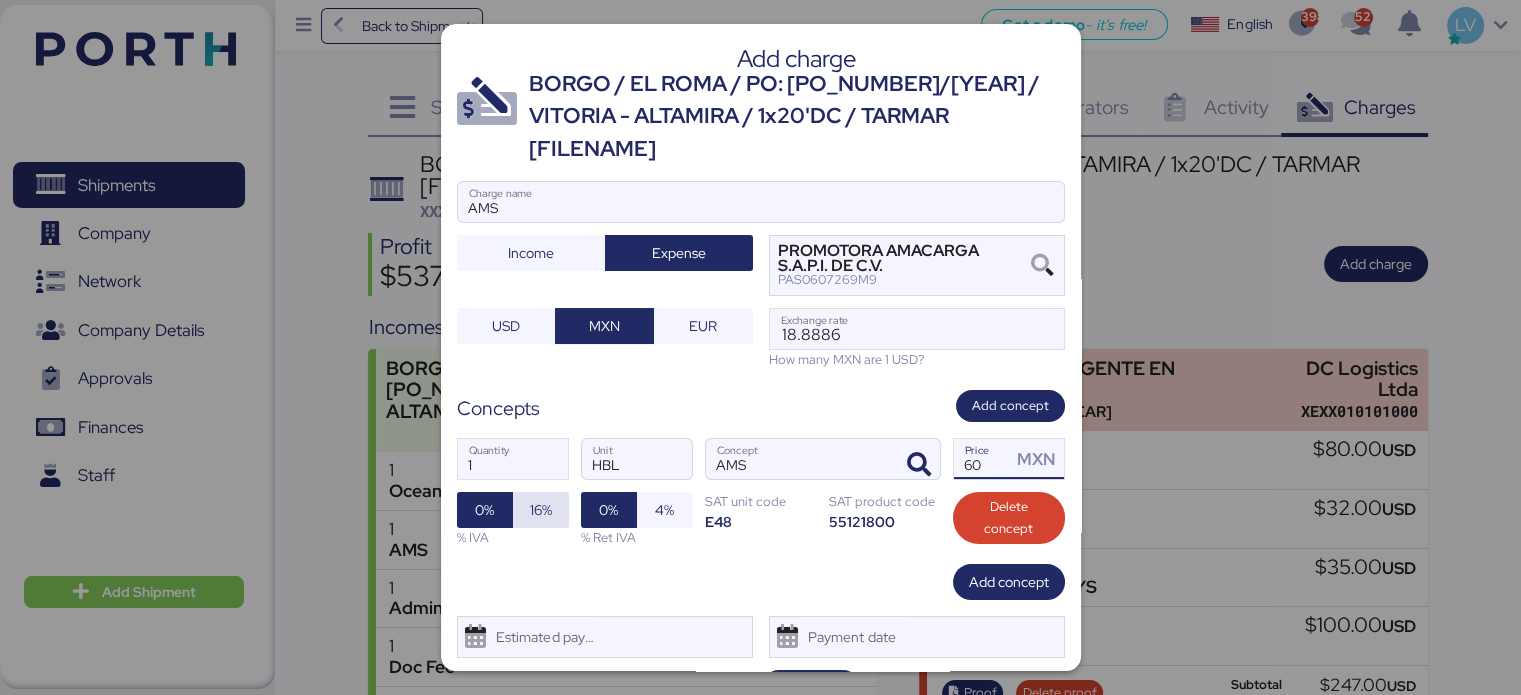 type on "60" 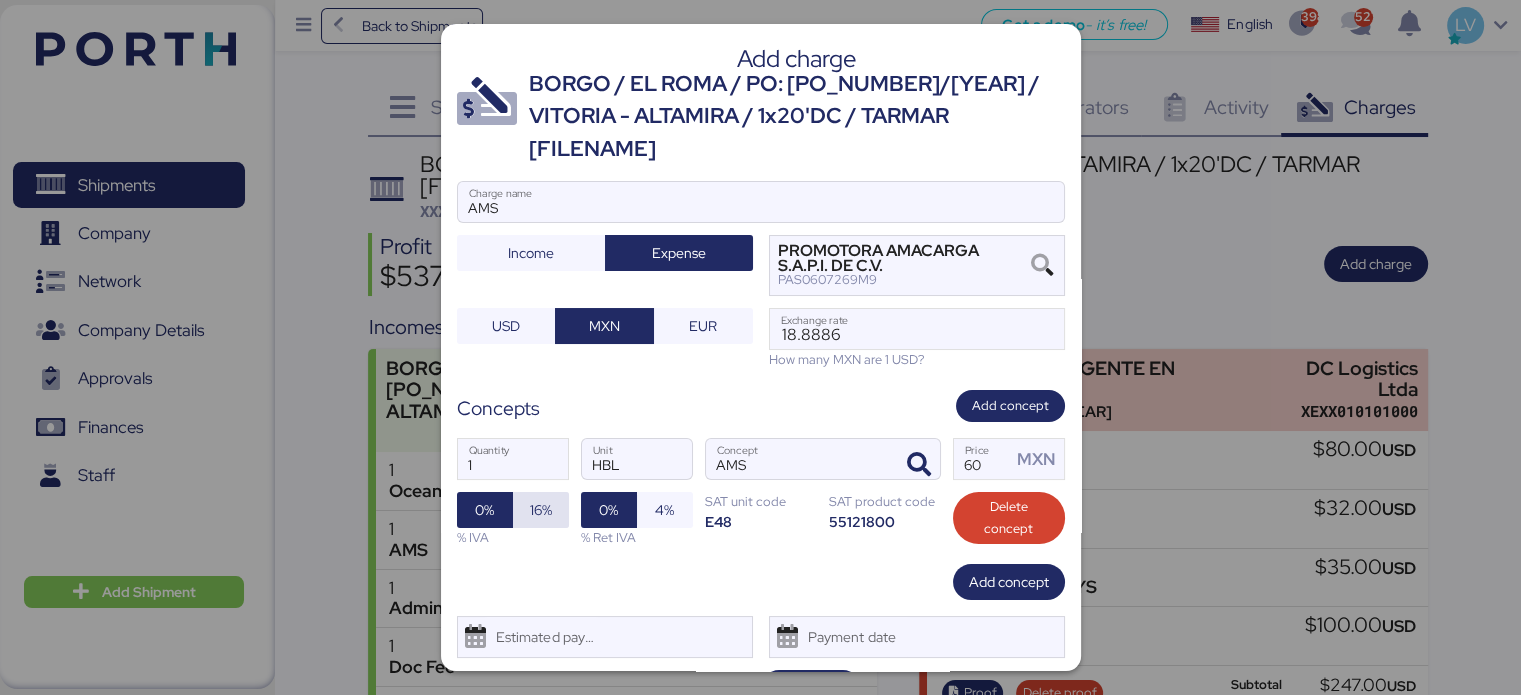 click on "16%" at bounding box center (541, 510) 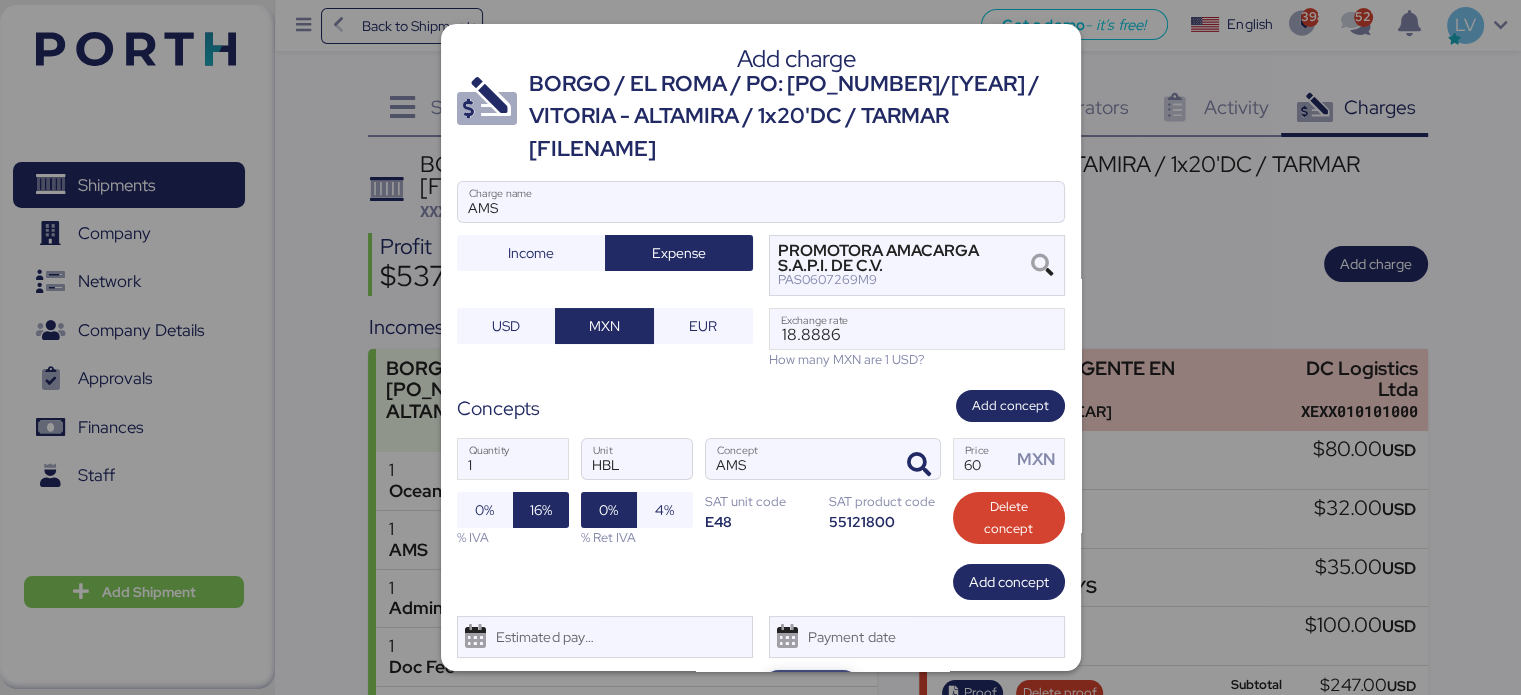 click on "Save" at bounding box center (811, 688) 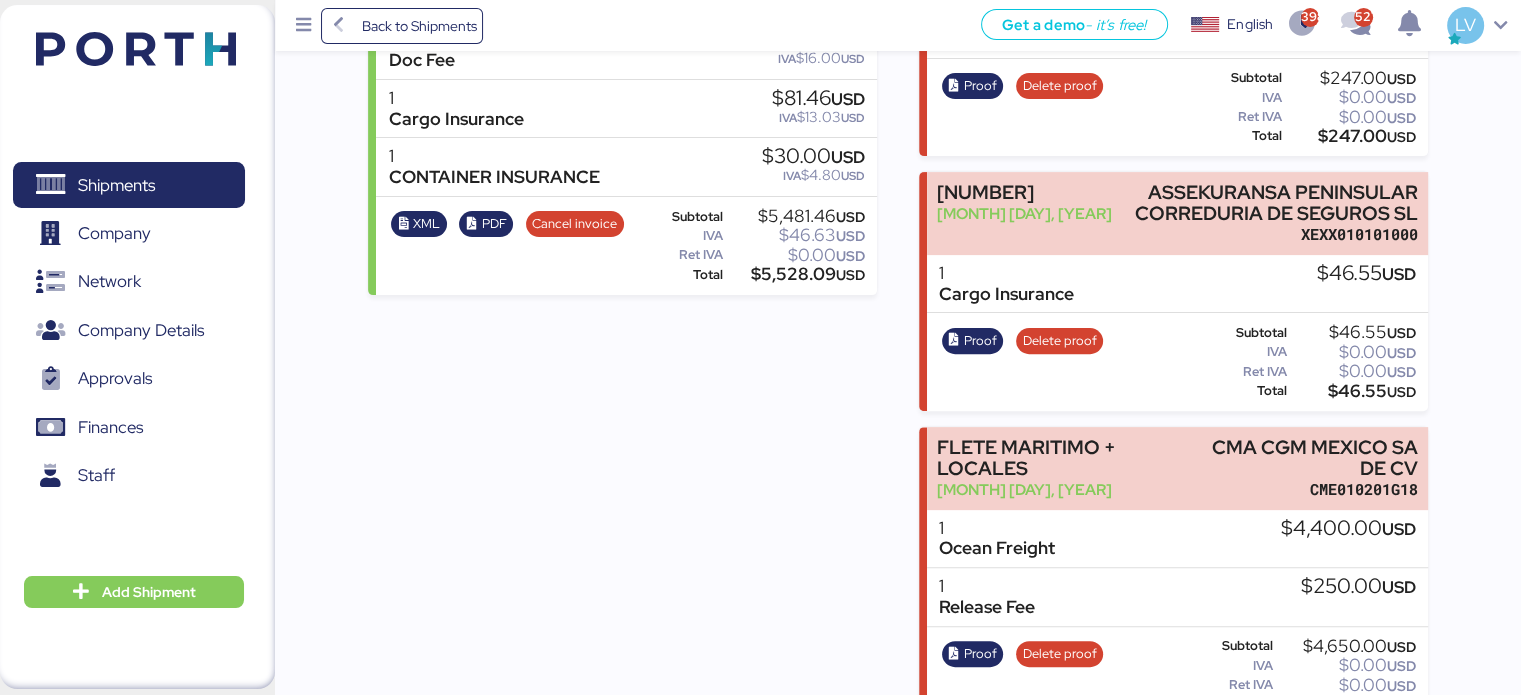 scroll, scrollTop: 900, scrollLeft: 0, axis: vertical 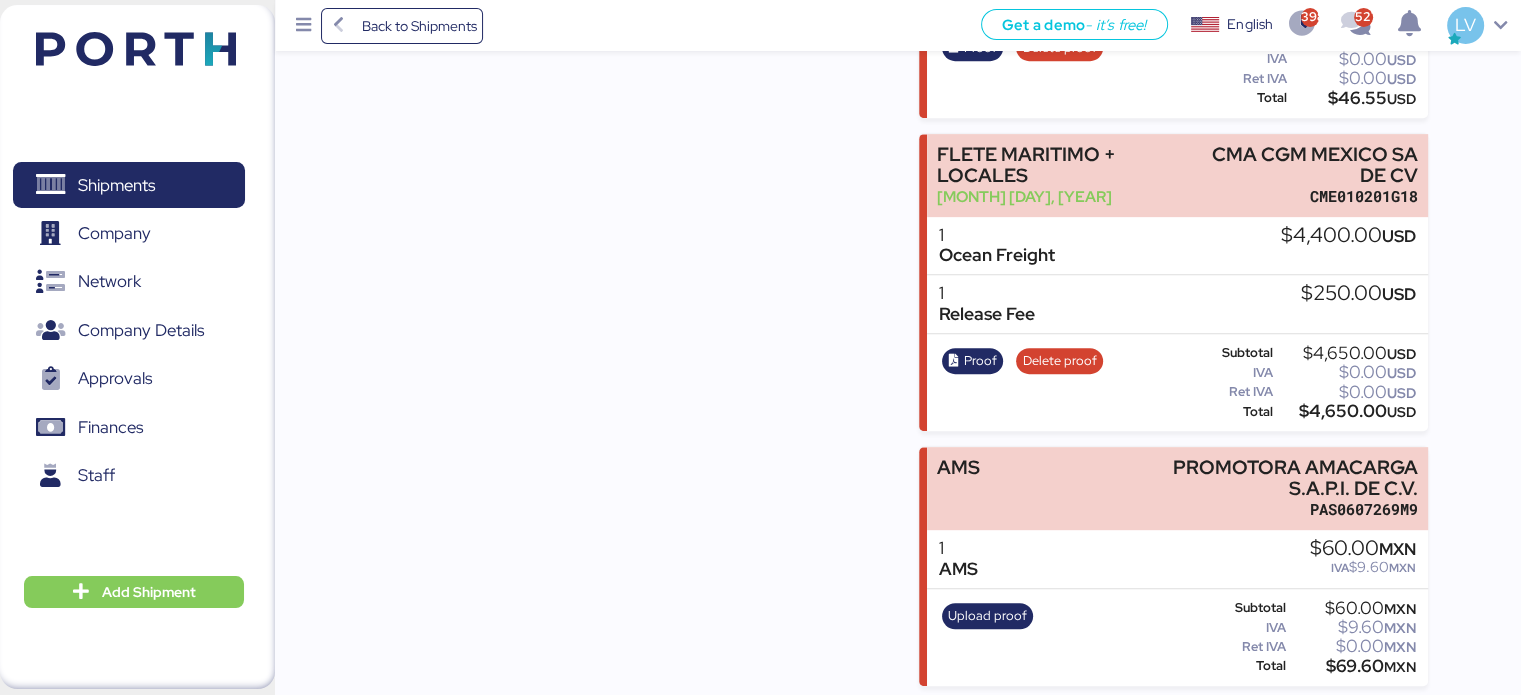 click on "Back to Shipments Get a demo  - it’s free! Get a demo  English Inglés English   [NUMBER]   [NUMBER]     LV" at bounding box center (898, 25) 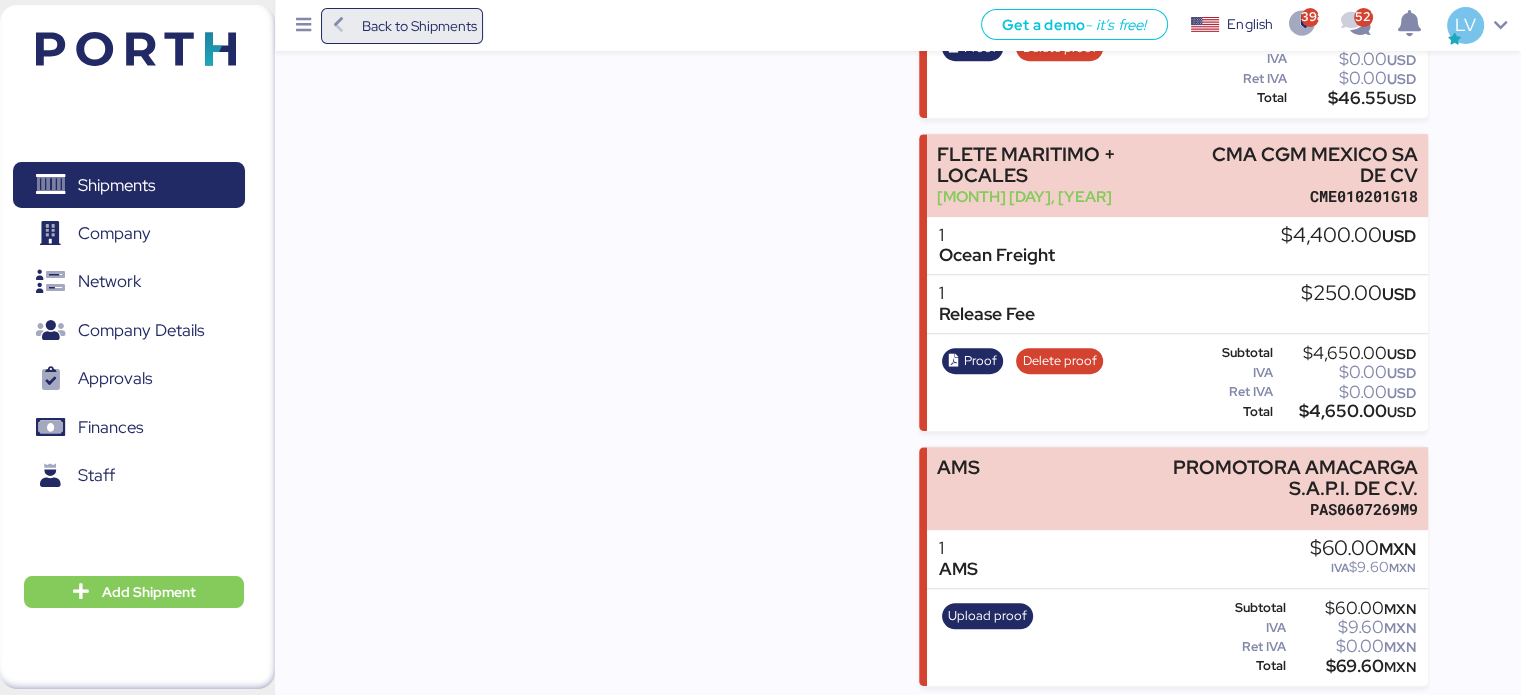 click on "Back to Shipments" at bounding box center [402, 26] 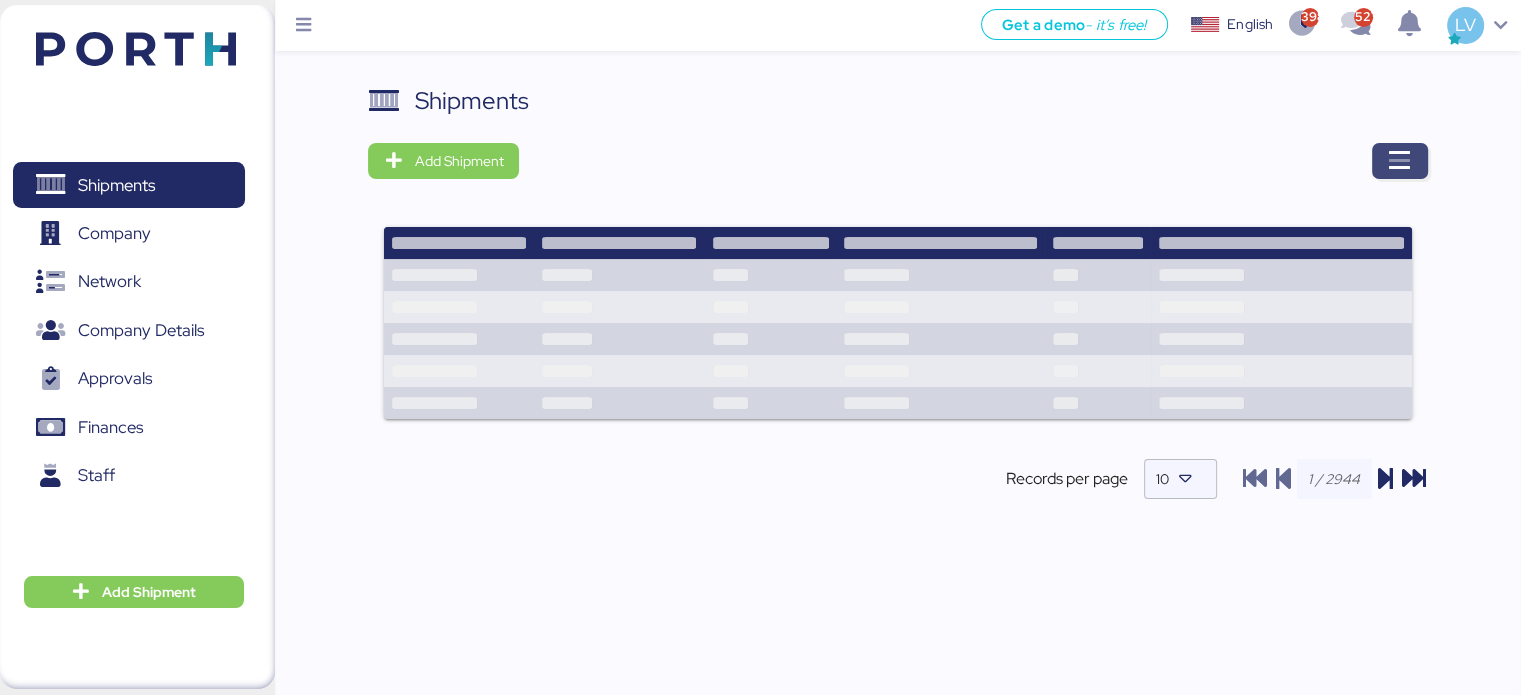 click at bounding box center (1400, 161) 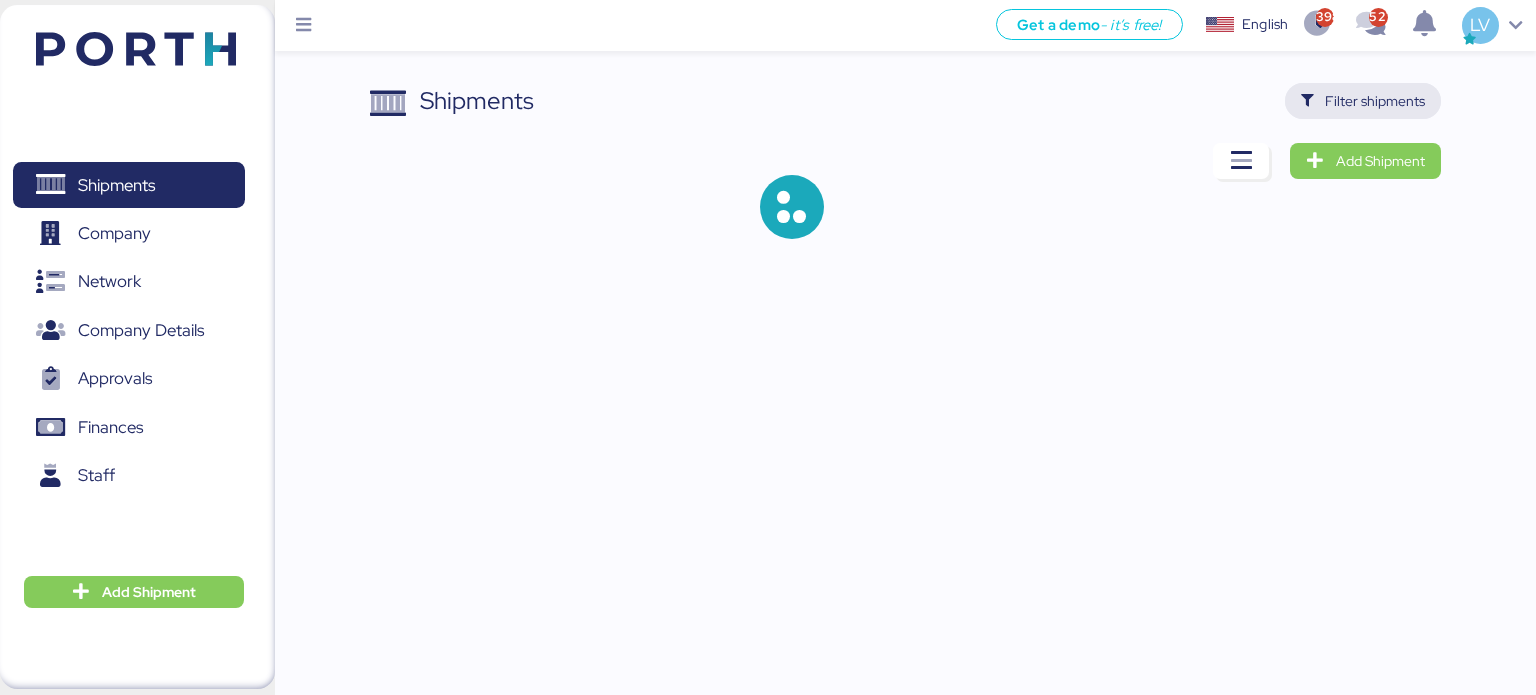 click on "Filter shipments" at bounding box center [1375, 101] 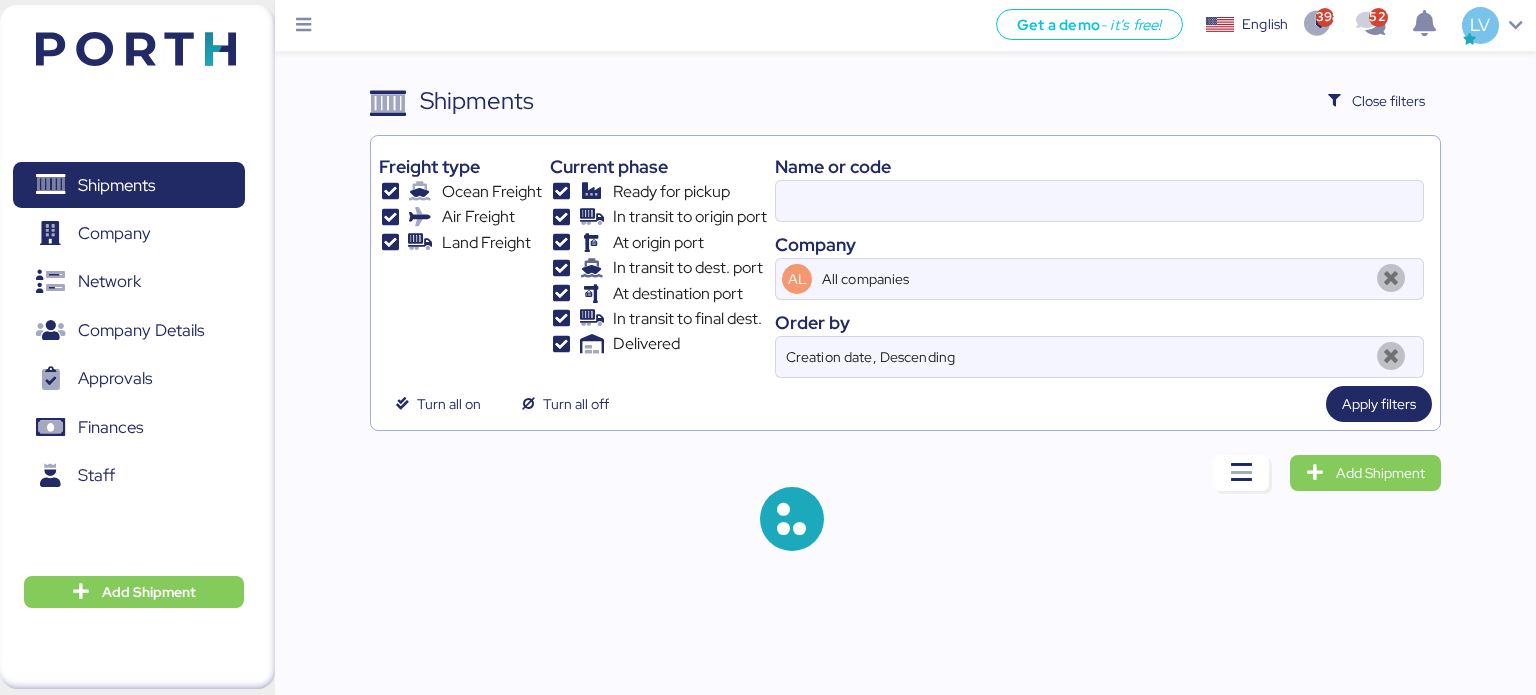 click on "Company" at bounding box center [1099, 244] 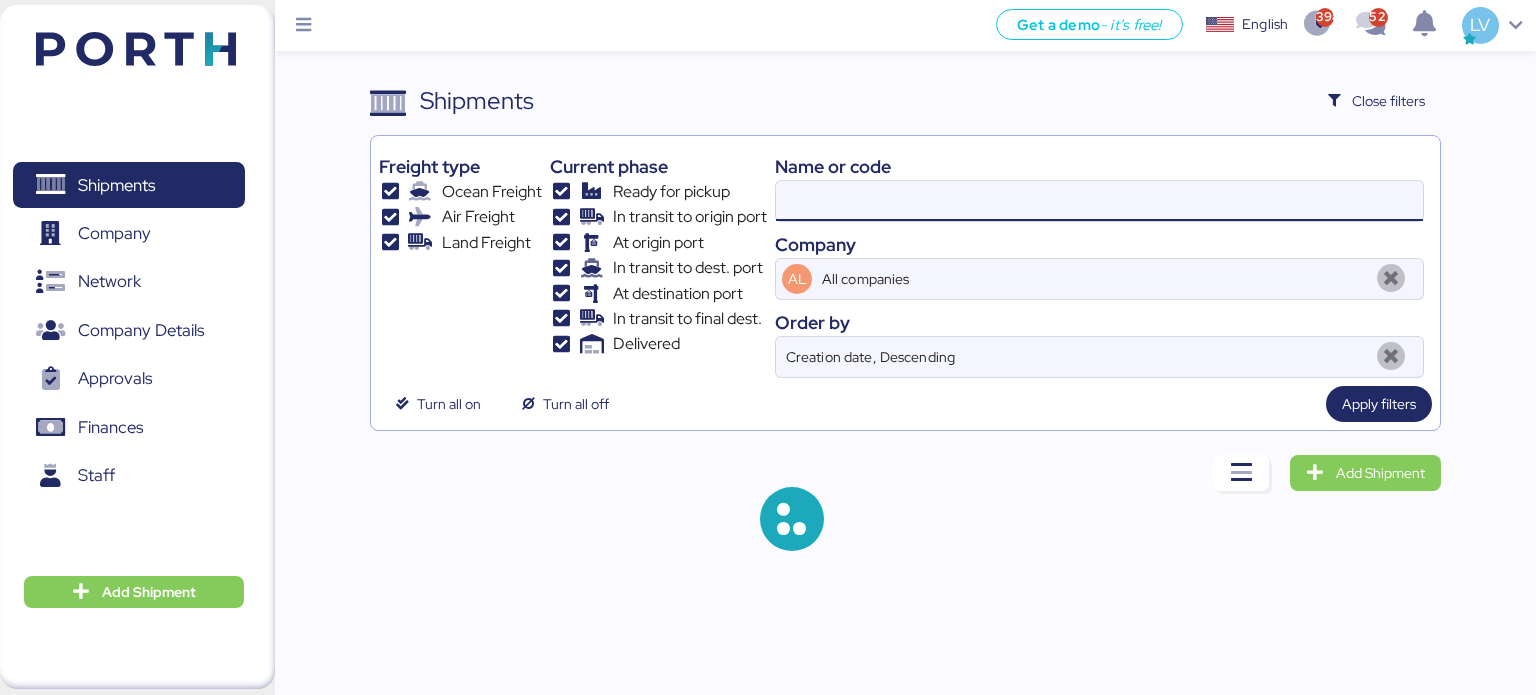 click at bounding box center [1099, 201] 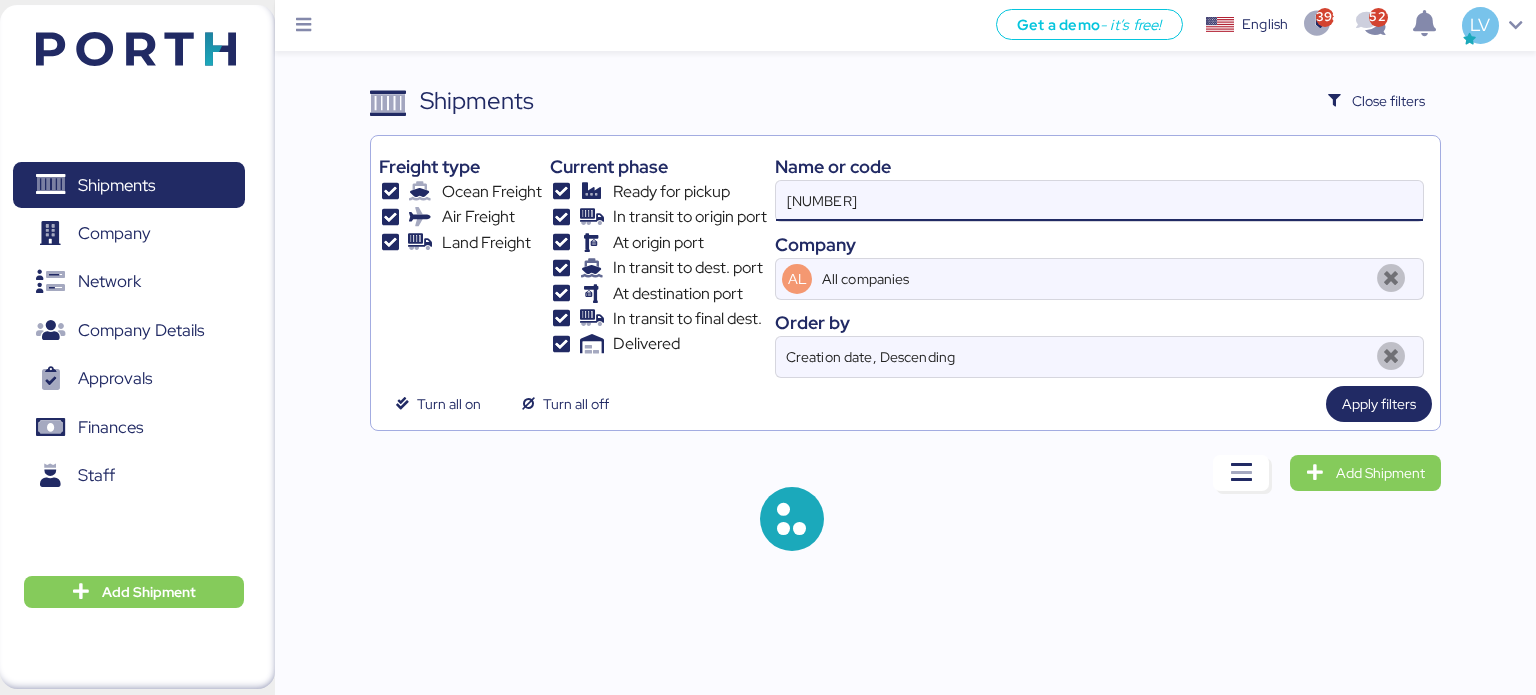 type on "[NUMBER]" 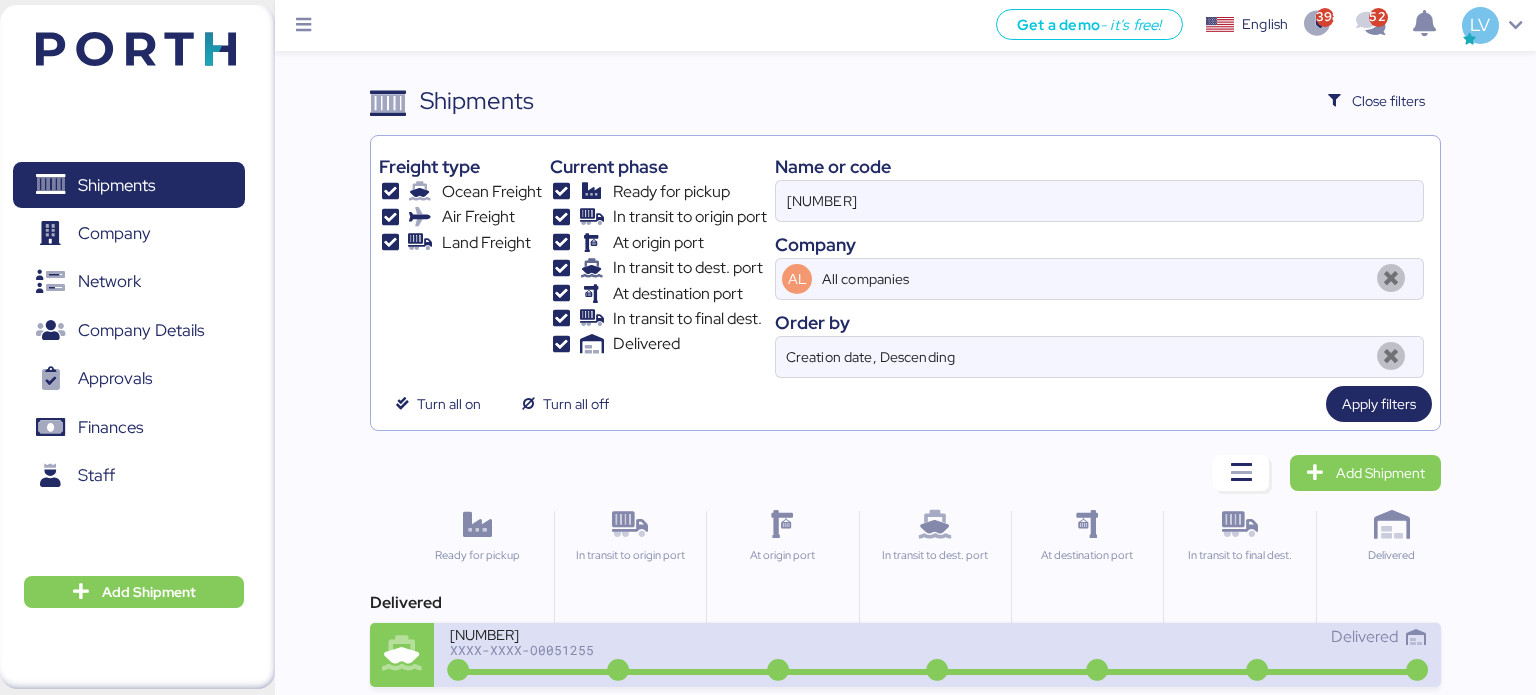 click on "XXXX-XXXX-O0051255" at bounding box center (690, 650) 